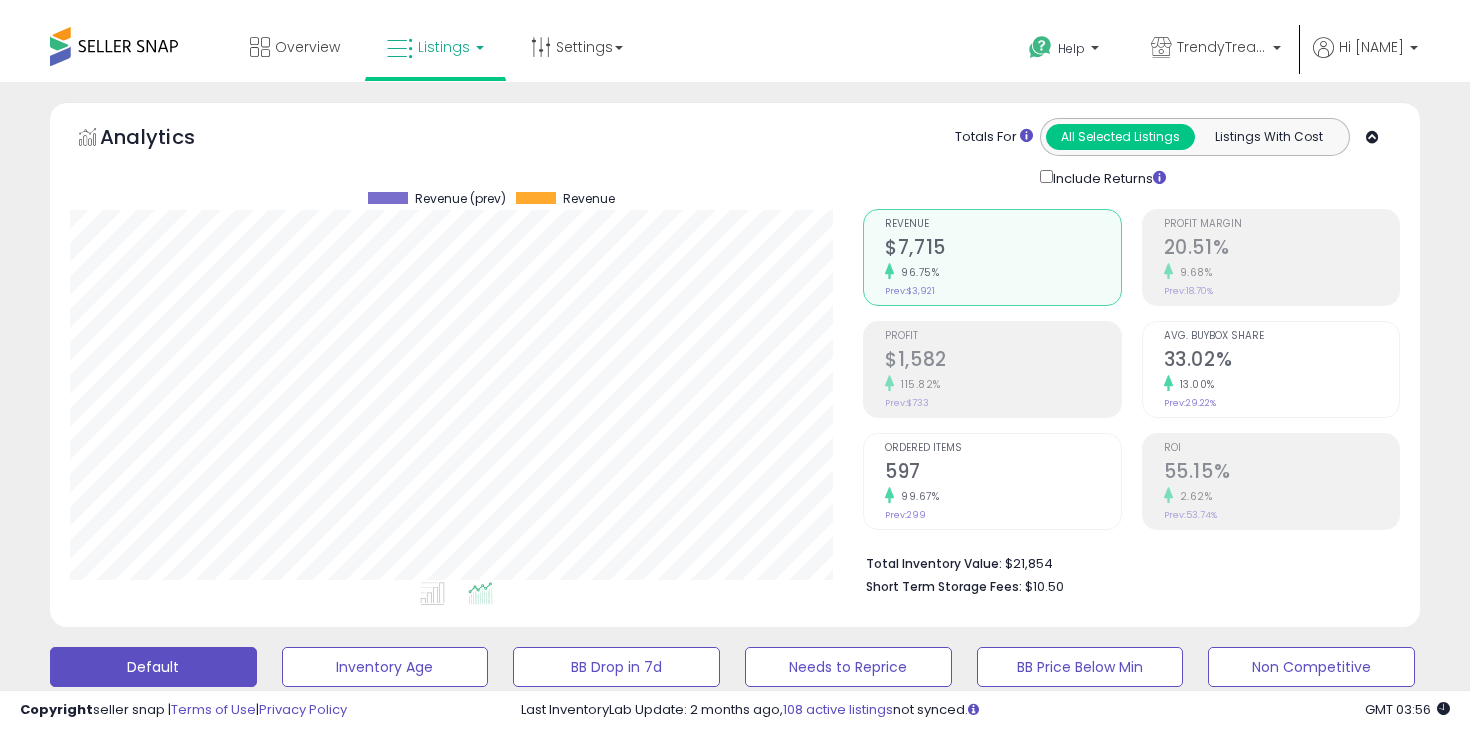 scroll, scrollTop: 0, scrollLeft: 0, axis: both 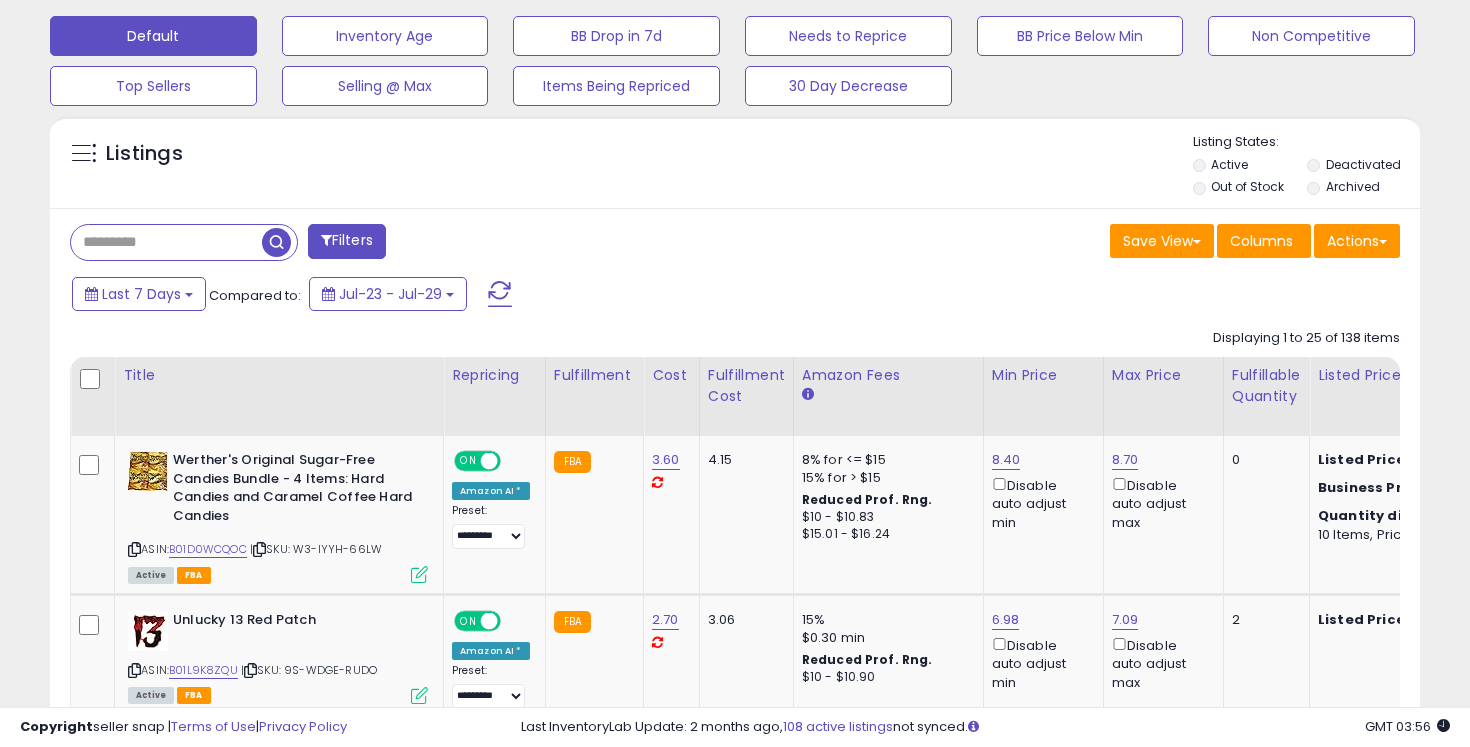 click at bounding box center (166, 242) 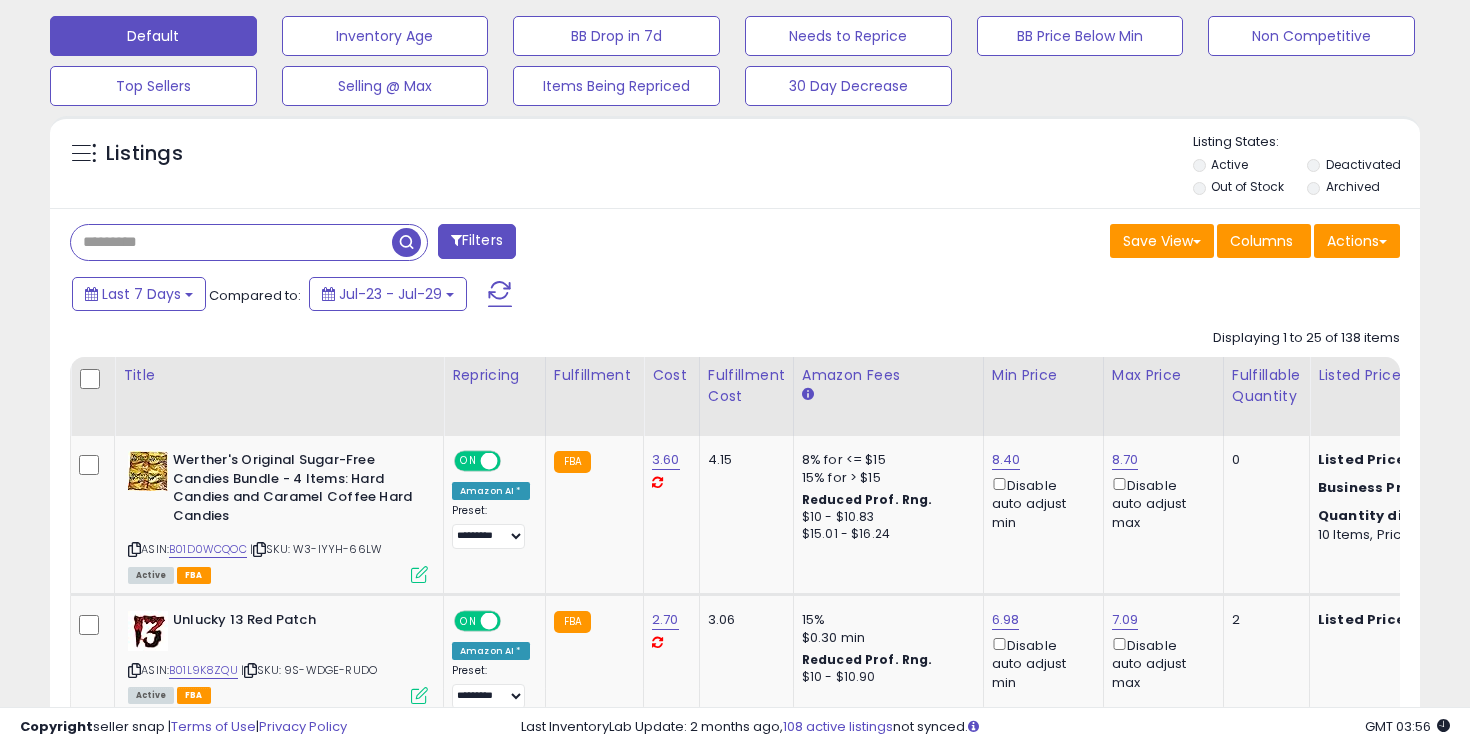 paste on "**********" 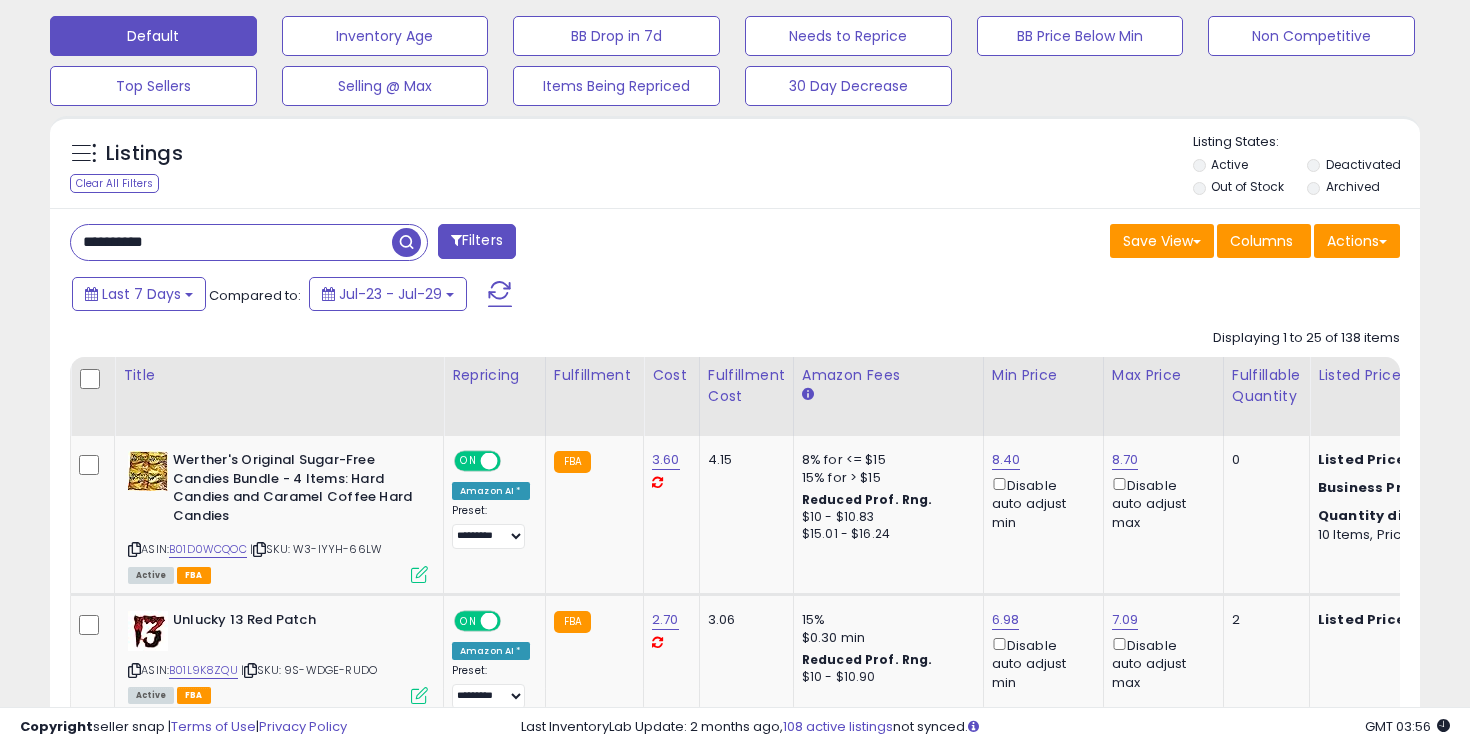 type on "**********" 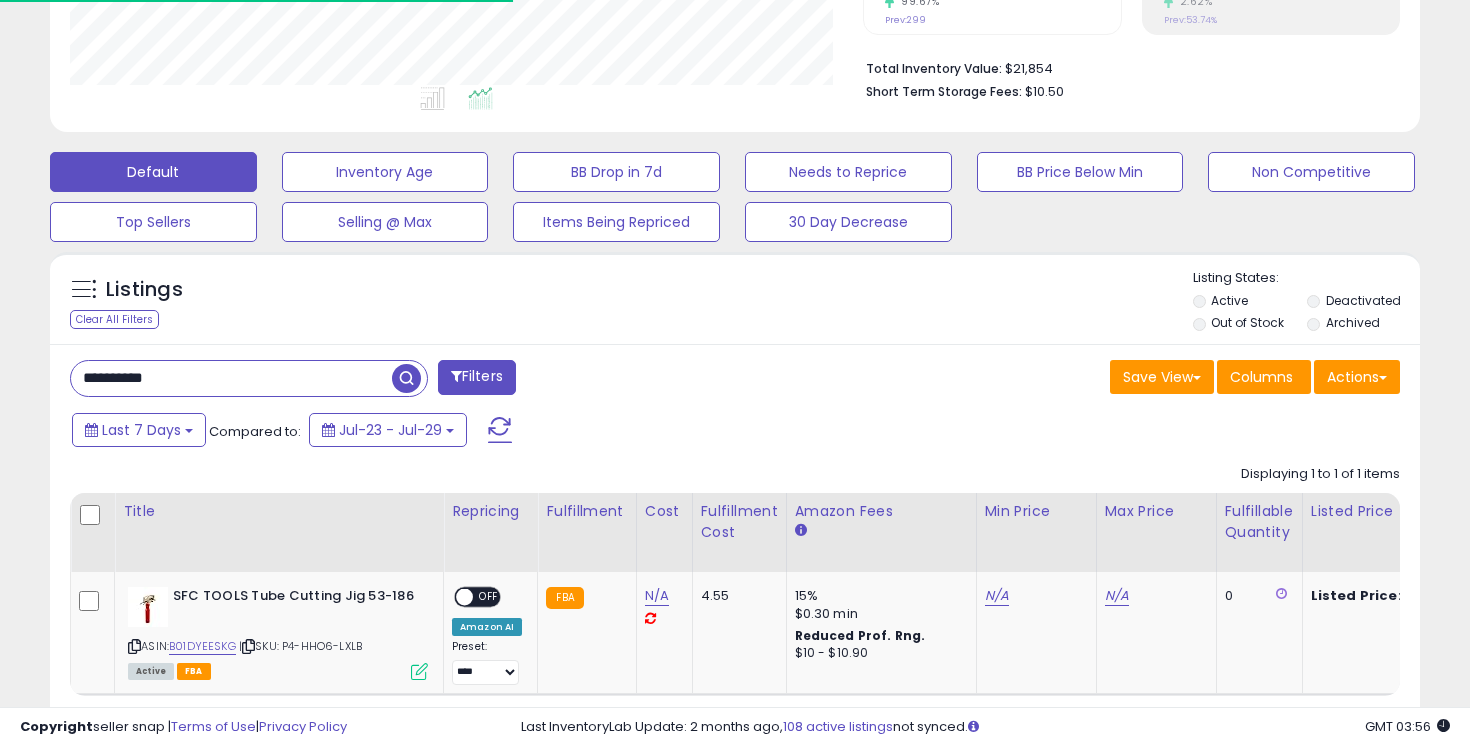 scroll, scrollTop: 581, scrollLeft: 0, axis: vertical 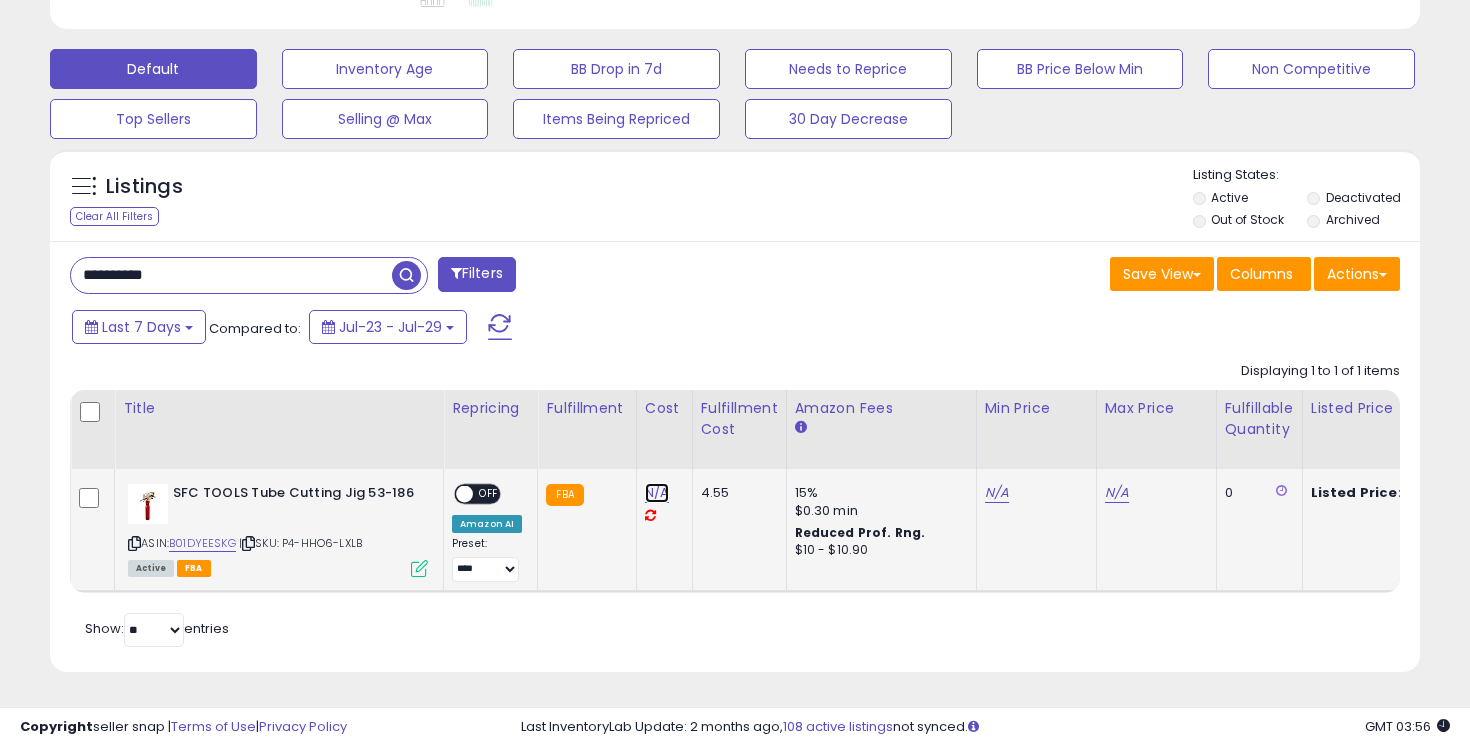 click on "N/A" at bounding box center [657, 493] 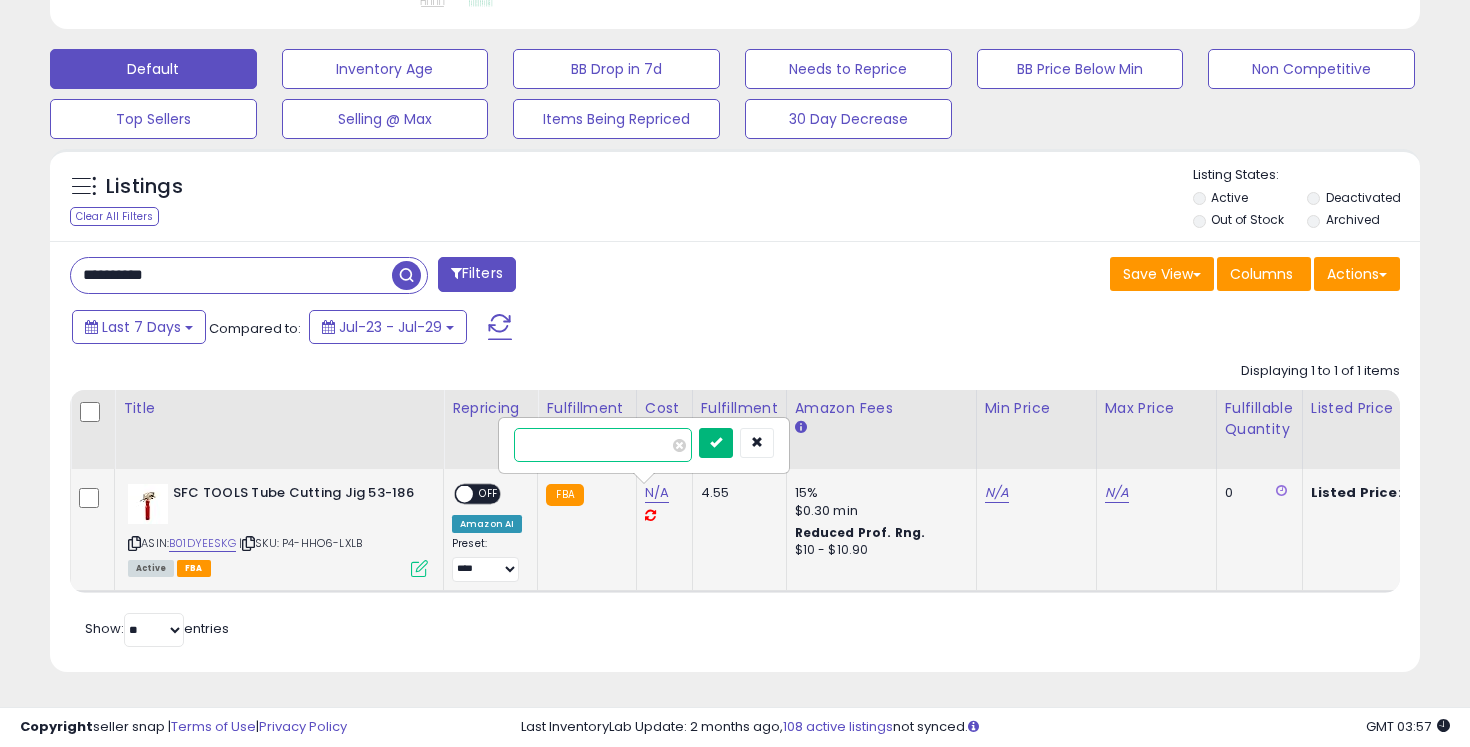 type on "*****" 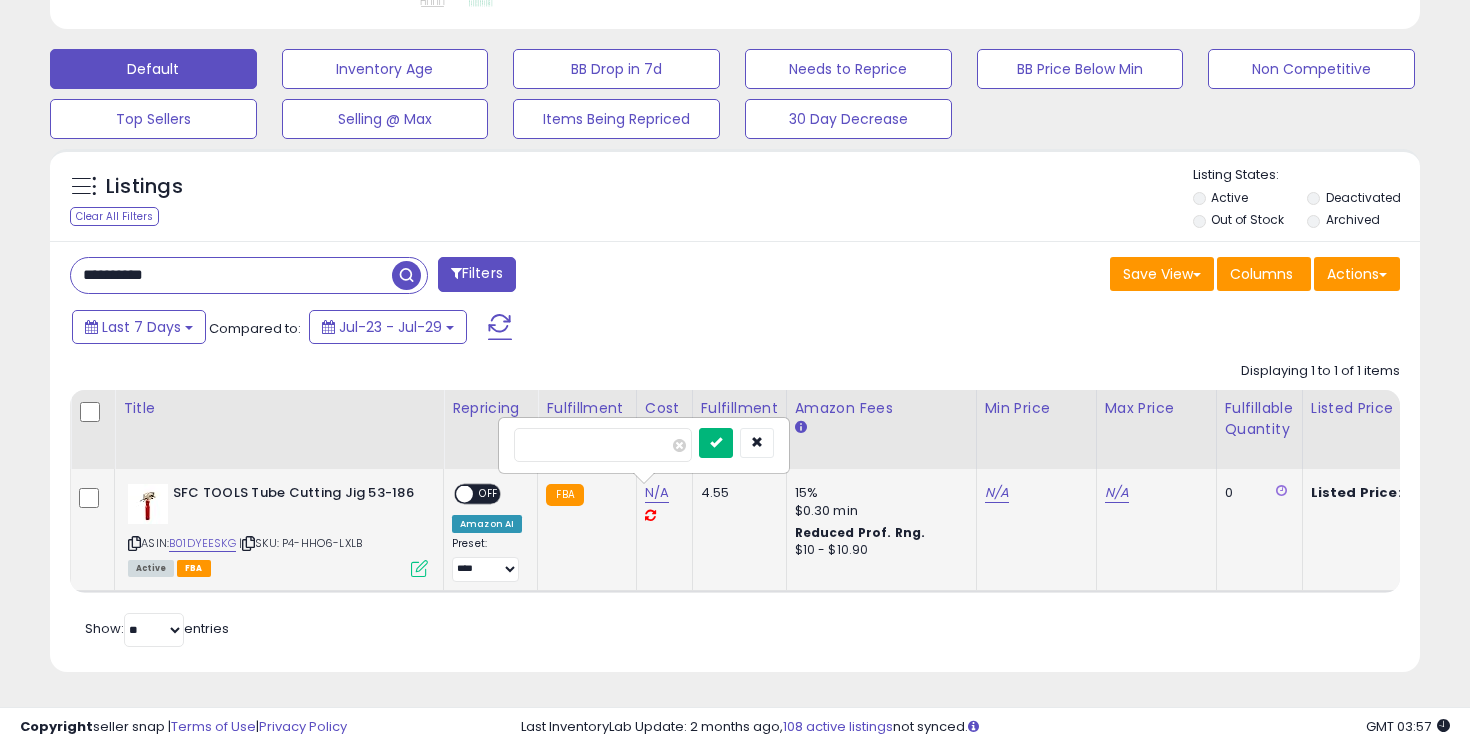 click at bounding box center (716, 442) 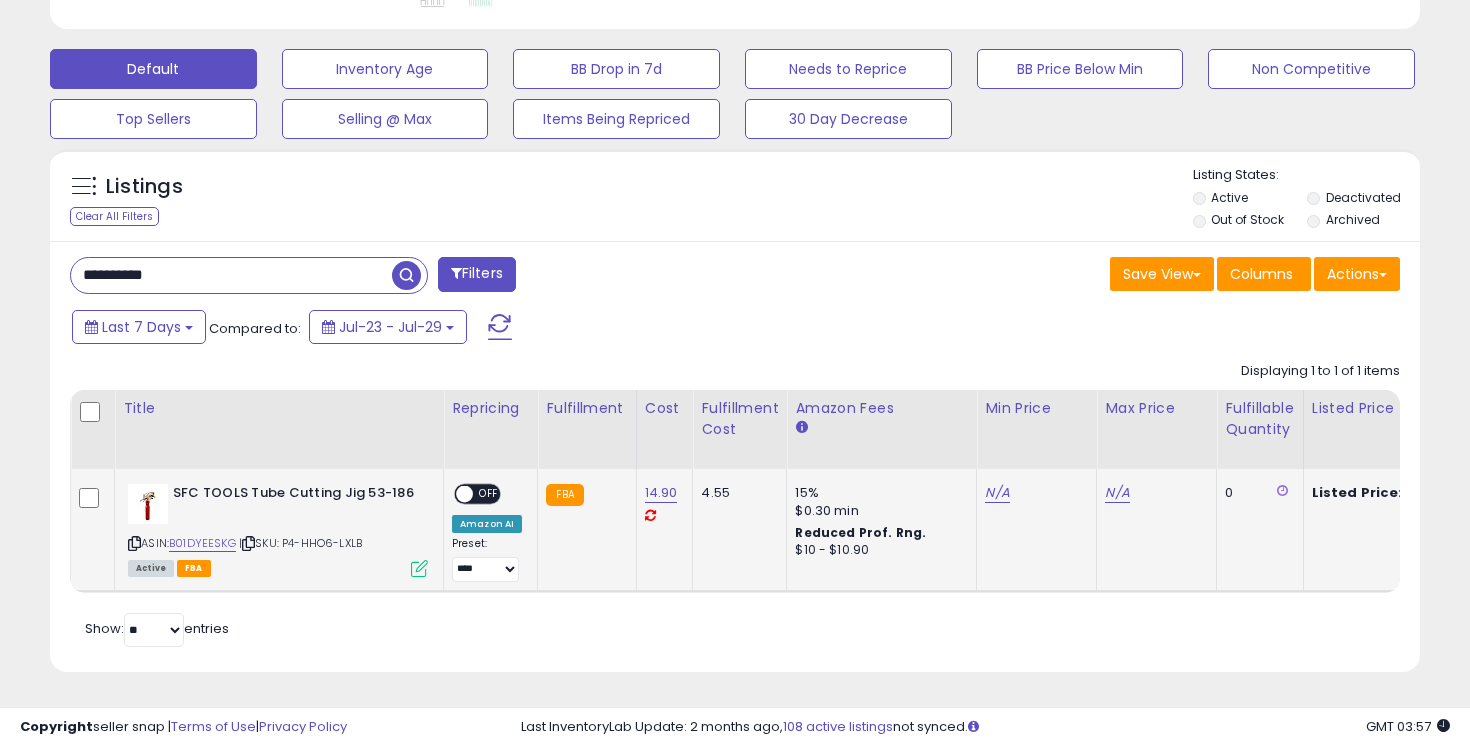 click on "ON   OFF" at bounding box center (455, 494) 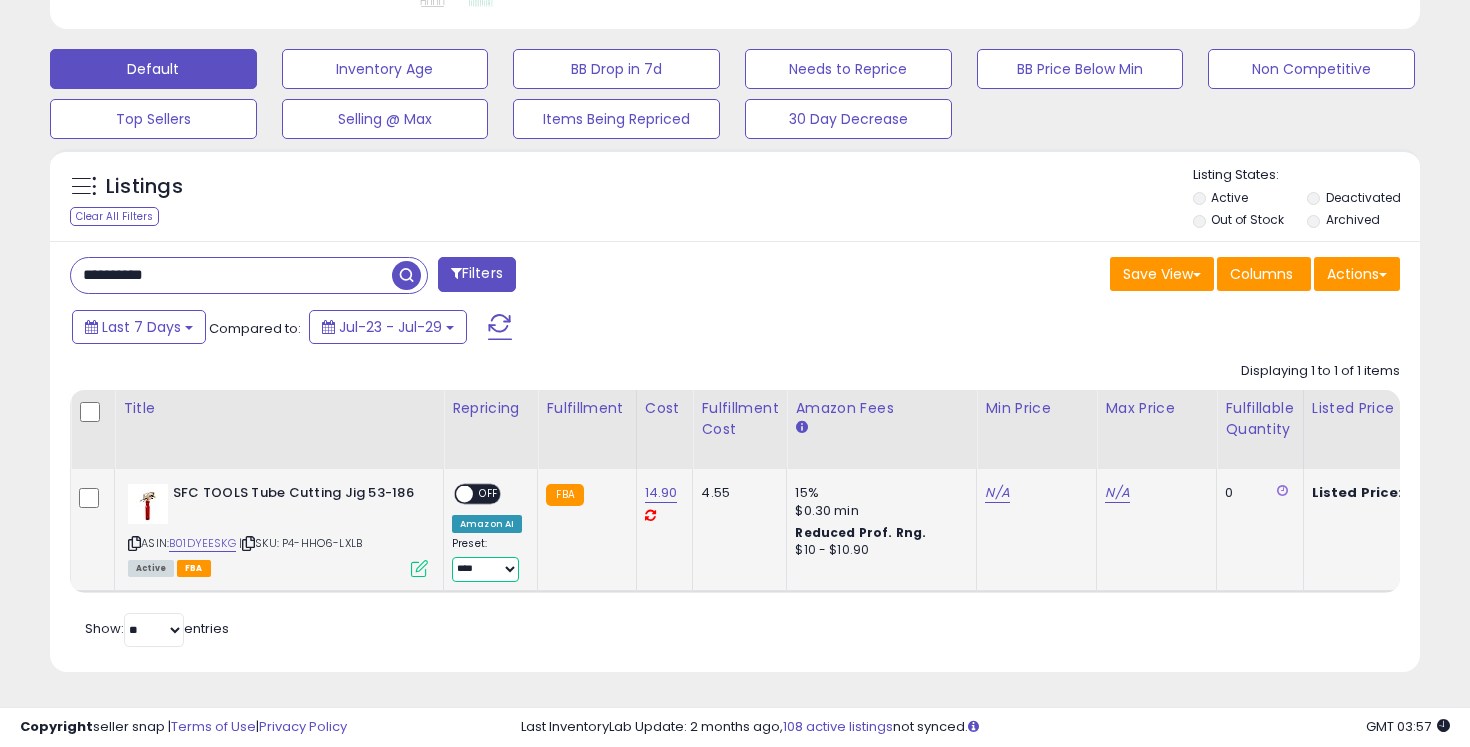 click on "**** *** *********" at bounding box center [485, 569] 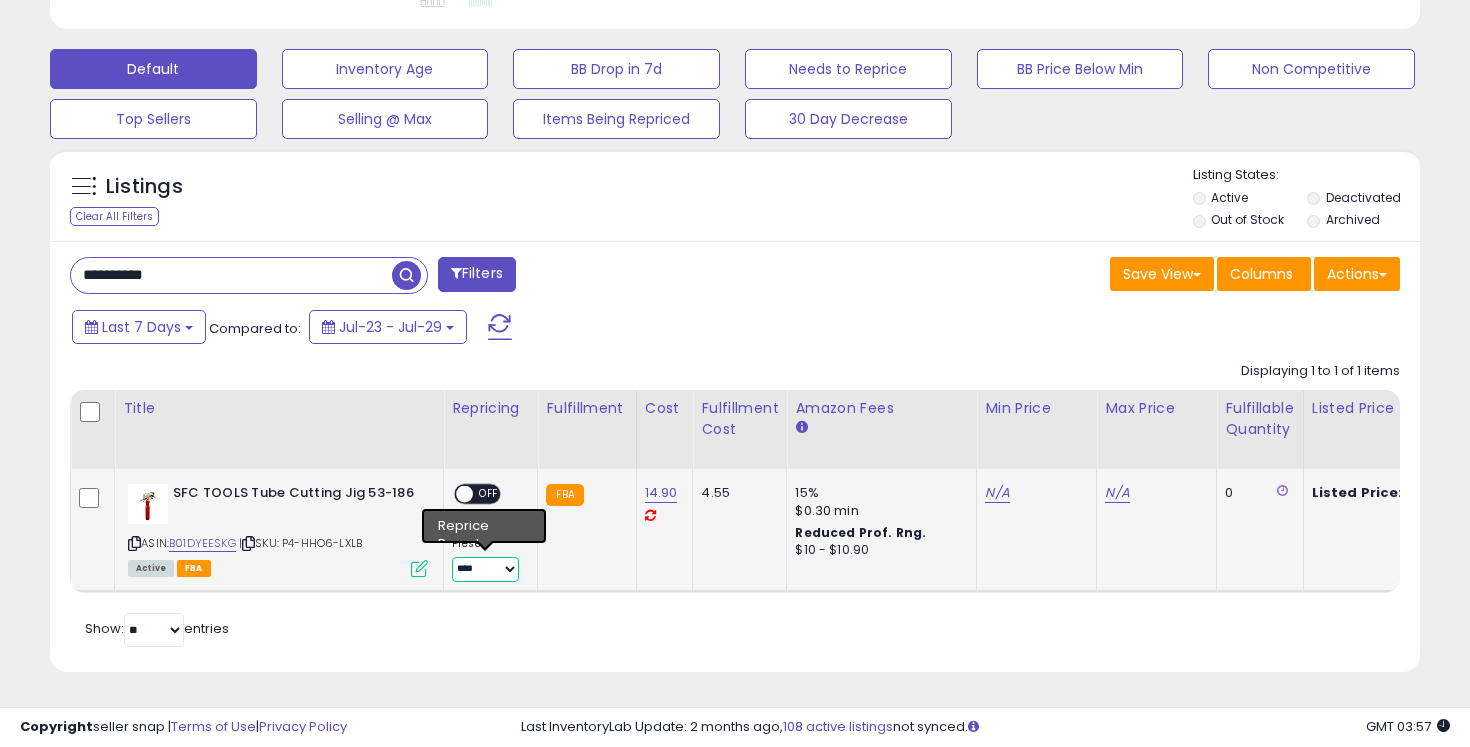 select on "*********" 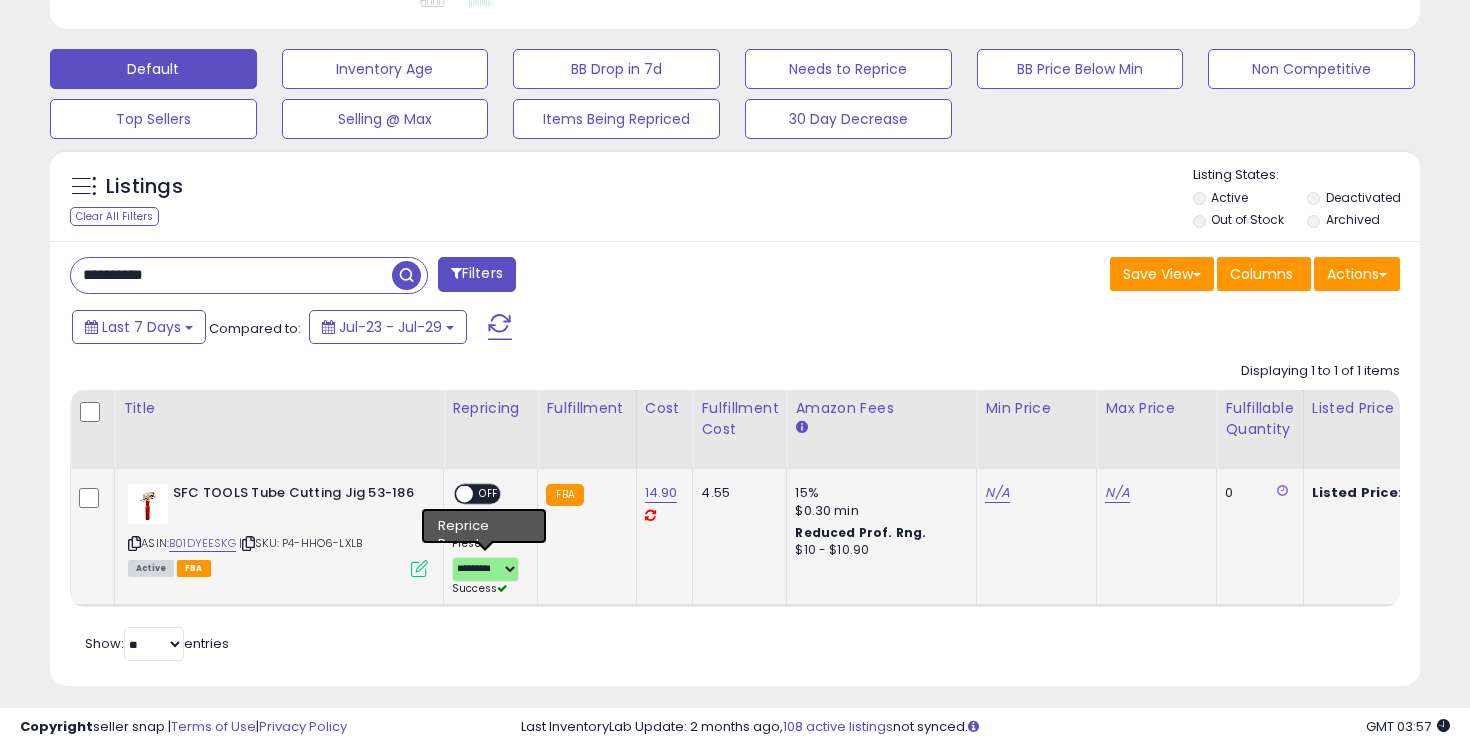 click on "OFF" at bounding box center (489, 494) 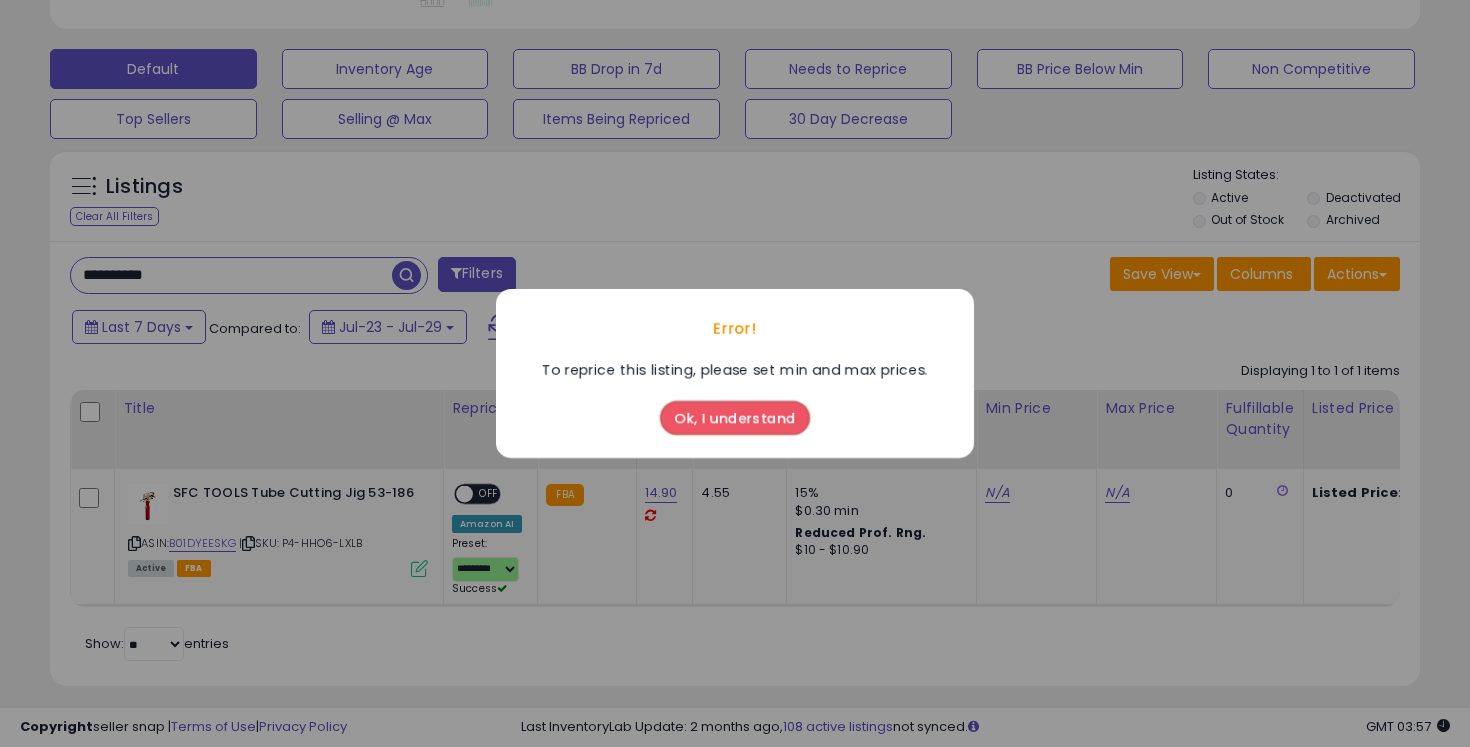 click on "Ok, I understand" at bounding box center (735, 418) 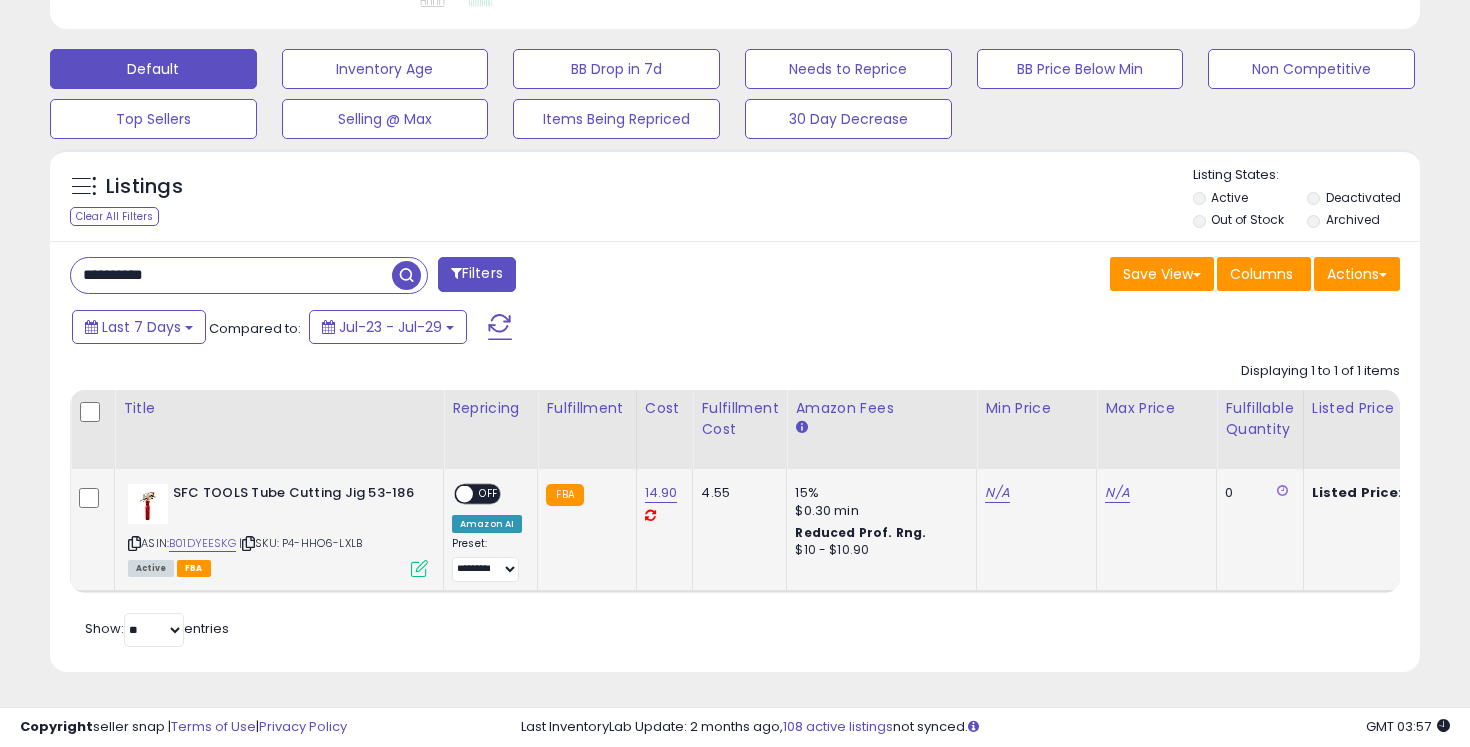 click on "N/A" at bounding box center (1033, 493) 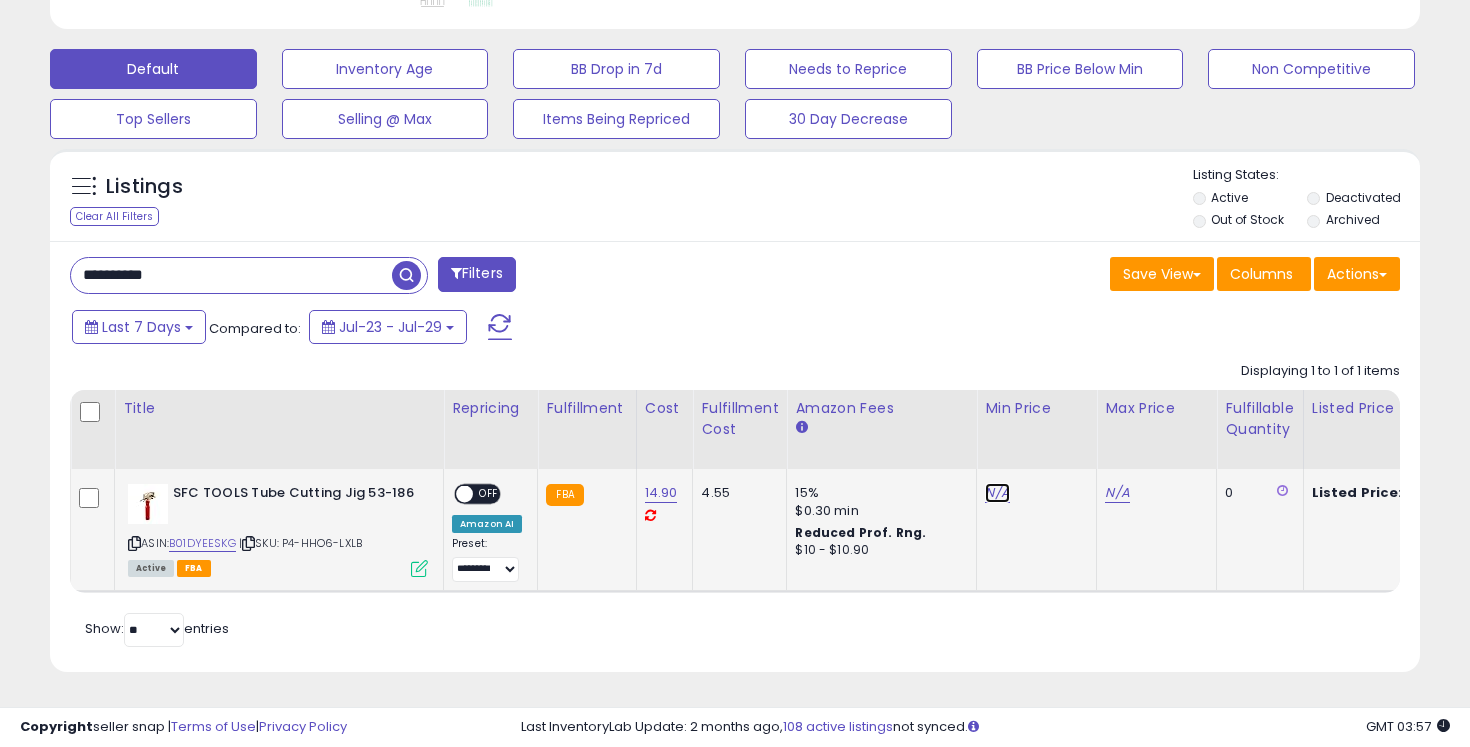 click on "N/A" at bounding box center [997, 493] 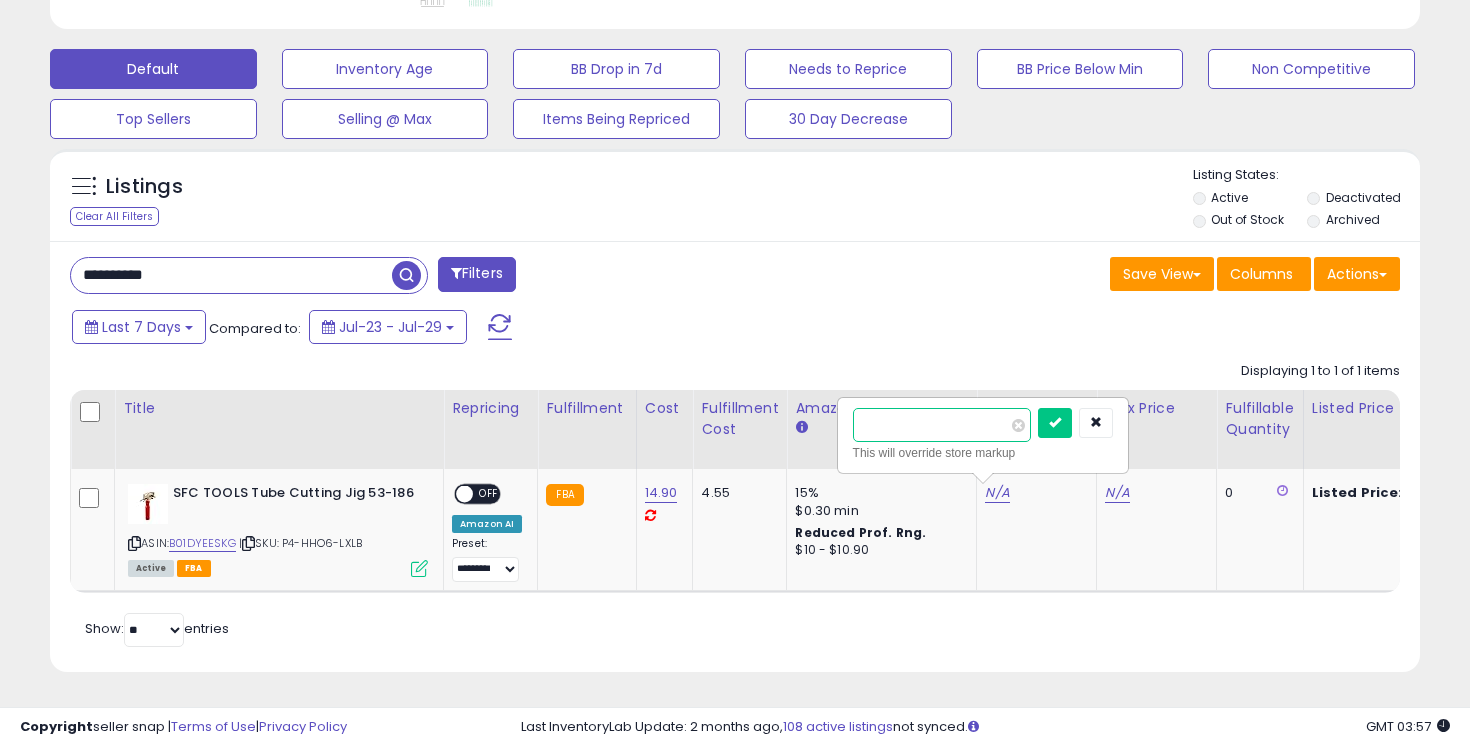 type on "*" 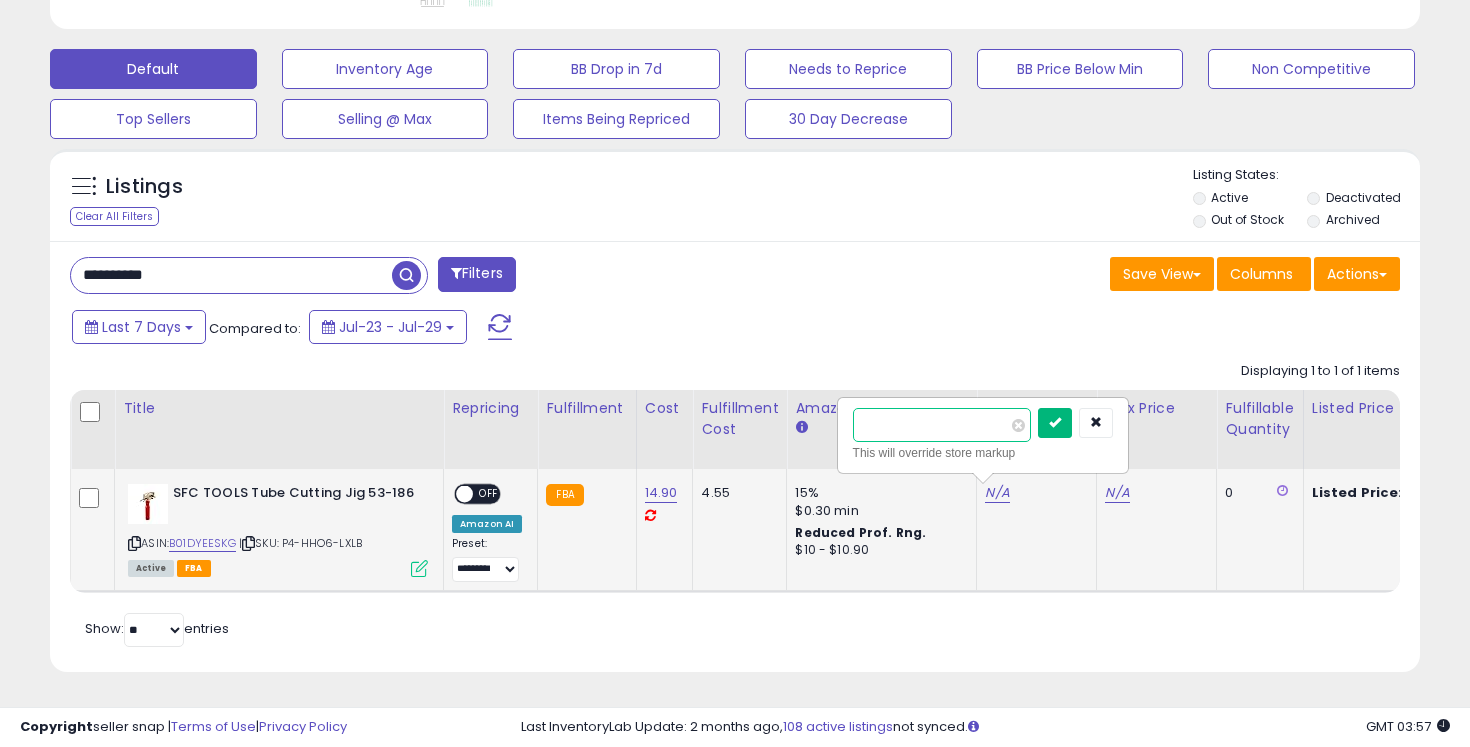 type on "*****" 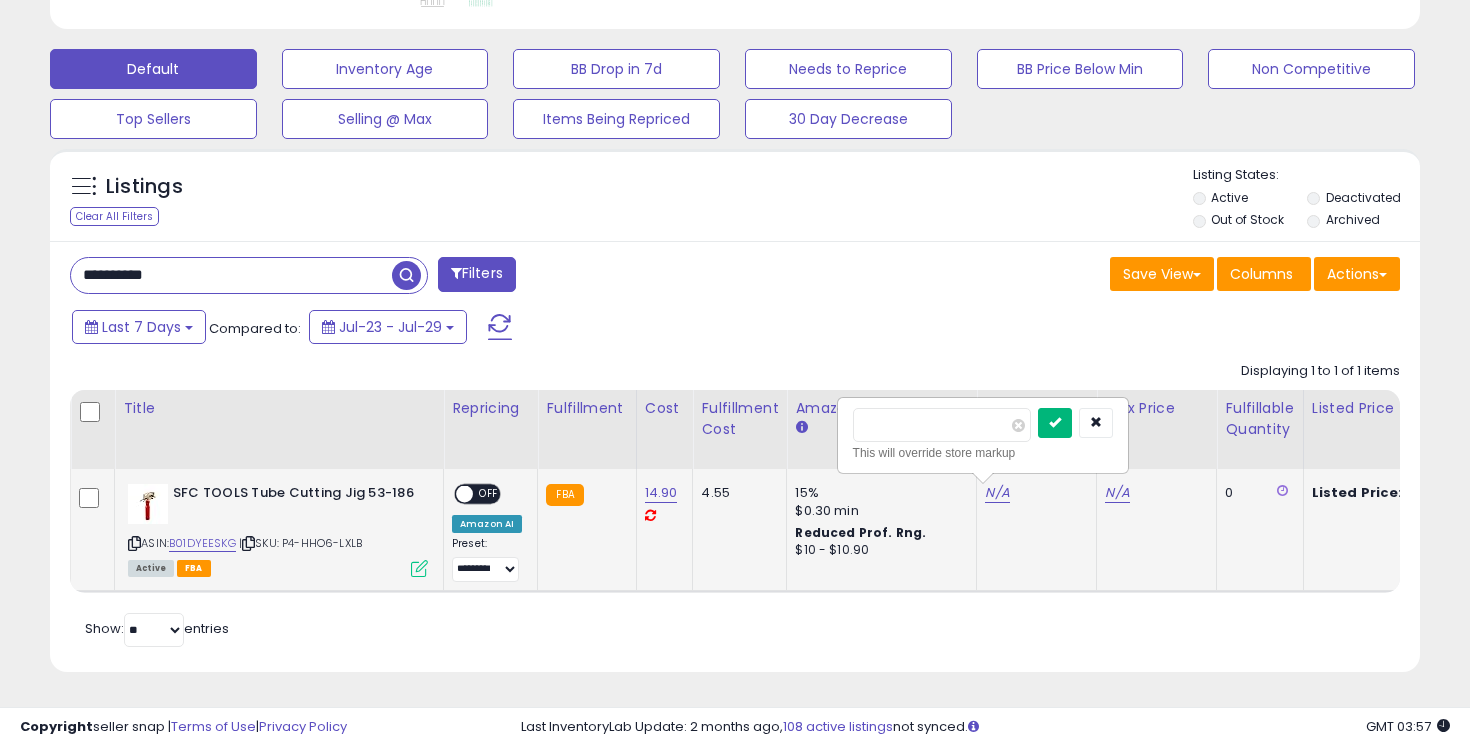 click at bounding box center [1055, 422] 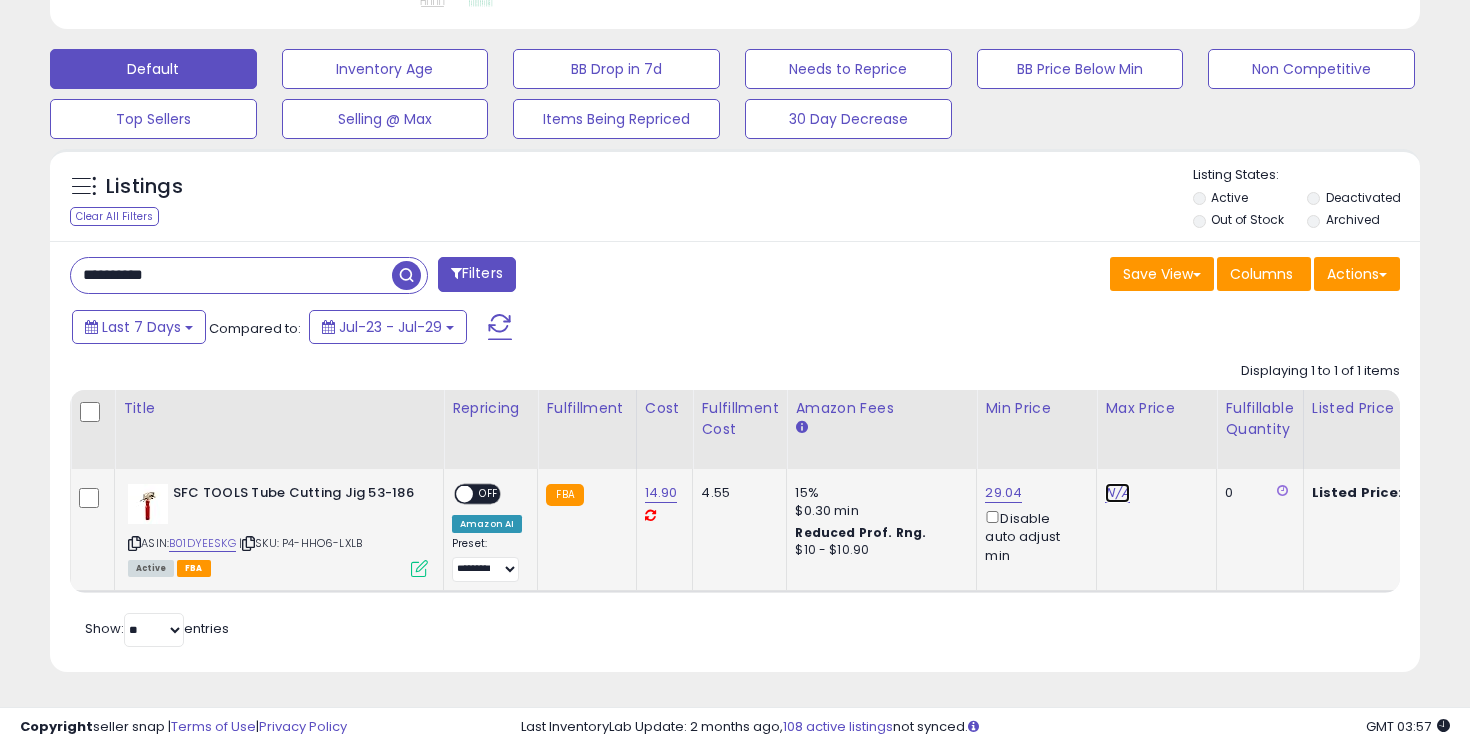 click on "N/A" at bounding box center [1117, 493] 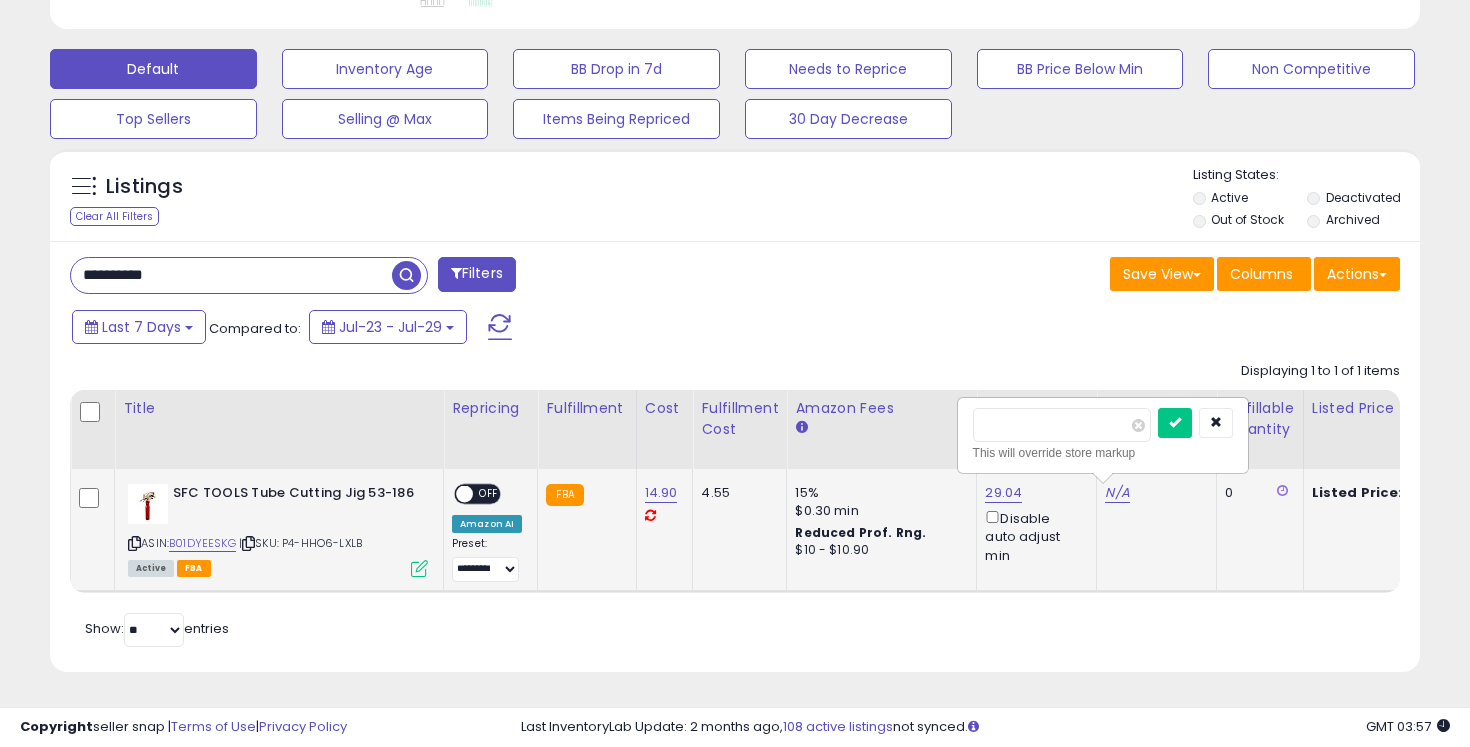 scroll, scrollTop: 0, scrollLeft: 235, axis: horizontal 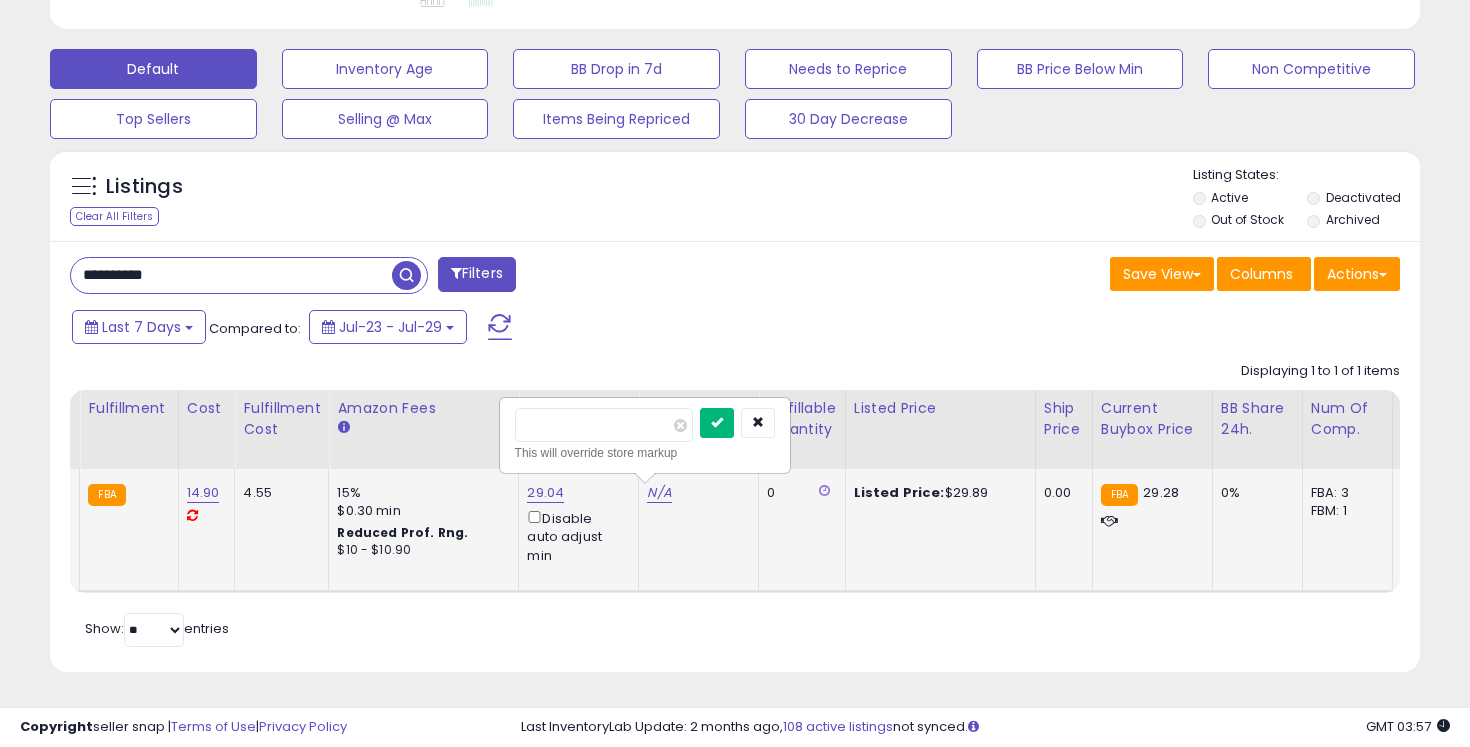 type on "*****" 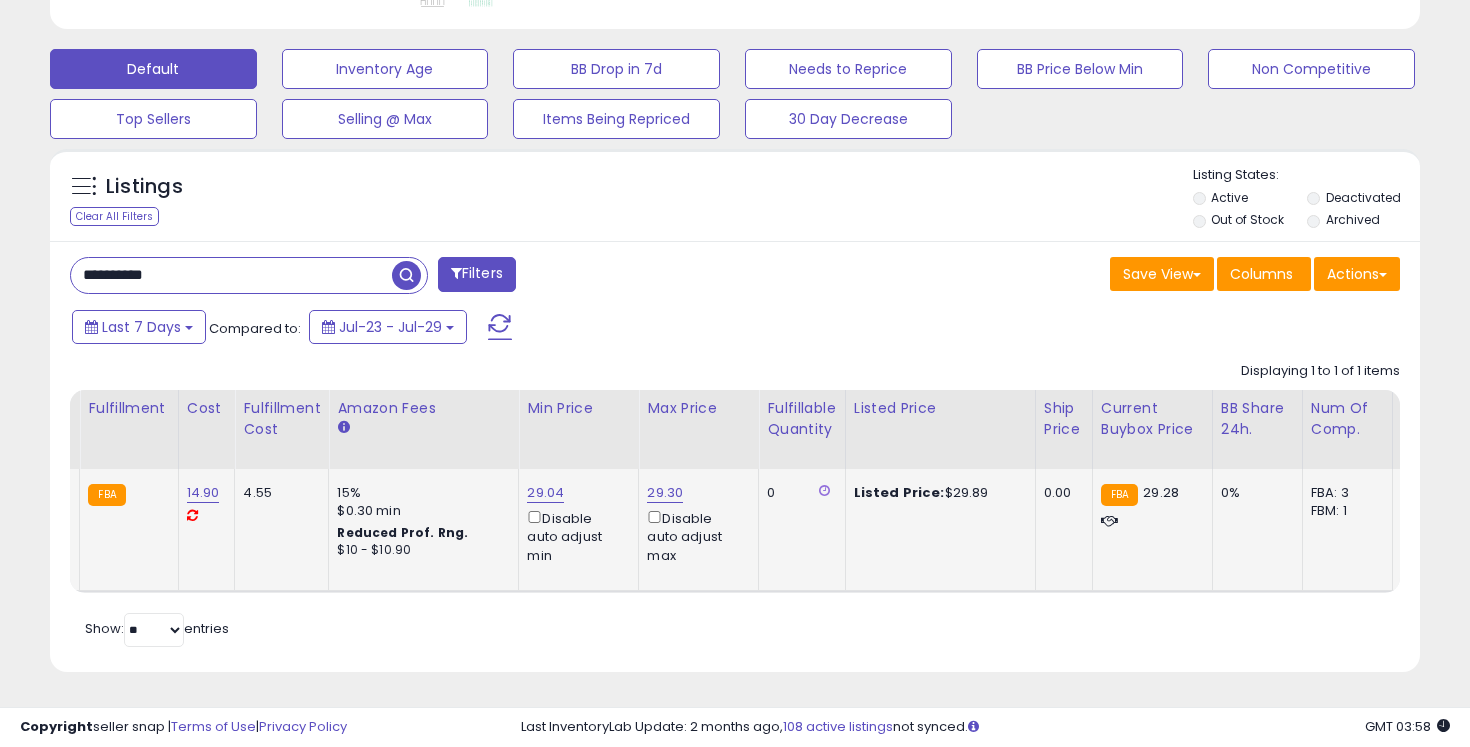 click on "**********" at bounding box center (395, 277) 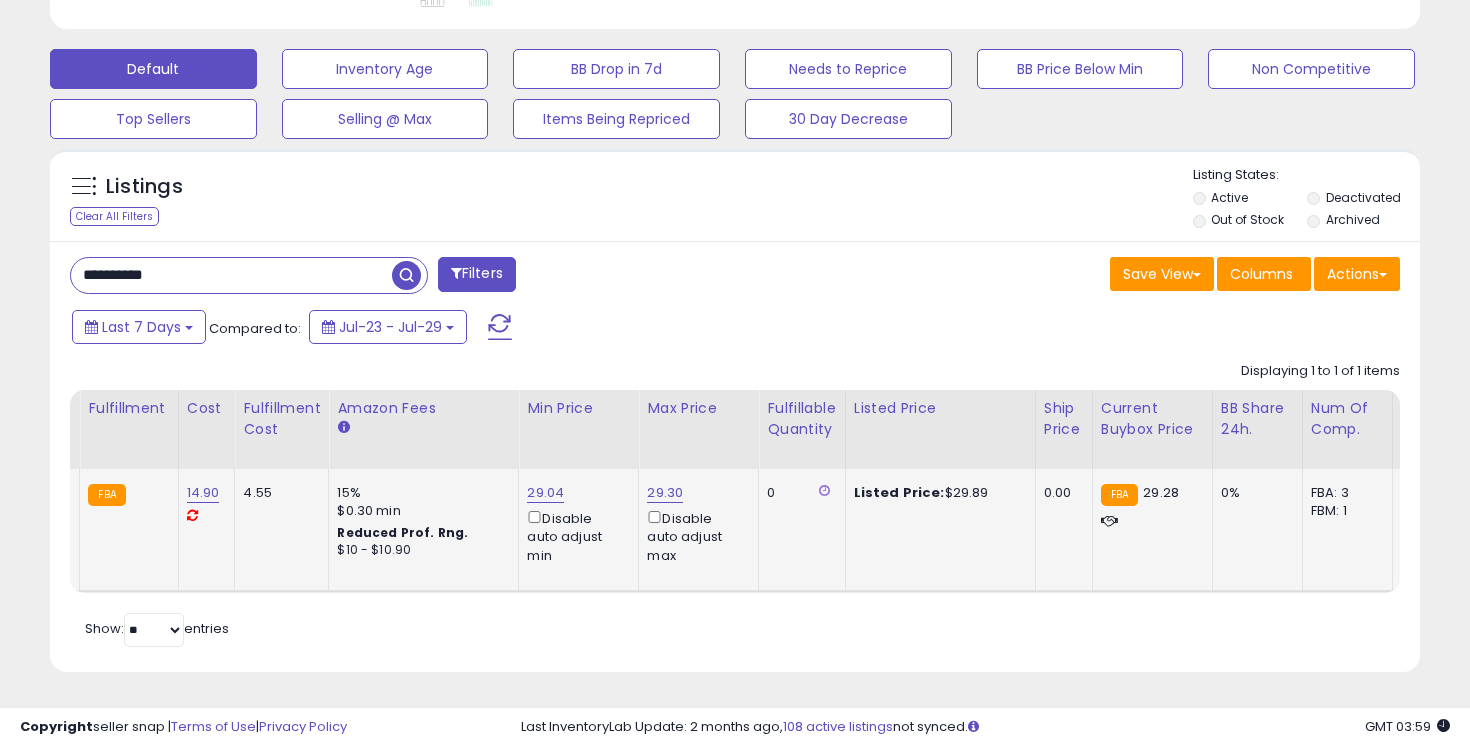 type on "**********" 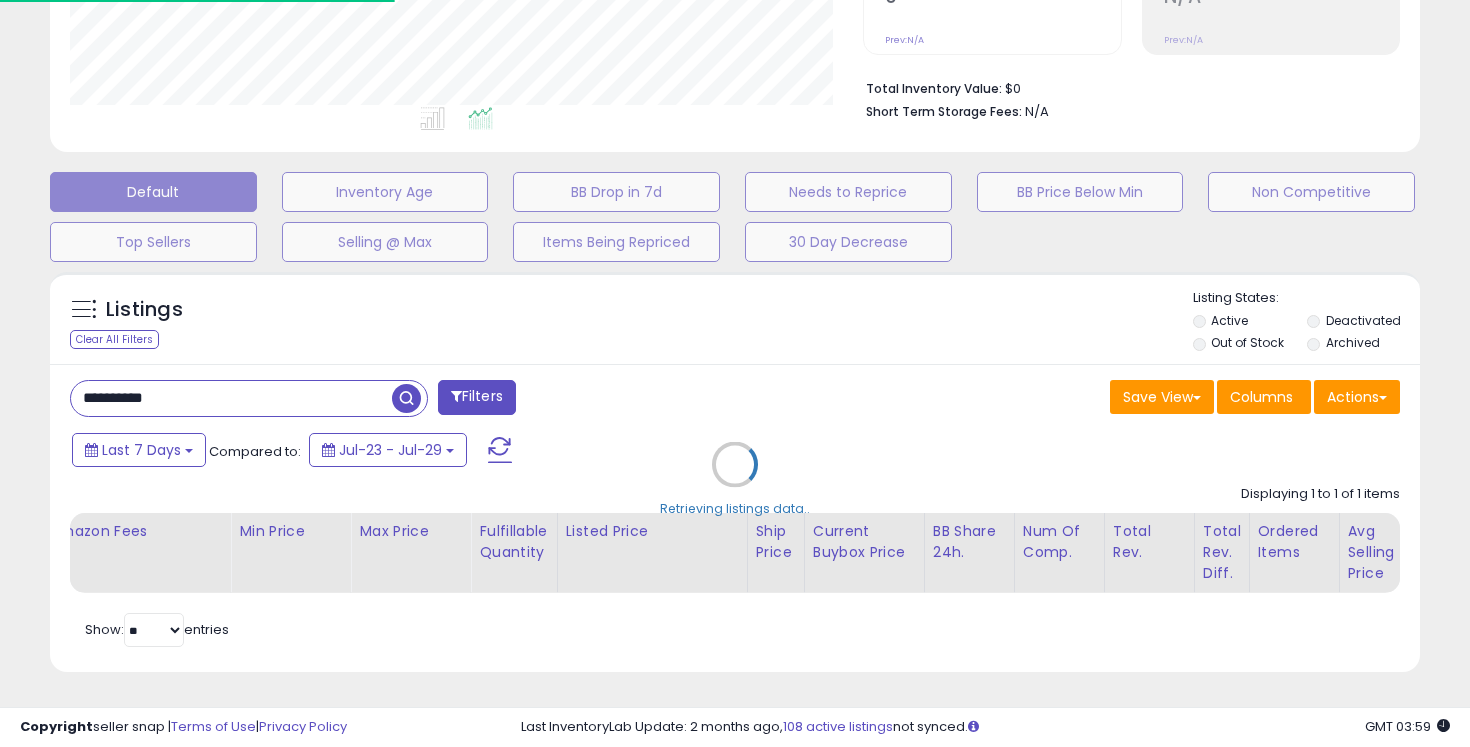 scroll, scrollTop: 581, scrollLeft: 0, axis: vertical 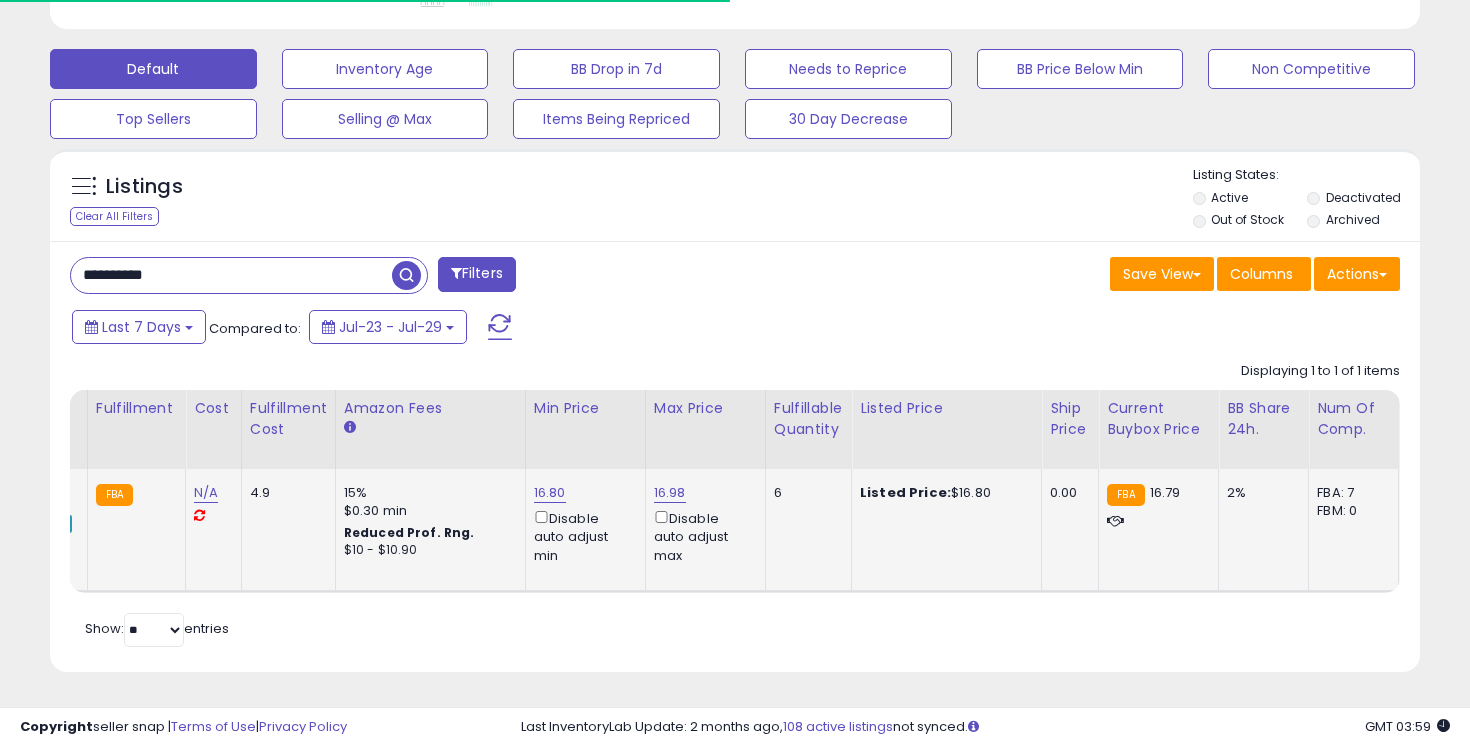 click on "16.80  Disable auto adjust min" at bounding box center (582, 524) 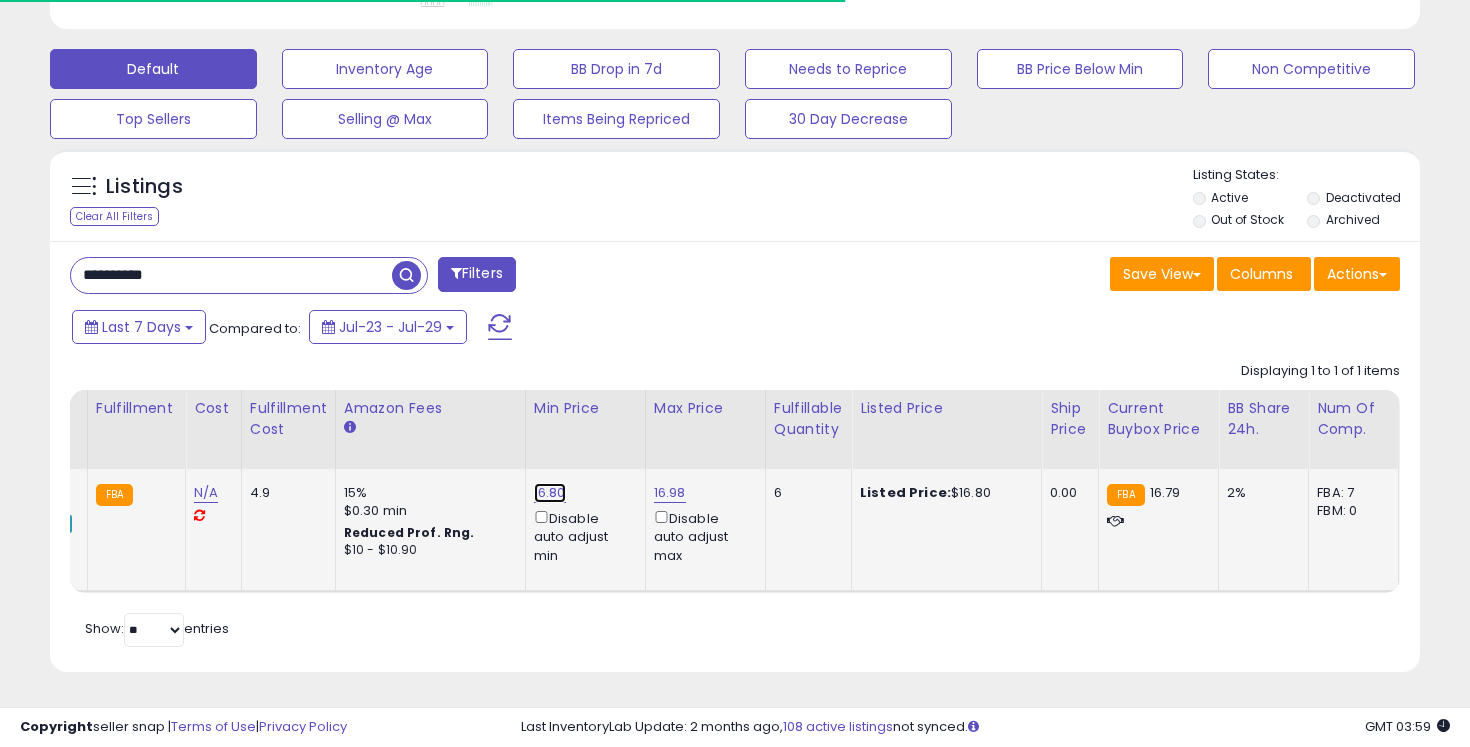 click on "16.80" at bounding box center [550, 493] 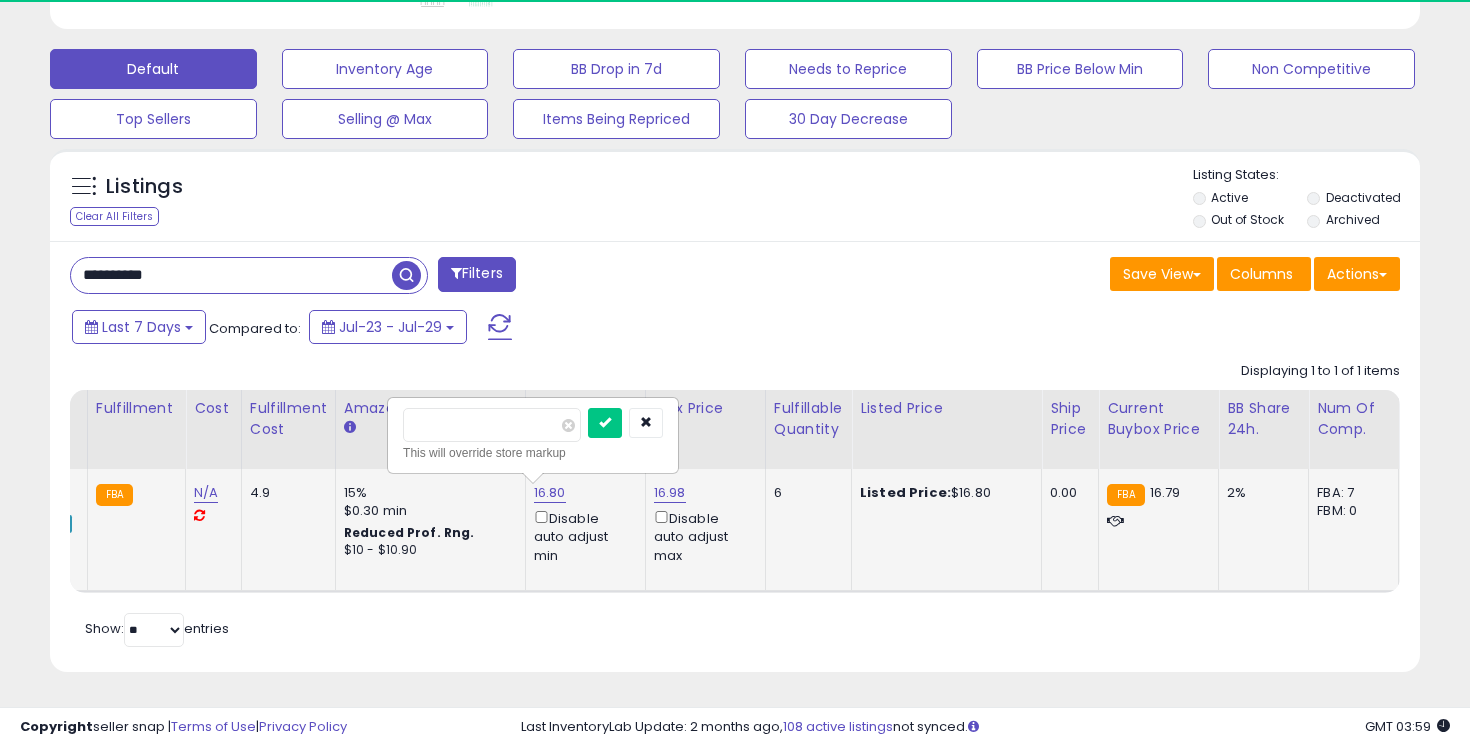 scroll, scrollTop: 999590, scrollLeft: 999206, axis: both 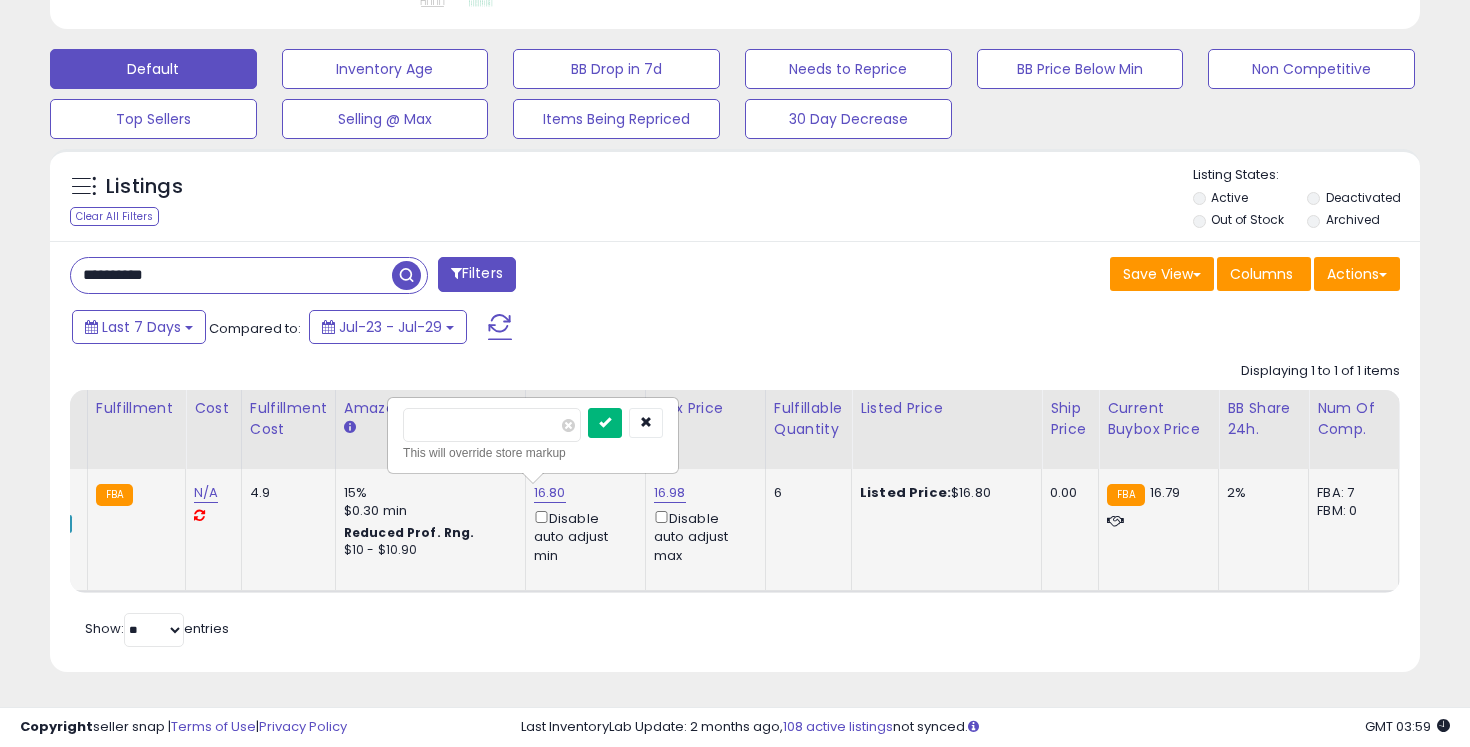 type on "*****" 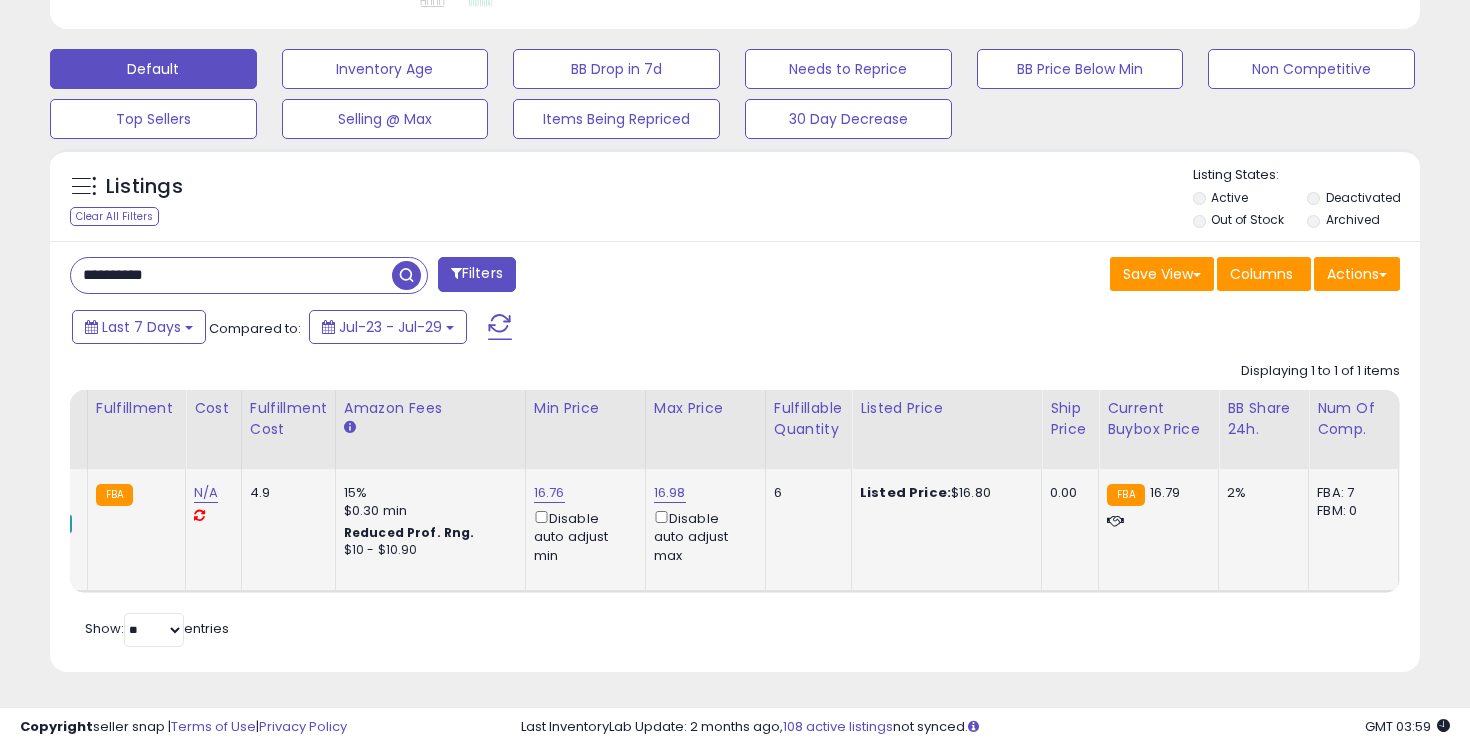 click on "**********" at bounding box center (231, 275) 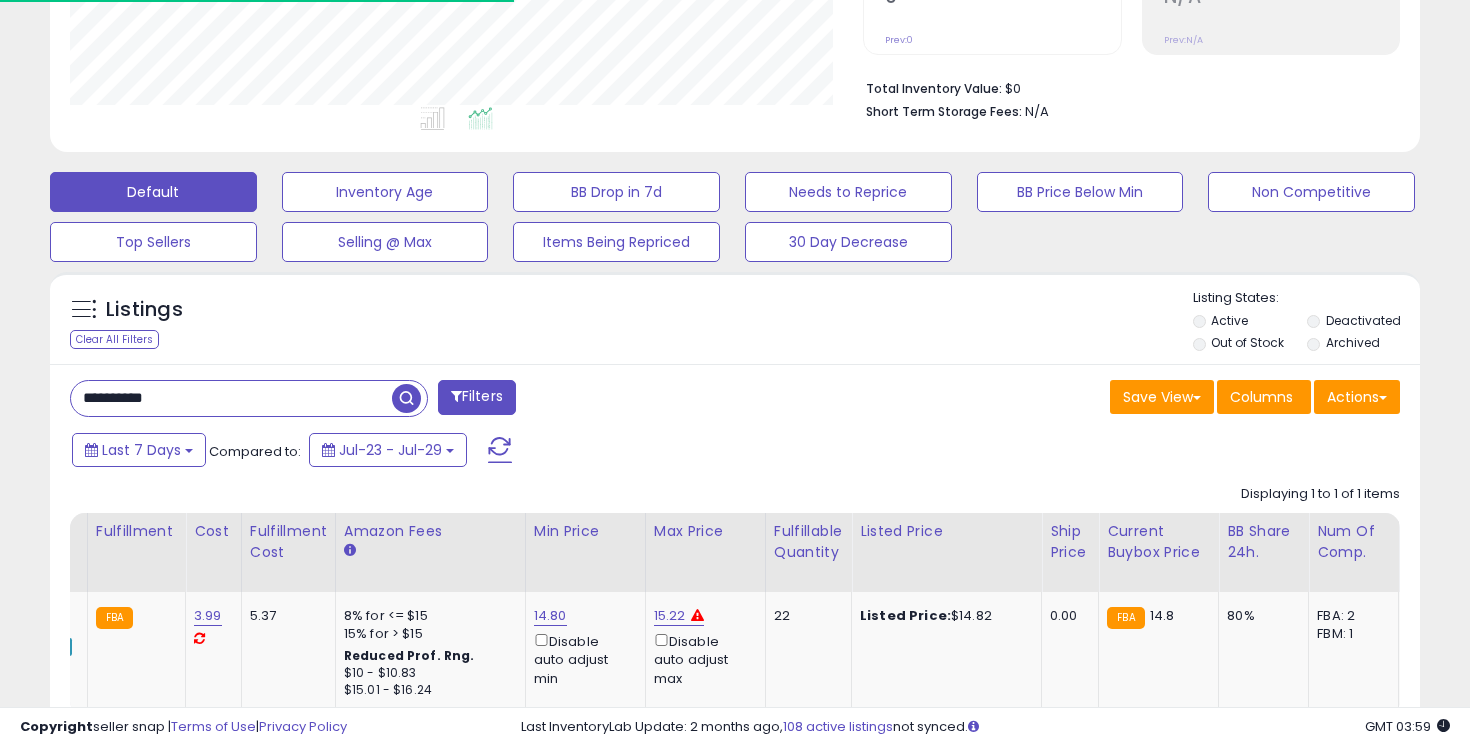scroll, scrollTop: 581, scrollLeft: 0, axis: vertical 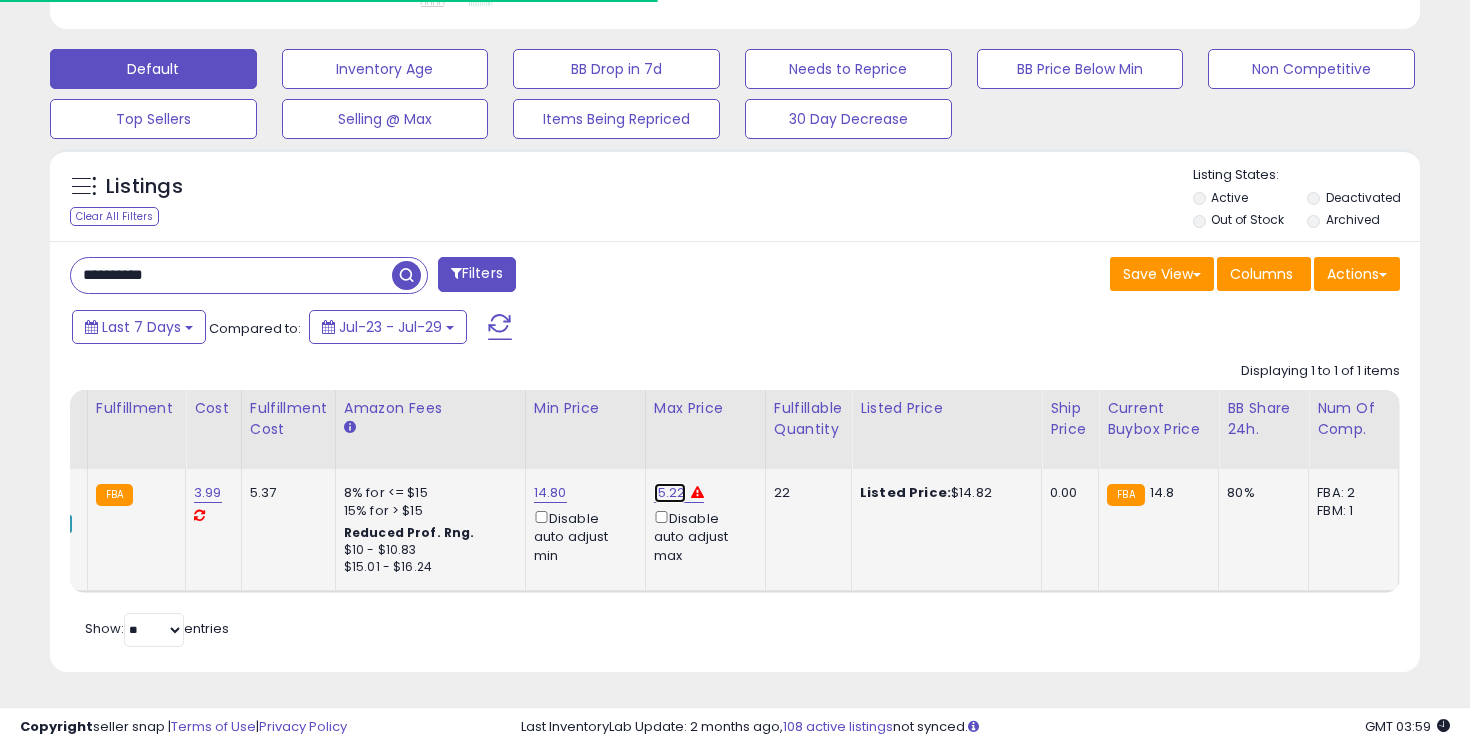 click on "15.22" at bounding box center [670, 493] 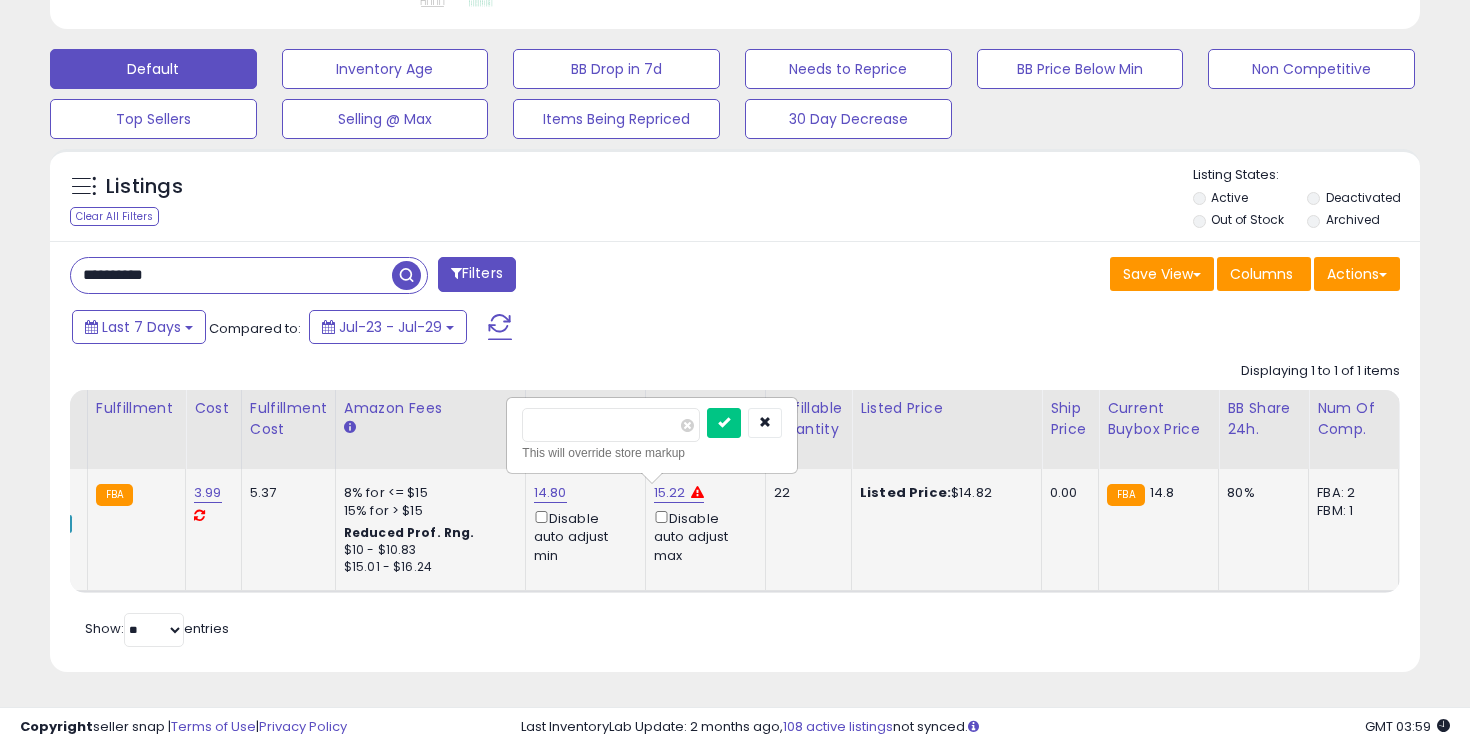type on "*" 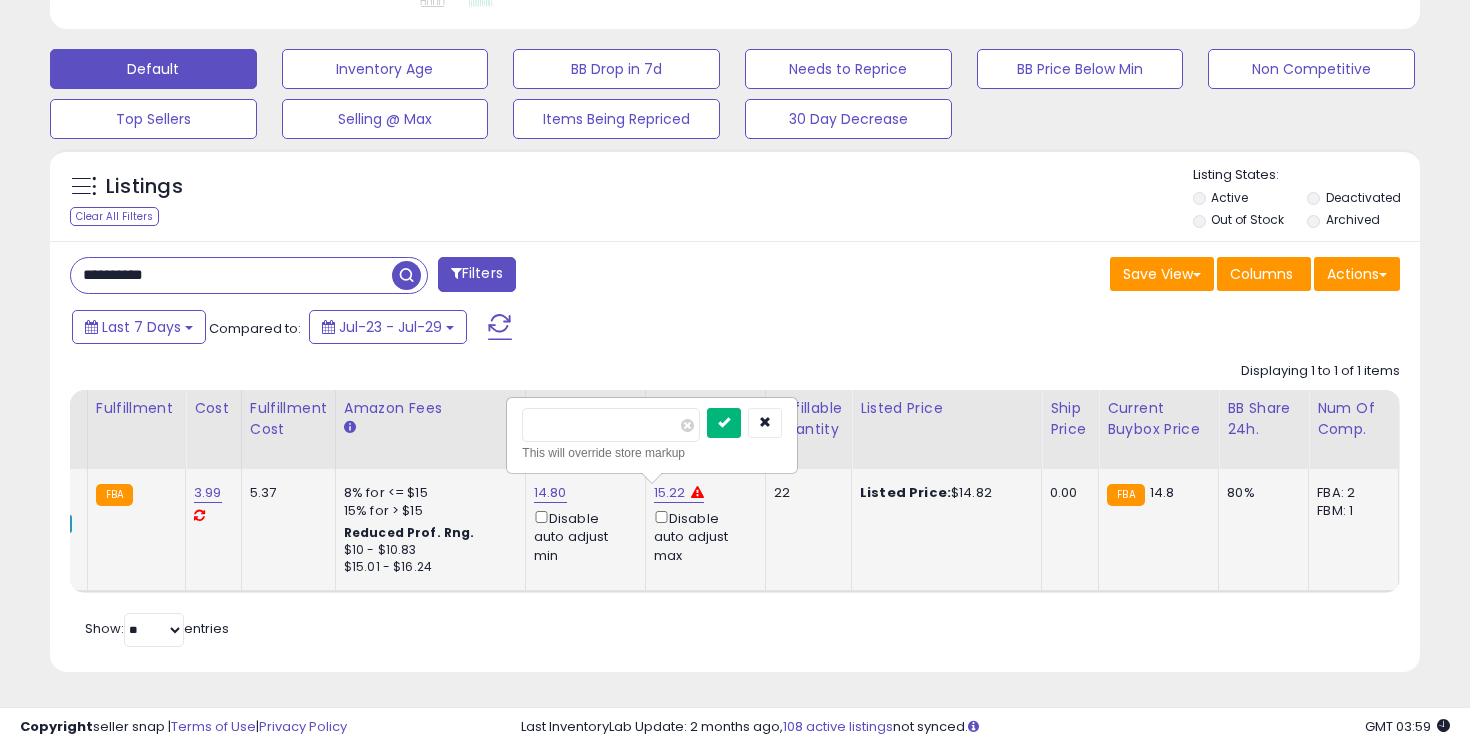 type on "*****" 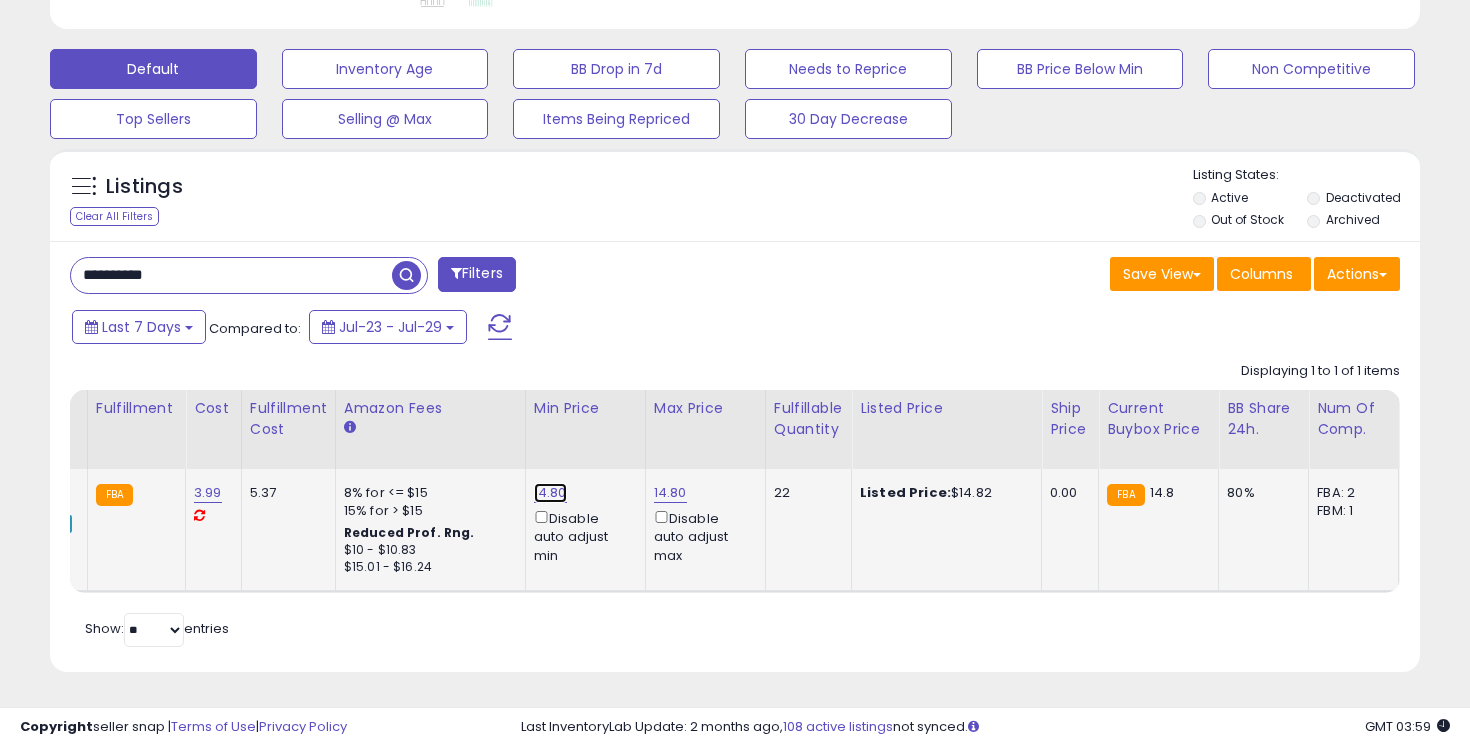 click on "14.80" at bounding box center (550, 493) 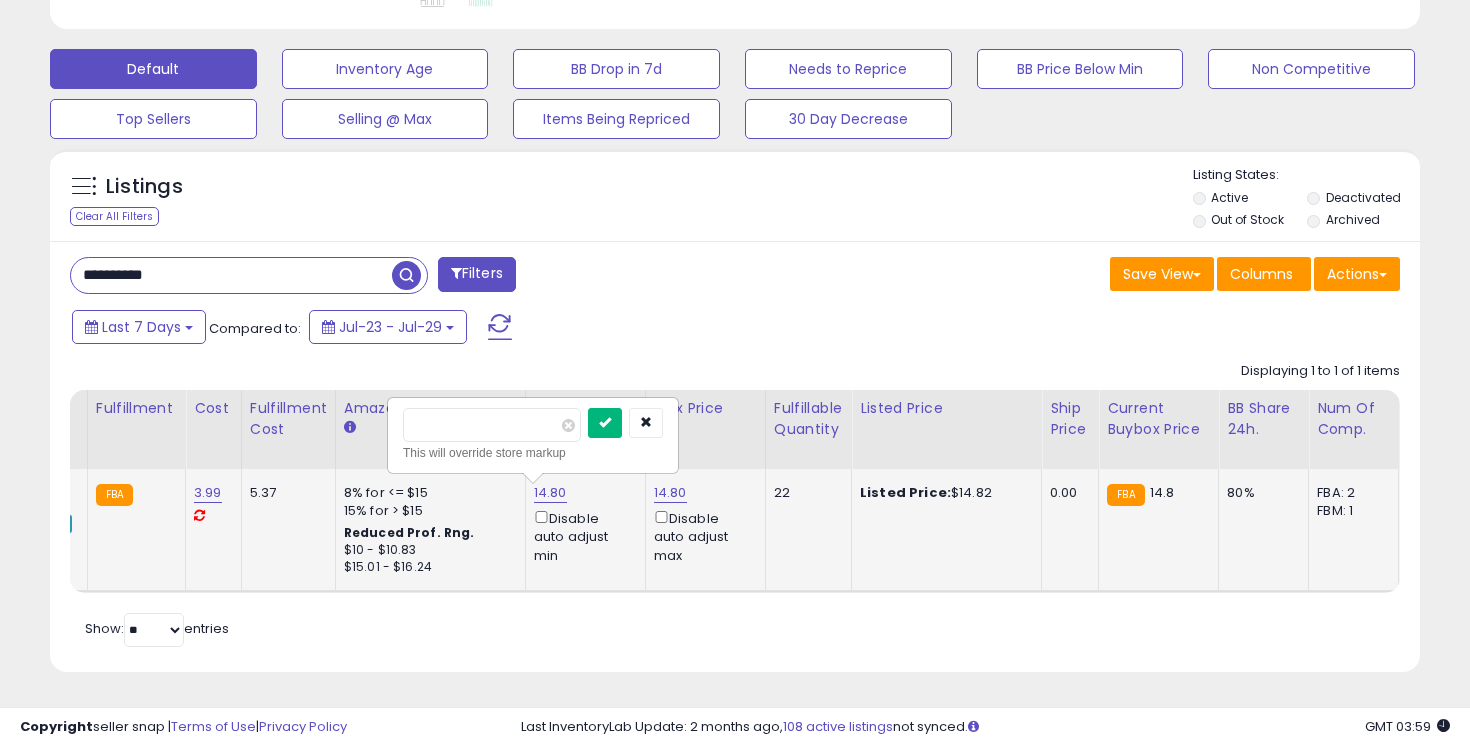 type on "*****" 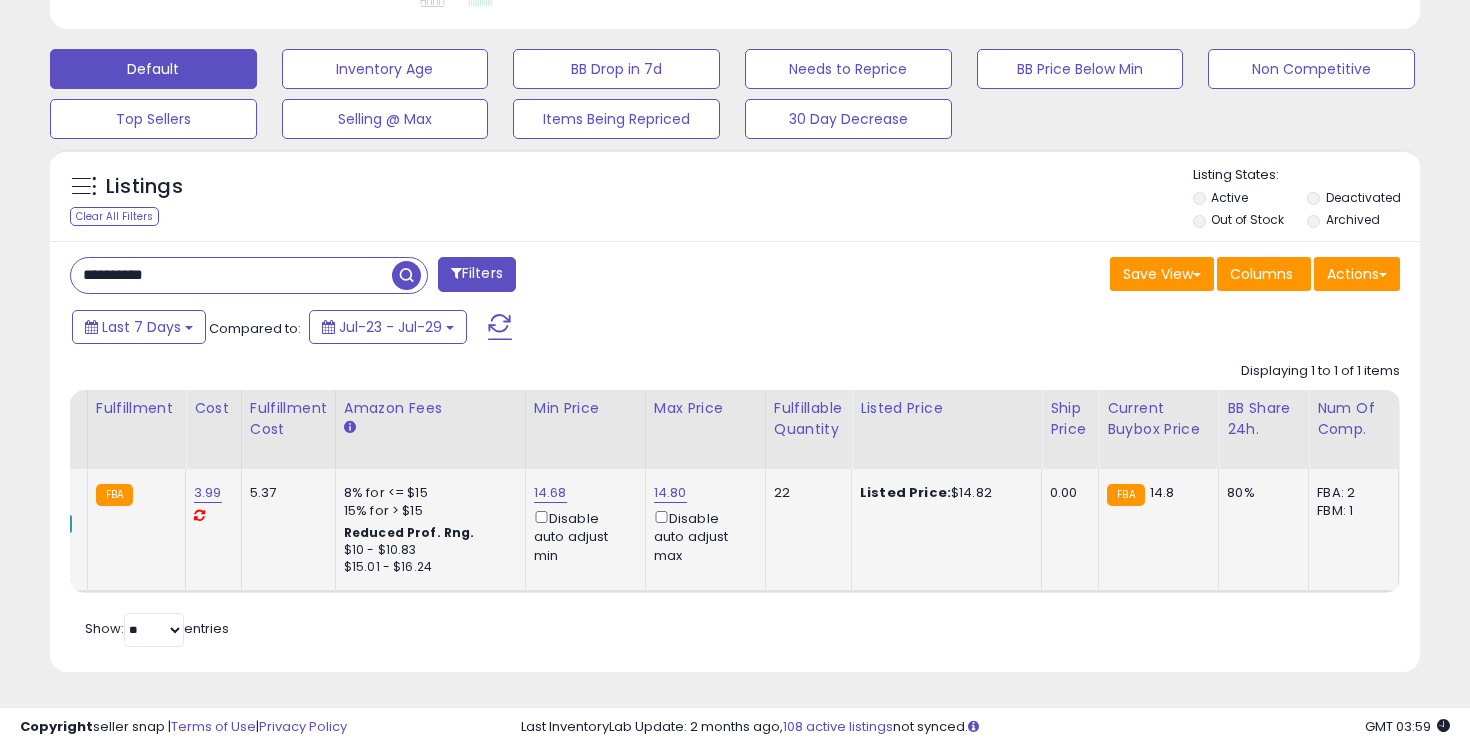 click on "**********" at bounding box center (231, 275) 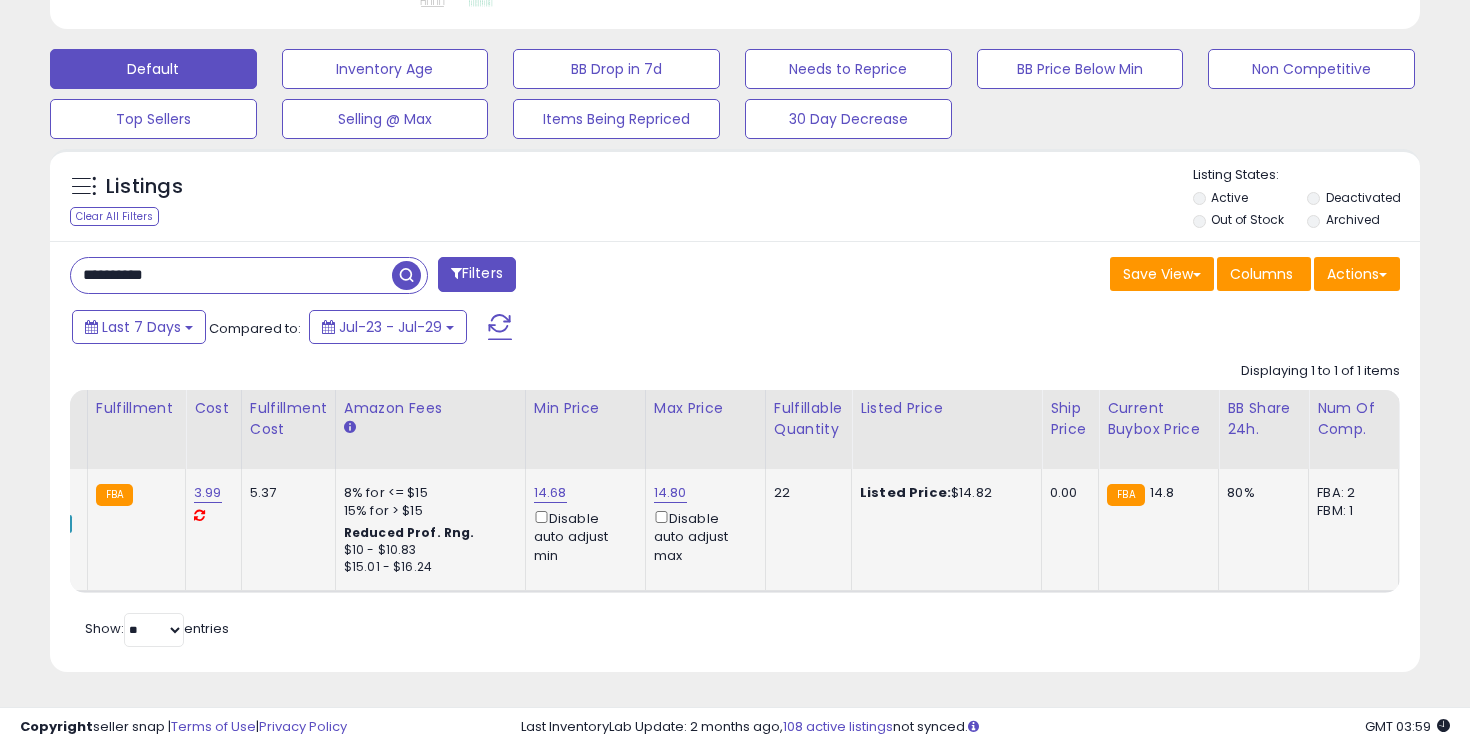 paste 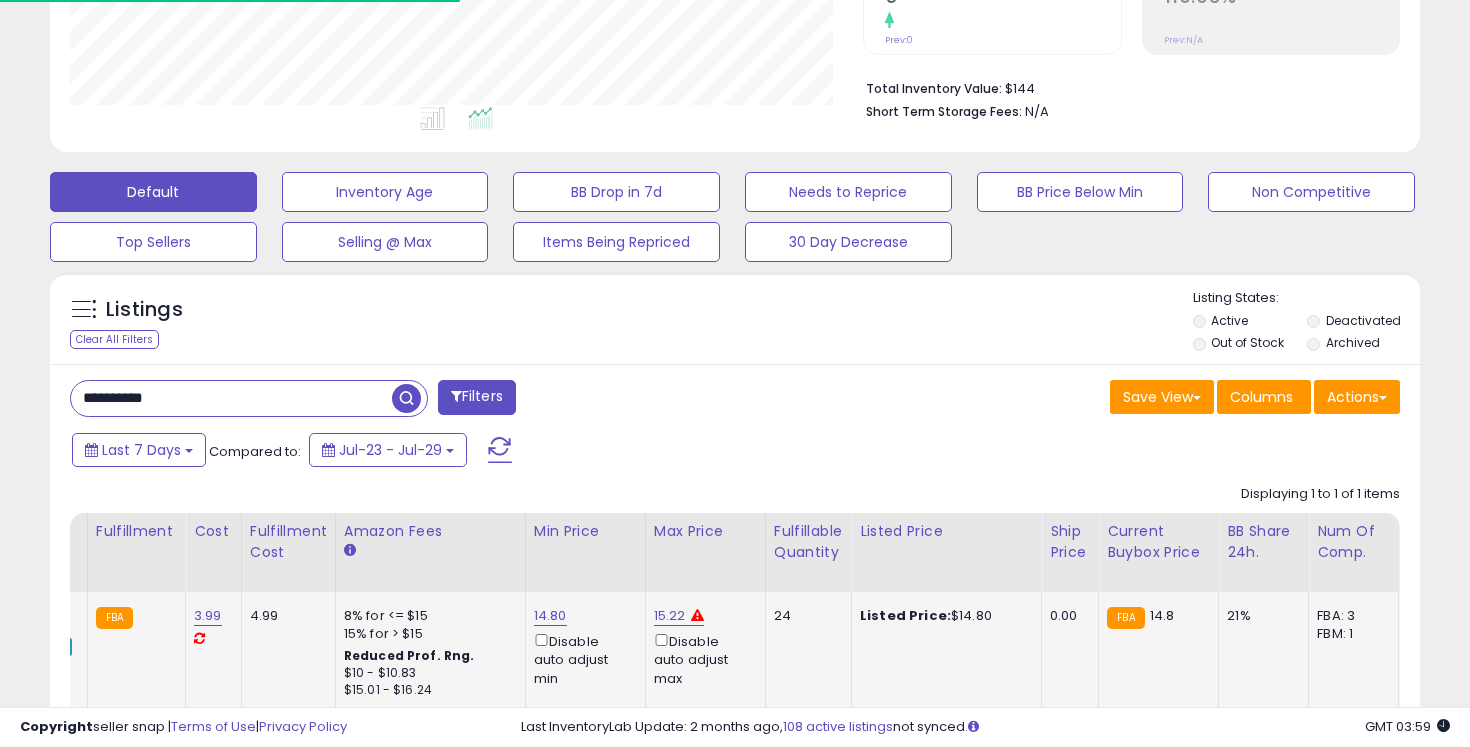 scroll, scrollTop: 581, scrollLeft: 0, axis: vertical 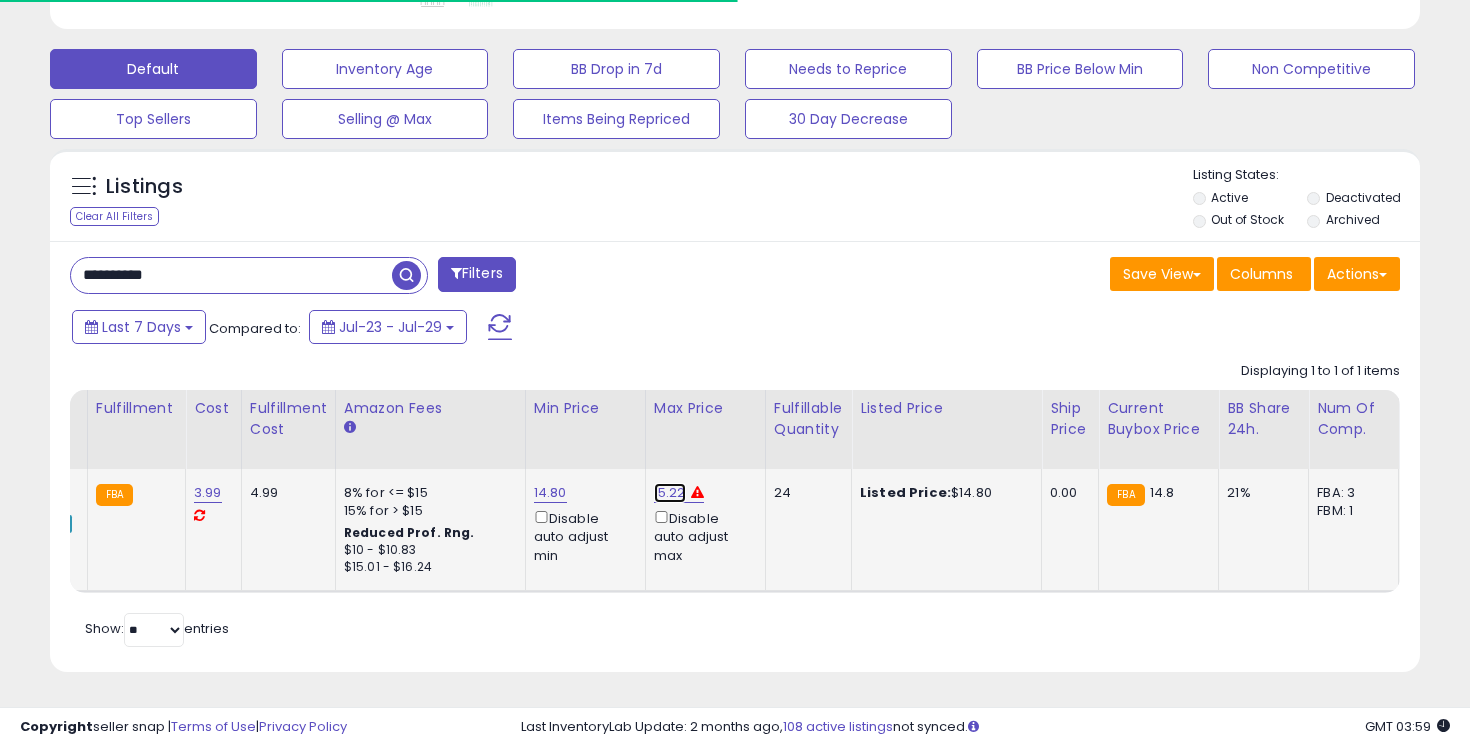 click on "15.22" at bounding box center [670, 493] 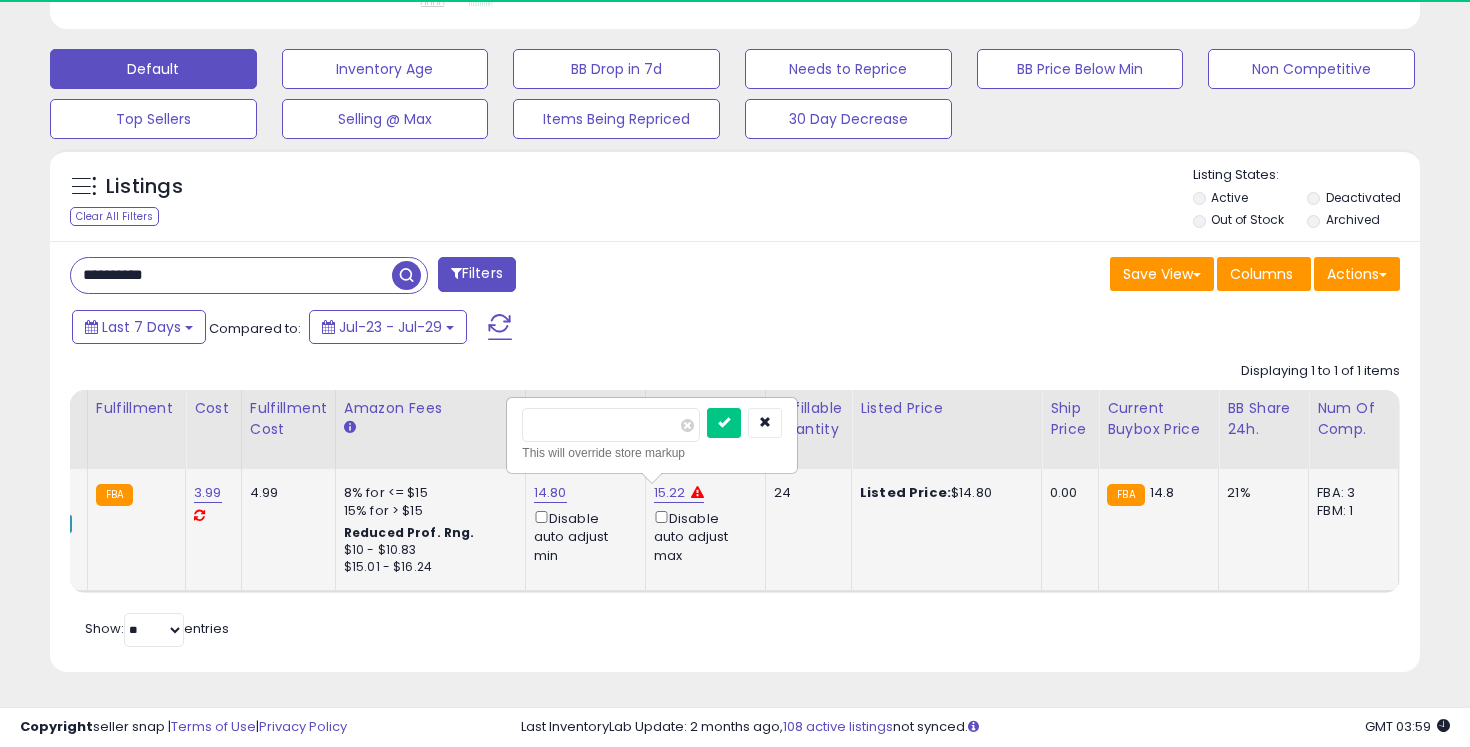 scroll, scrollTop: 999590, scrollLeft: 999206, axis: both 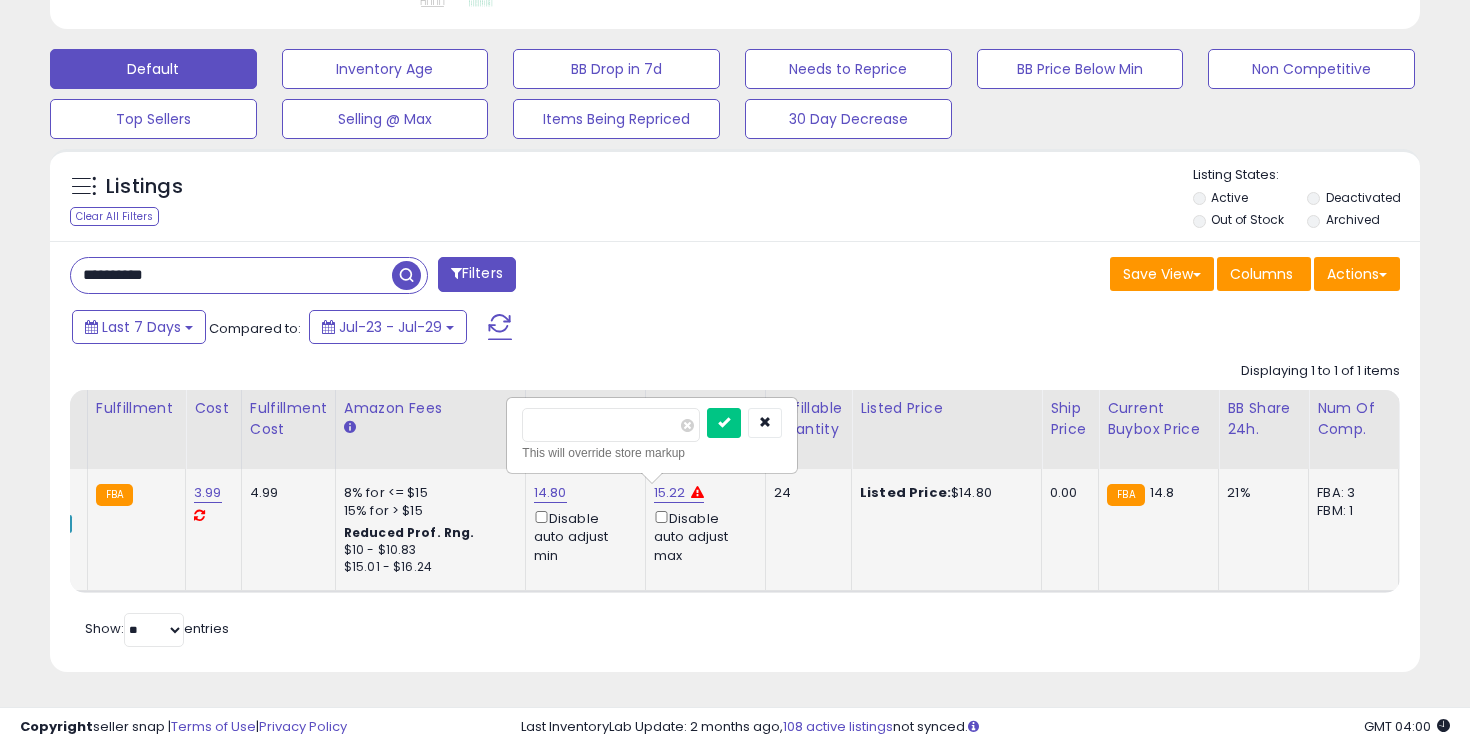 type on "*" 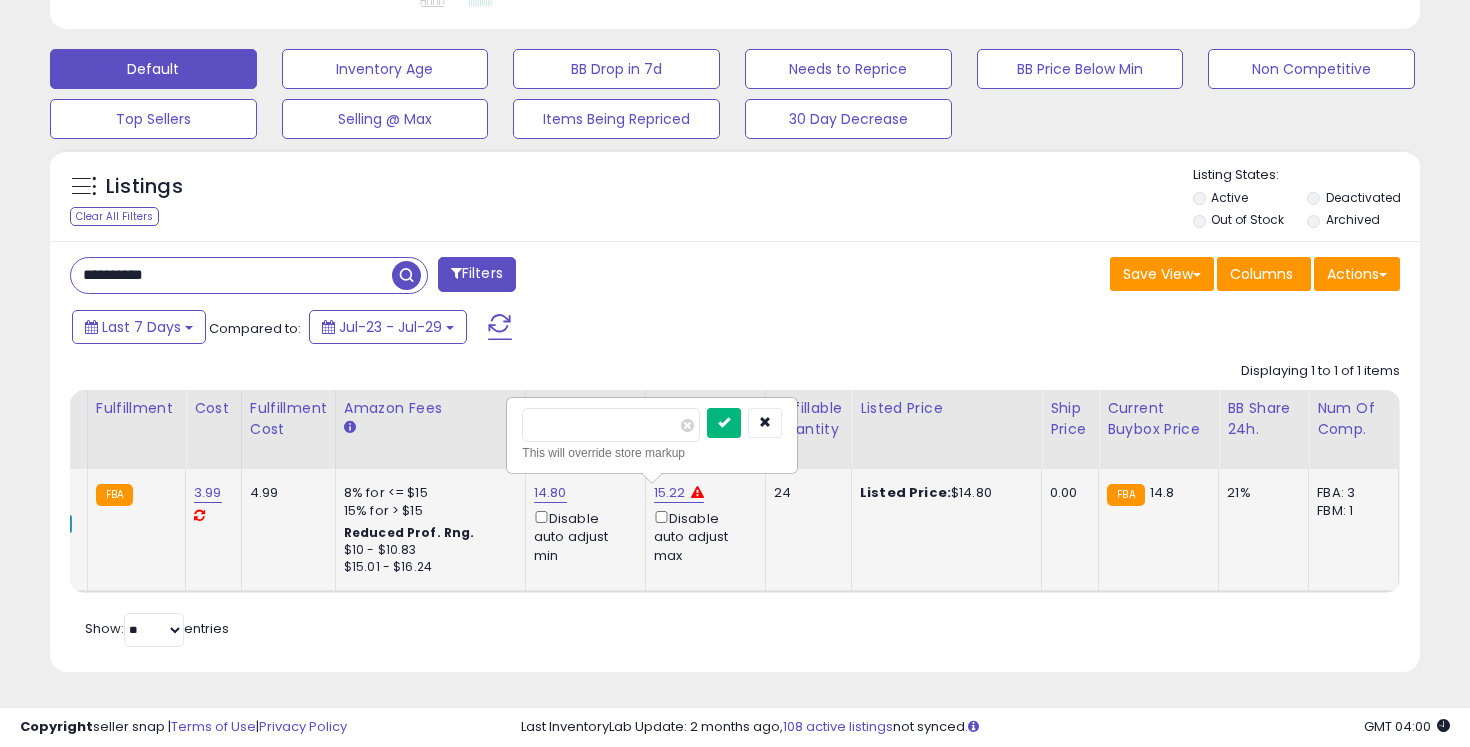 type on "*****" 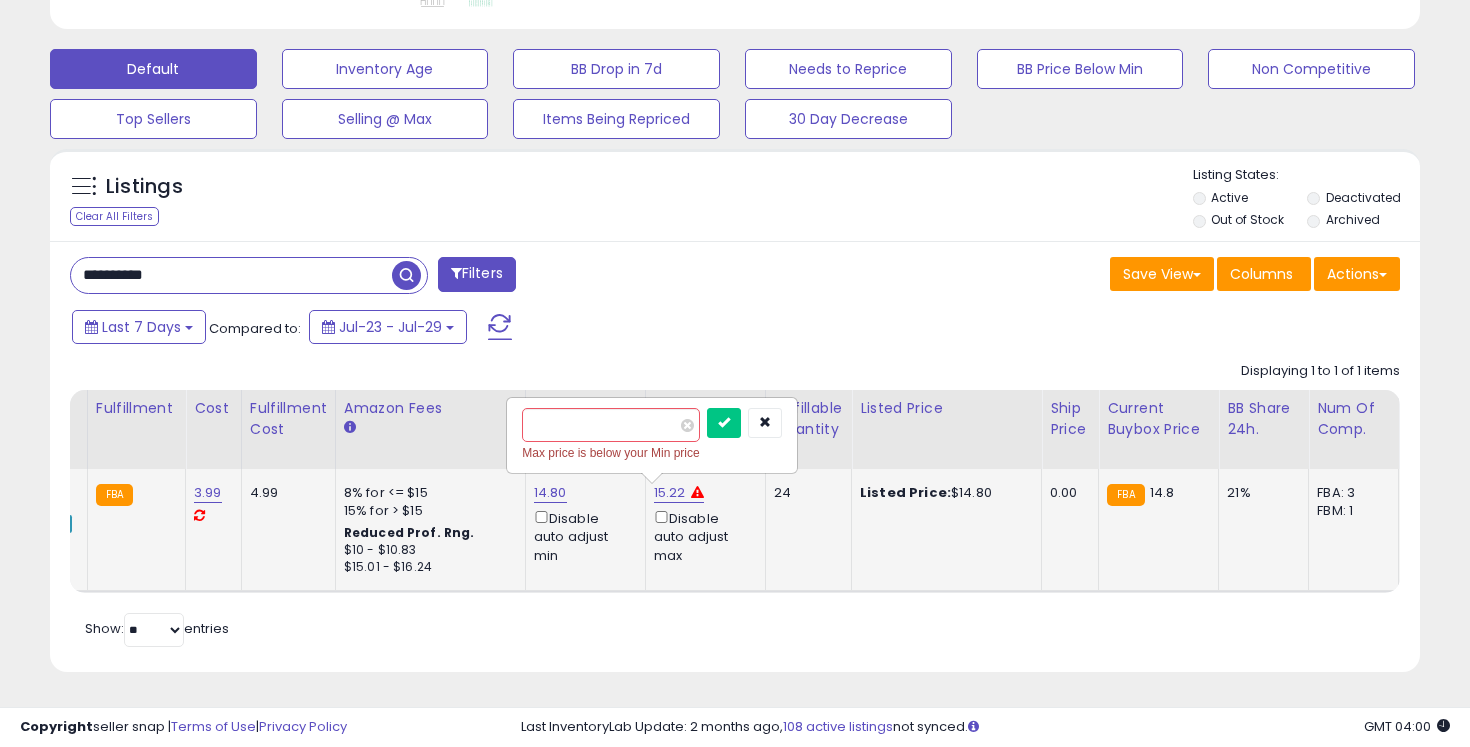 click on "14.80  Disable auto adjust min" 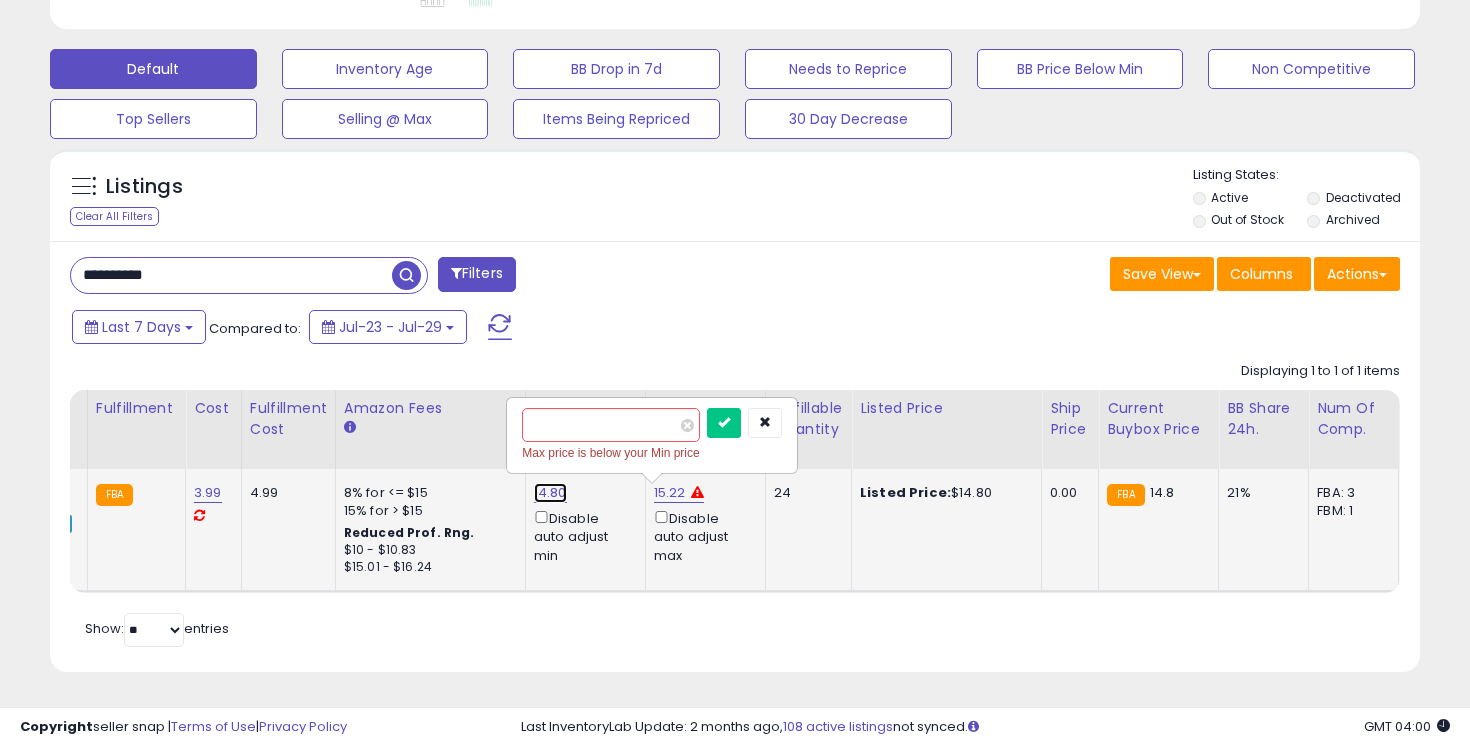 click on "14.80" at bounding box center (550, 493) 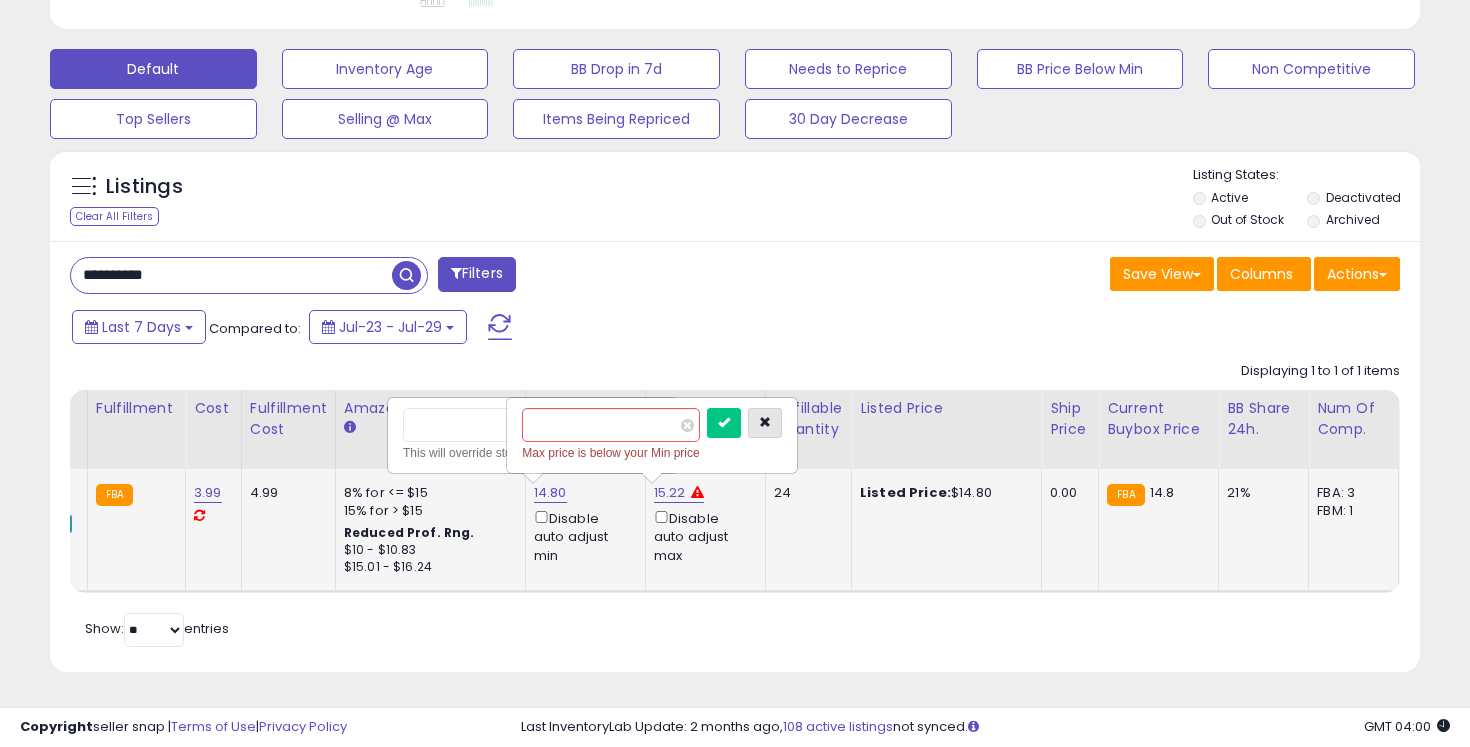 type on "*****" 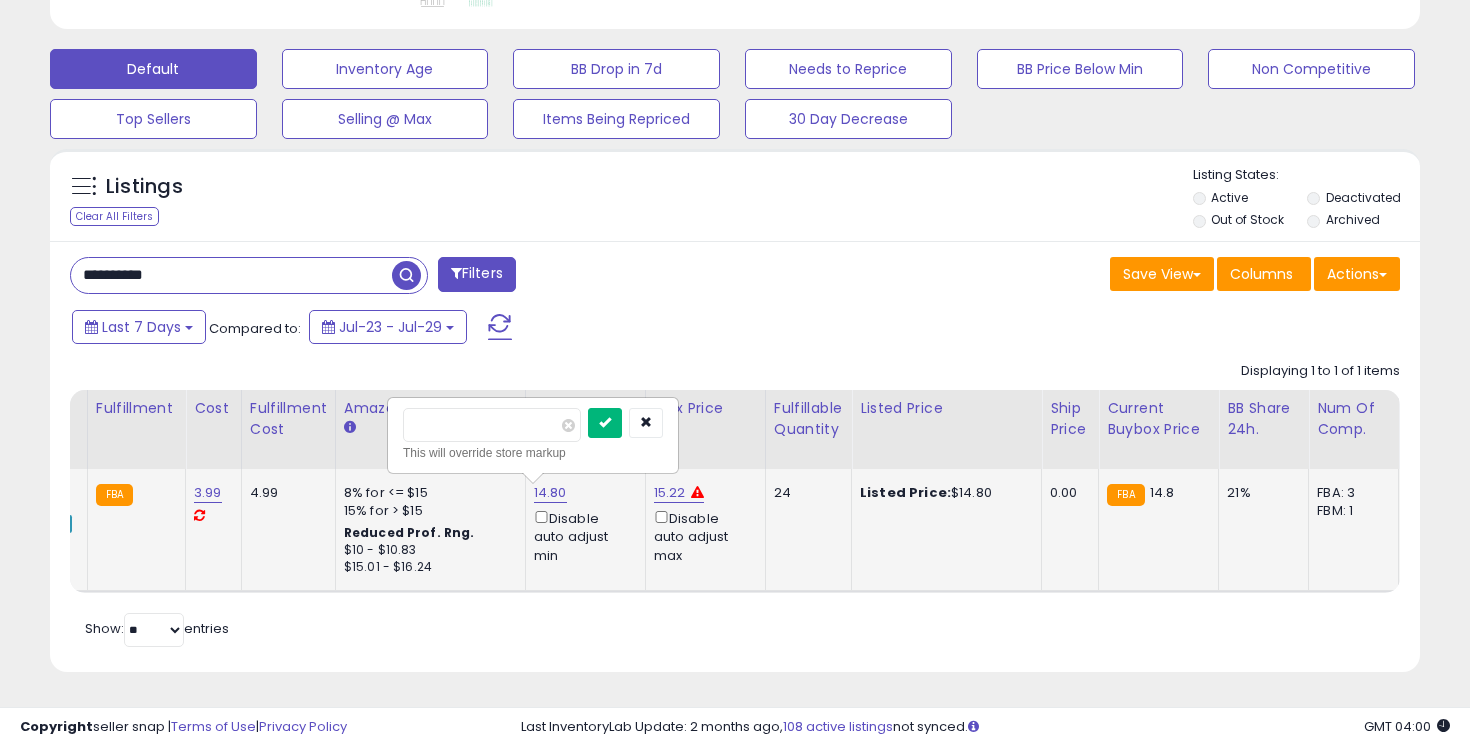 click at bounding box center [605, 422] 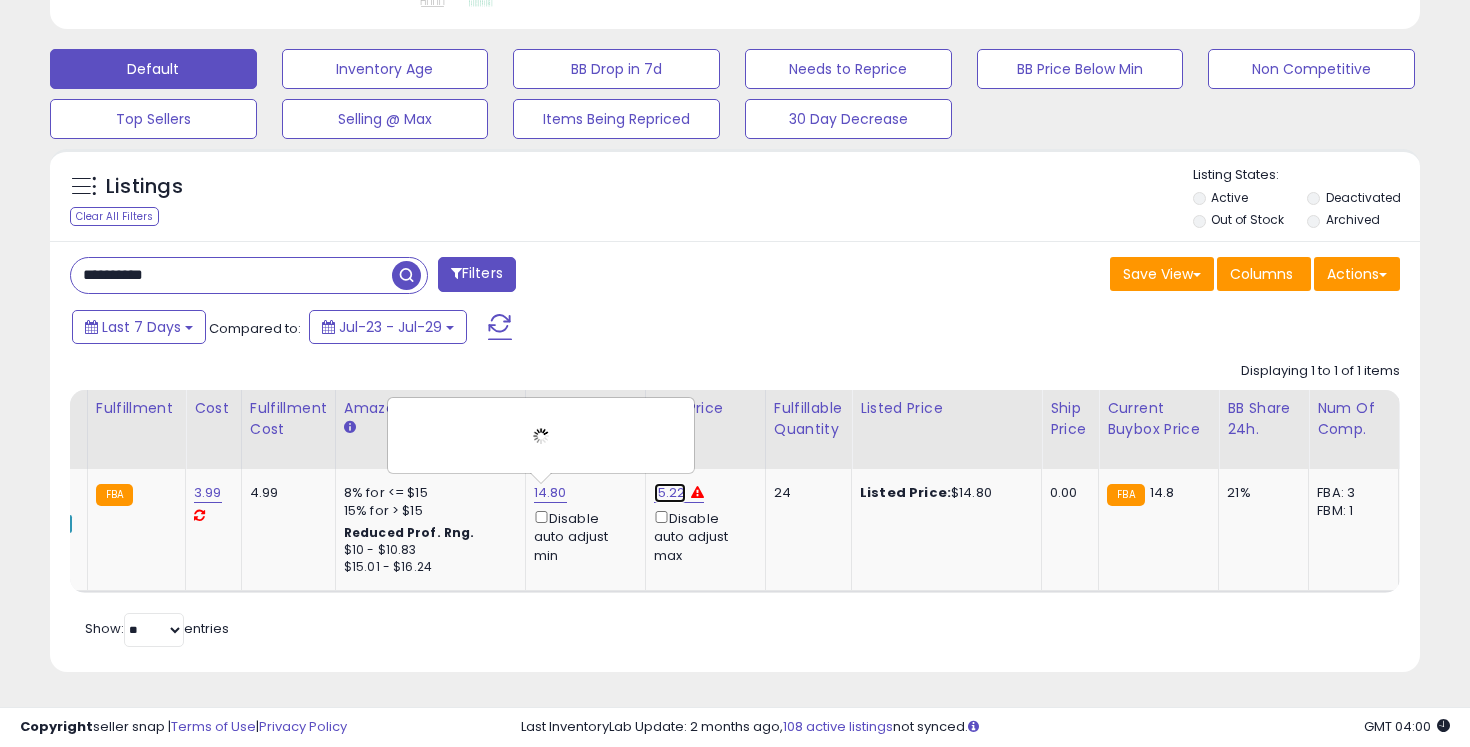 click on "15.22" at bounding box center [670, 493] 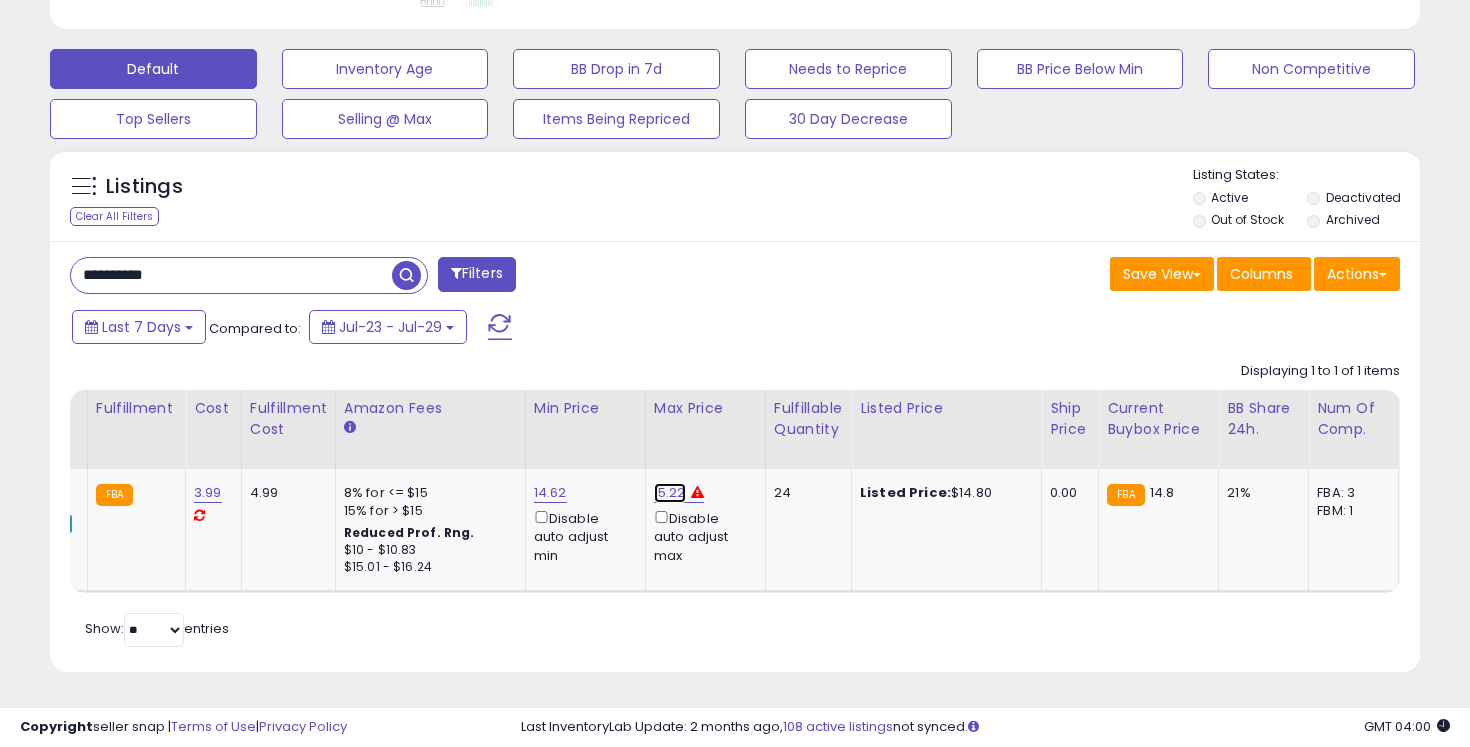 click on "15.22" at bounding box center (670, 493) 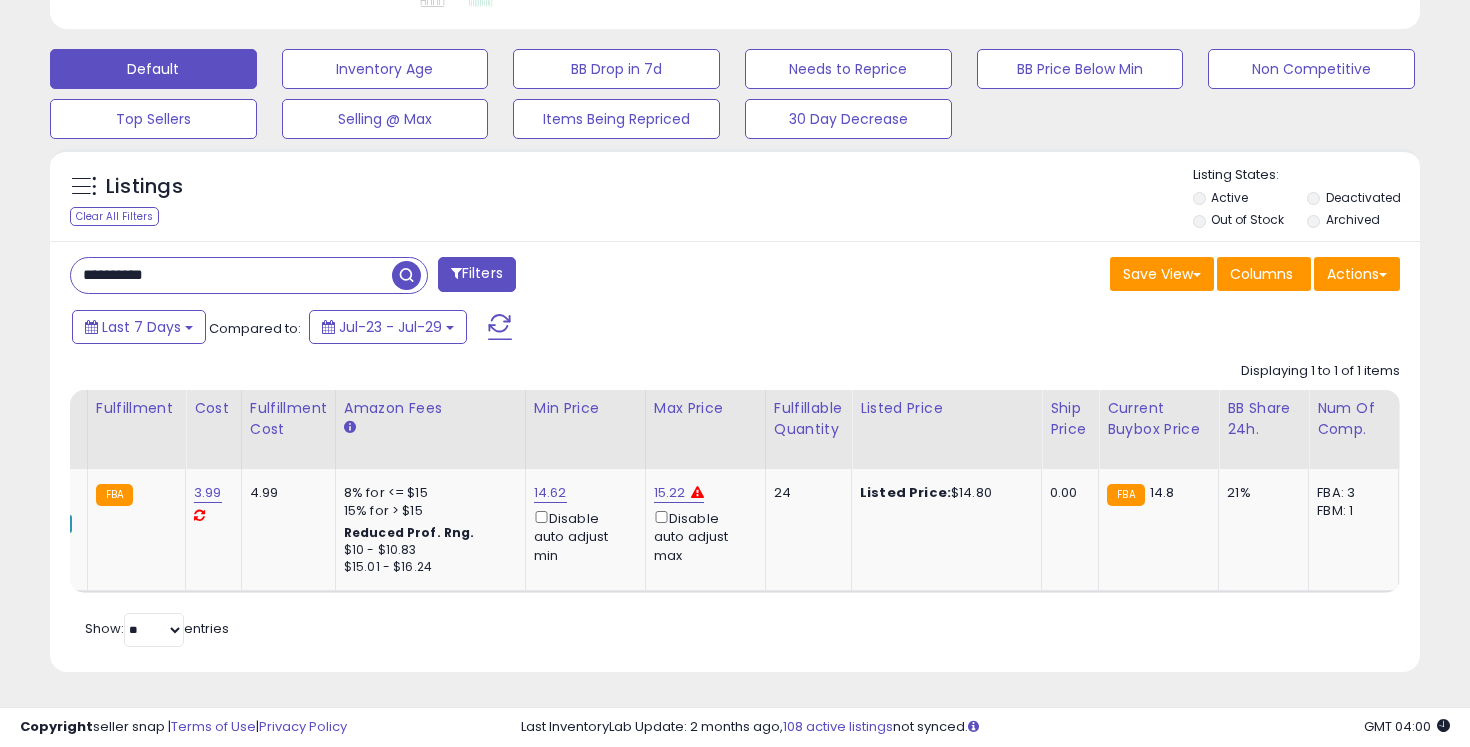 click on "15.22  Disable auto adjust max" 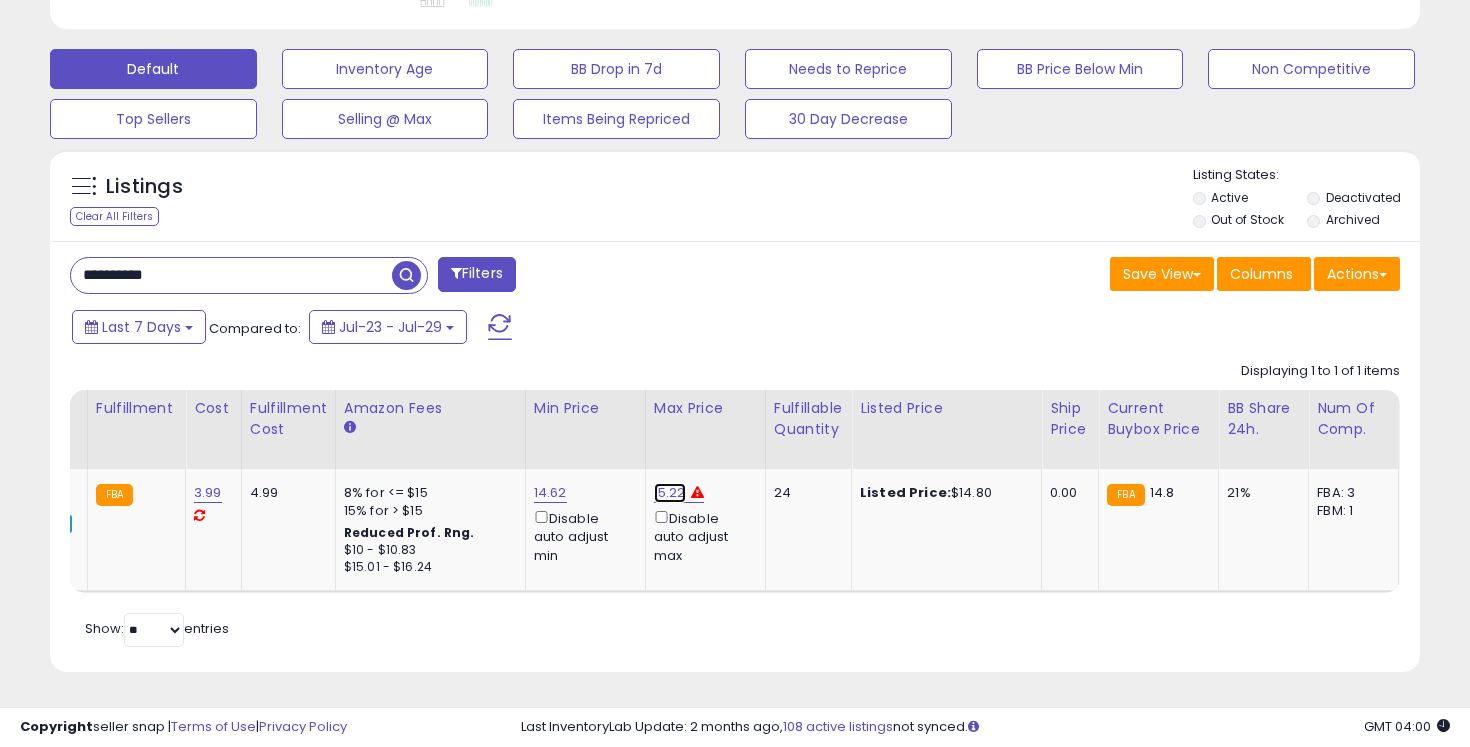 click on "15.22" at bounding box center [670, 493] 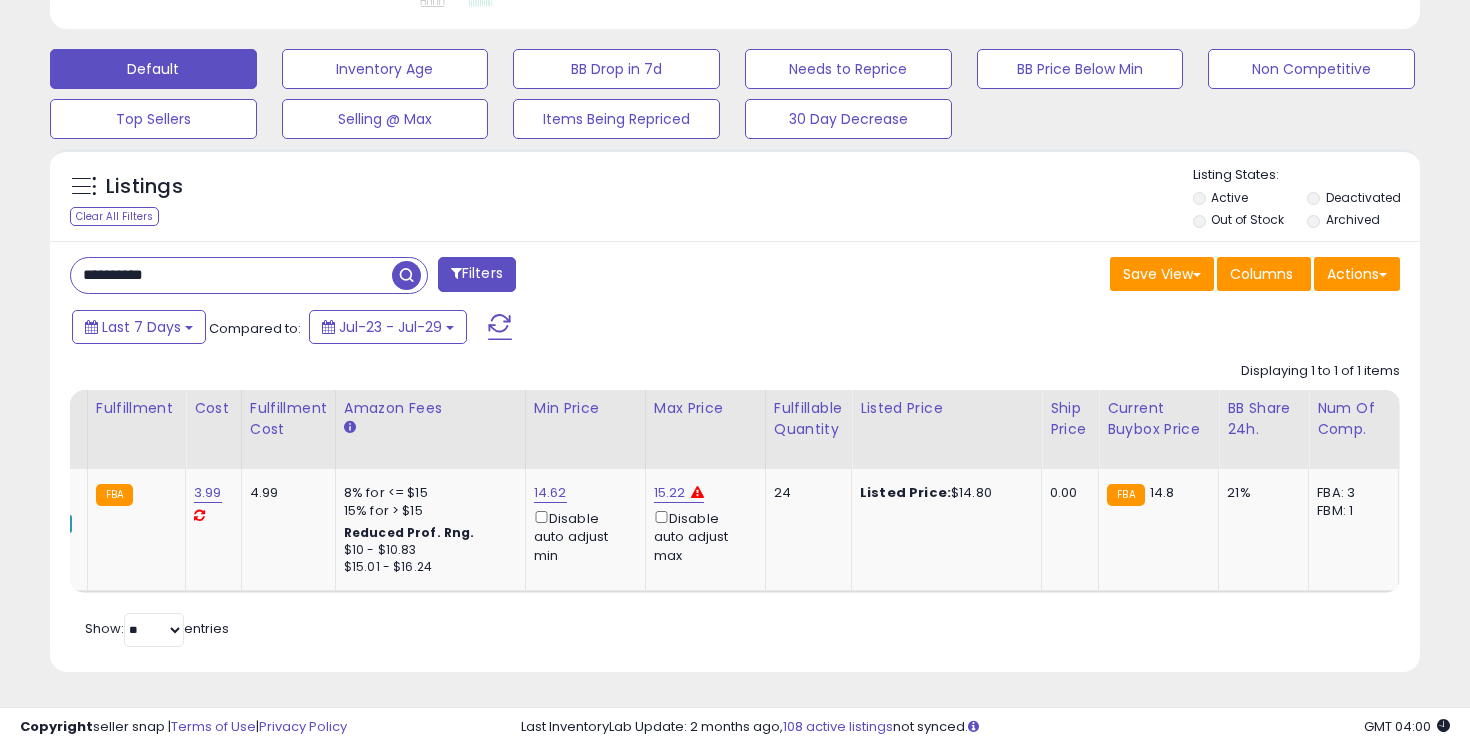 click on "**********" at bounding box center [231, 275] 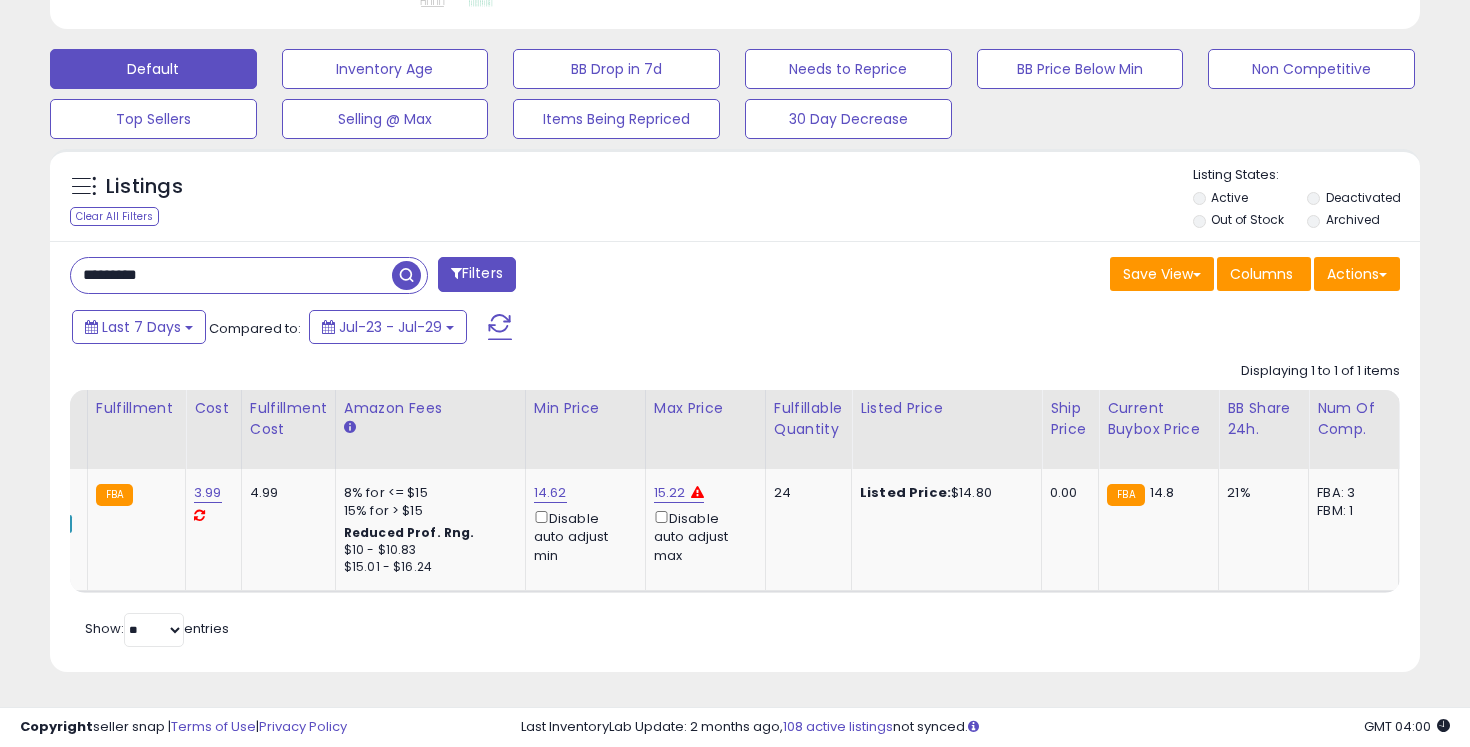 type on "**********" 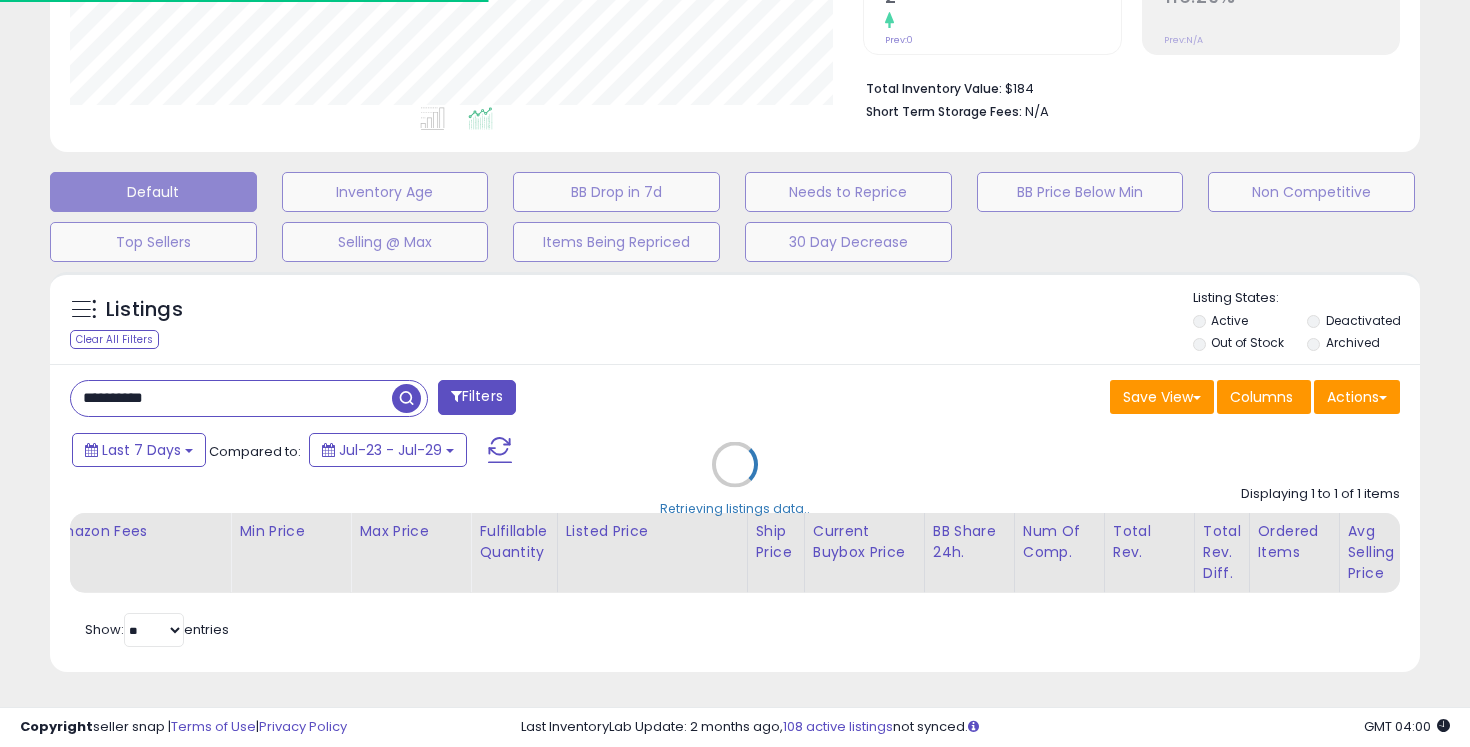 scroll, scrollTop: 581, scrollLeft: 0, axis: vertical 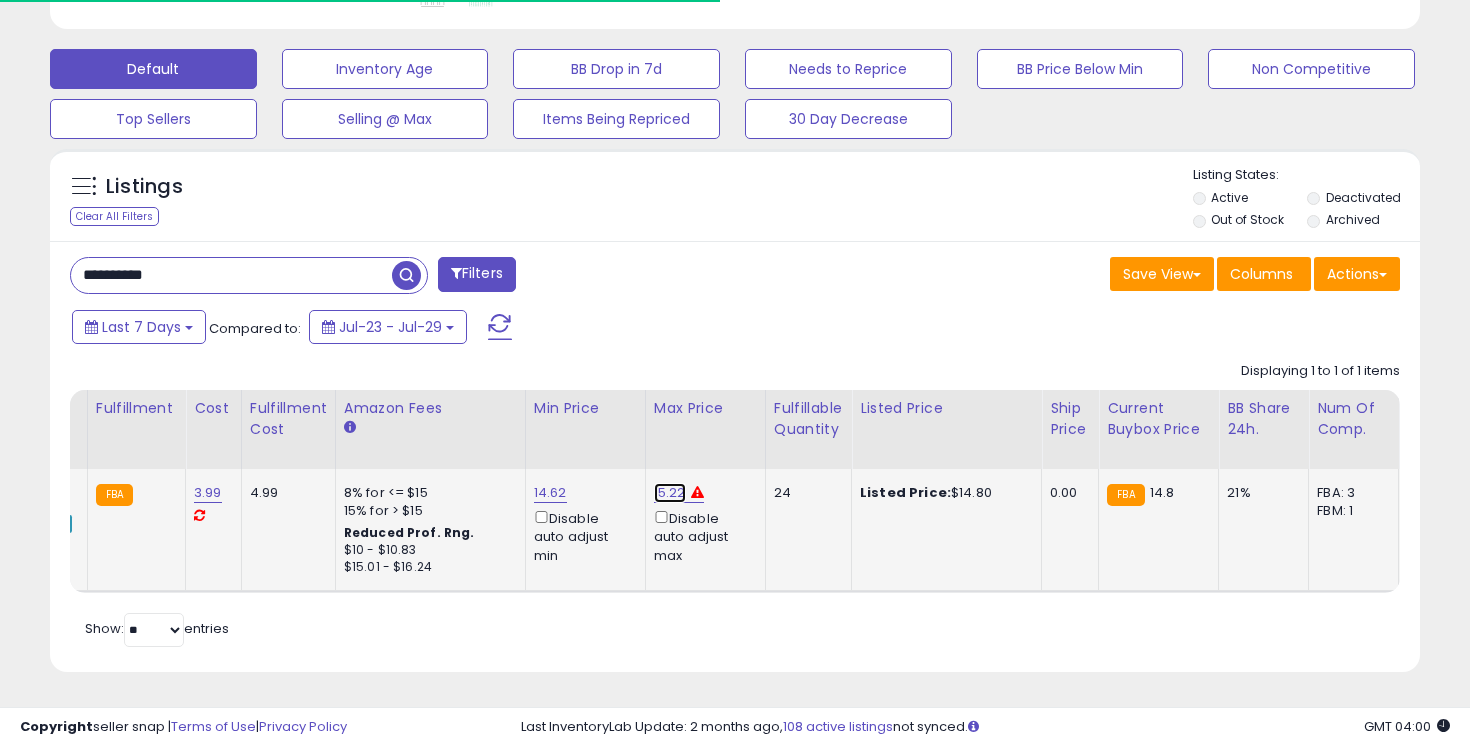 click on "15.22" at bounding box center (670, 493) 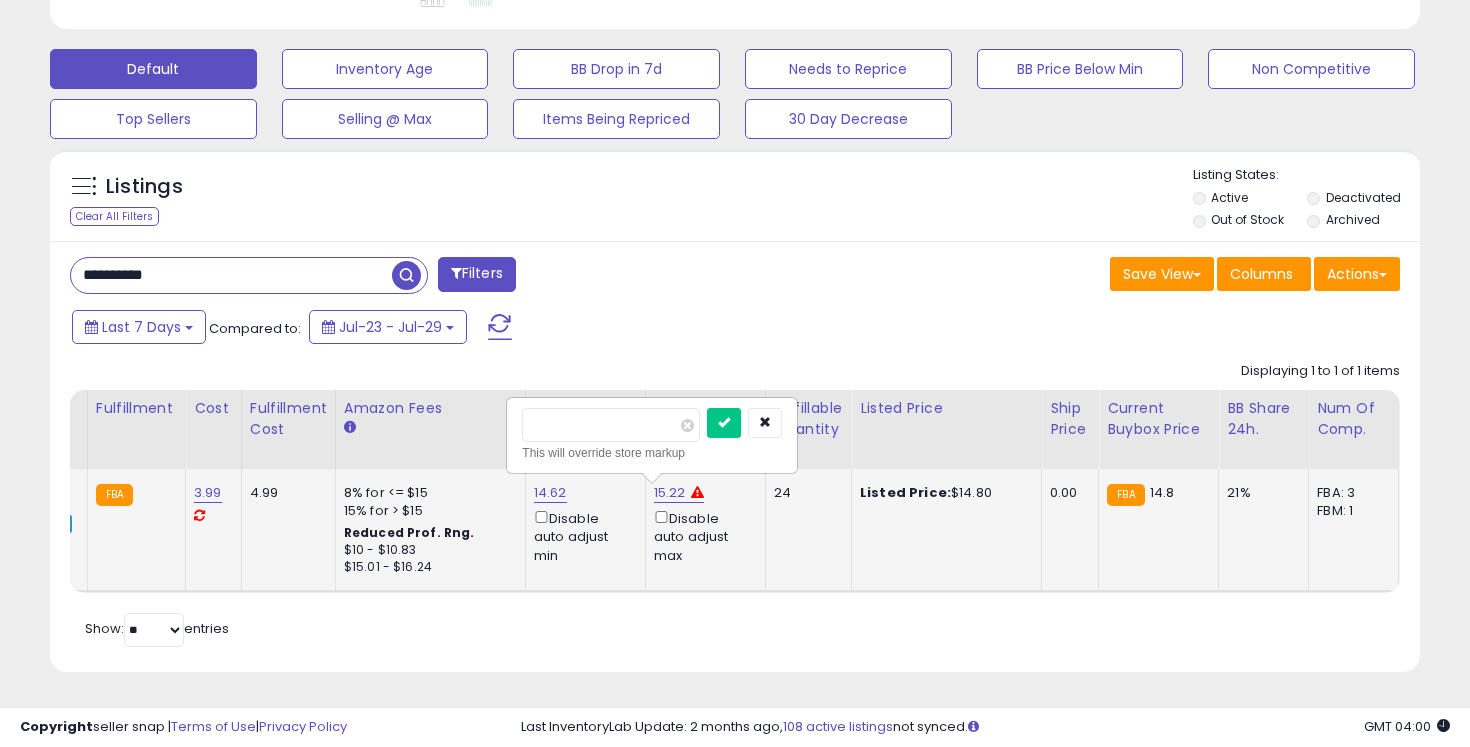 scroll, scrollTop: 999590, scrollLeft: 999206, axis: both 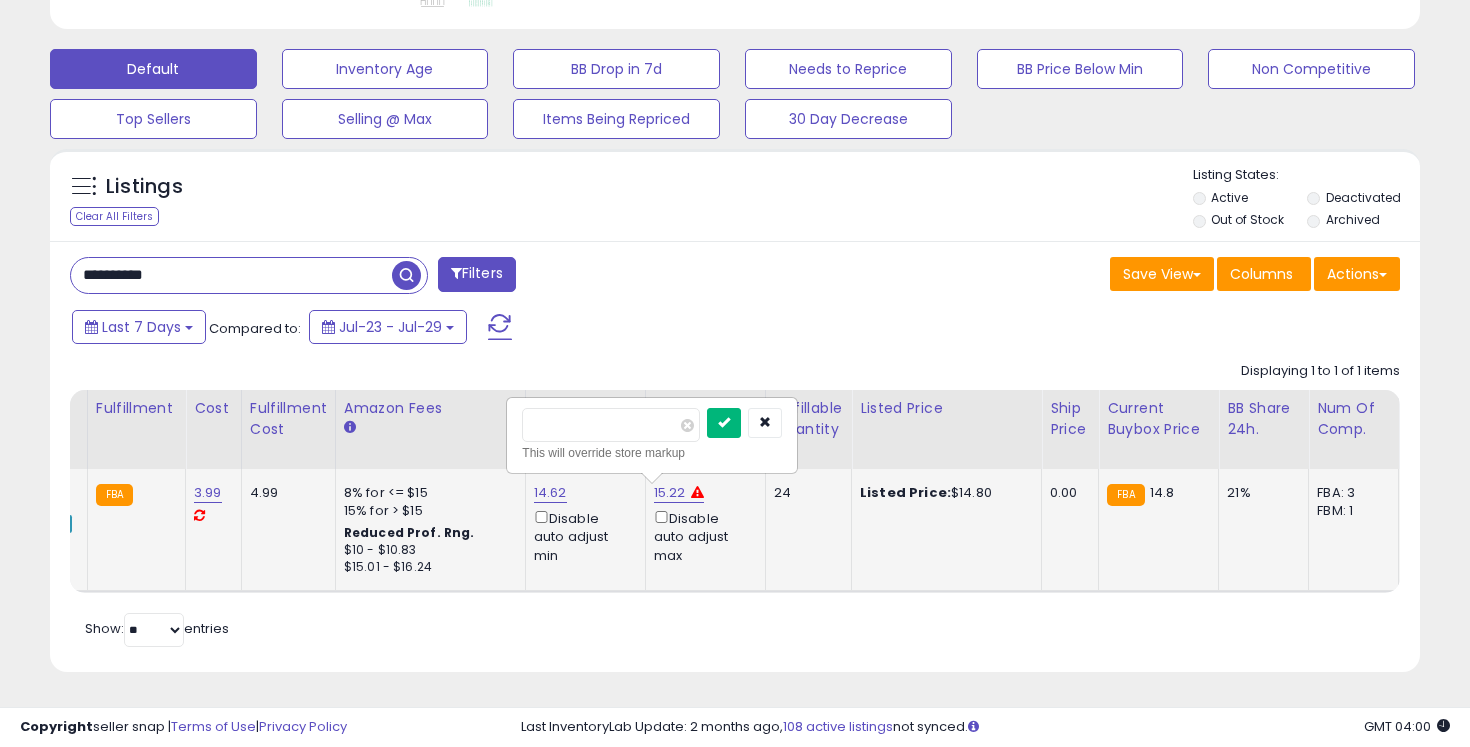 type on "*****" 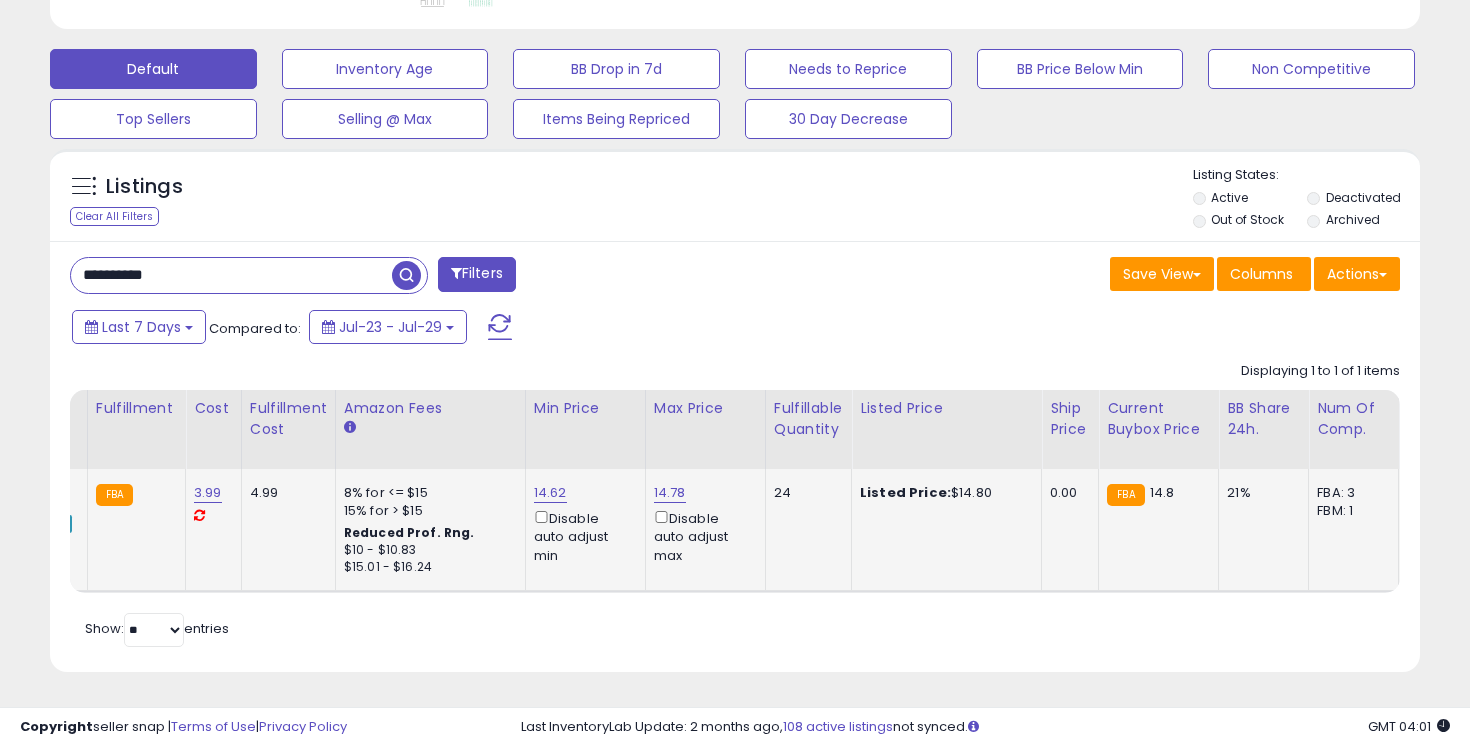 click on "**********" at bounding box center (735, 456) 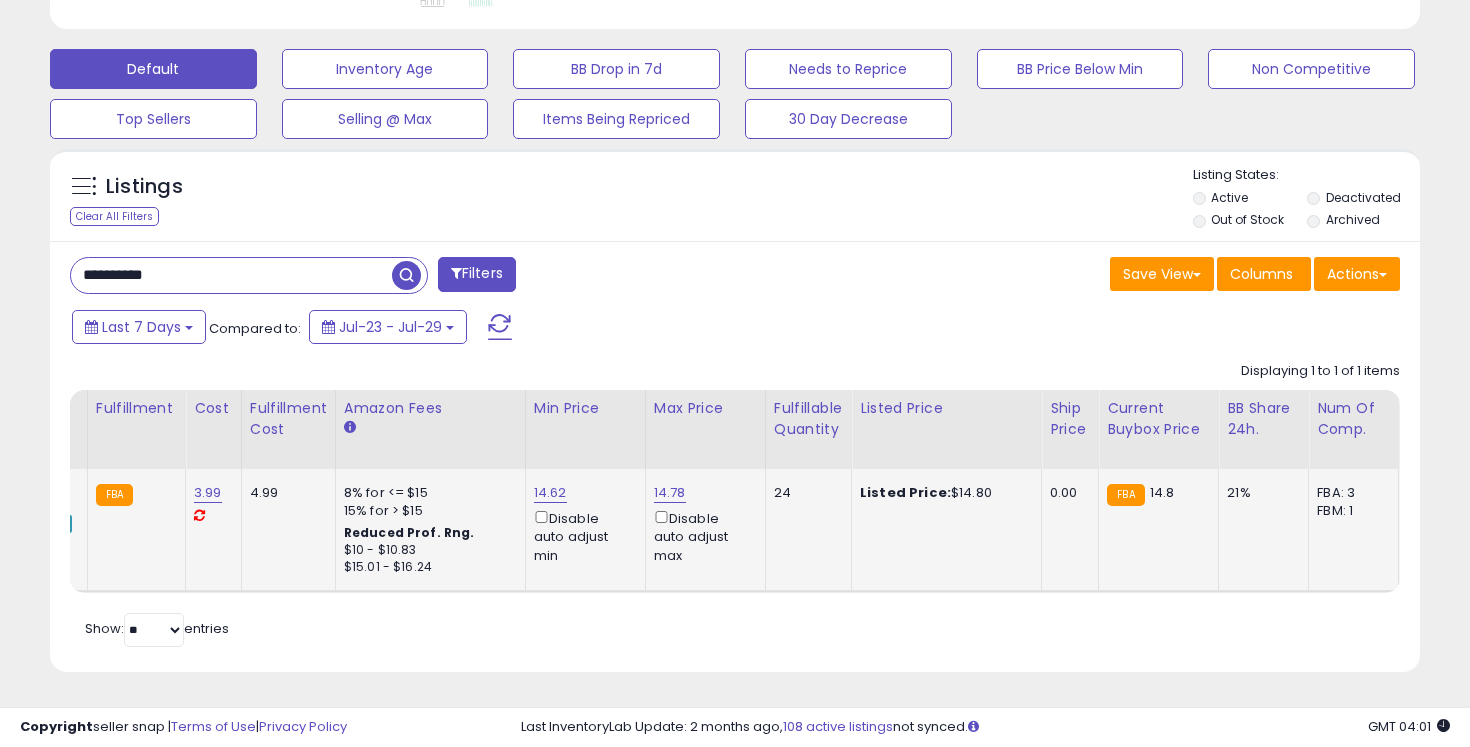 click on "**********" at bounding box center [231, 275] 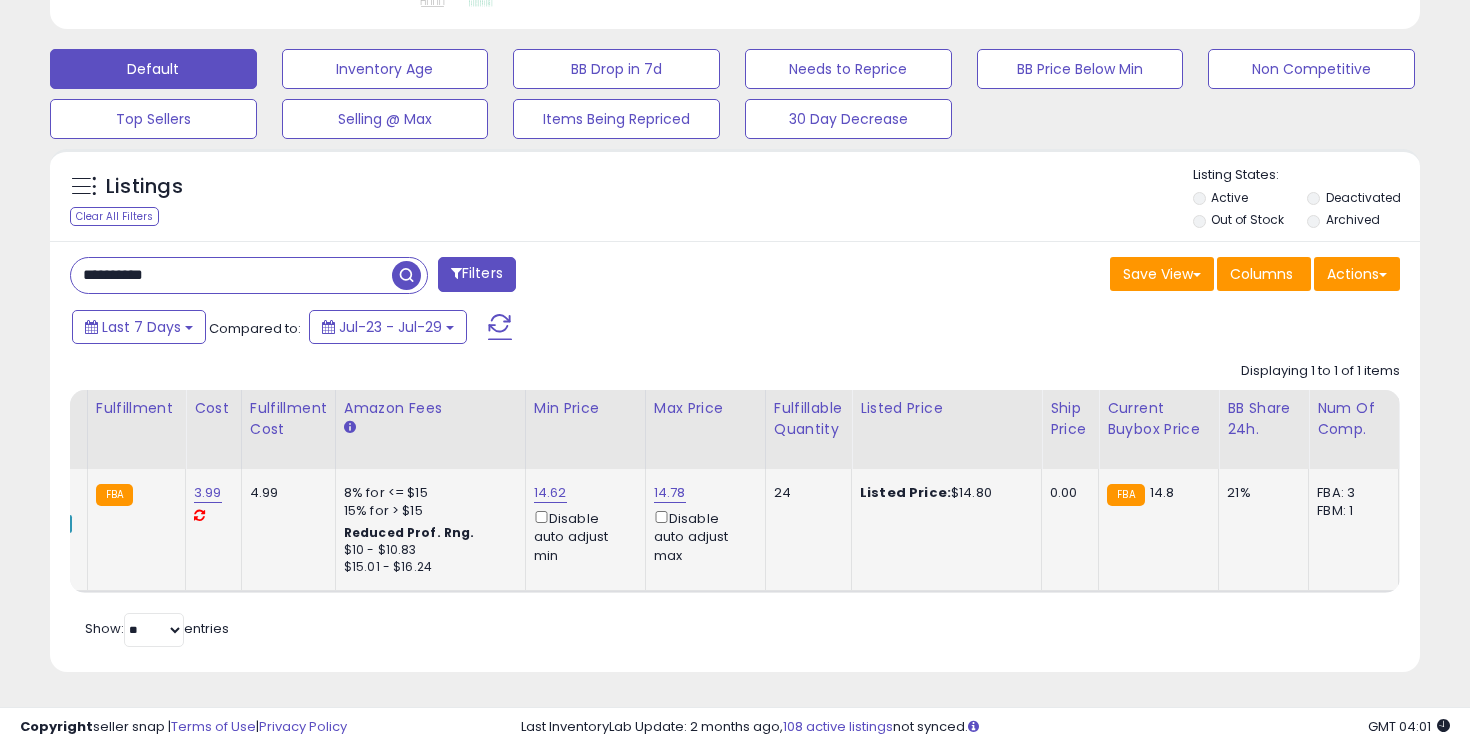 click on "**********" at bounding box center [231, 275] 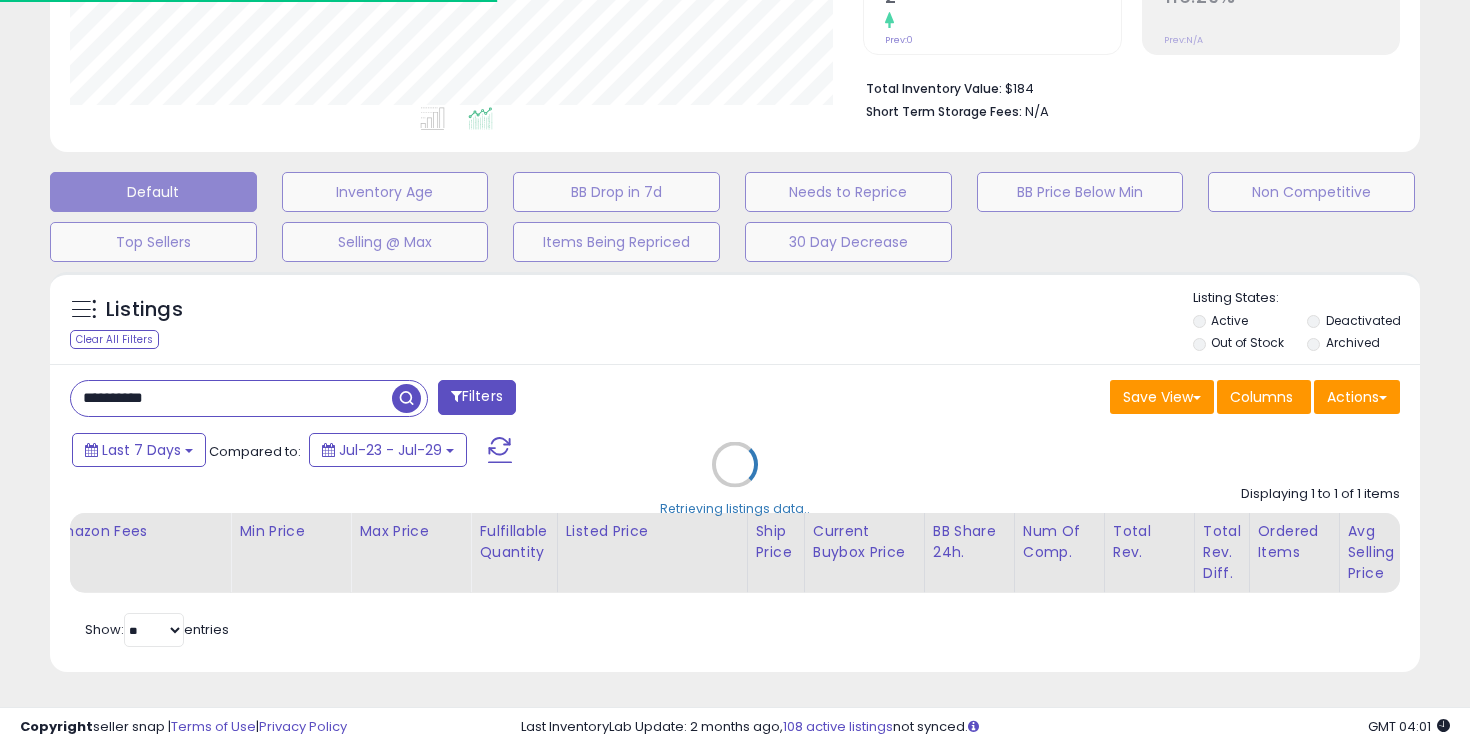 scroll, scrollTop: 581, scrollLeft: 0, axis: vertical 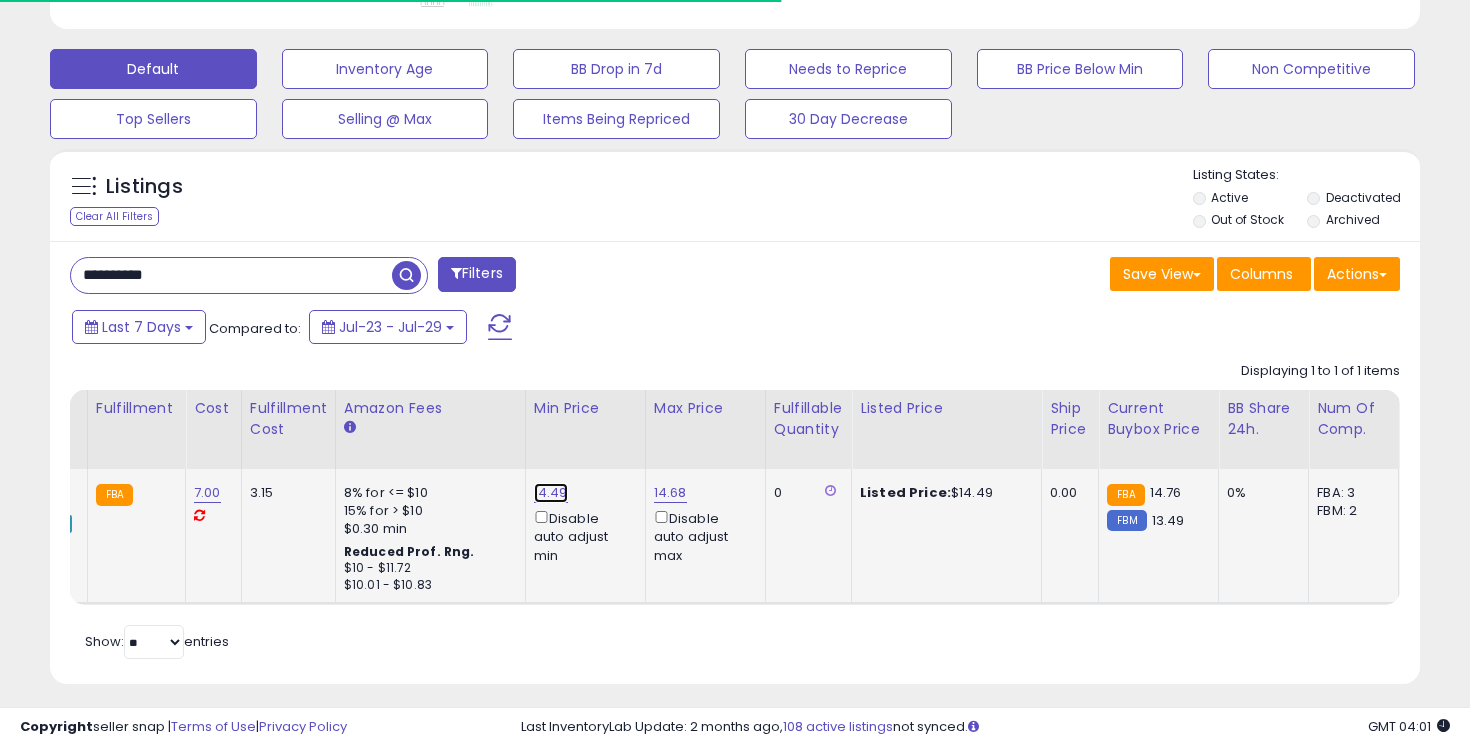 click on "14.49" at bounding box center (551, 493) 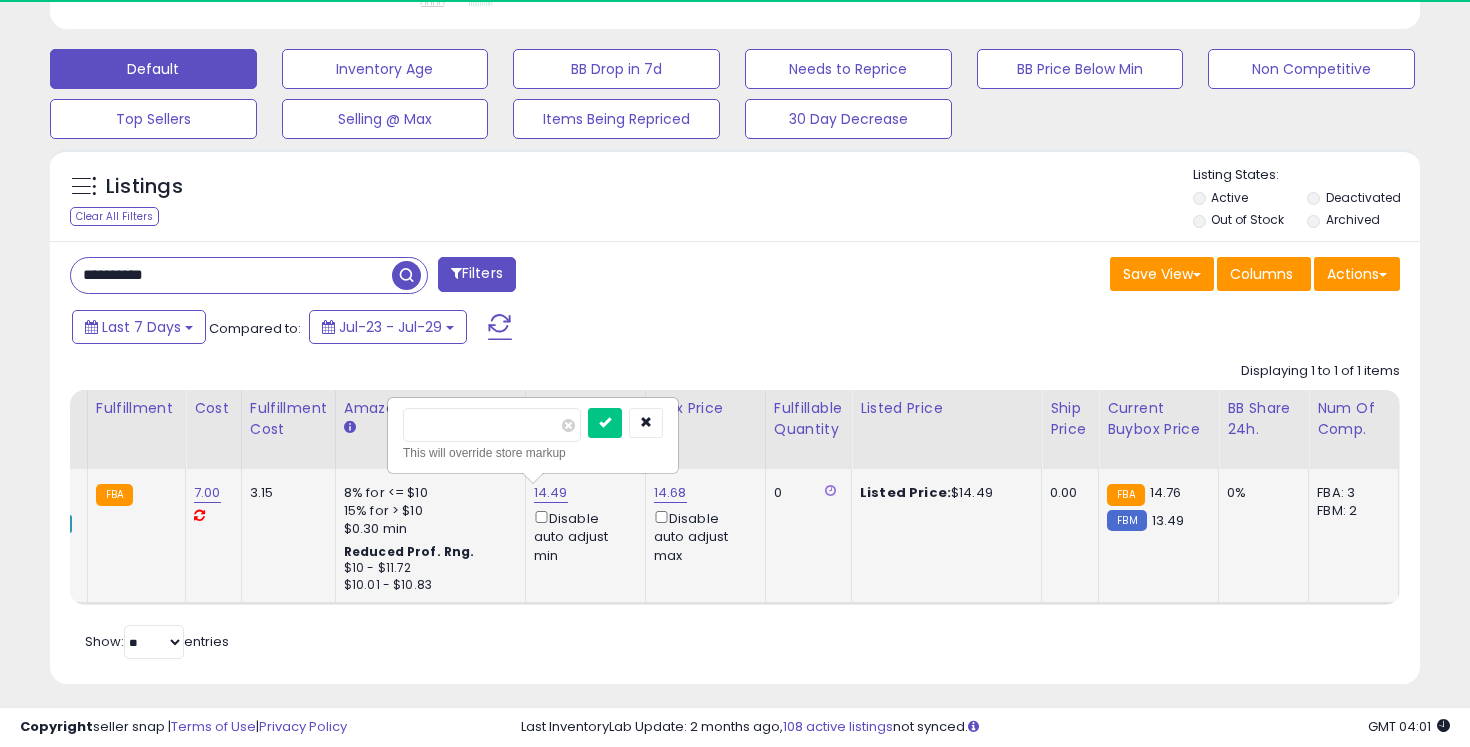 scroll, scrollTop: 999590, scrollLeft: 999206, axis: both 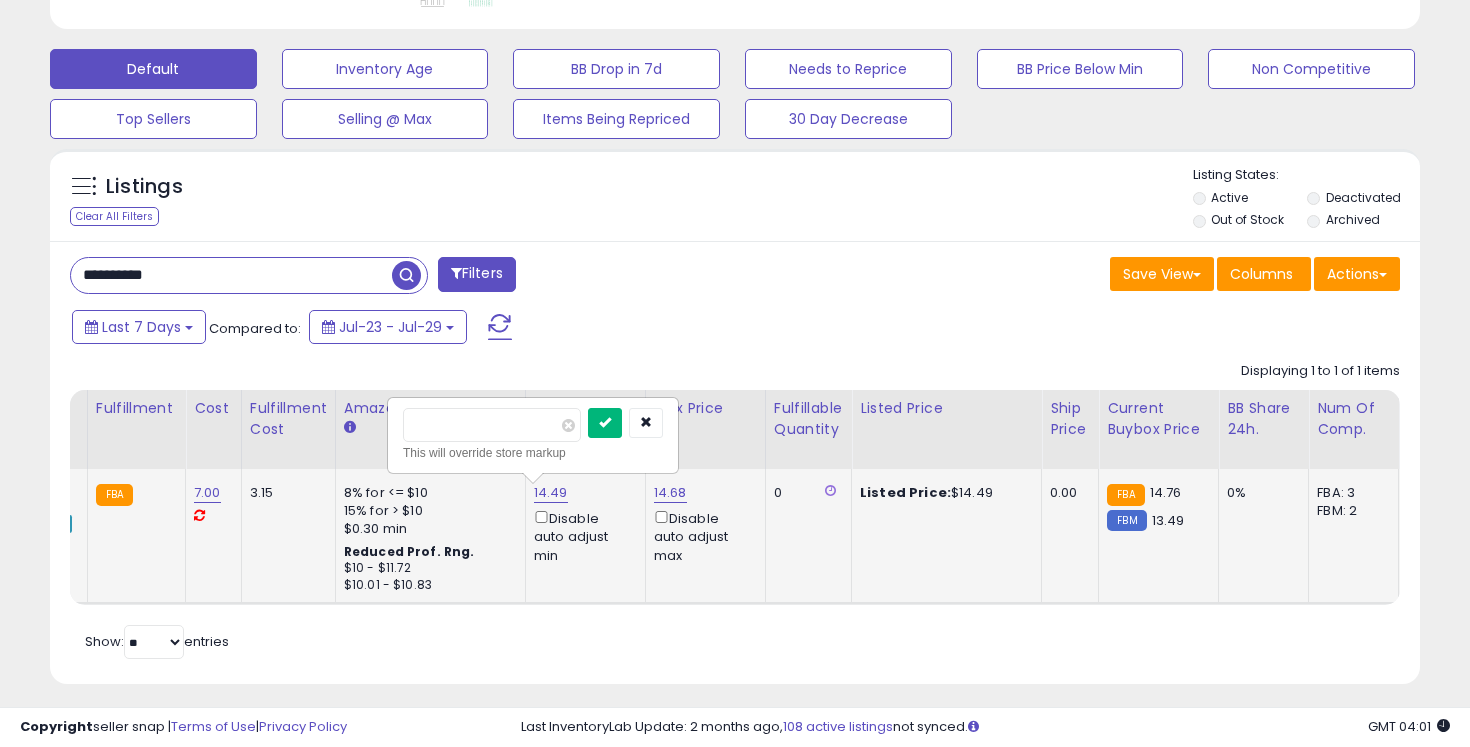 type on "*****" 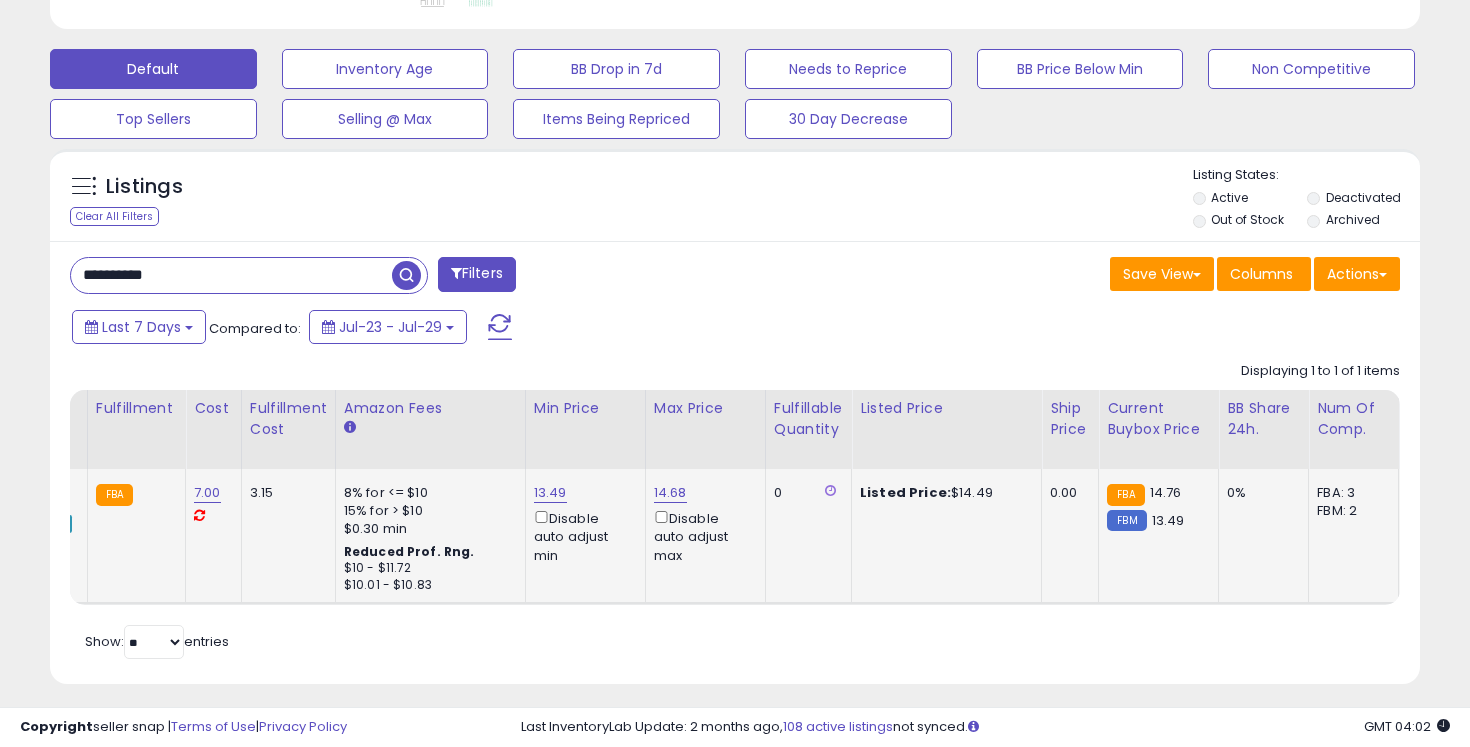 click on "**********" at bounding box center (231, 275) 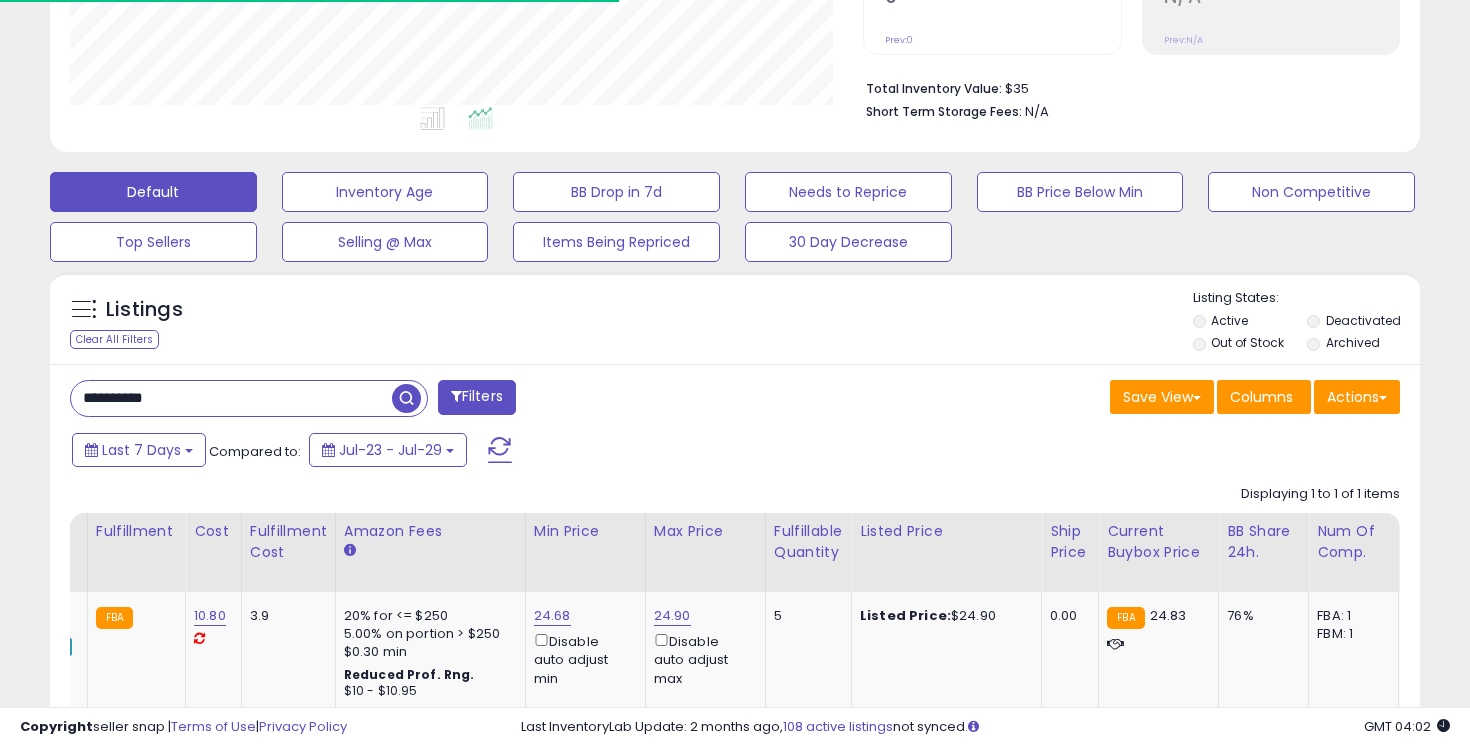 scroll, scrollTop: 581, scrollLeft: 0, axis: vertical 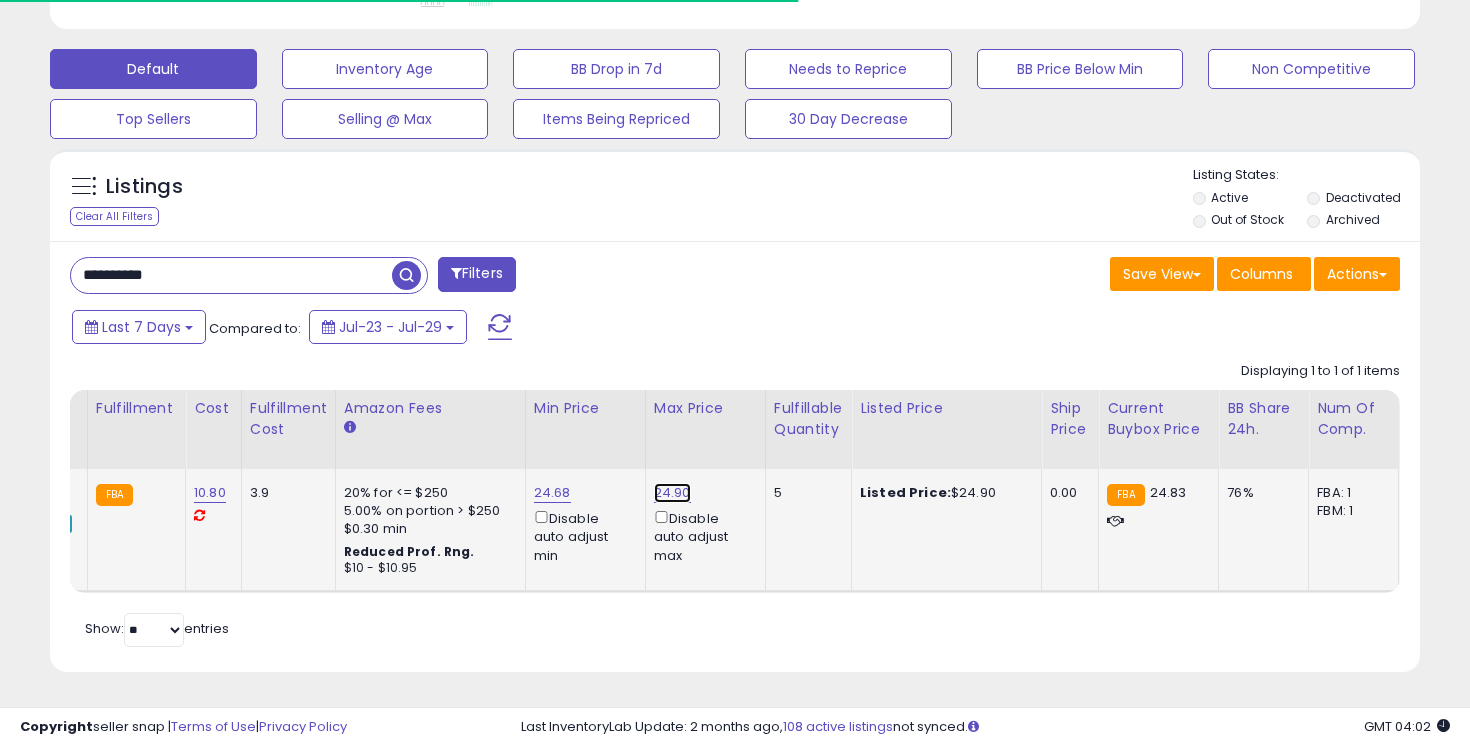click on "24.90" at bounding box center [672, 493] 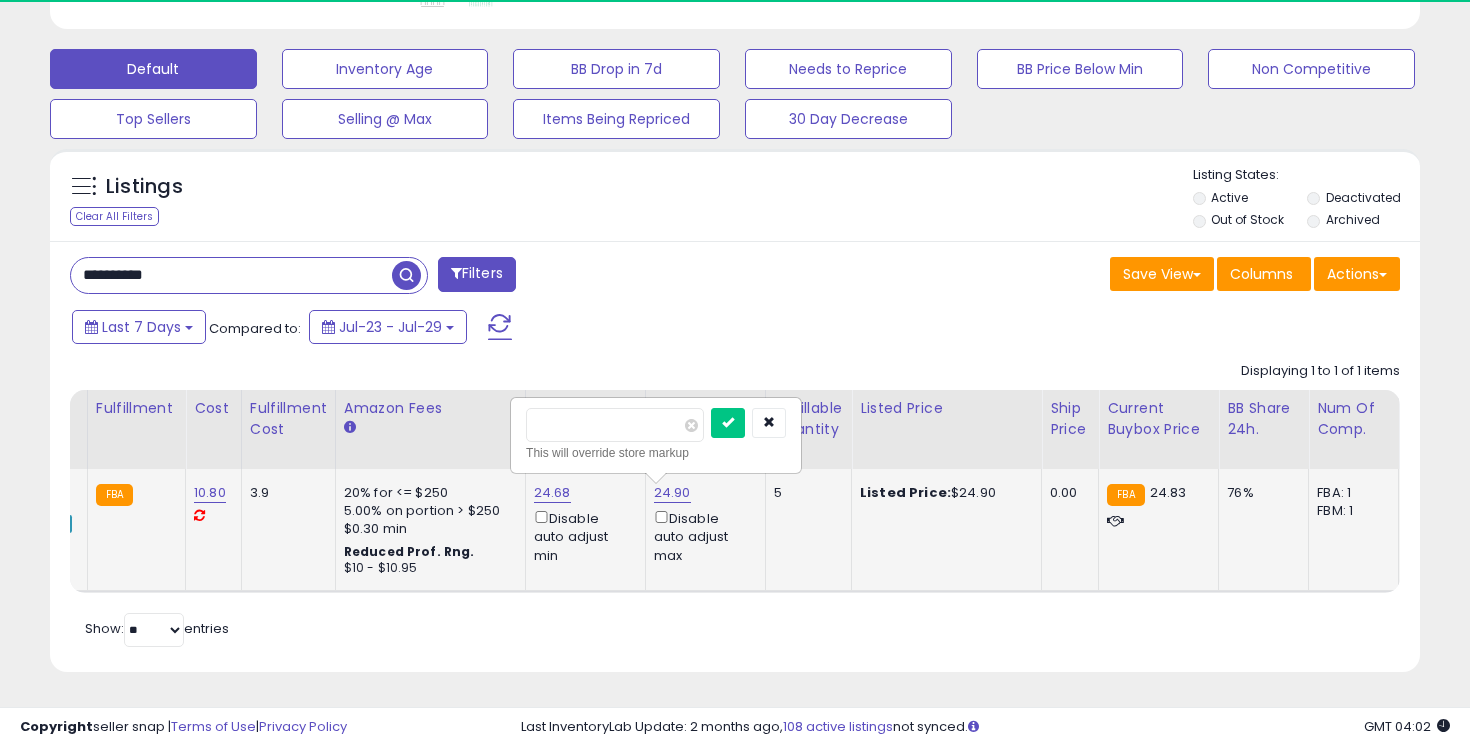 scroll, scrollTop: 999590, scrollLeft: 999206, axis: both 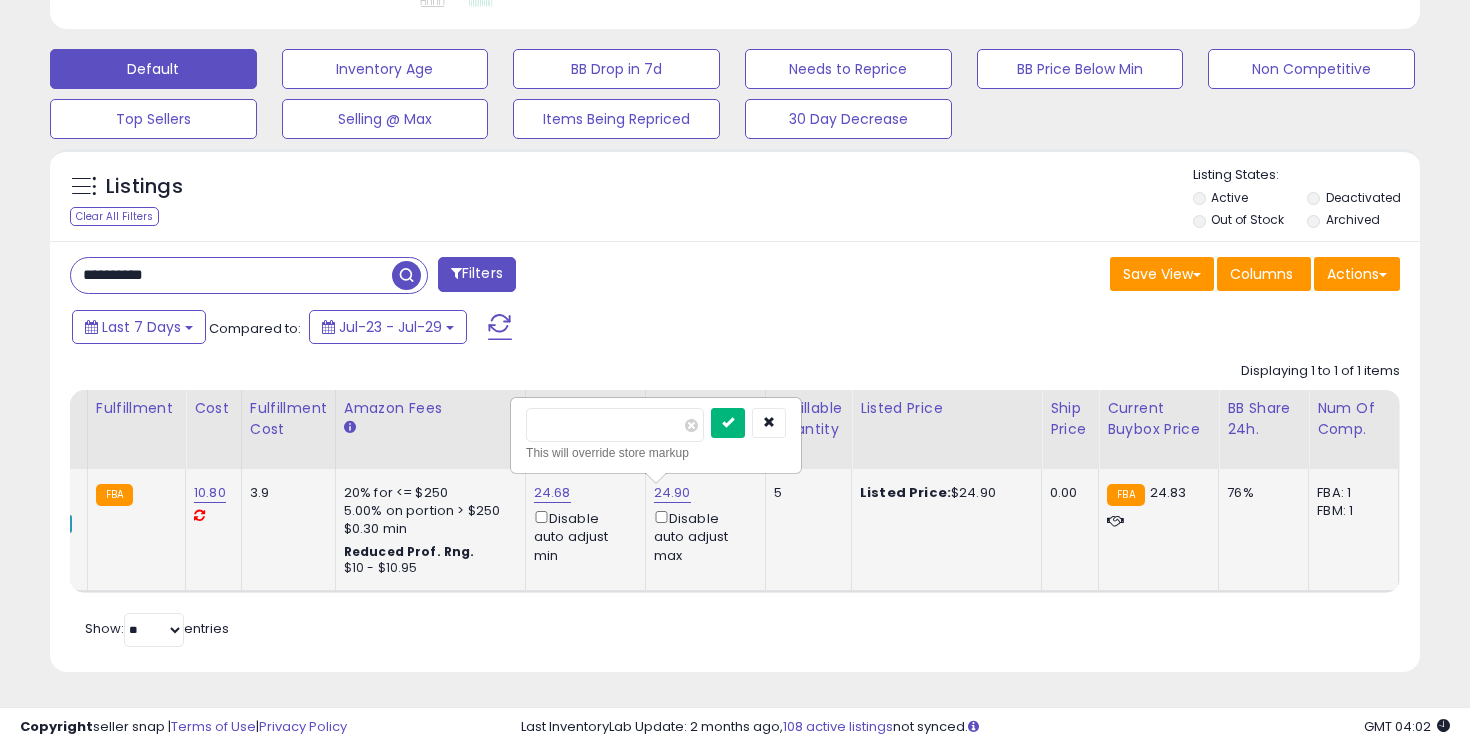 type on "*****" 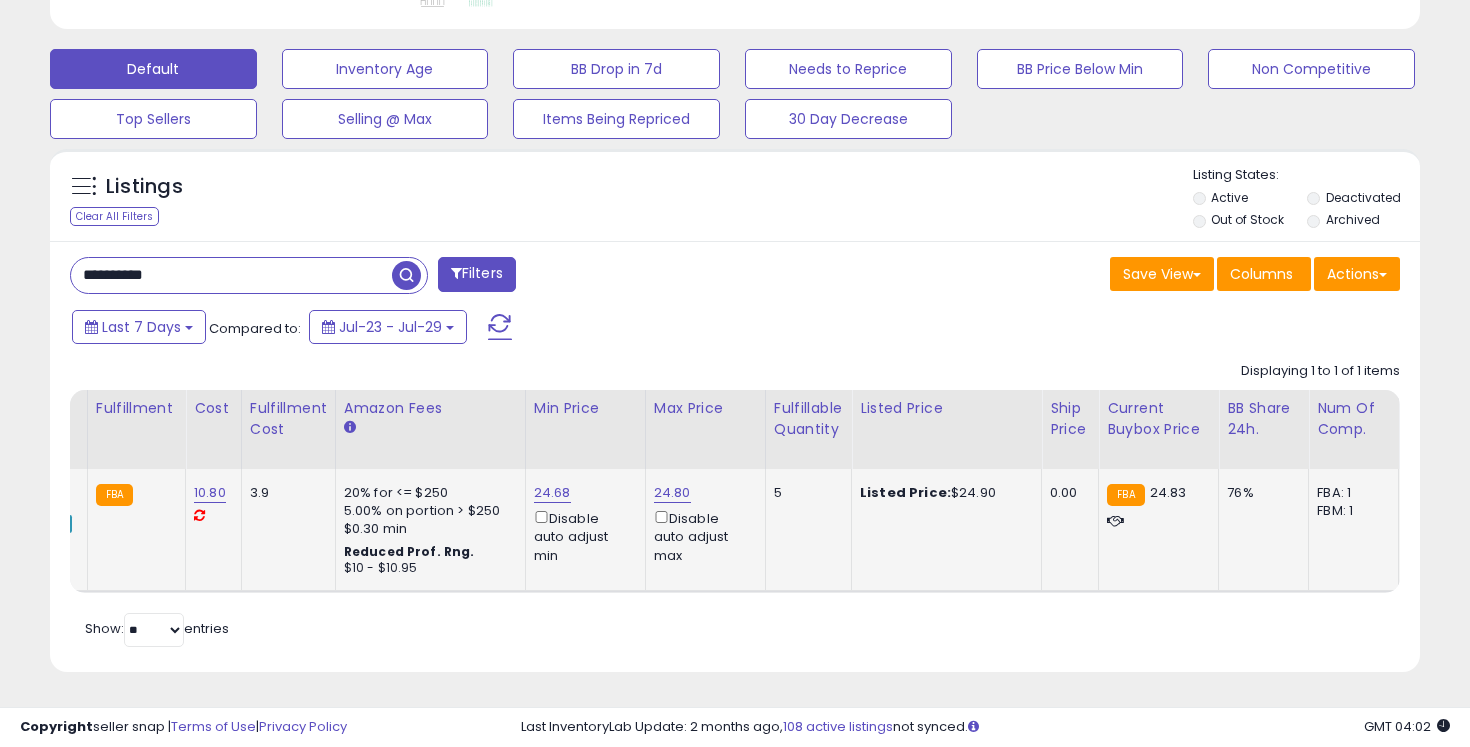 click on "**********" at bounding box center (231, 275) 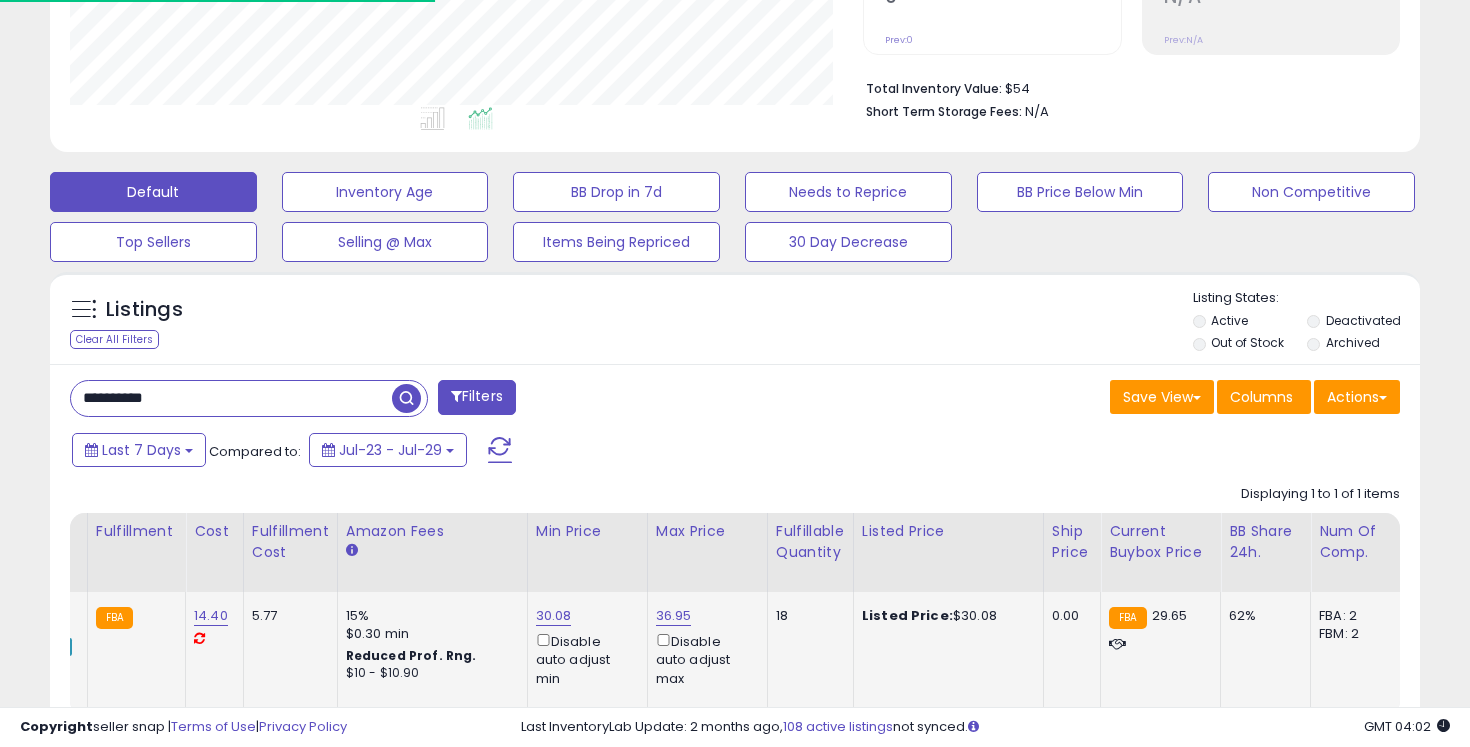 scroll, scrollTop: 581, scrollLeft: 0, axis: vertical 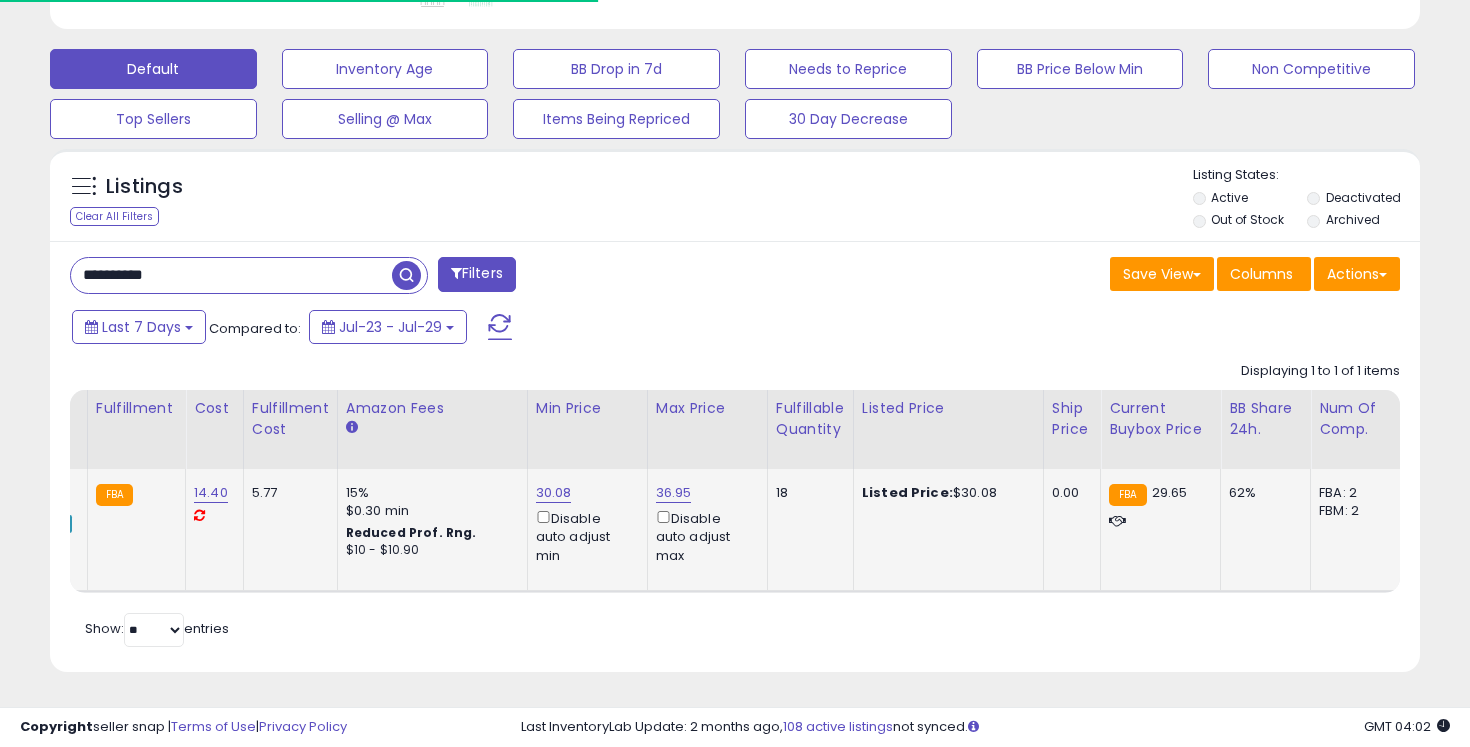 click on "30.08  Disable auto adjust min" 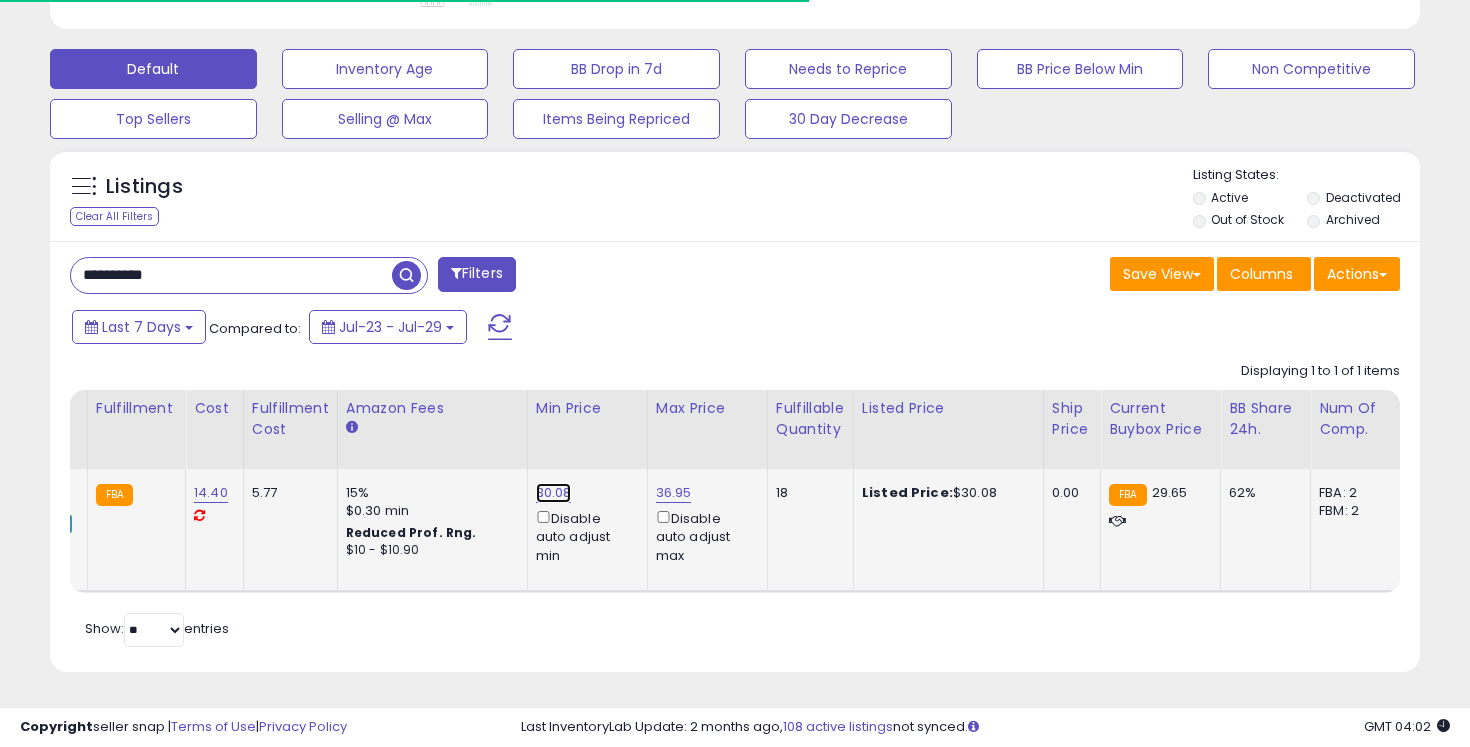 click on "30.08" at bounding box center [554, 493] 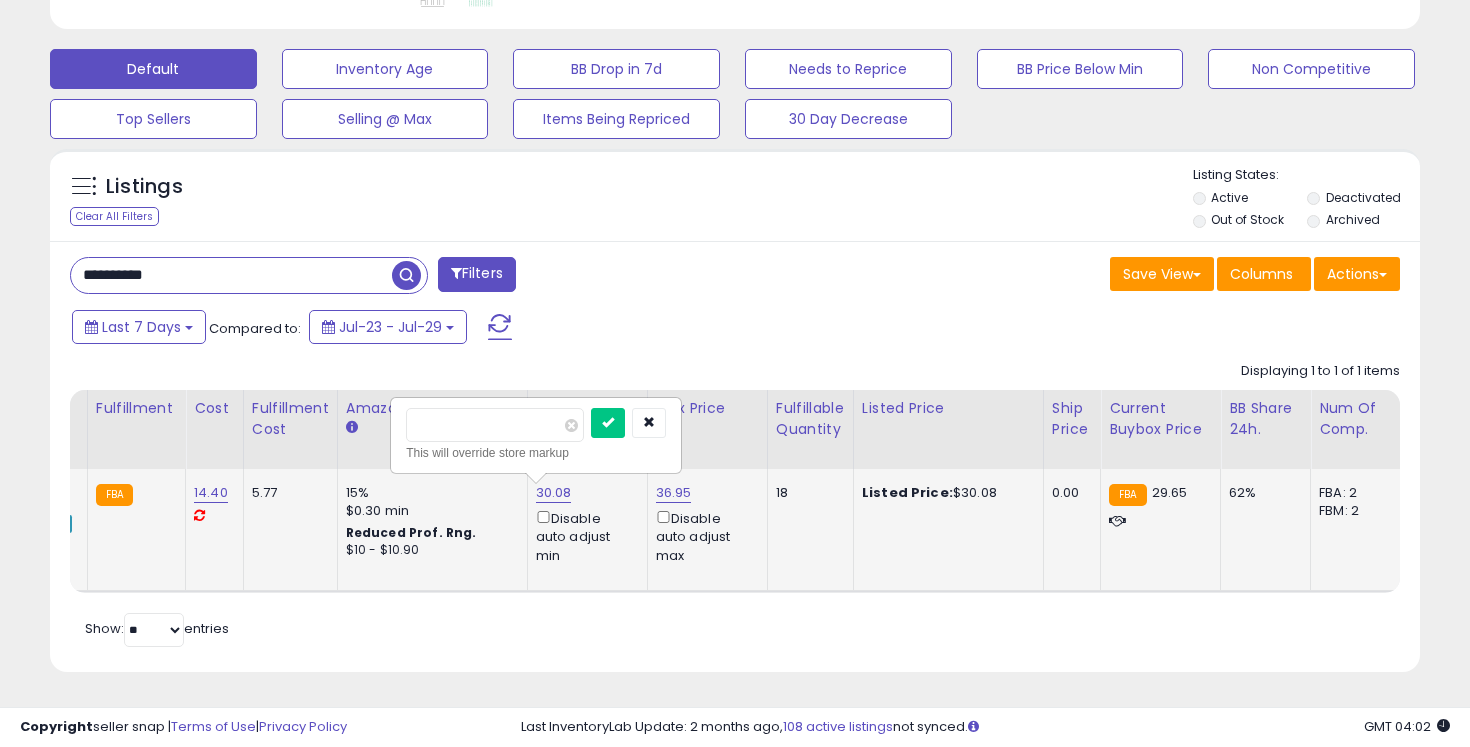 scroll, scrollTop: 999590, scrollLeft: 999206, axis: both 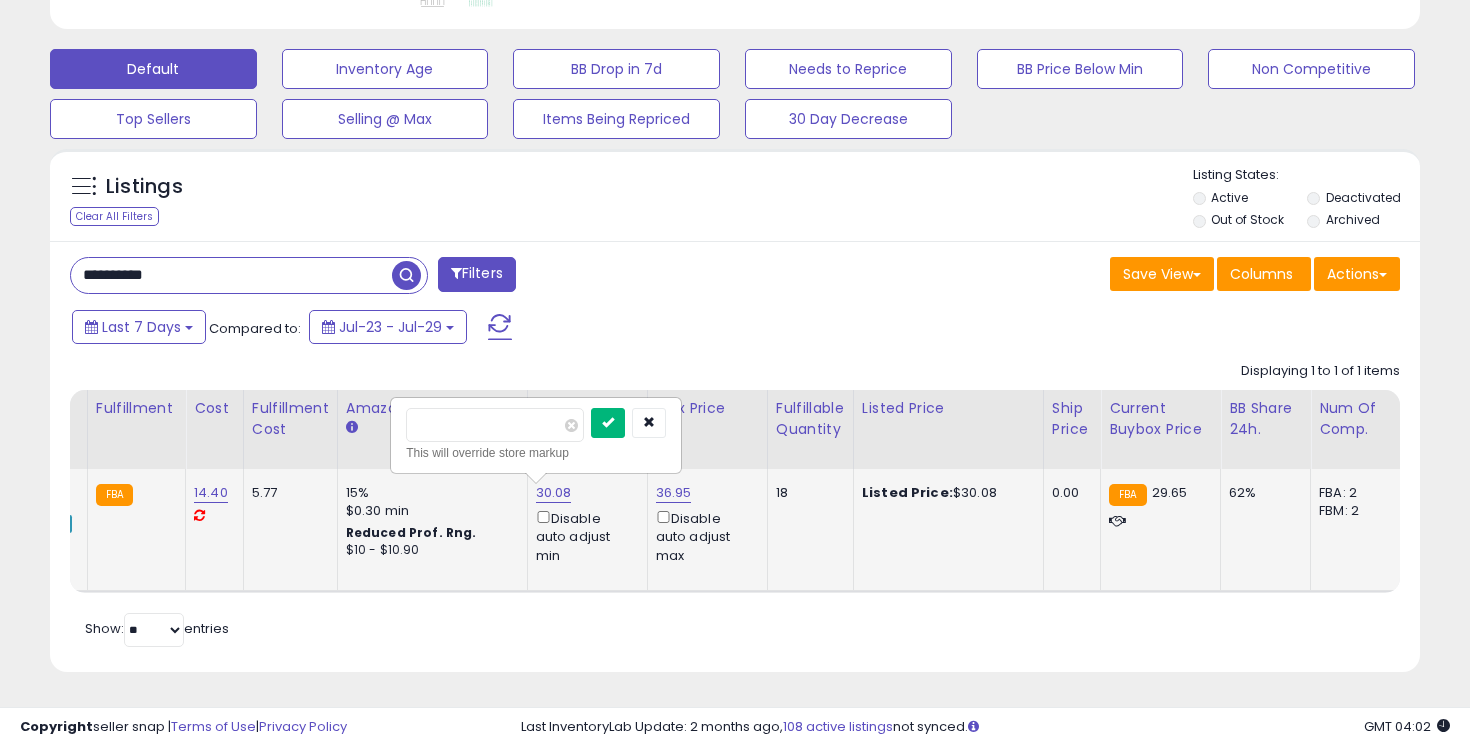 type on "*****" 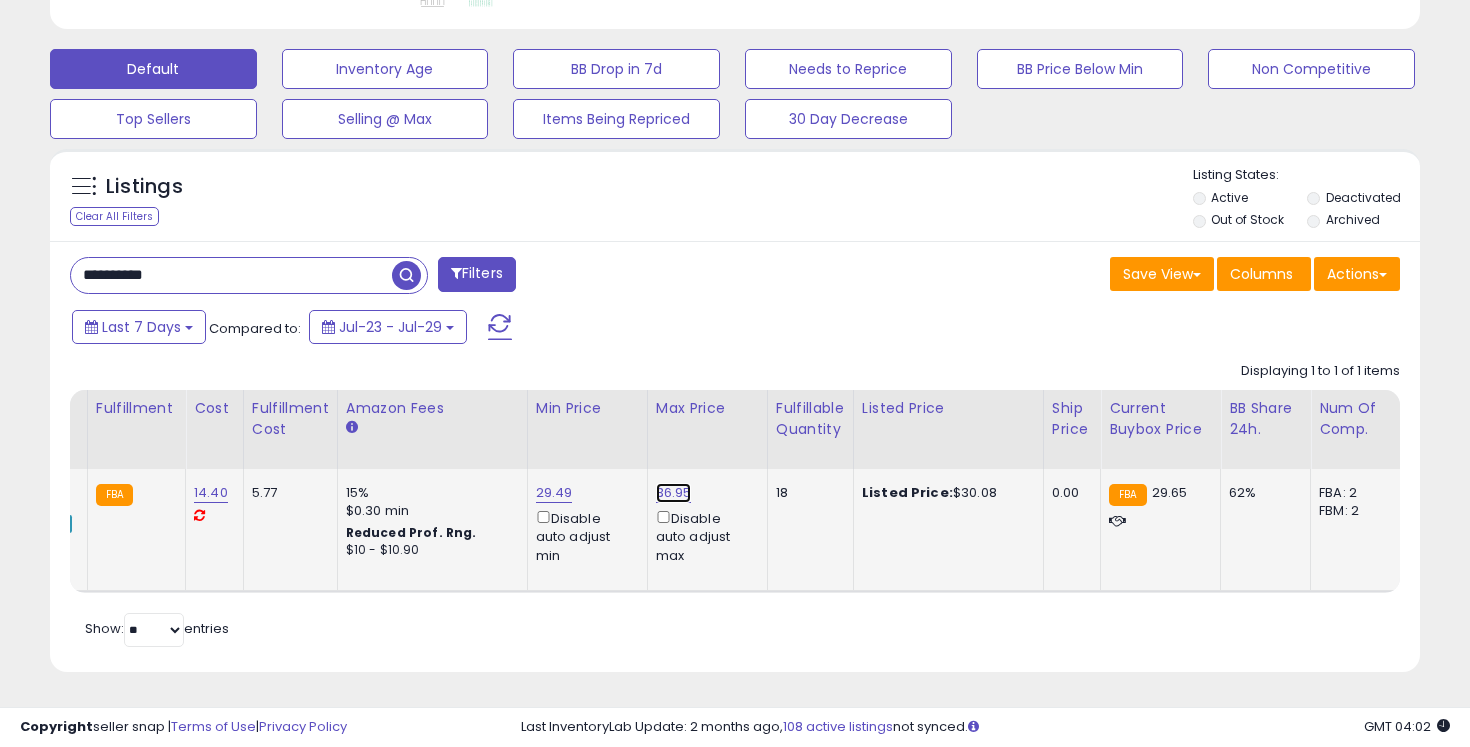 click on "36.95" at bounding box center [674, 493] 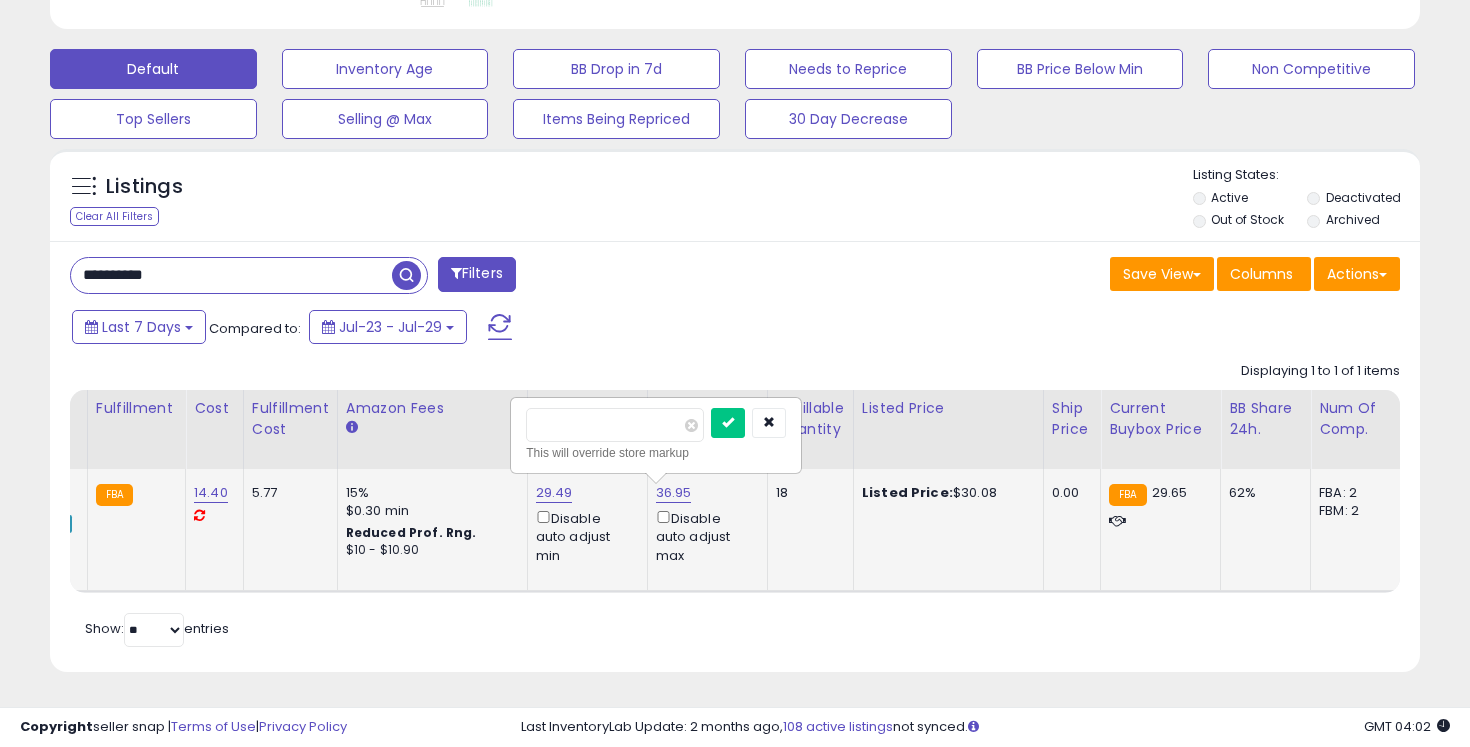 type on "*" 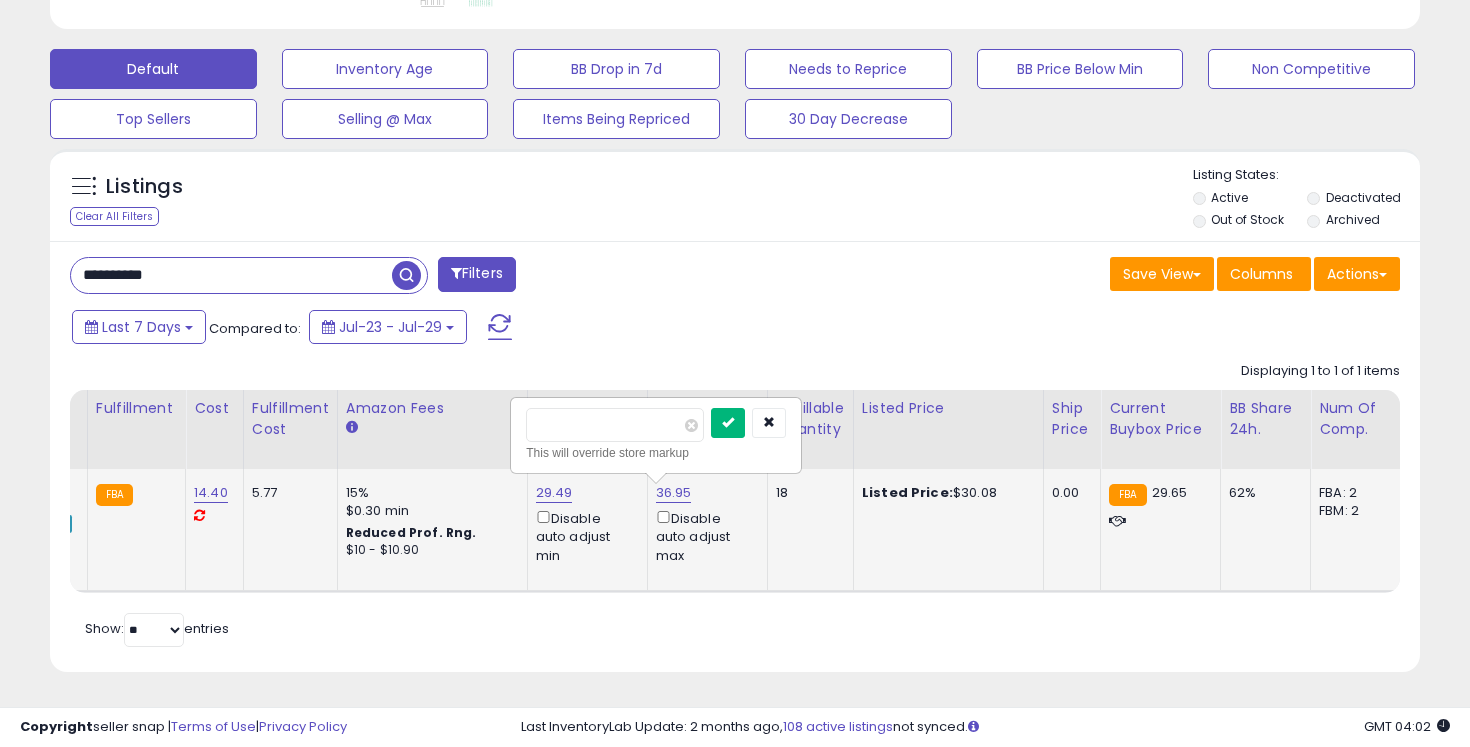 type on "*****" 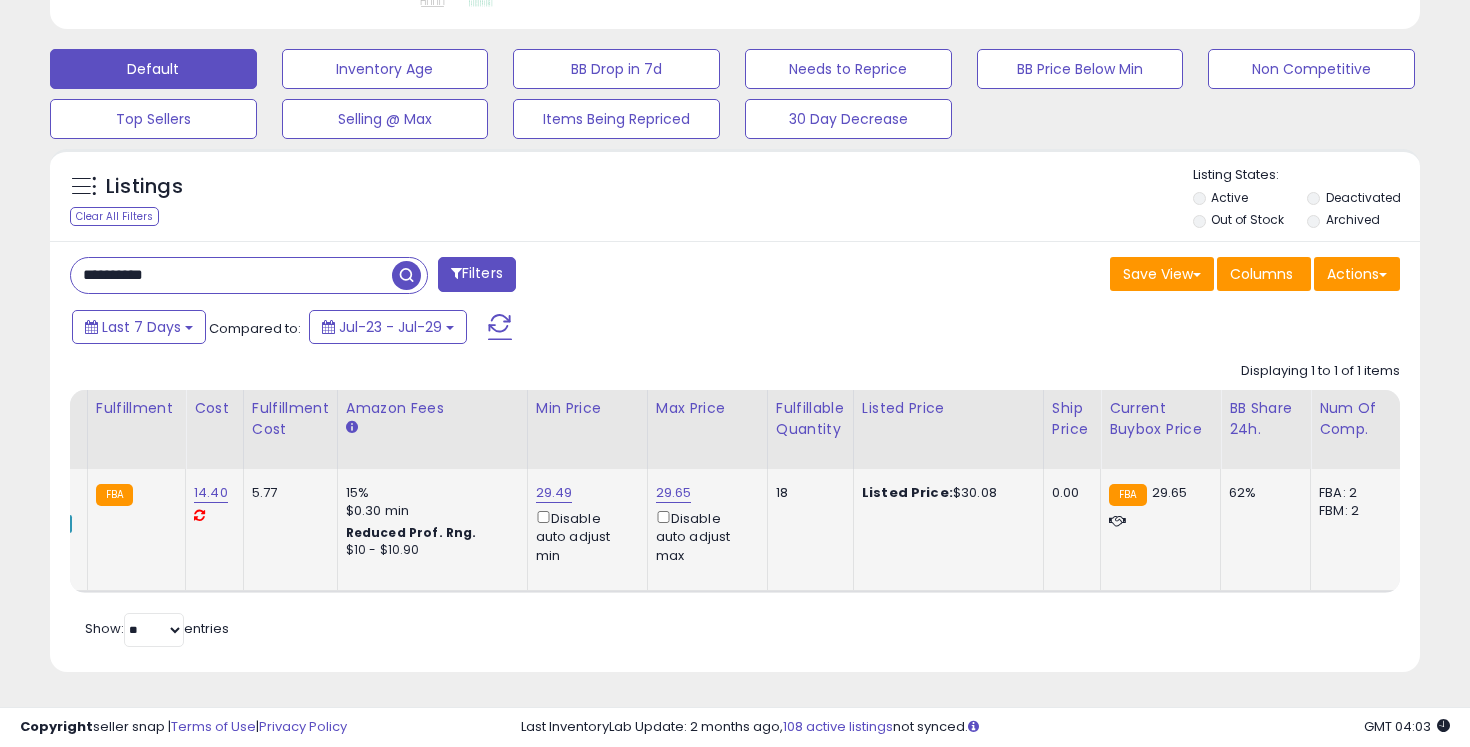 click on "**********" at bounding box center [231, 275] 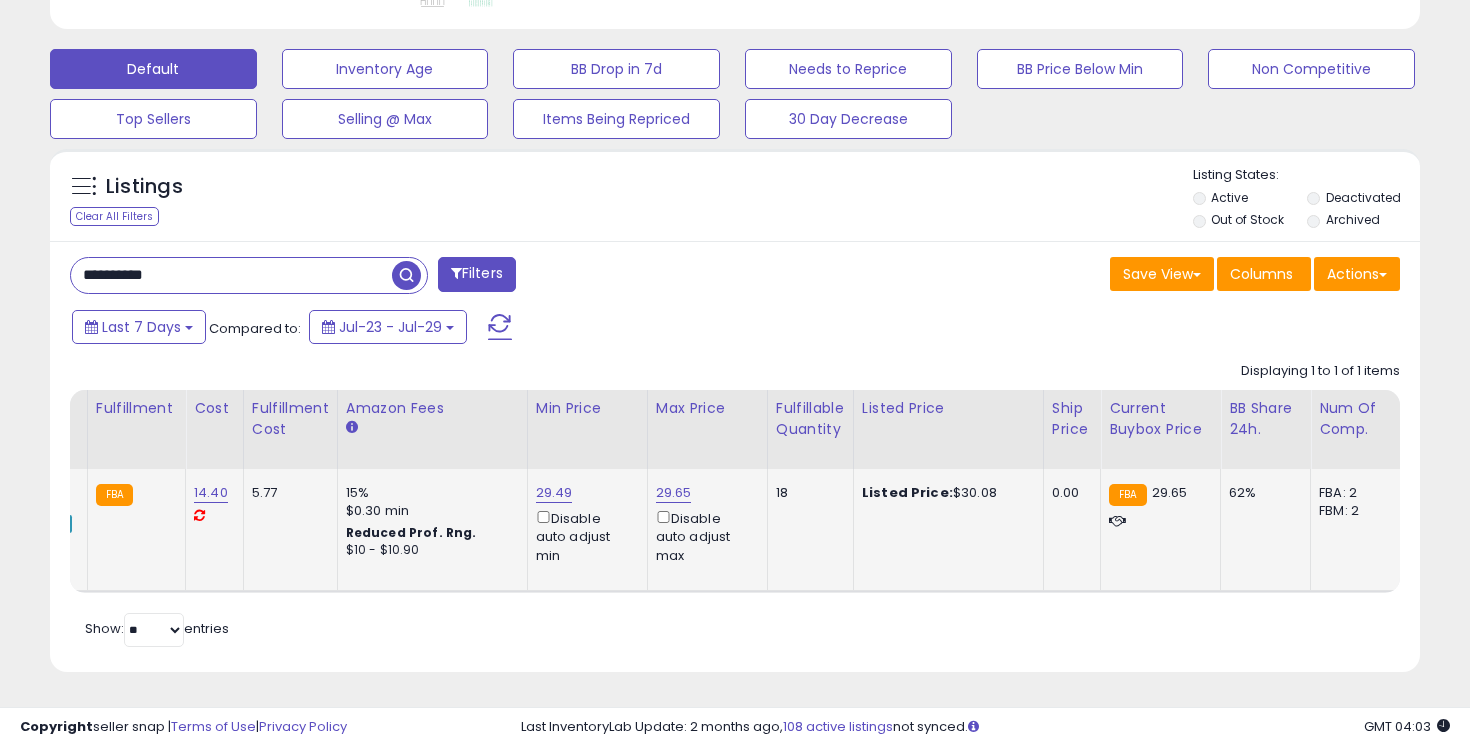 paste 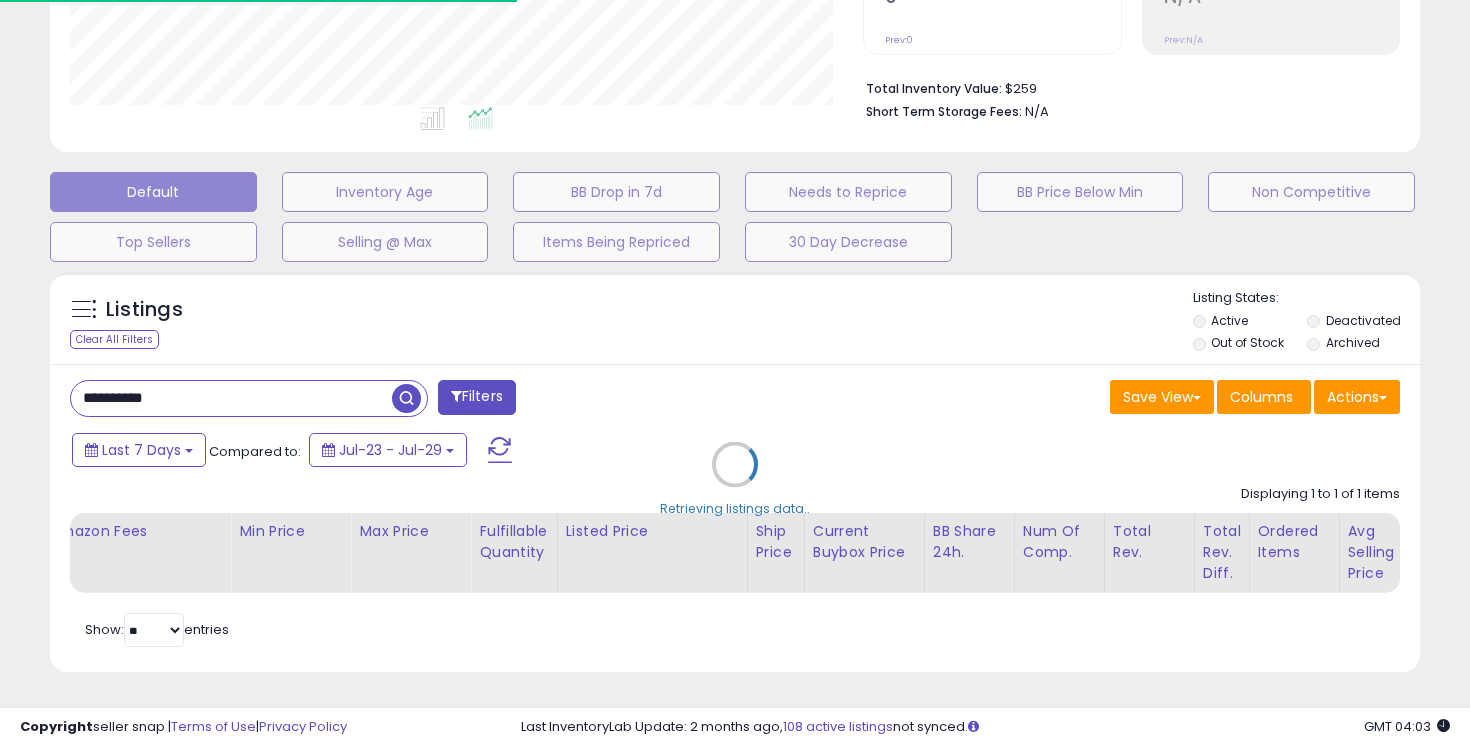 scroll, scrollTop: 581, scrollLeft: 0, axis: vertical 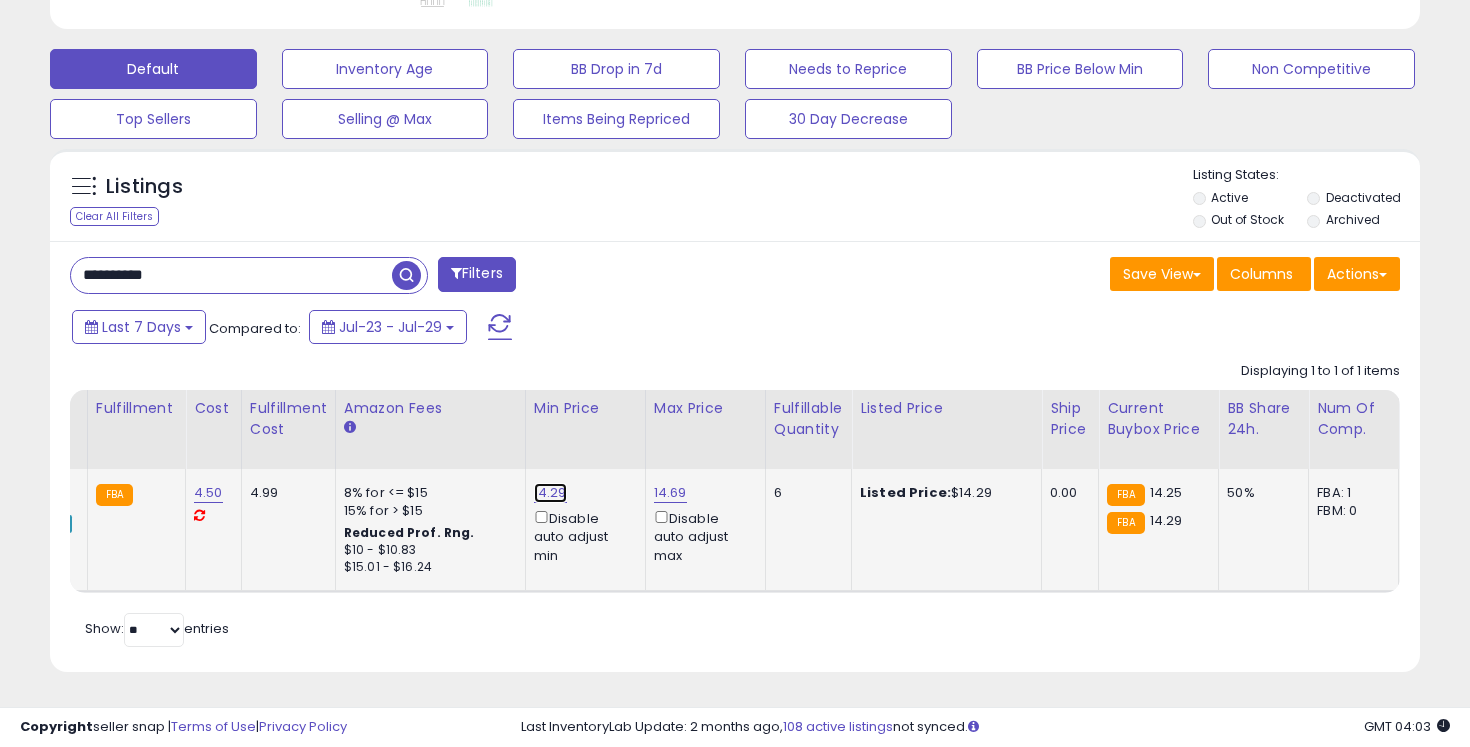 click on "14.29" at bounding box center [550, 493] 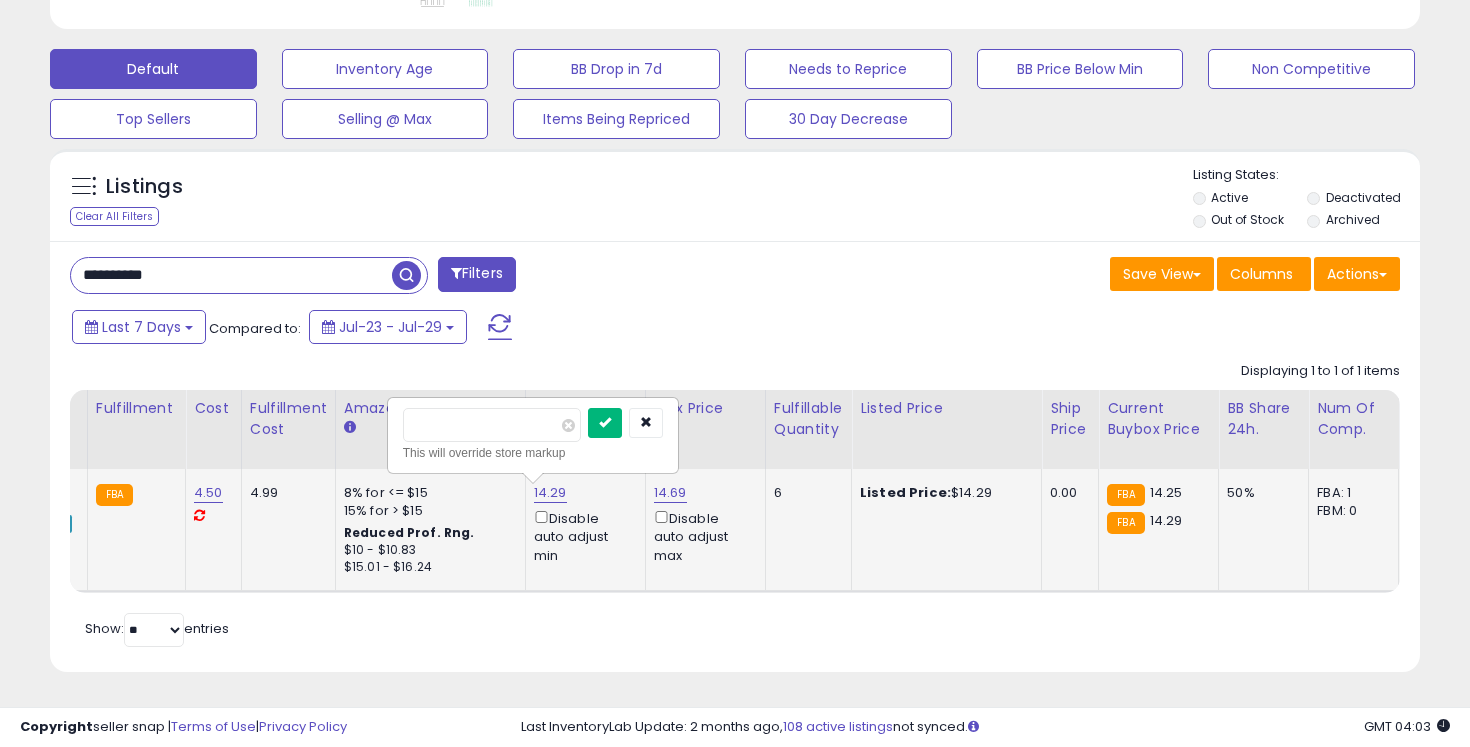type on "*****" 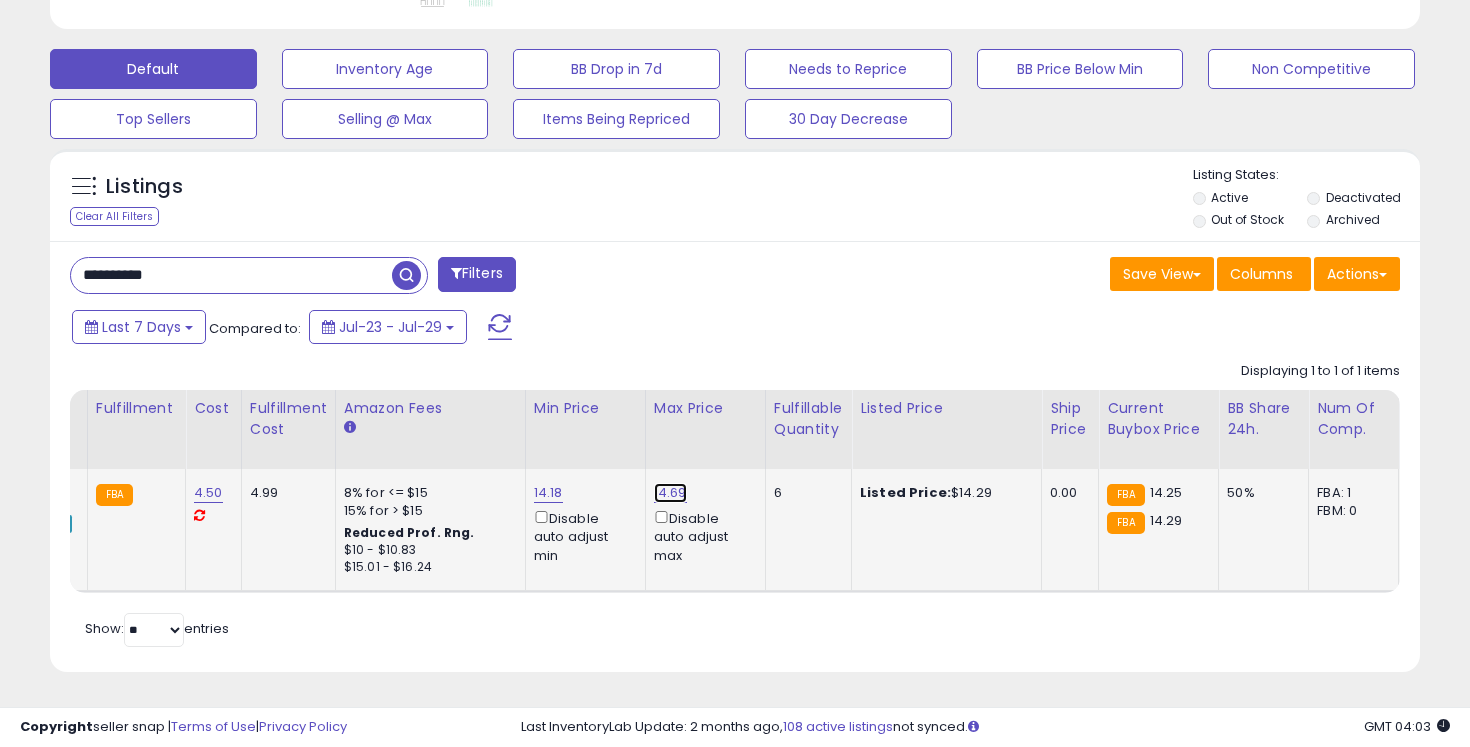click on "14.69" at bounding box center [670, 493] 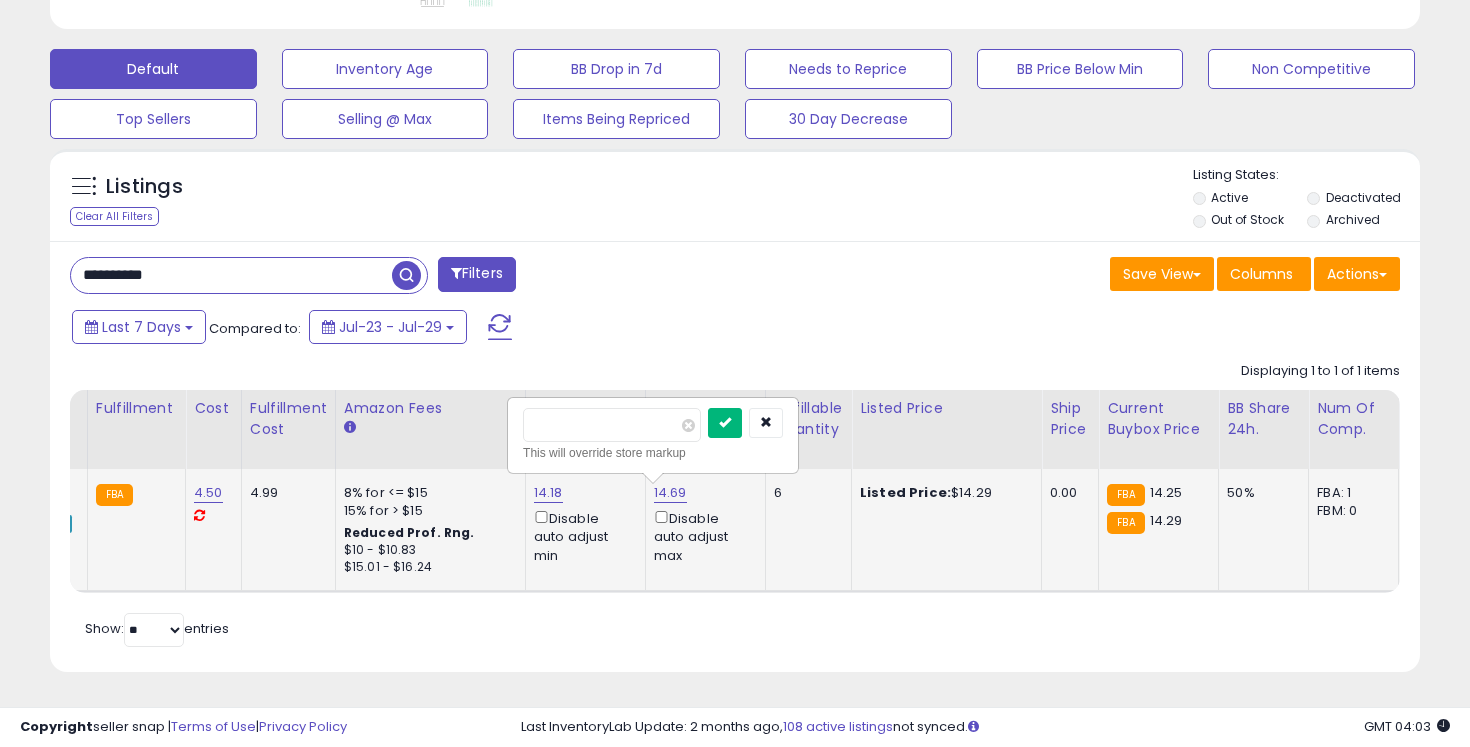 type on "*****" 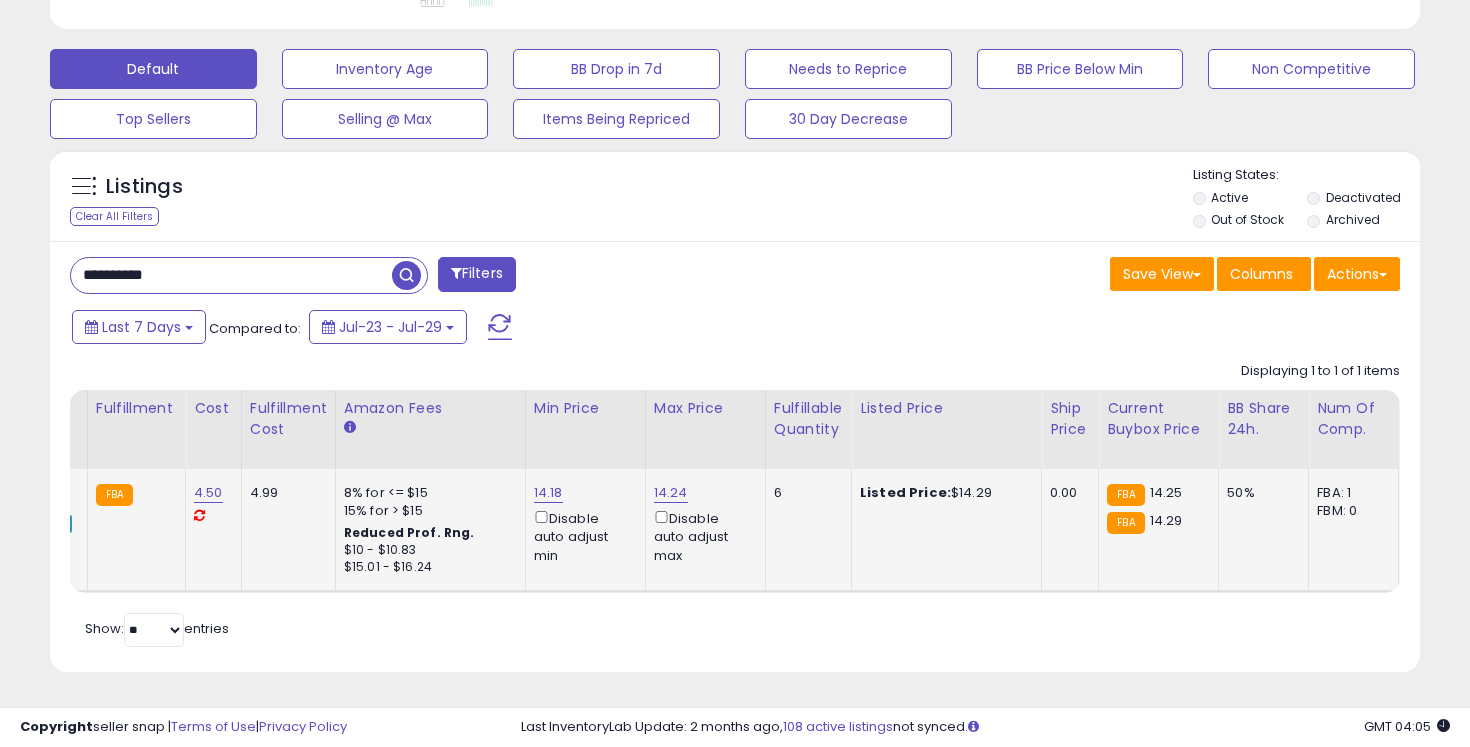 click on "**********" at bounding box center [231, 275] 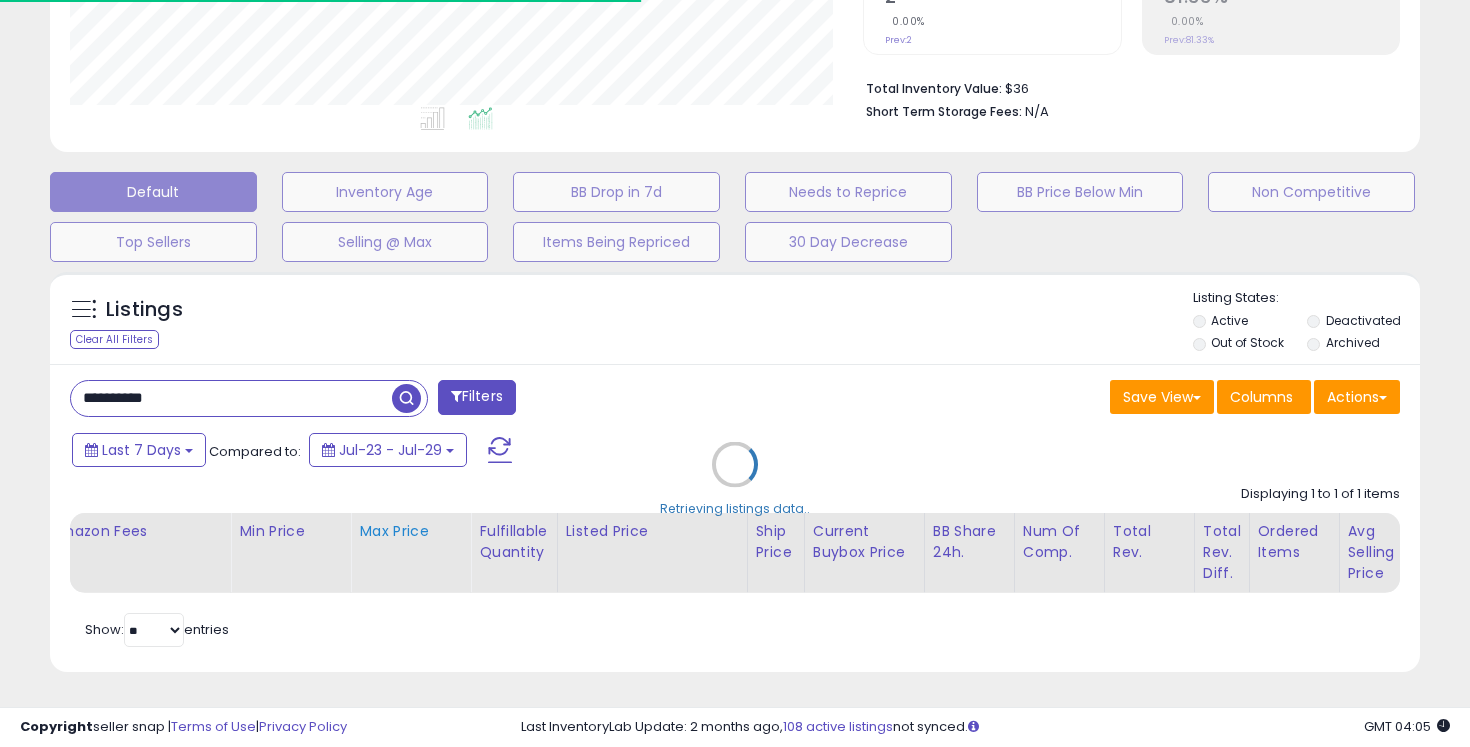scroll, scrollTop: 581, scrollLeft: 0, axis: vertical 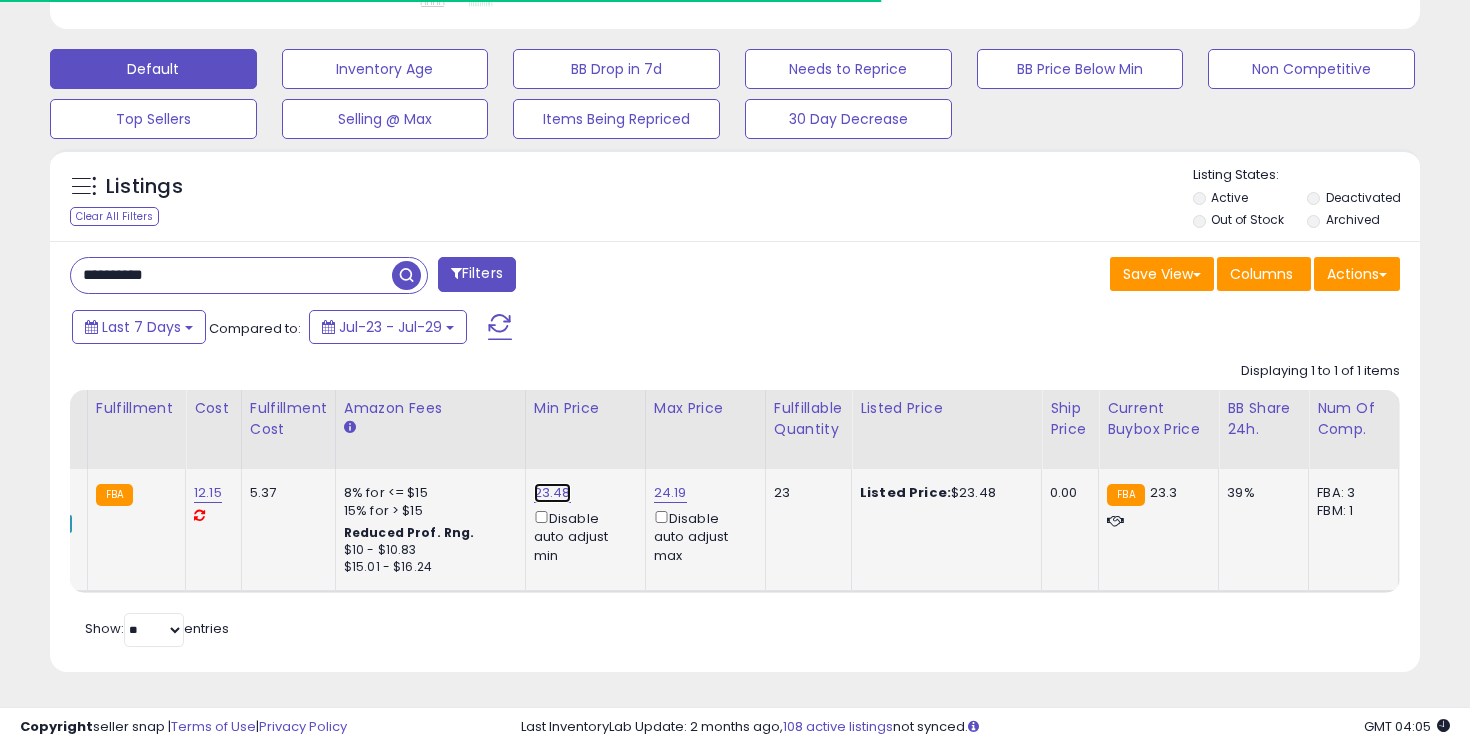 click on "23.48" at bounding box center [552, 493] 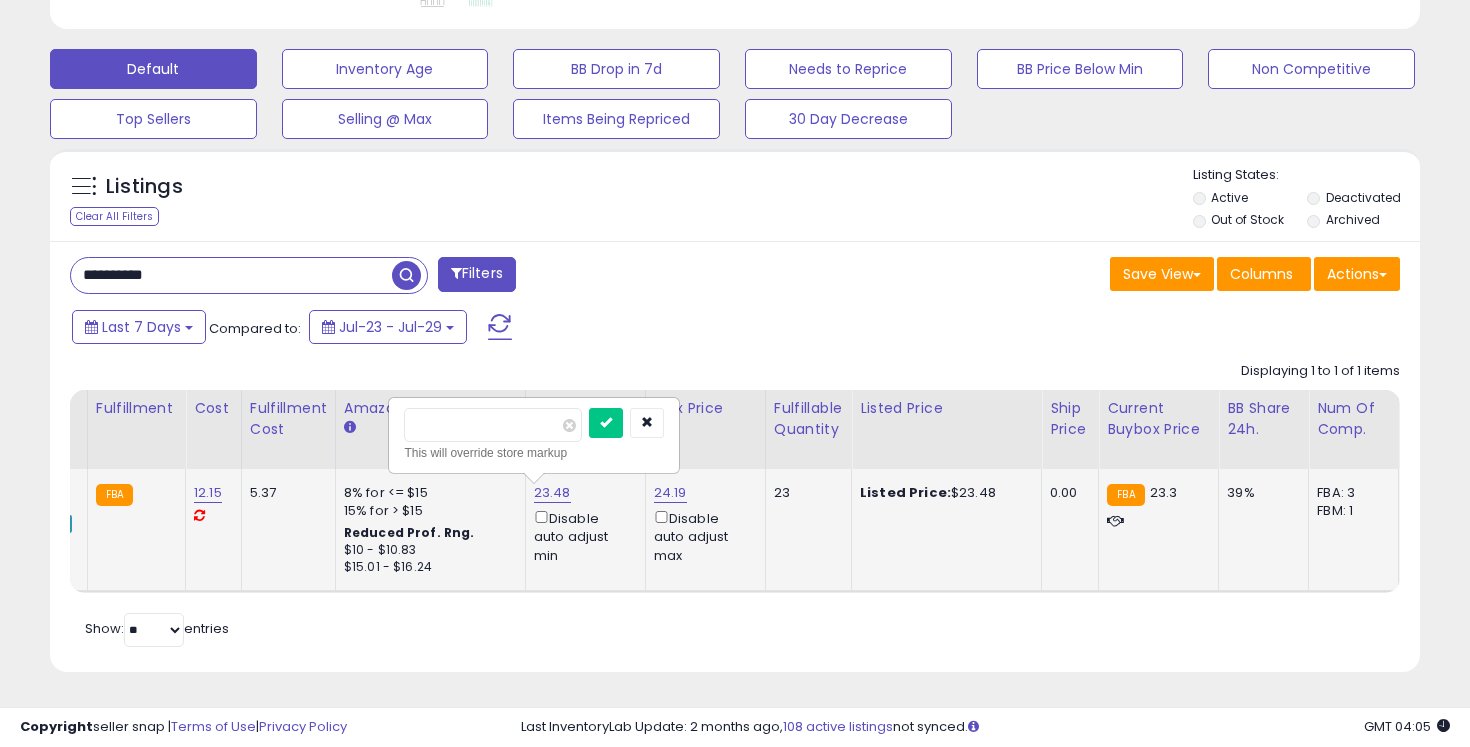 scroll, scrollTop: 999590, scrollLeft: 999206, axis: both 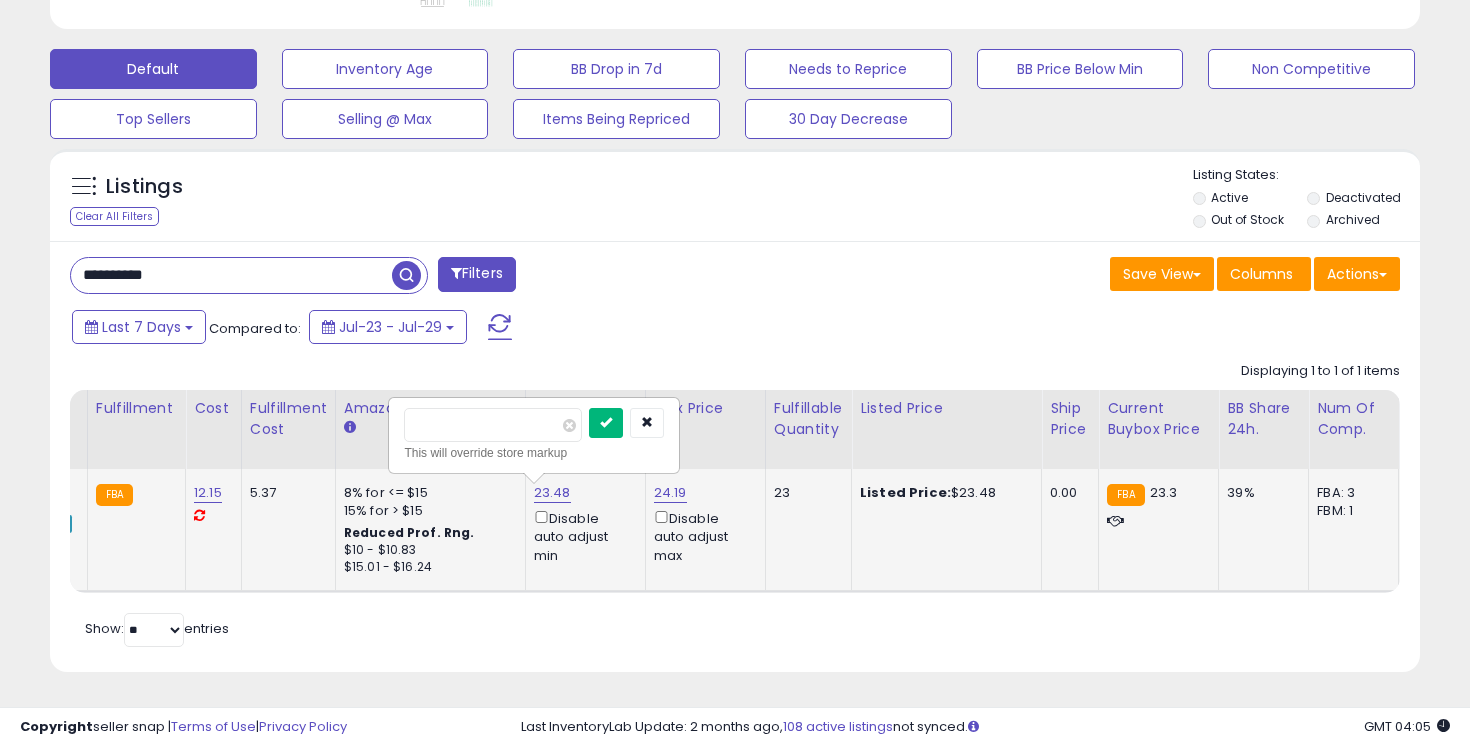 type on "*****" 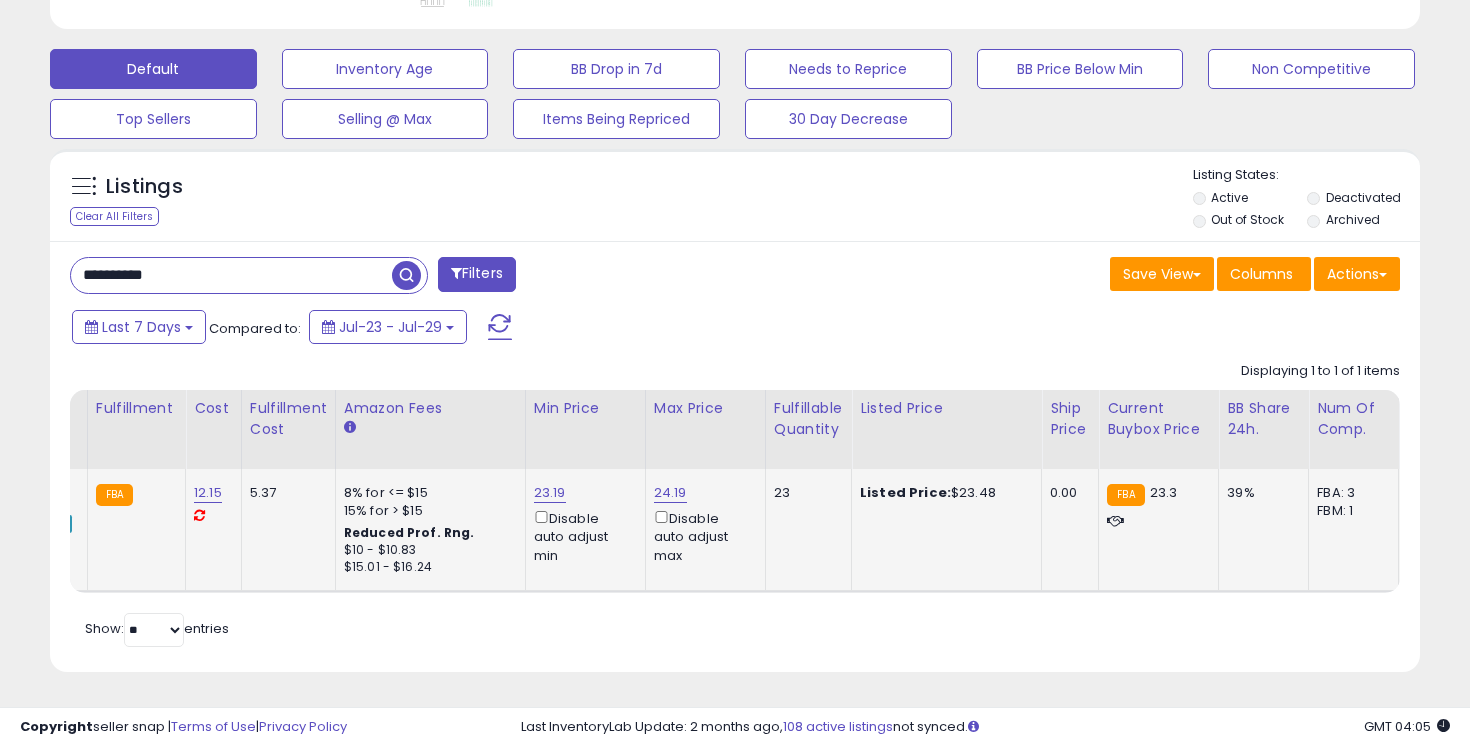 click on "**********" at bounding box center [231, 275] 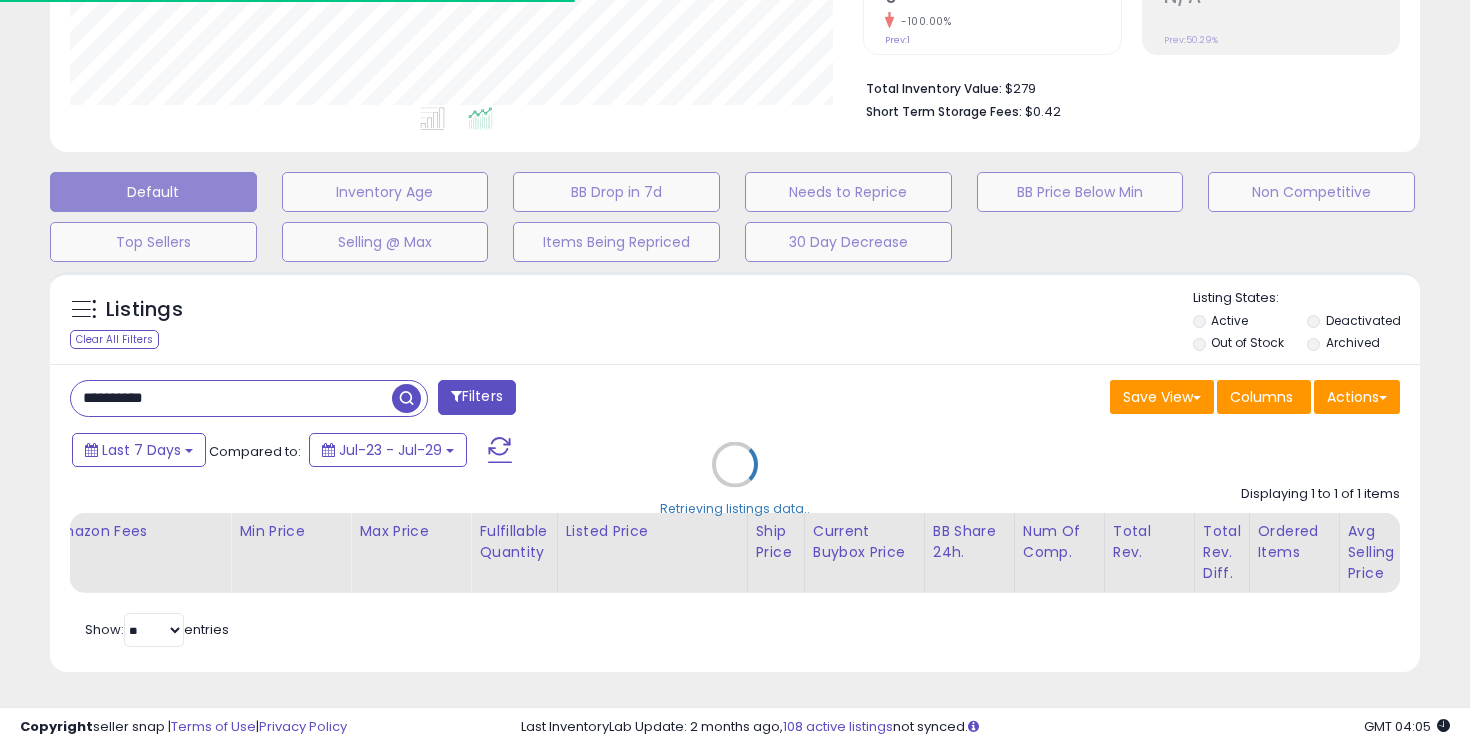 scroll, scrollTop: 581, scrollLeft: 0, axis: vertical 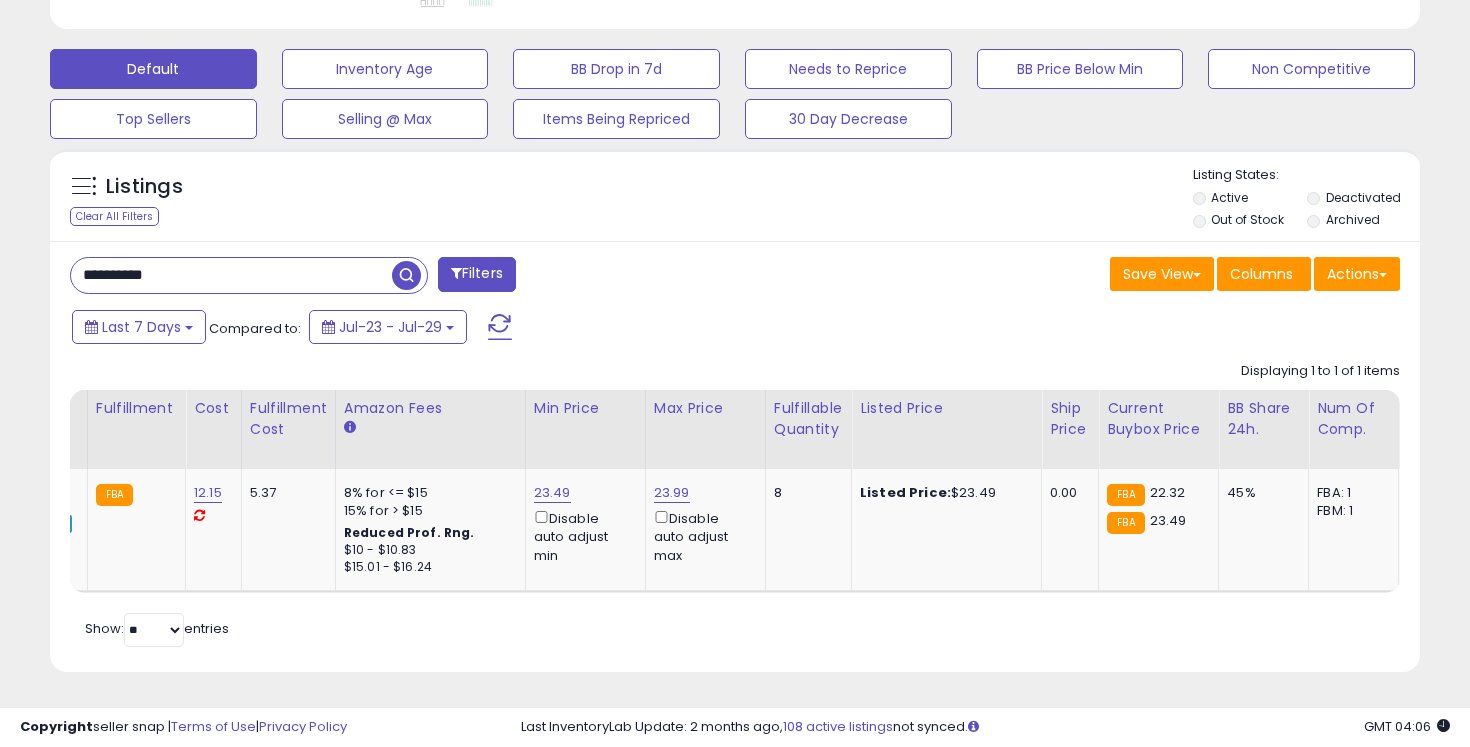 click on "**********" at bounding box center [231, 275] 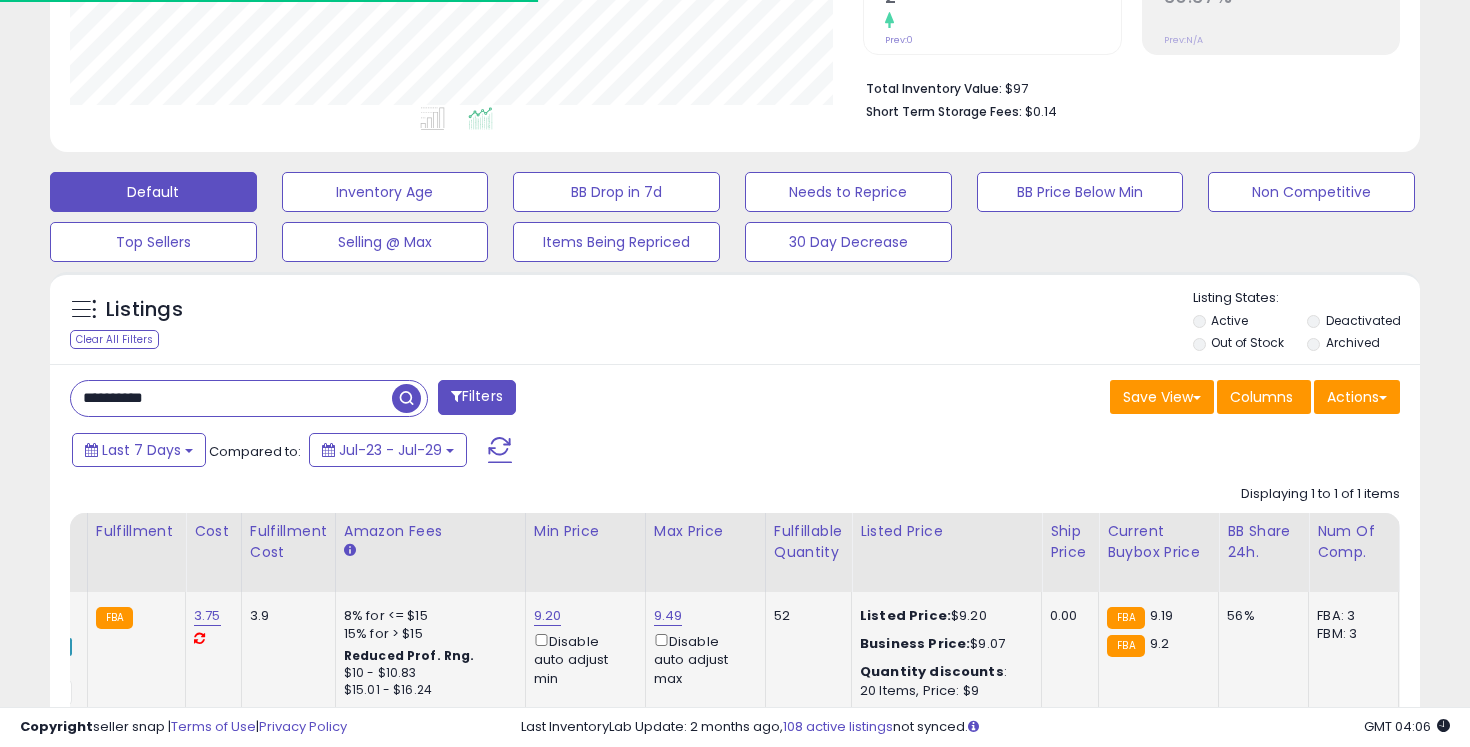scroll, scrollTop: 581, scrollLeft: 0, axis: vertical 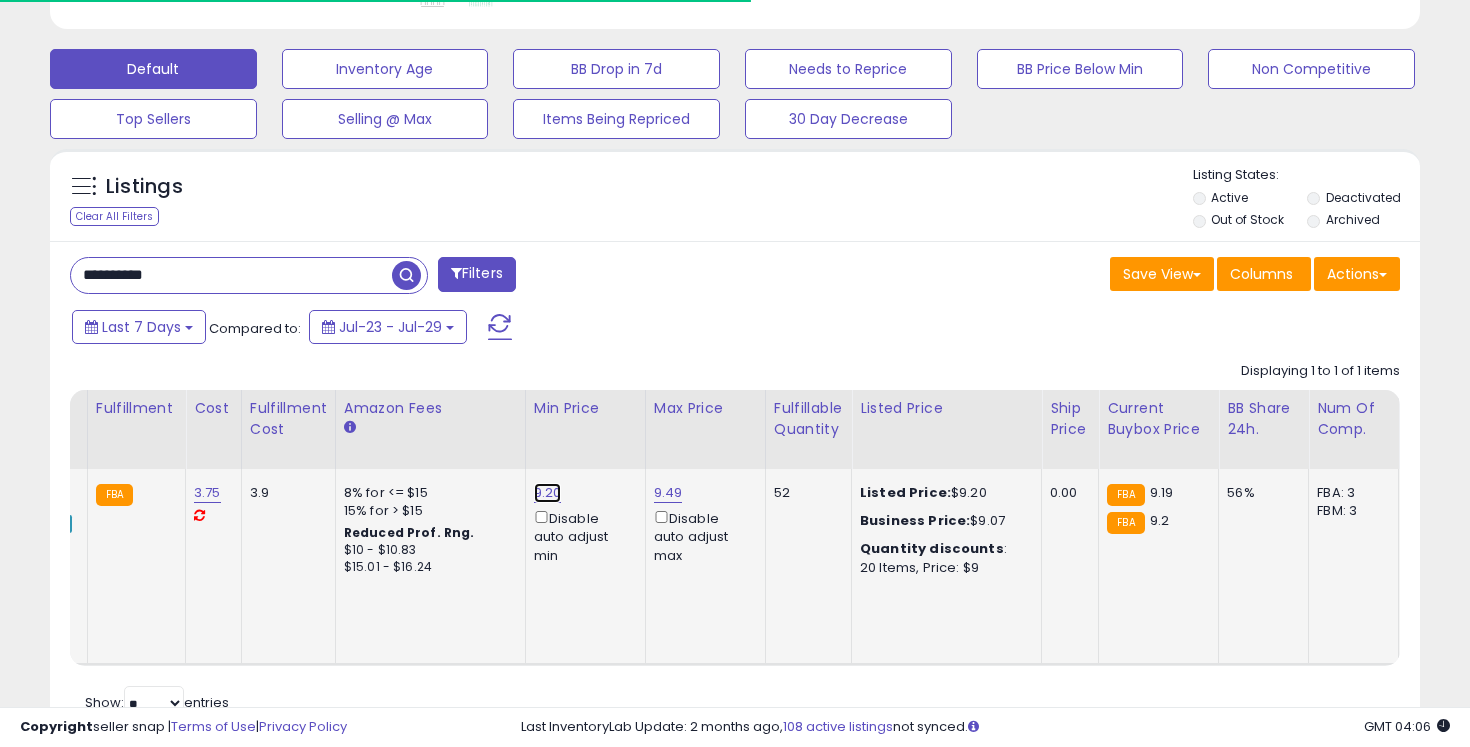 click on "9.20" at bounding box center (548, 493) 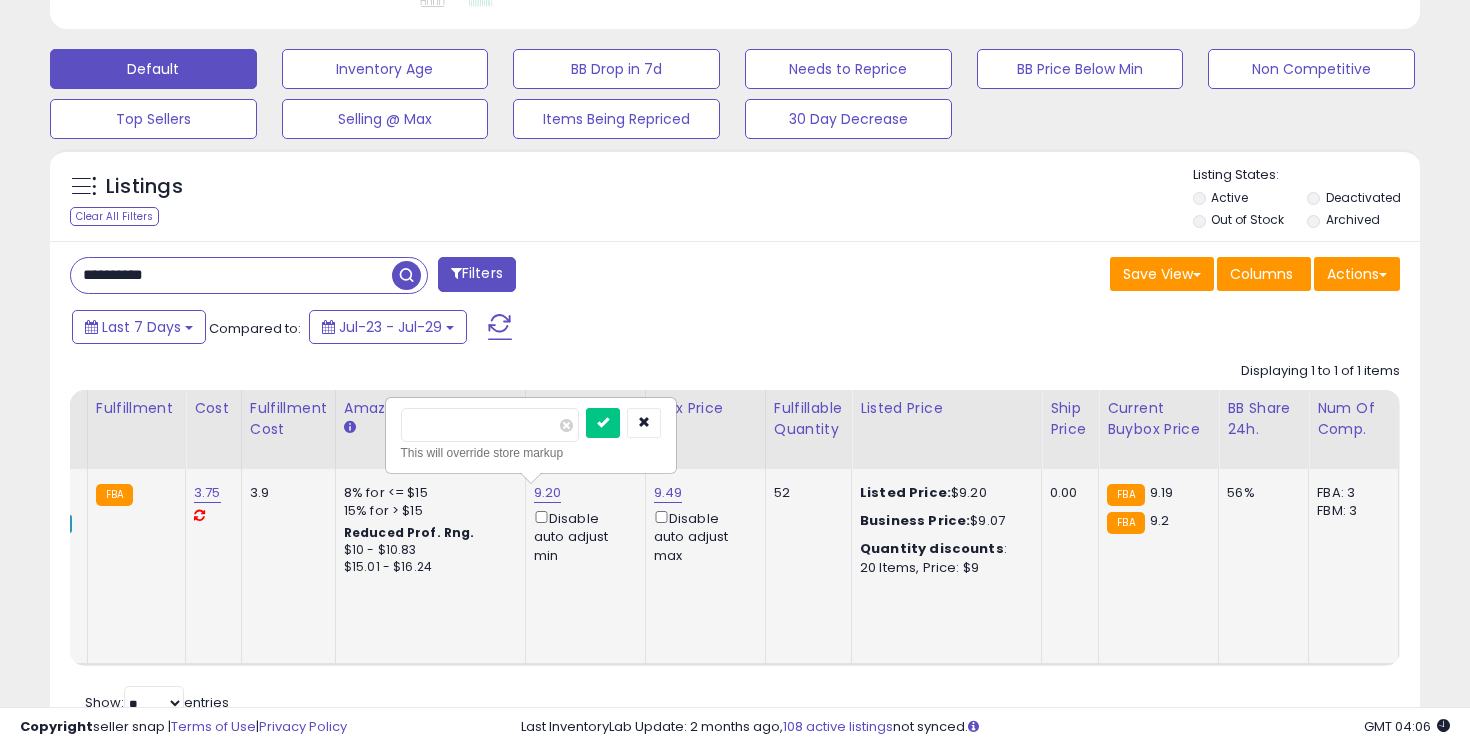 scroll, scrollTop: 999590, scrollLeft: 999206, axis: both 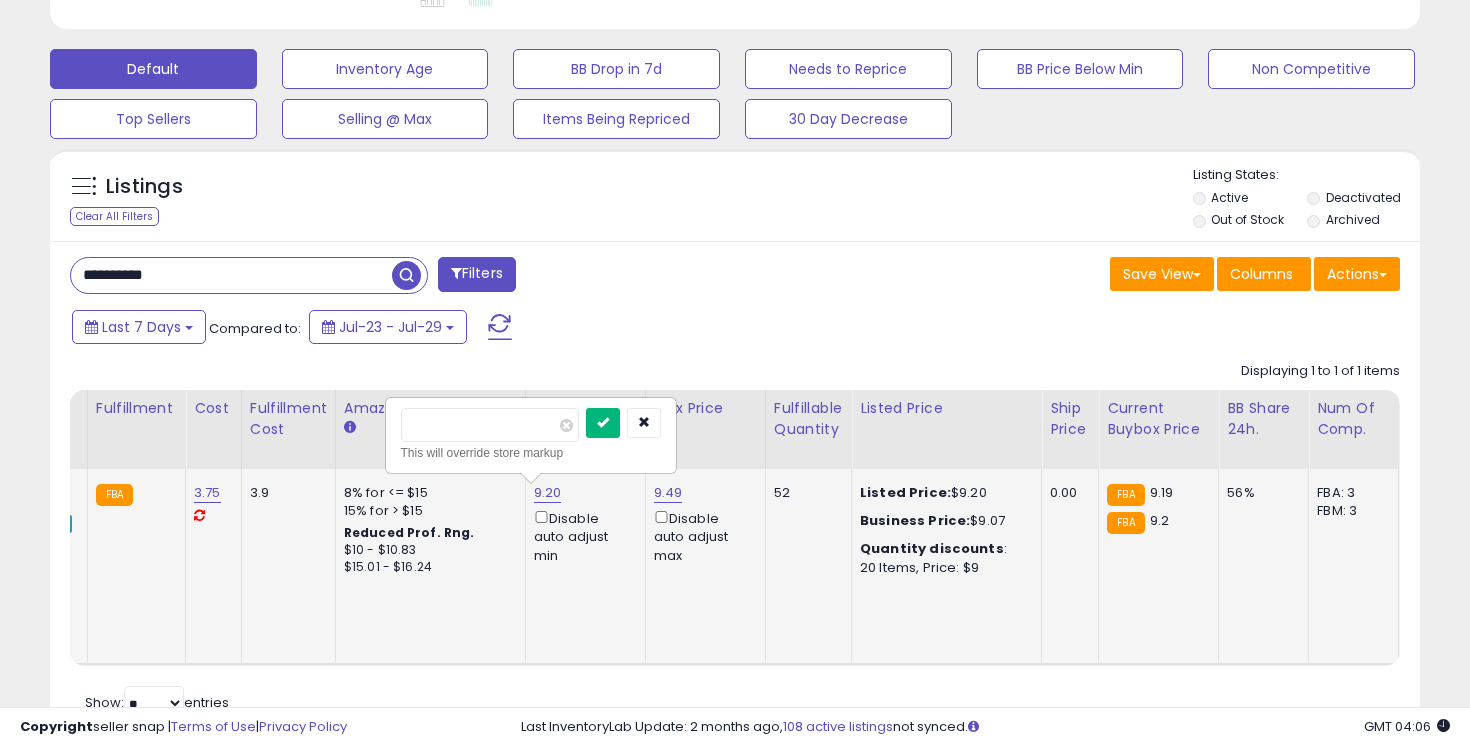 type on "****" 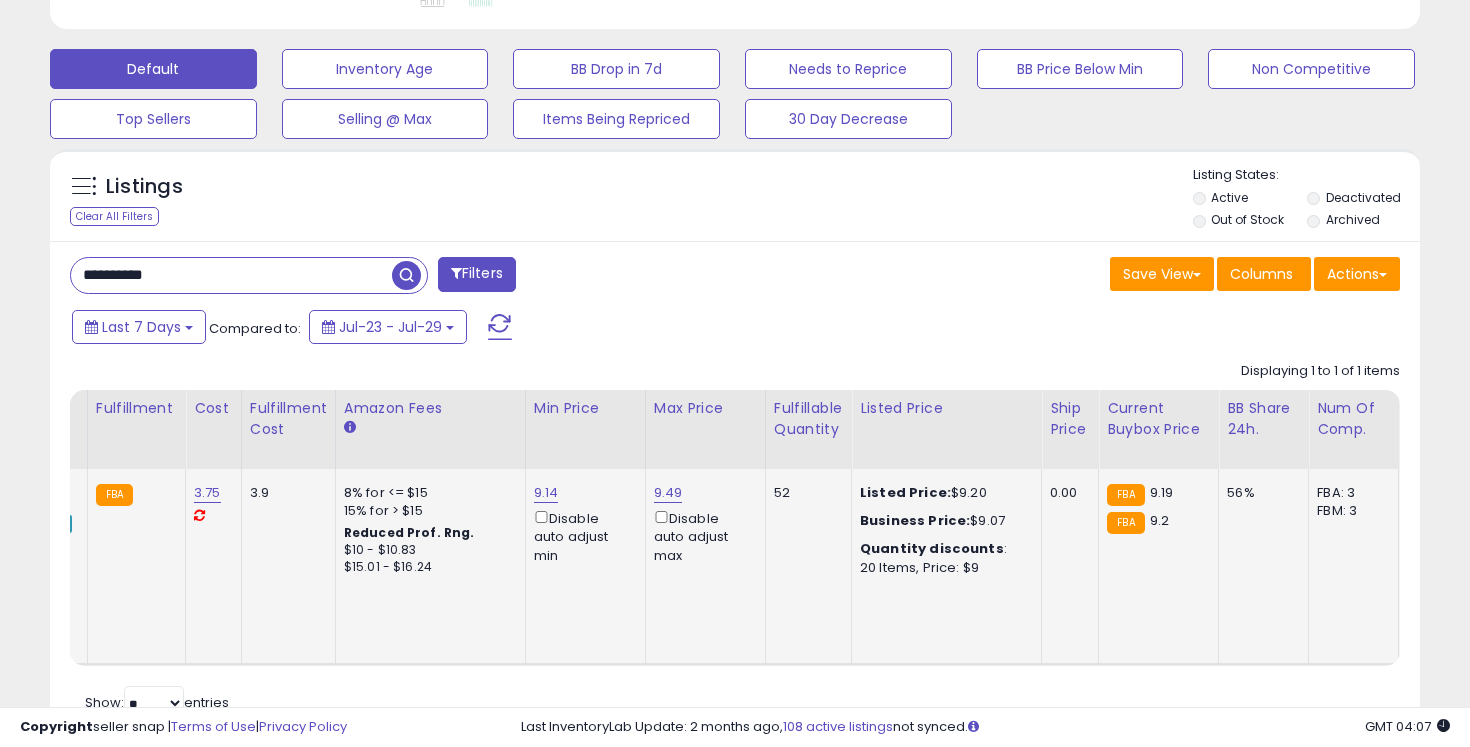 click on "**********" at bounding box center [231, 275] 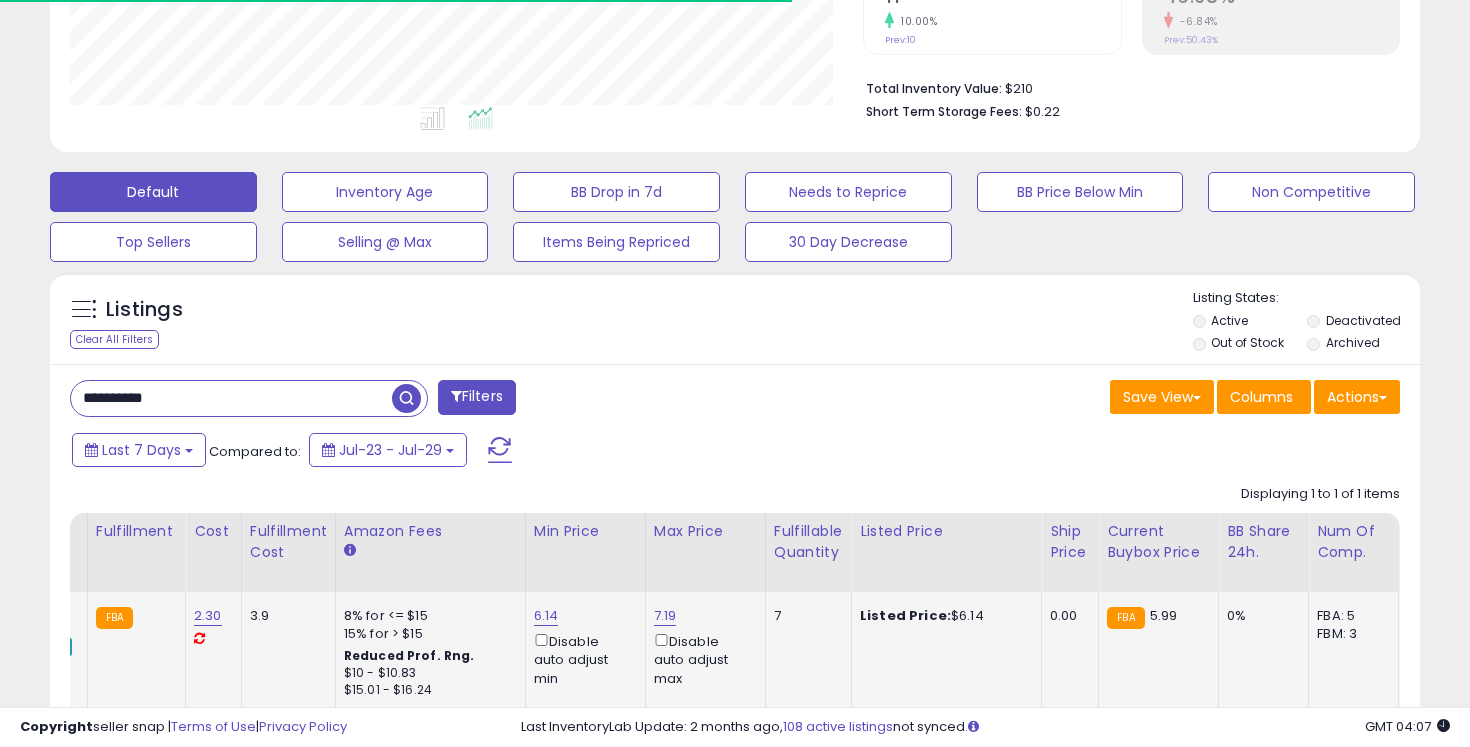 scroll, scrollTop: 581, scrollLeft: 0, axis: vertical 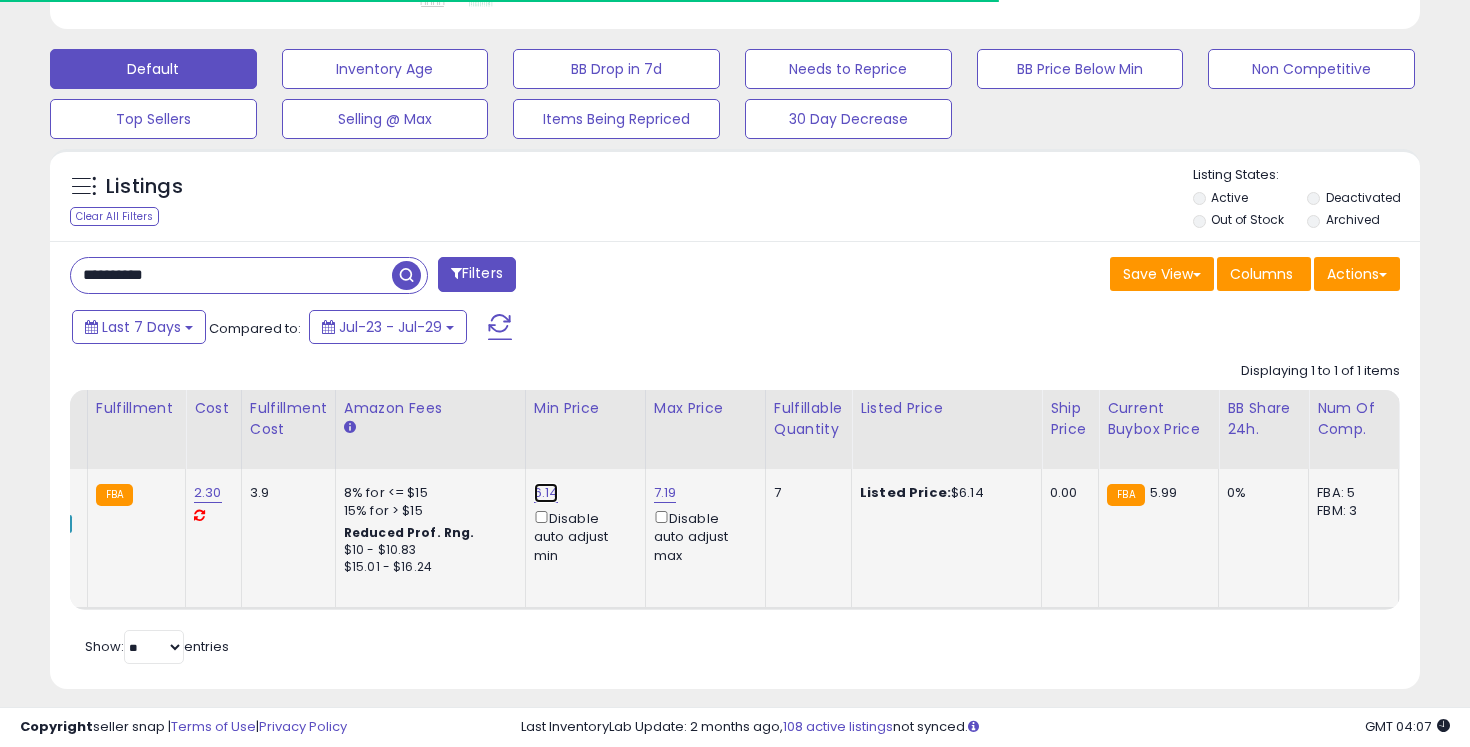 click on "6.14" at bounding box center (546, 493) 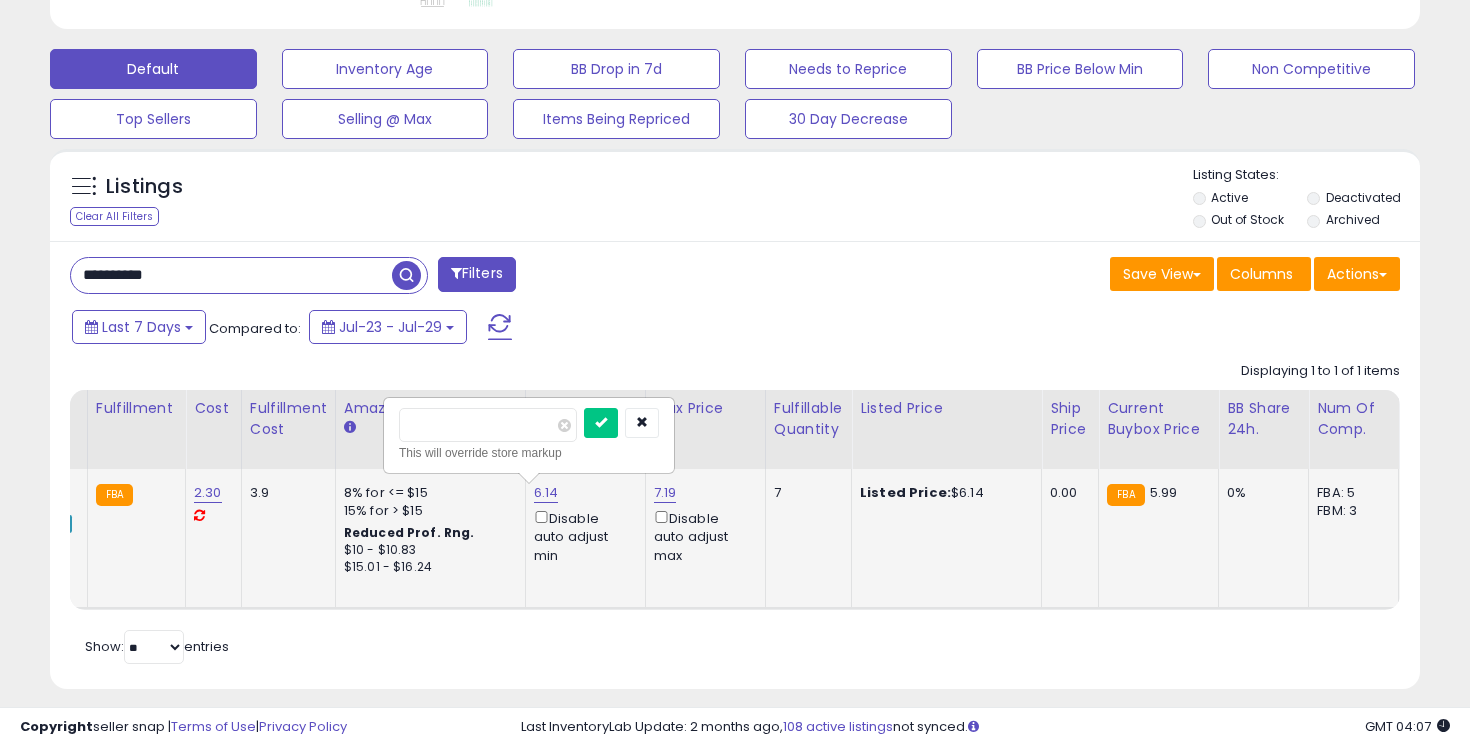 type on "*" 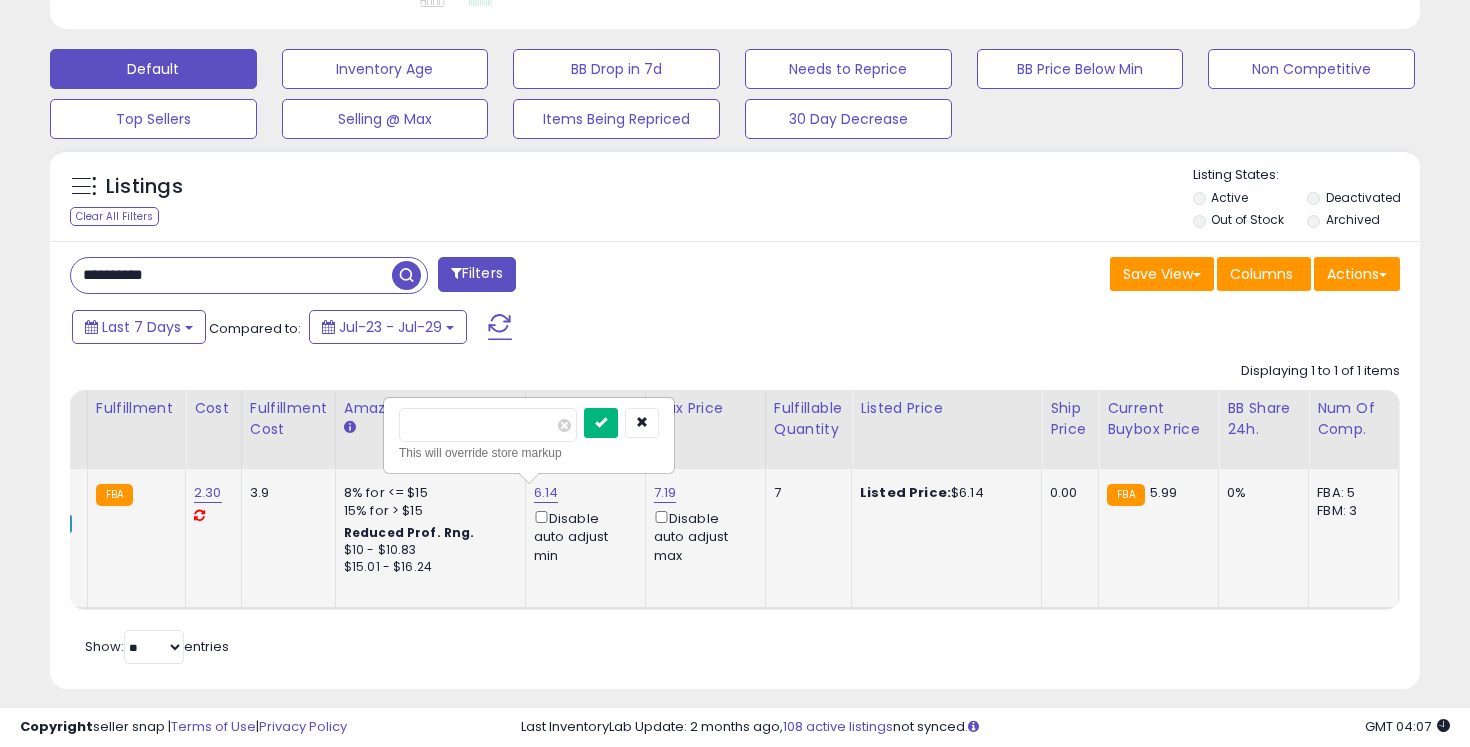 type on "****" 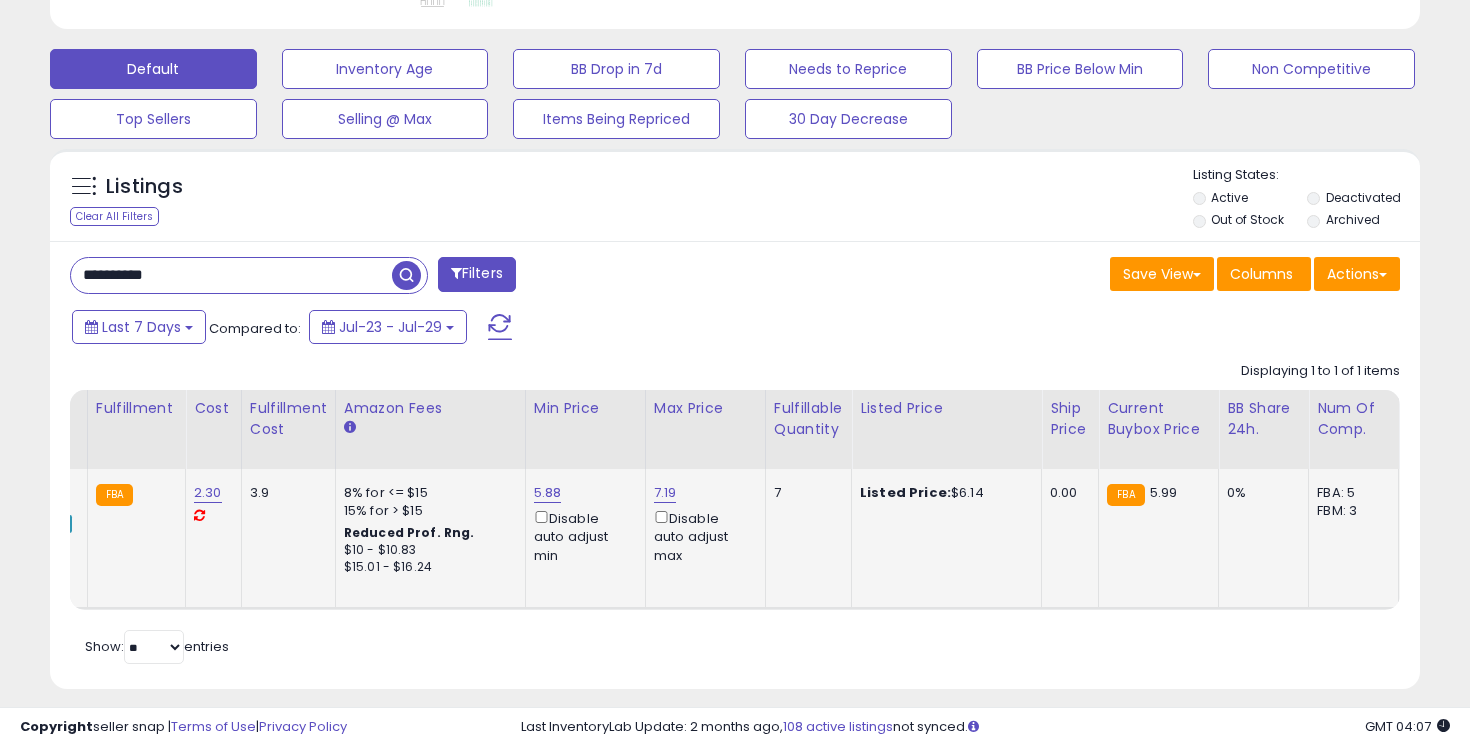 click on "**********" at bounding box center [231, 275] 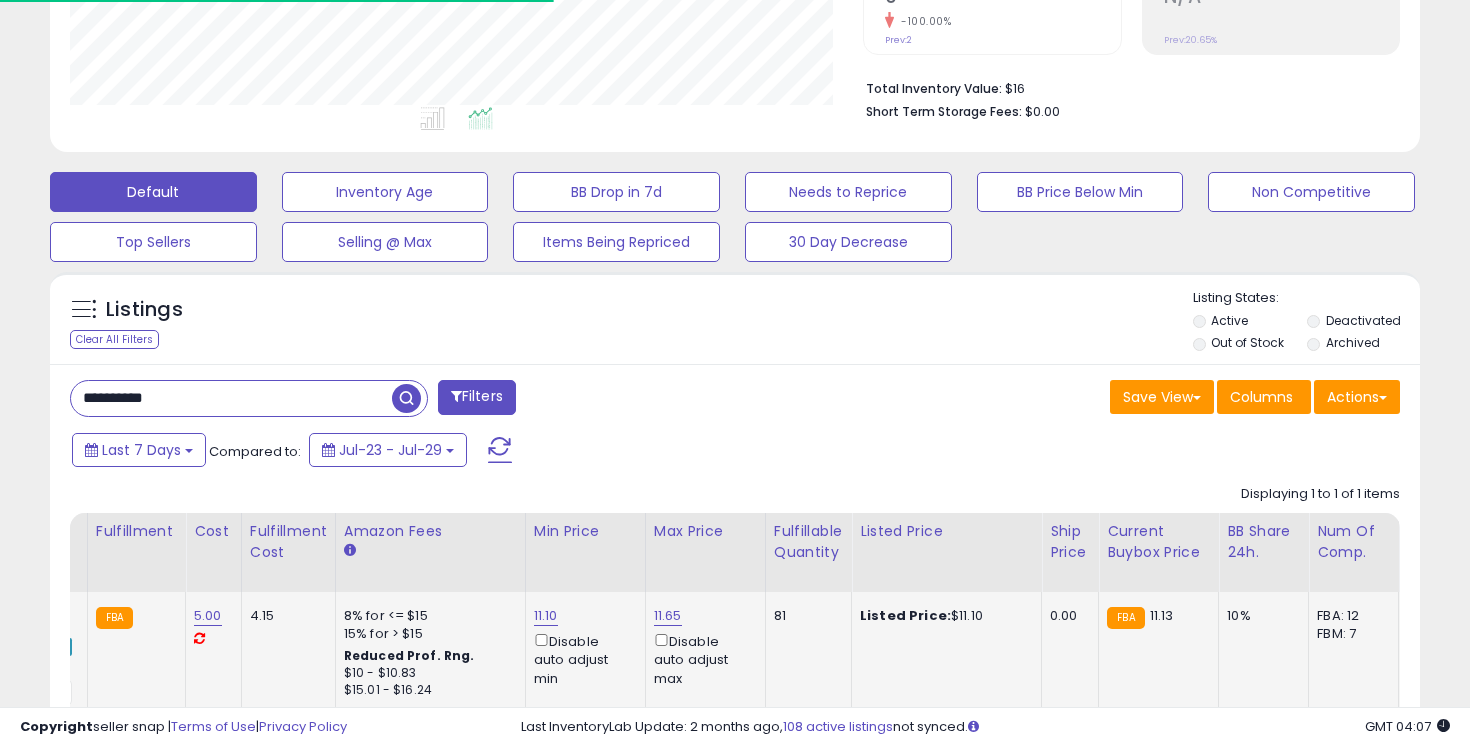 scroll, scrollTop: 581, scrollLeft: 0, axis: vertical 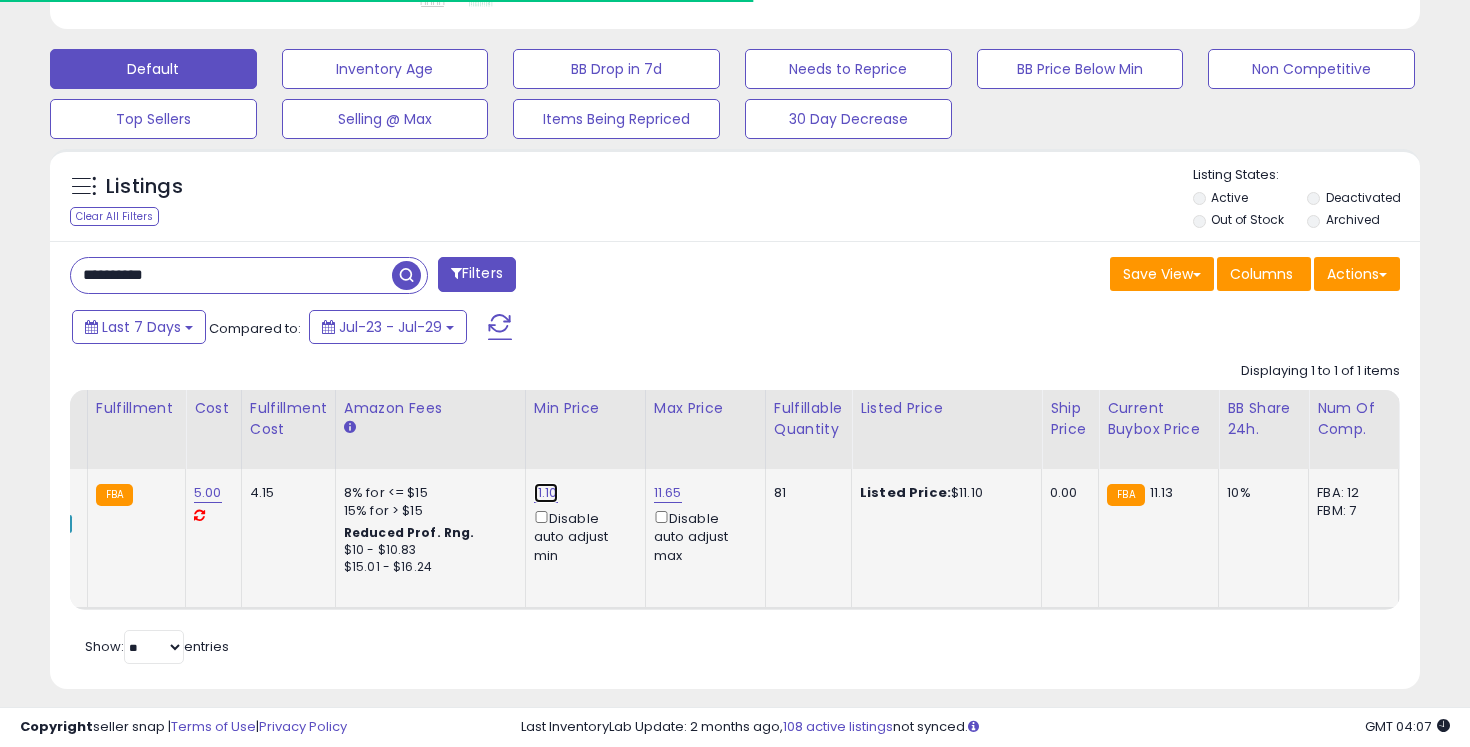 click on "11.10" at bounding box center [546, 493] 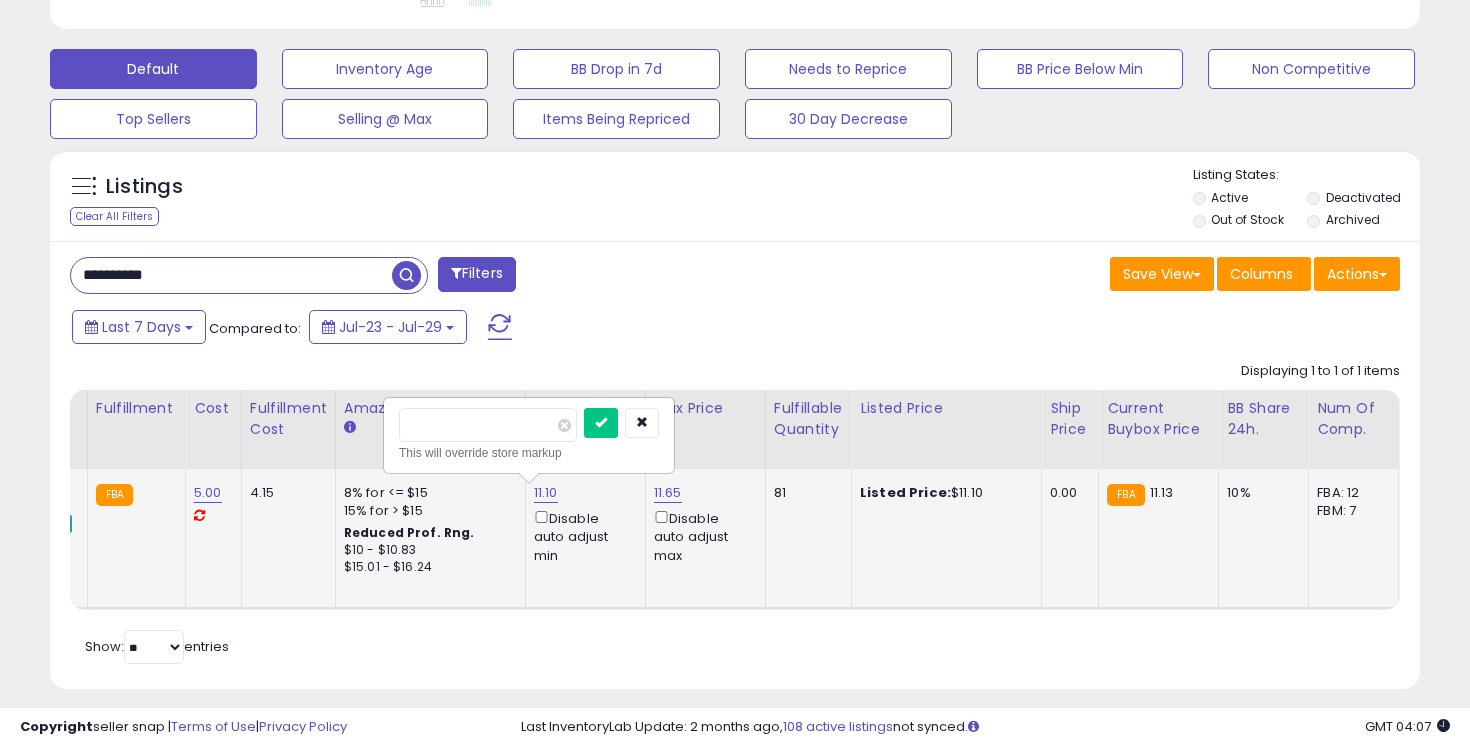 scroll, scrollTop: 999590, scrollLeft: 999206, axis: both 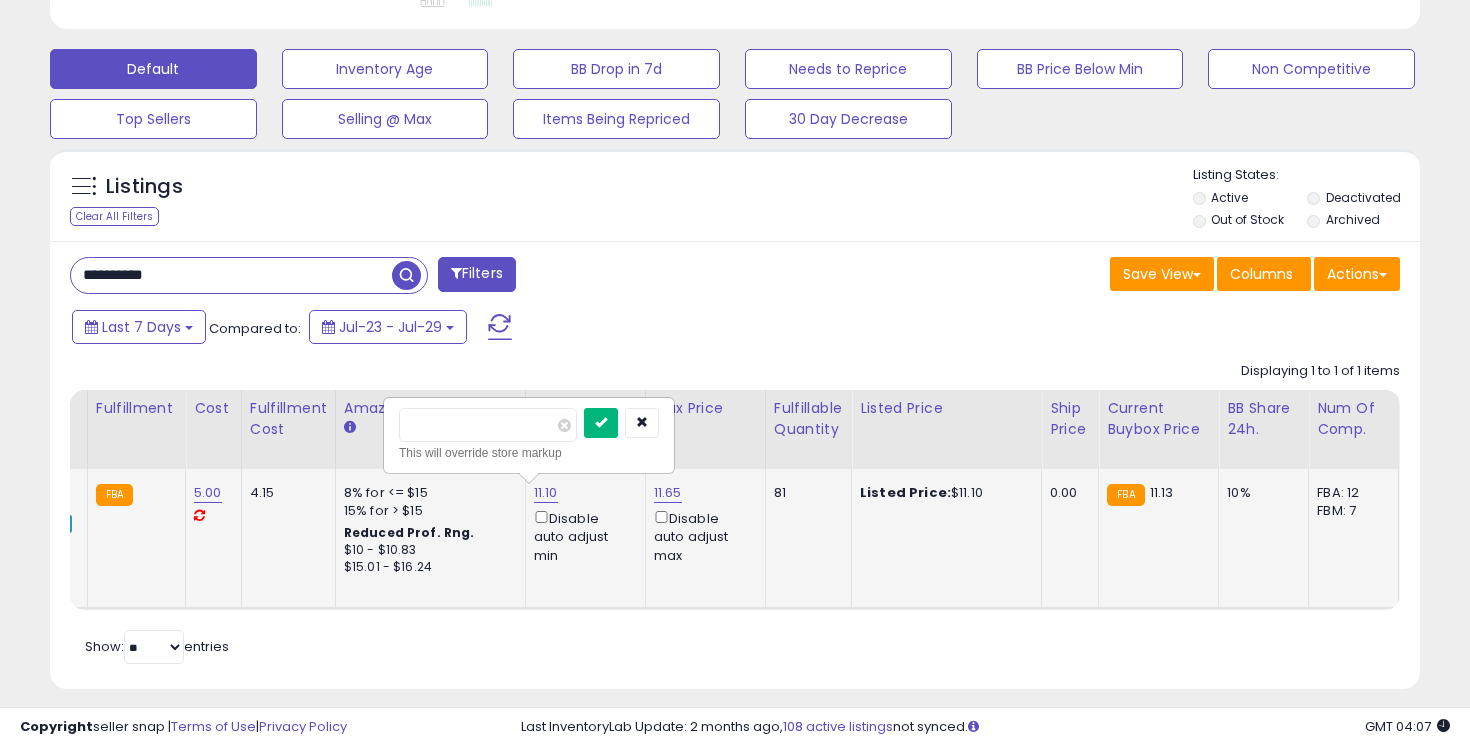 type on "*****" 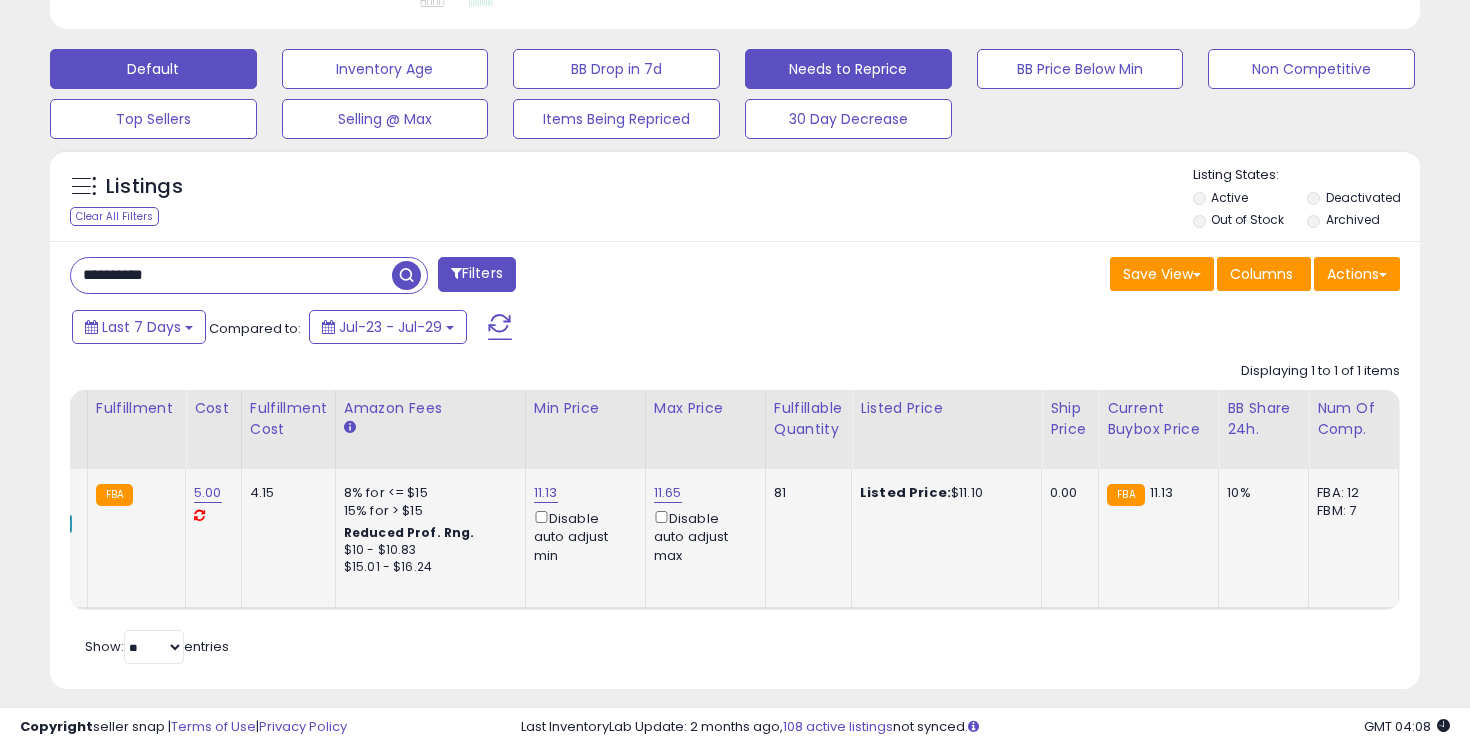 click on "Needs to Reprice" at bounding box center [385, 69] 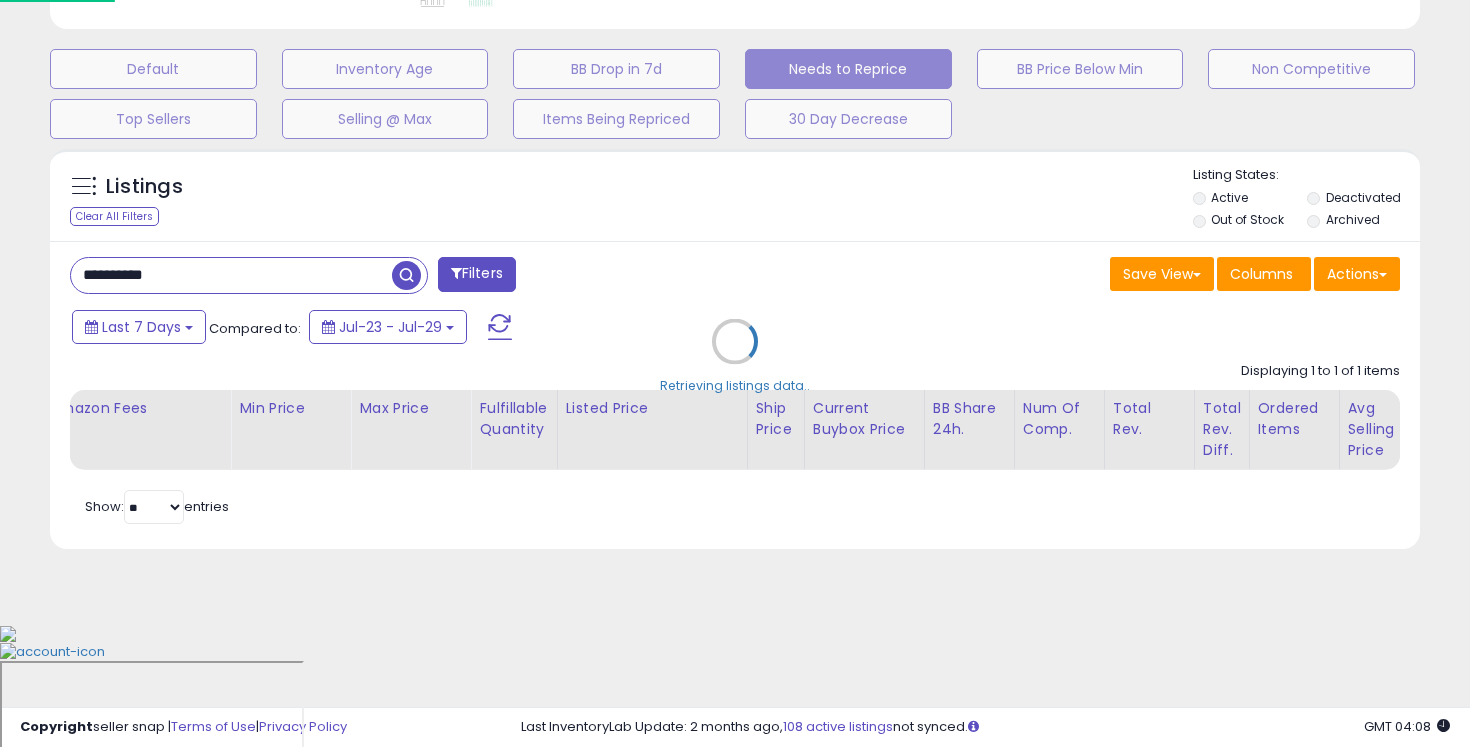 scroll, scrollTop: 458, scrollLeft: 0, axis: vertical 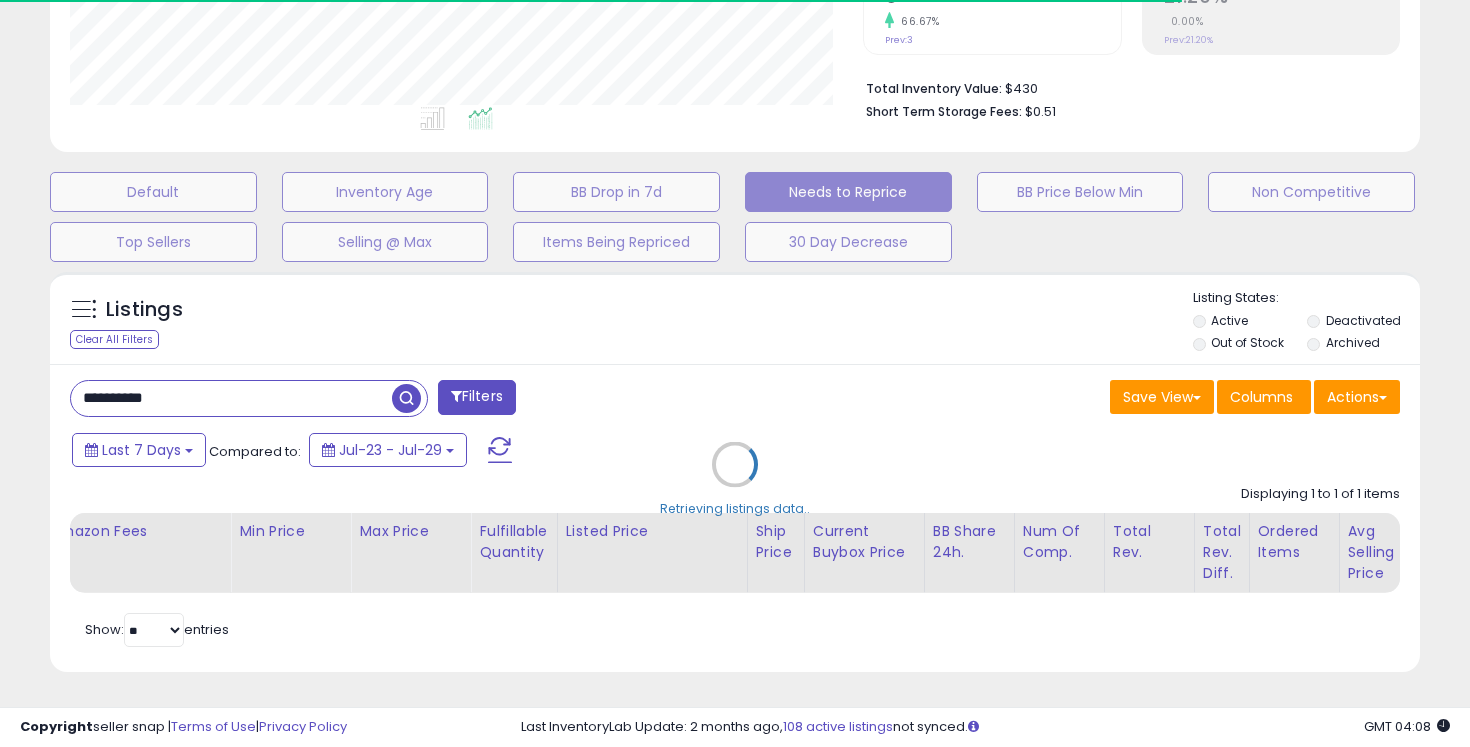 type 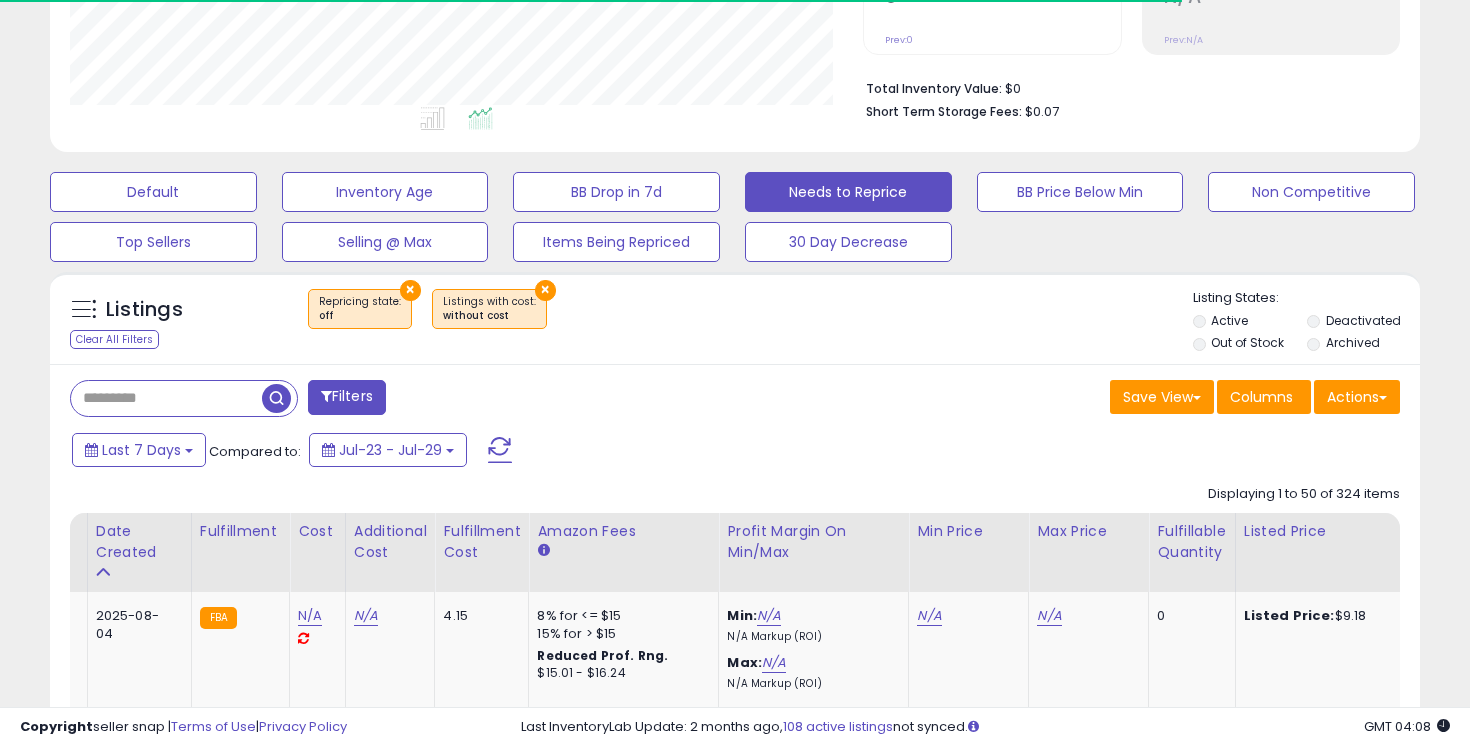 scroll, scrollTop: 581, scrollLeft: 0, axis: vertical 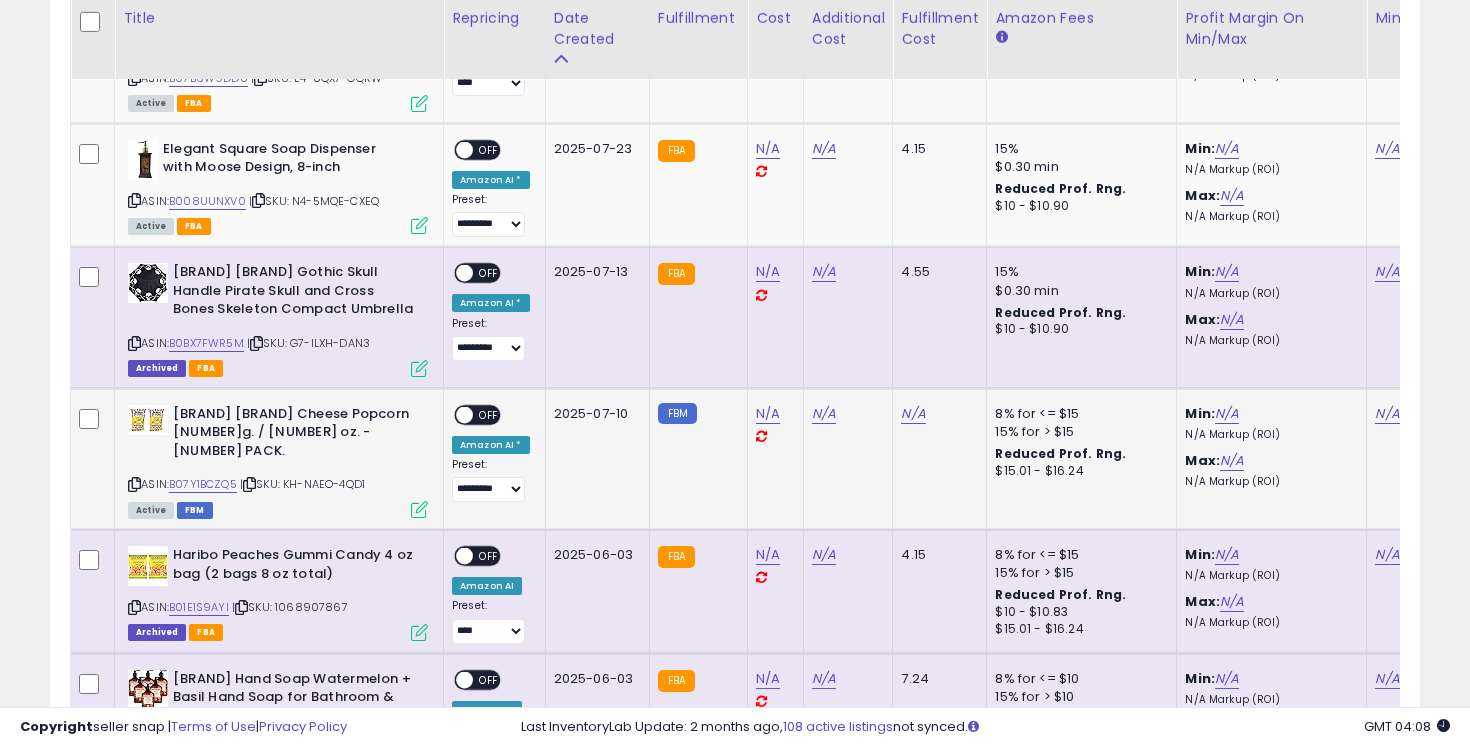 click on "OFF" at bounding box center (489, 414) 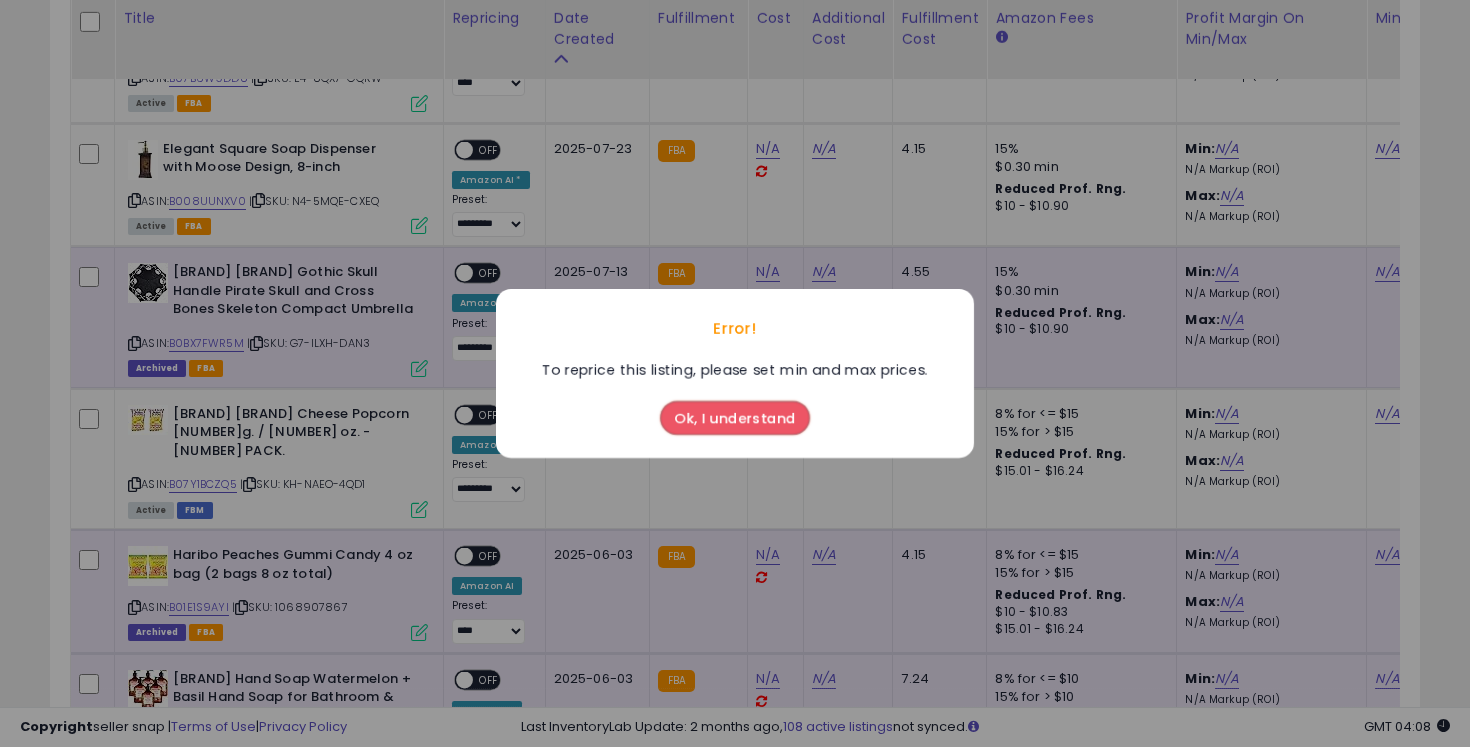 click on "Ok, I understand" at bounding box center [735, 418] 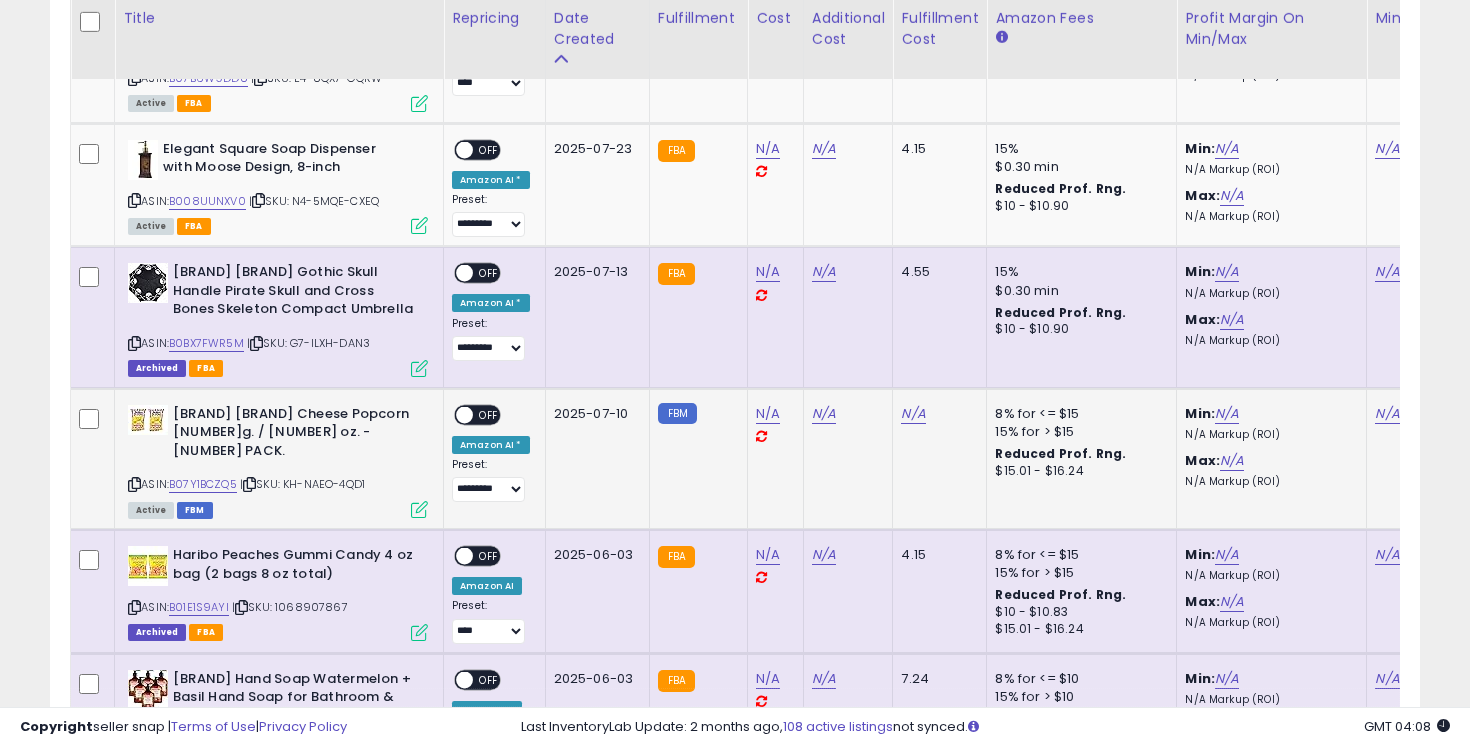 scroll, scrollTop: 0, scrollLeft: 80, axis: horizontal 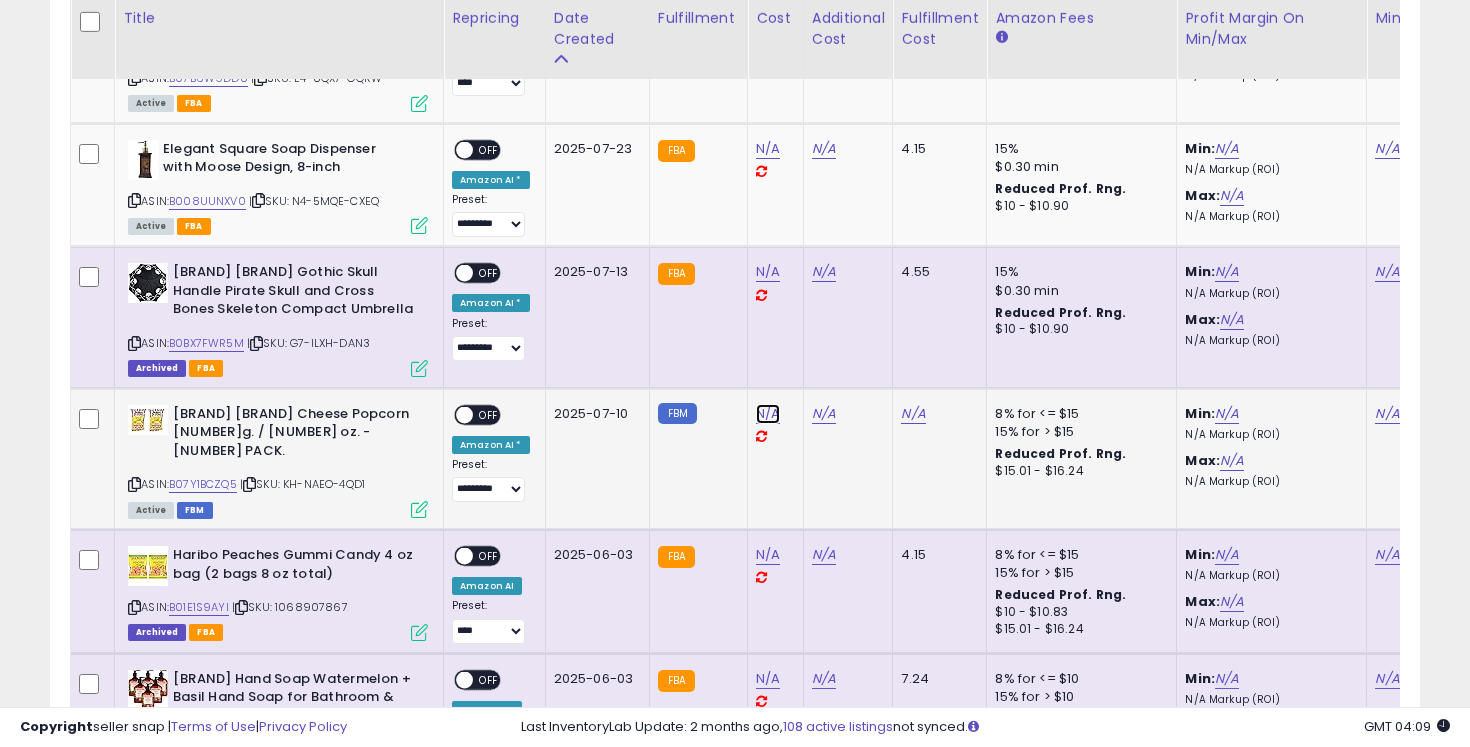 click on "N/A" at bounding box center [768, -1937] 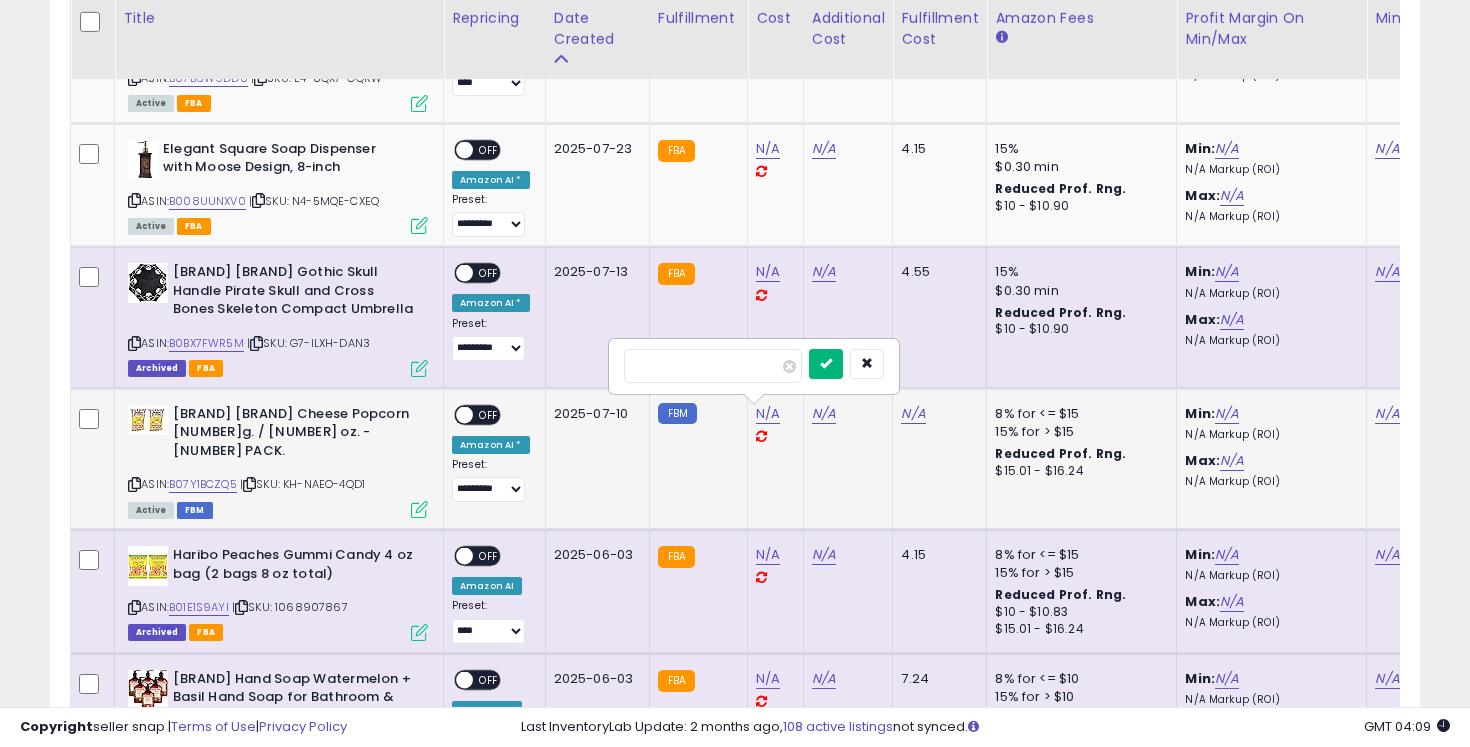 type on "***" 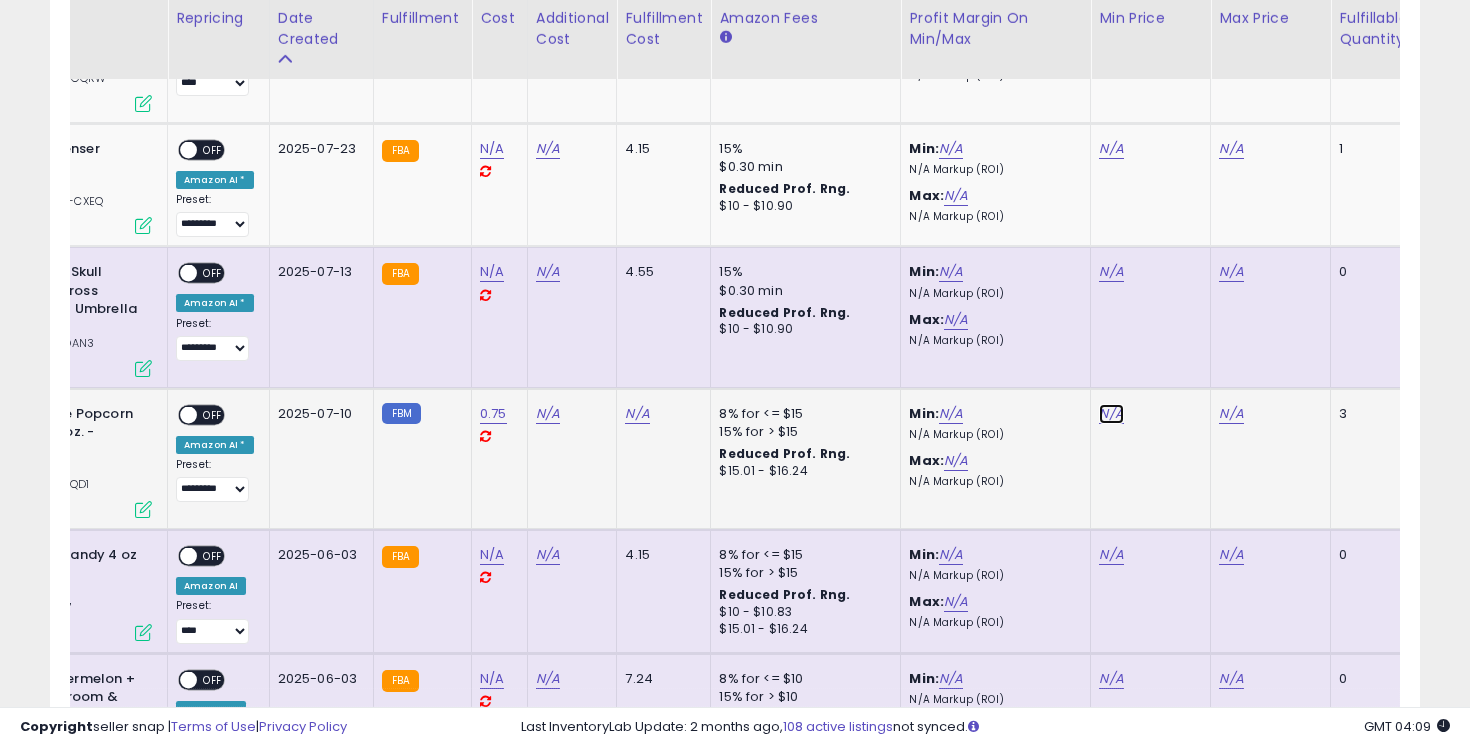click on "N/A" at bounding box center (1111, -1937) 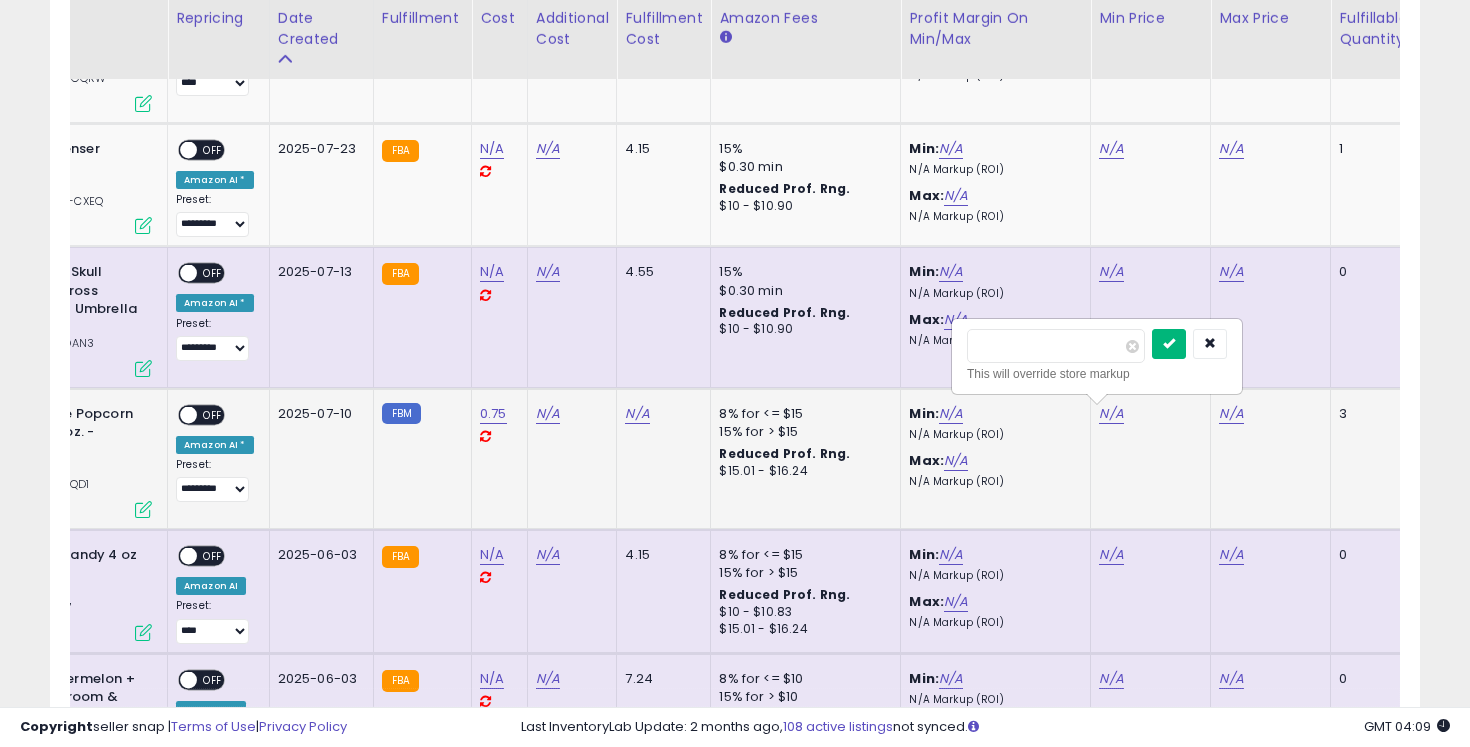 type on "*****" 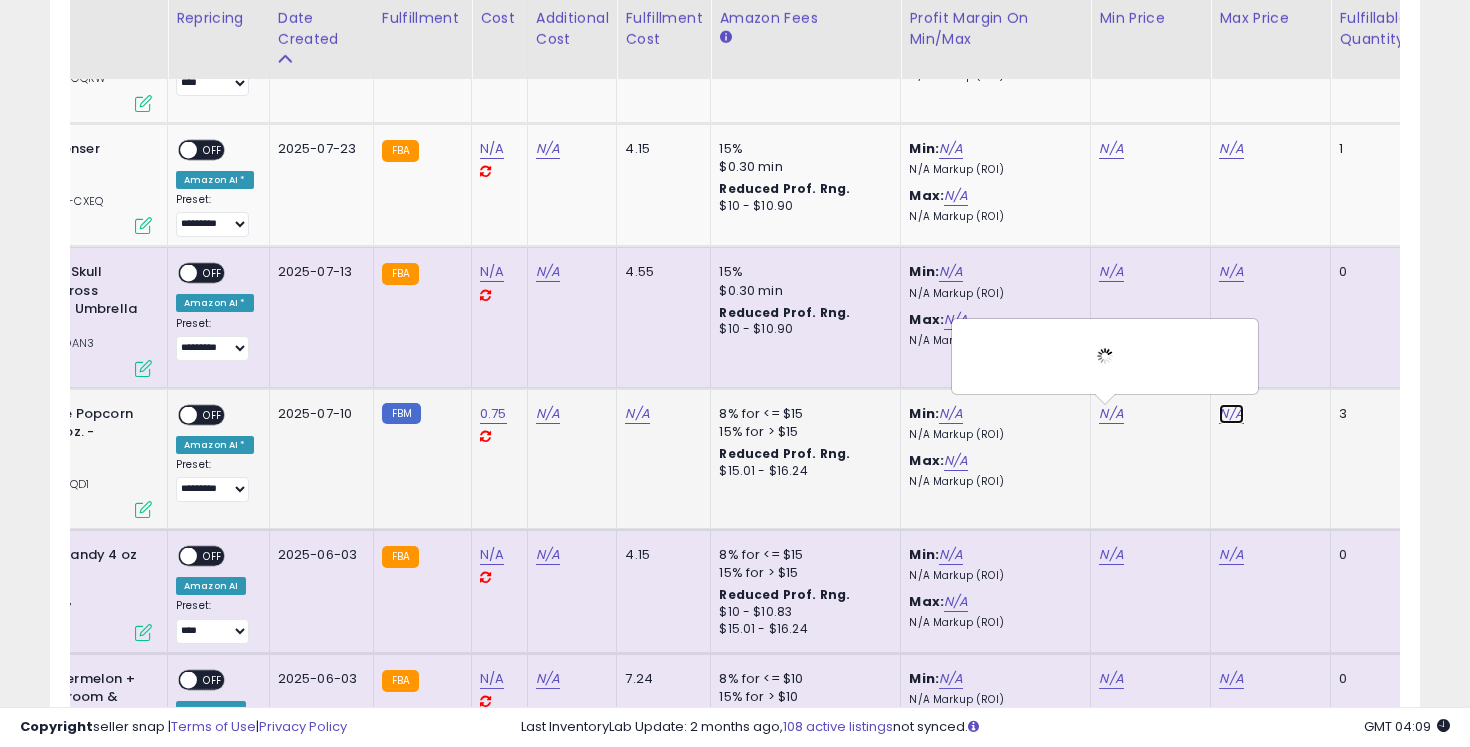 click on "N/A" 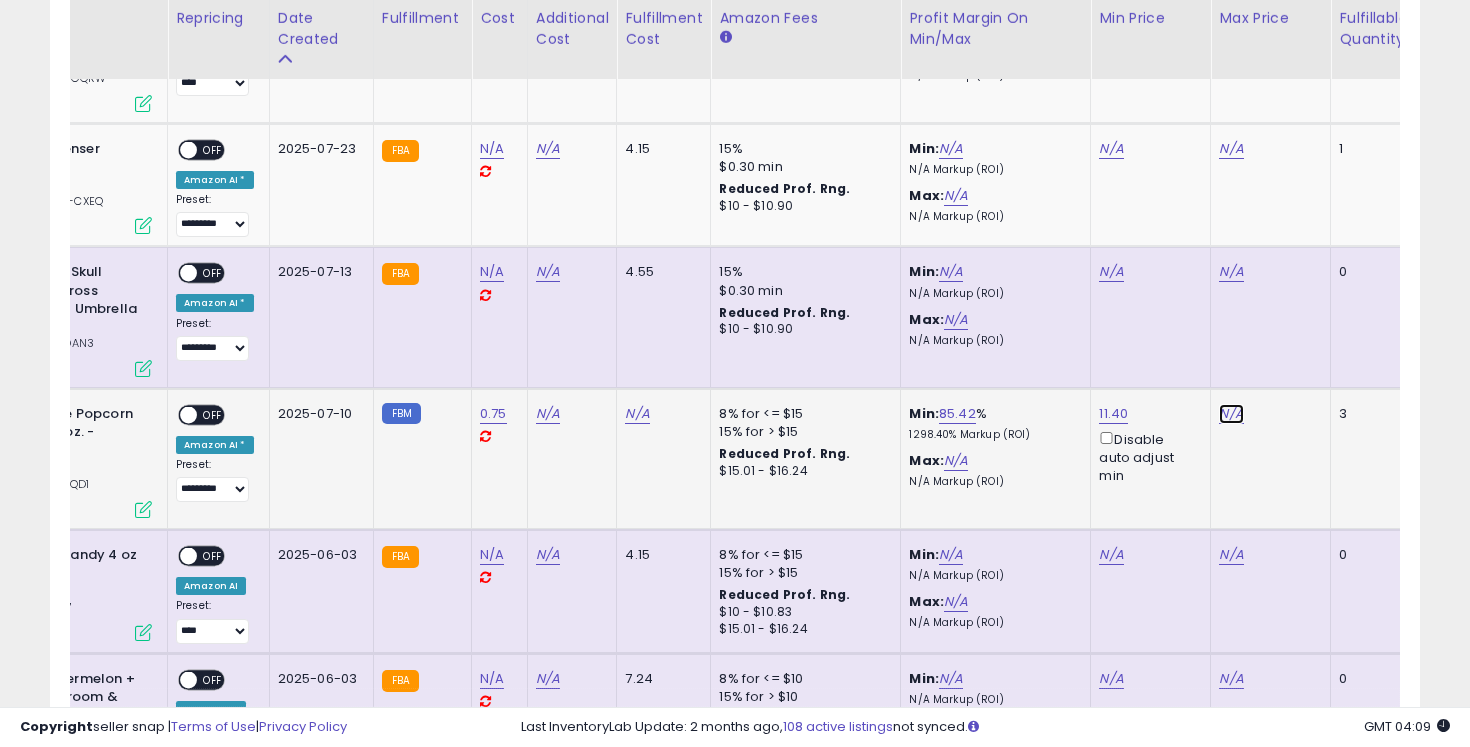 click on "N/A" at bounding box center (1231, -1937) 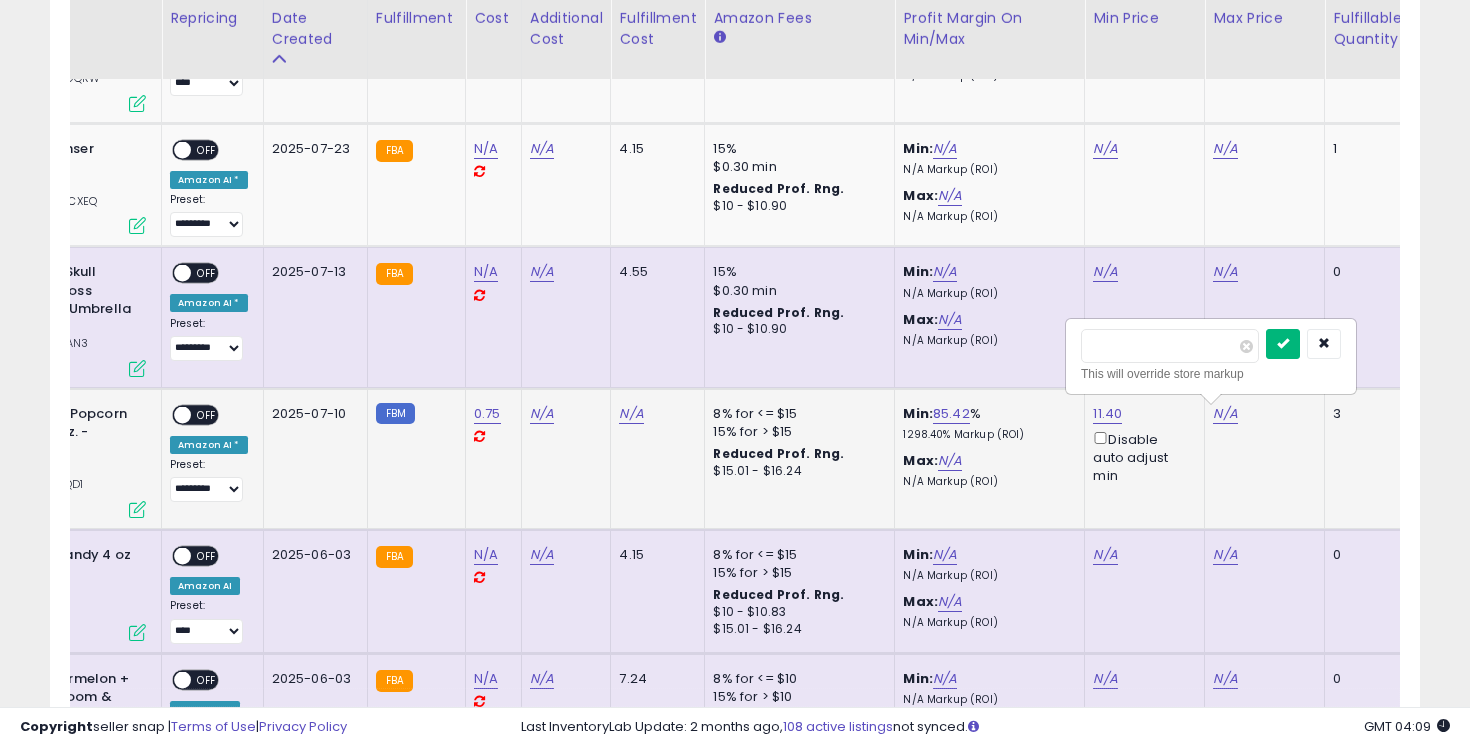type on "*****" 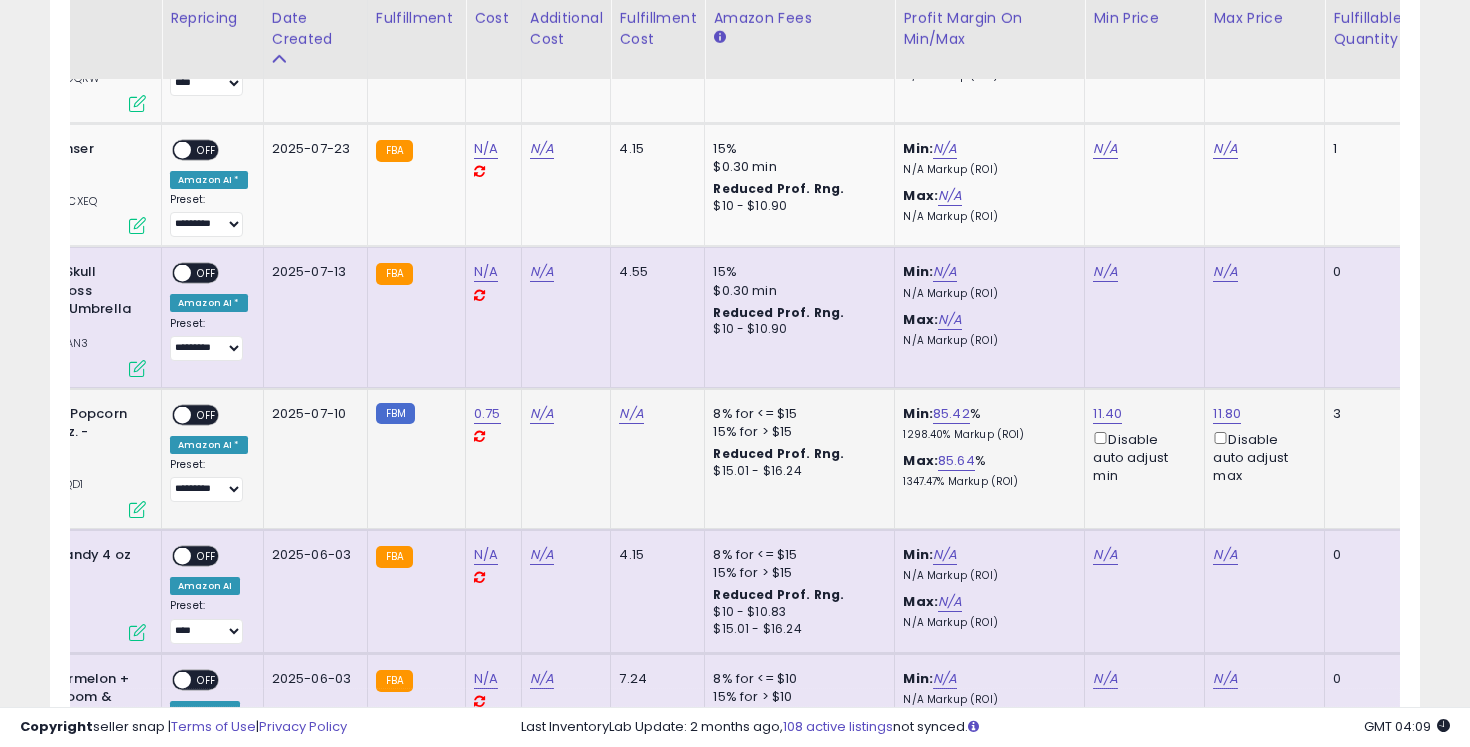 click on "ON   OFF Amazon AI * Preset:
**** *** ********* Success
Error" 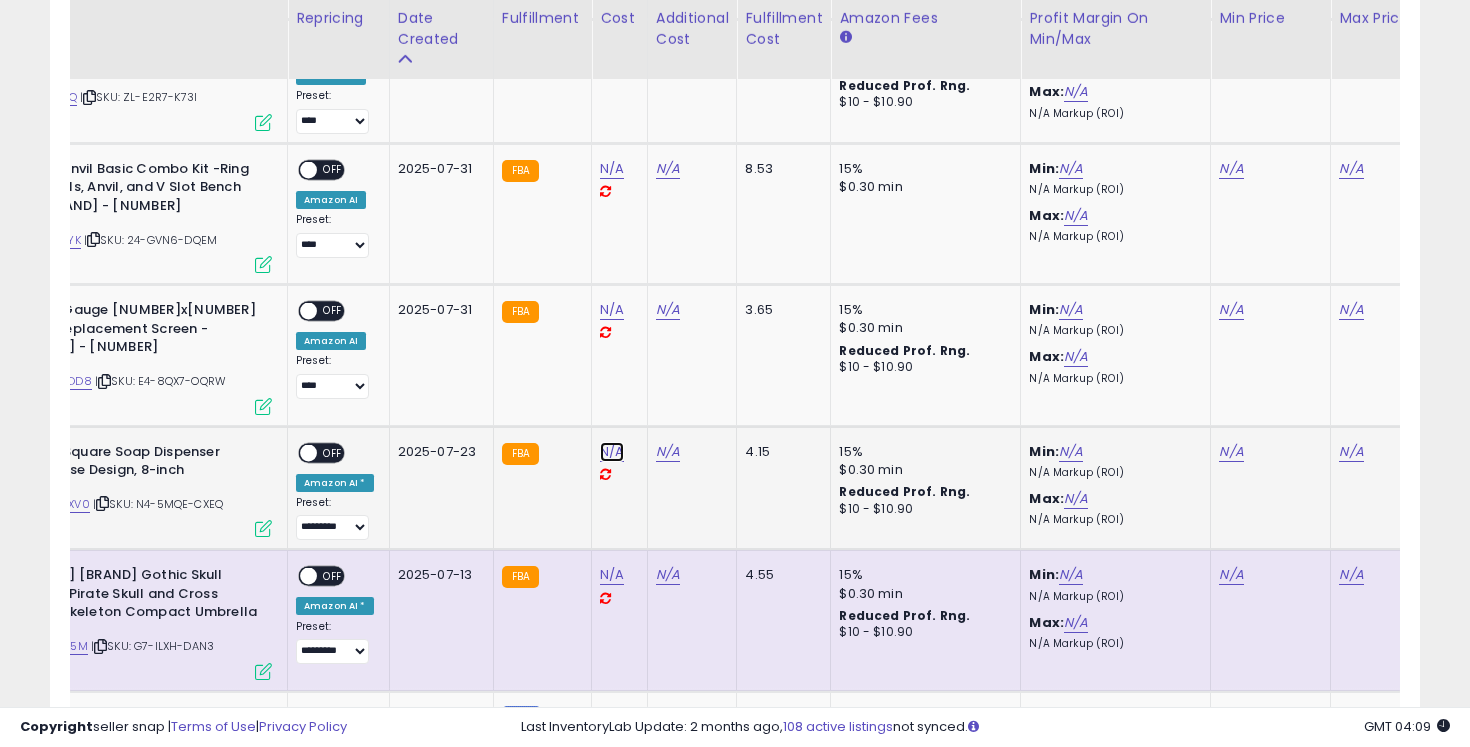 click on "N/A" at bounding box center (612, -1634) 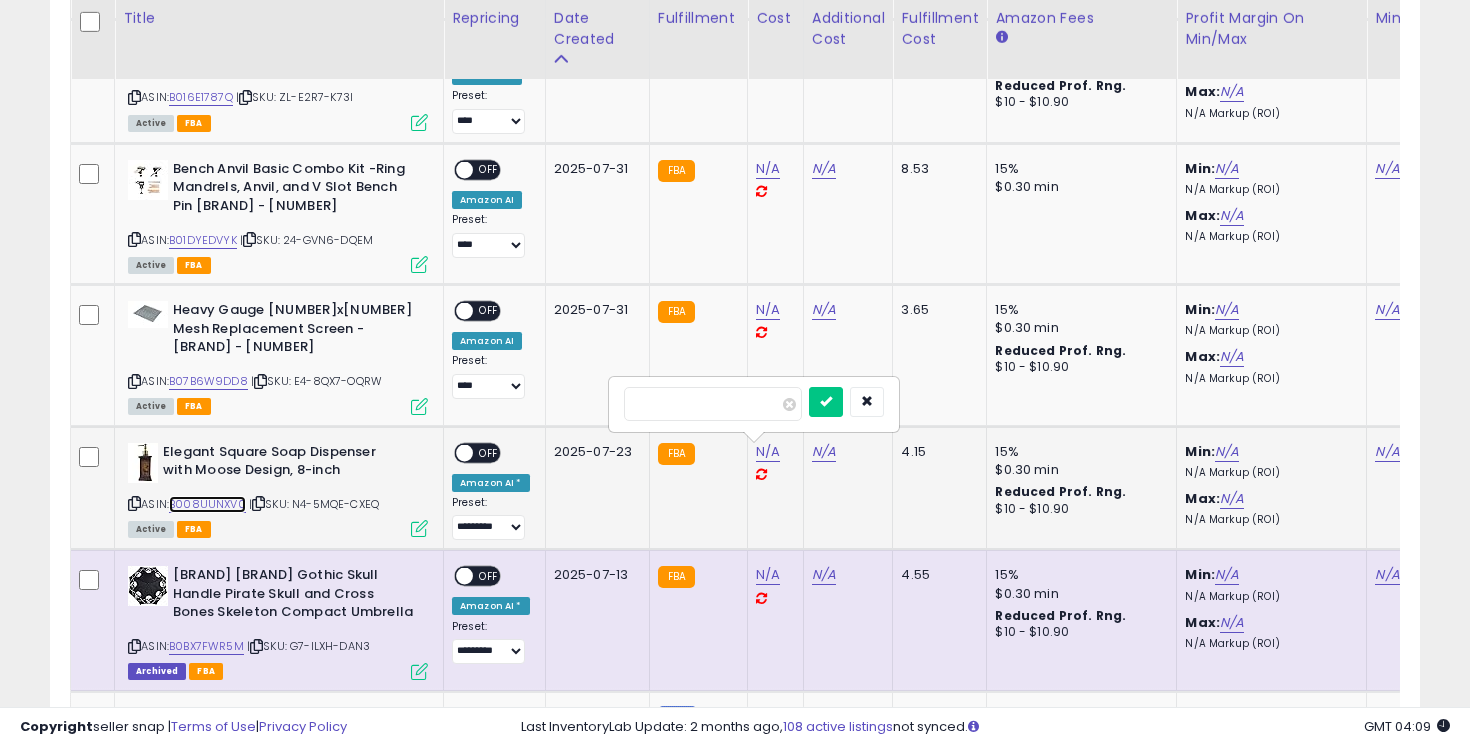 click on "B008UUNXV0" at bounding box center (207, 504) 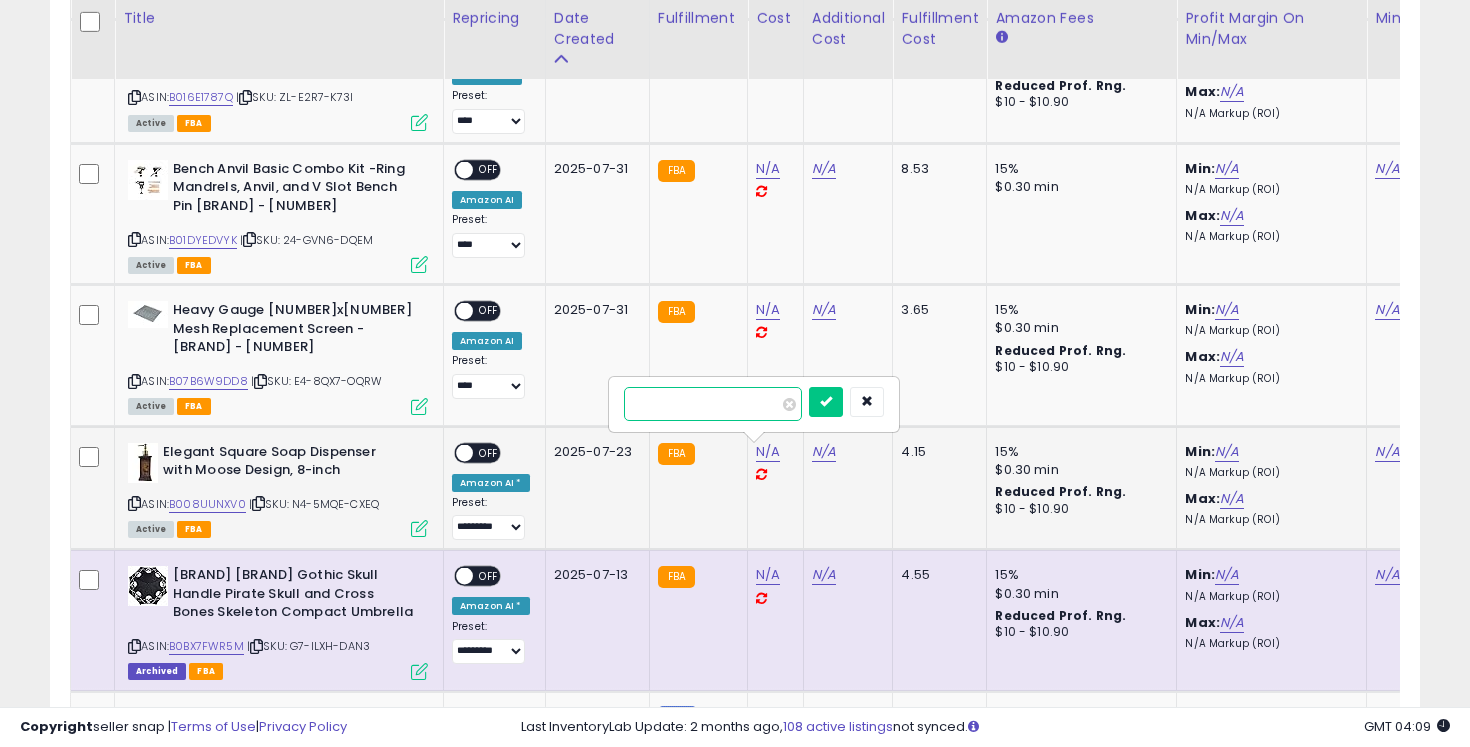 click at bounding box center (713, 404) 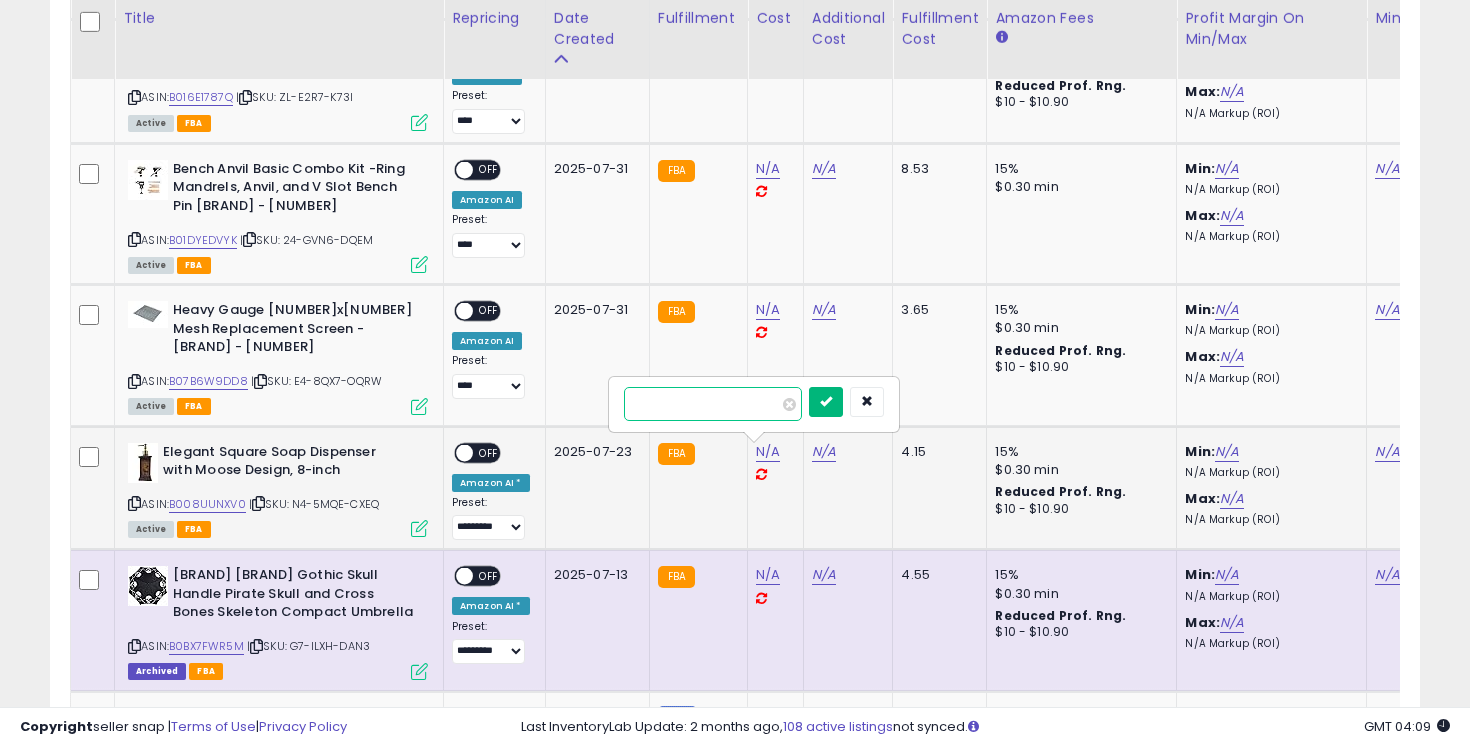 type on "*****" 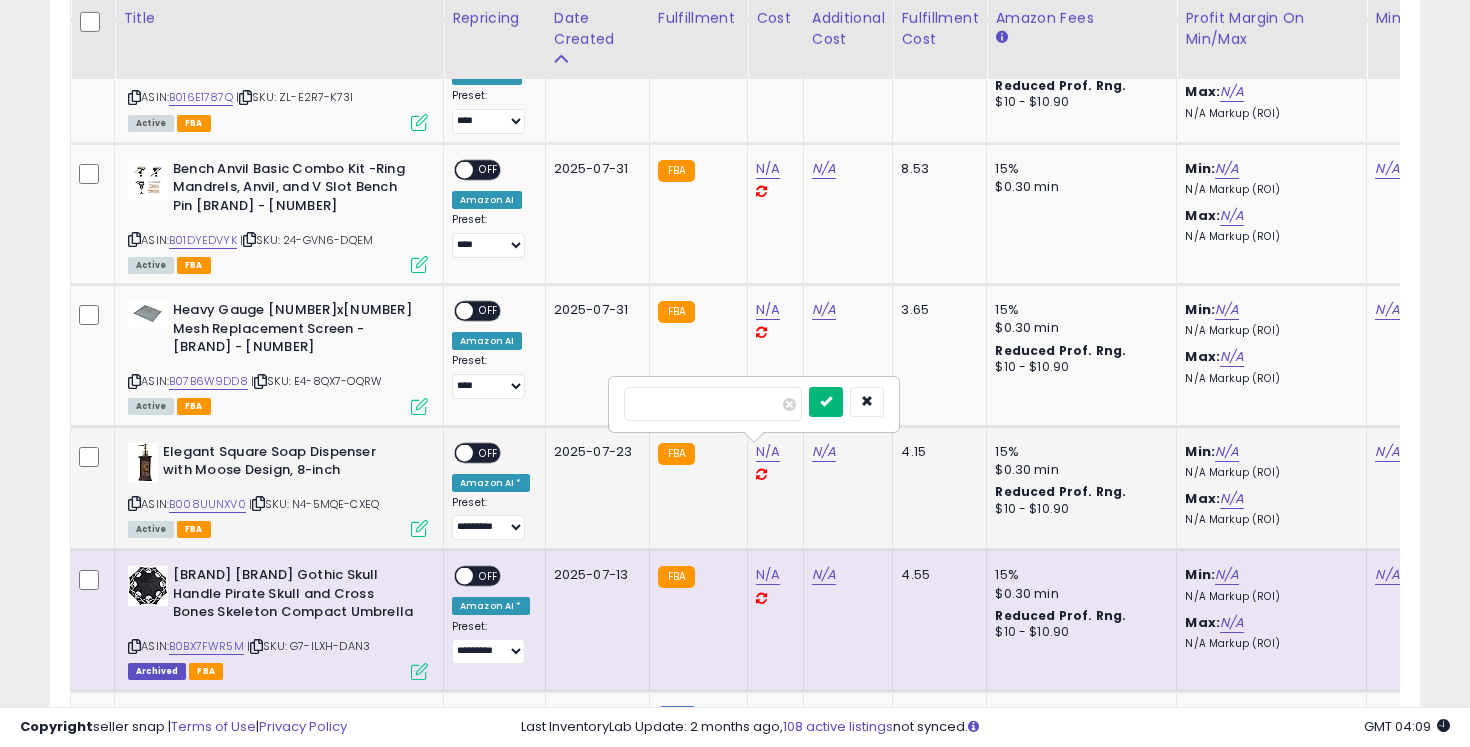 click at bounding box center (826, 402) 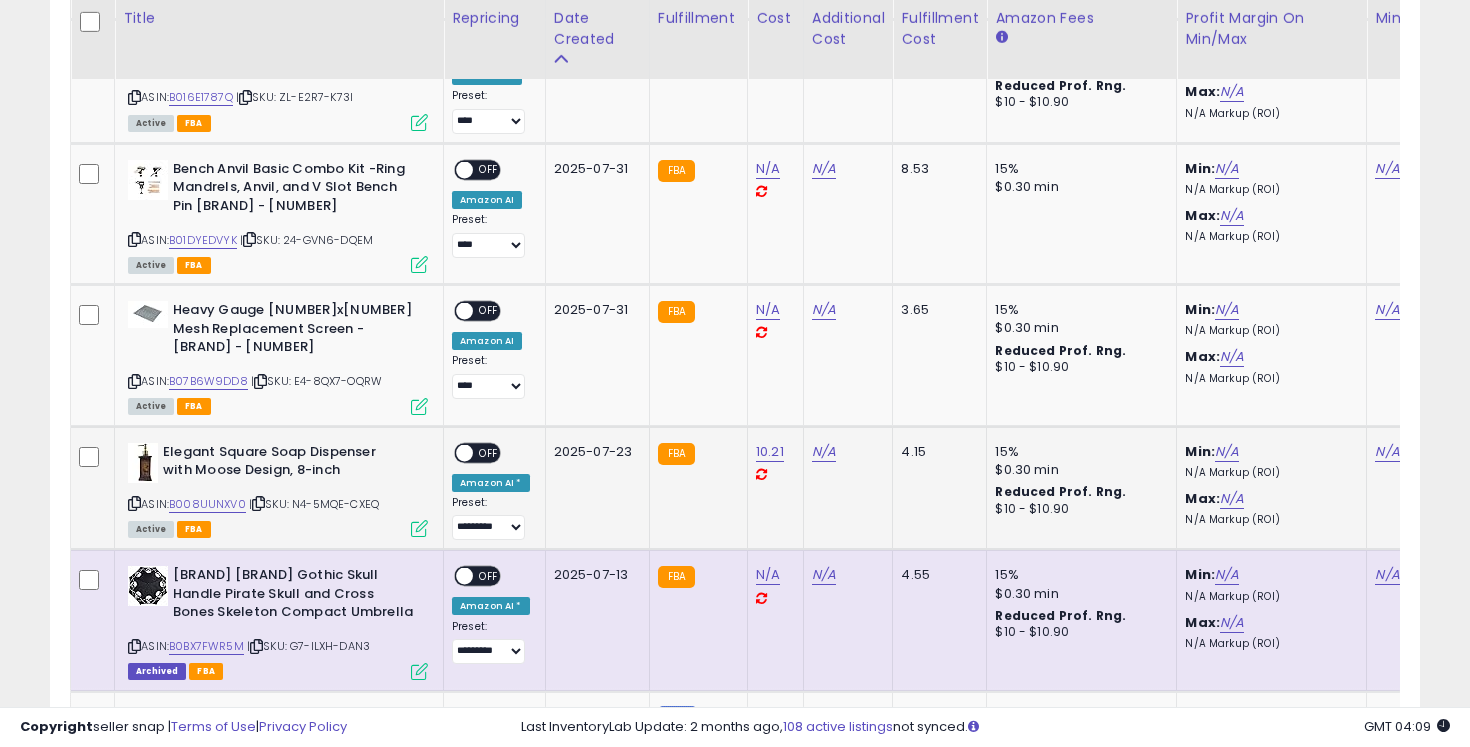 click on "ON   OFF" at bounding box center (455, 452) 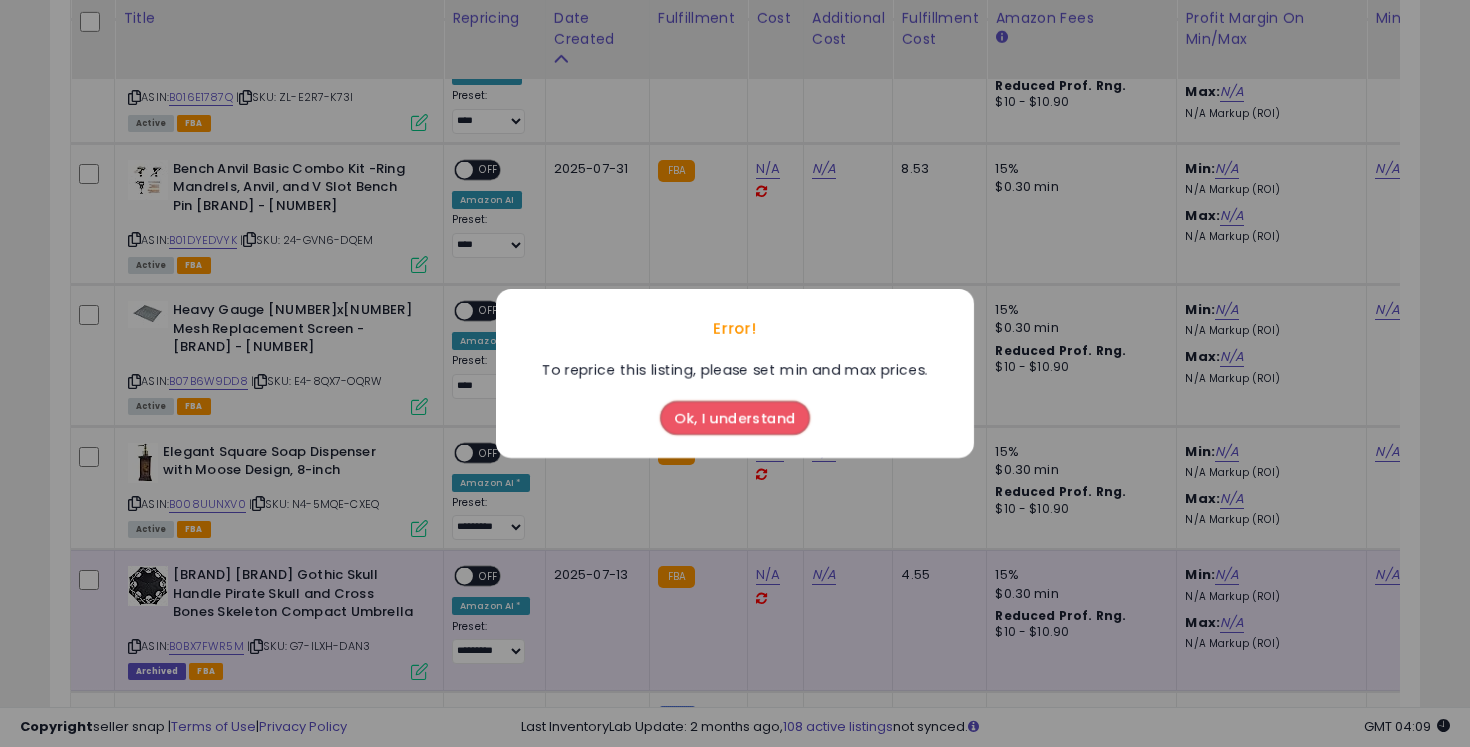 click on "Ok, I understand" at bounding box center [735, 418] 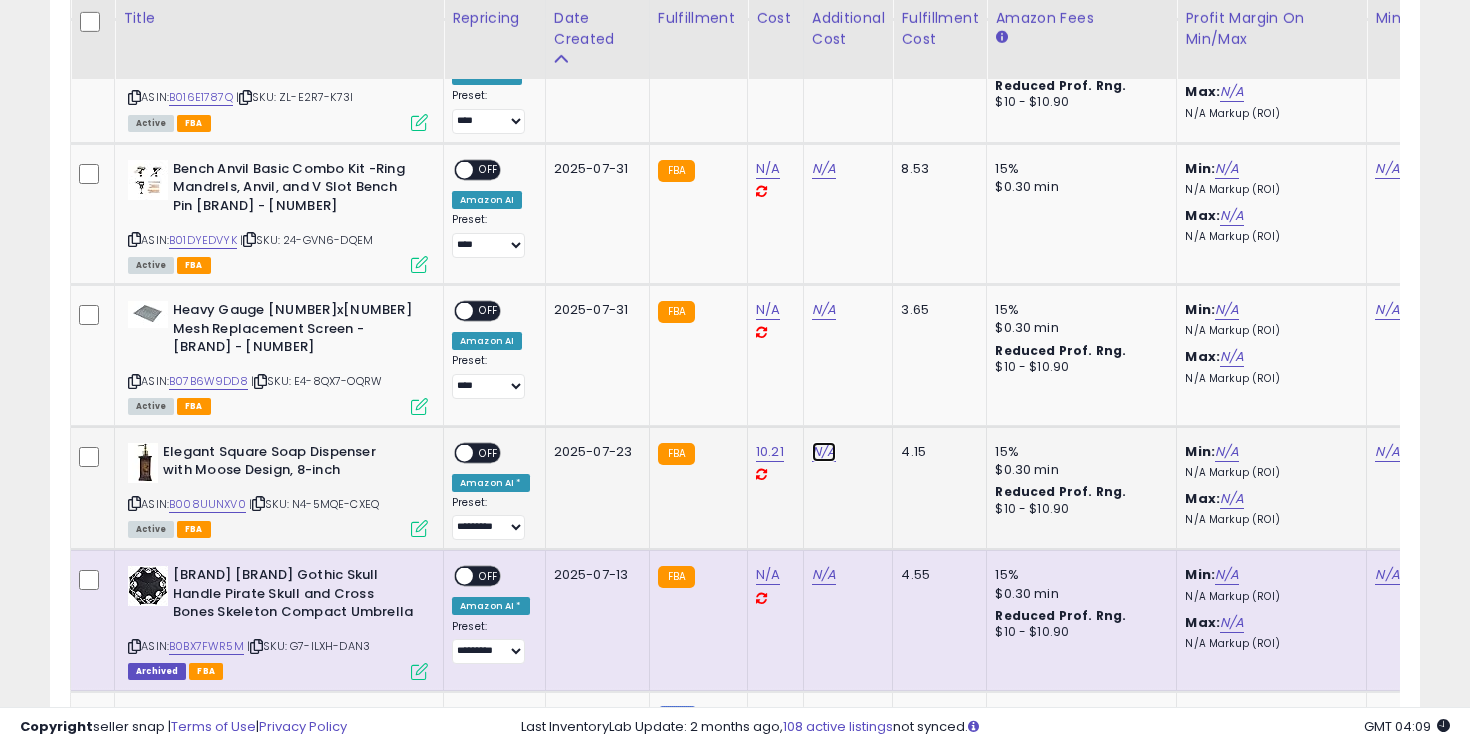 click on "N/A" at bounding box center (824, -1634) 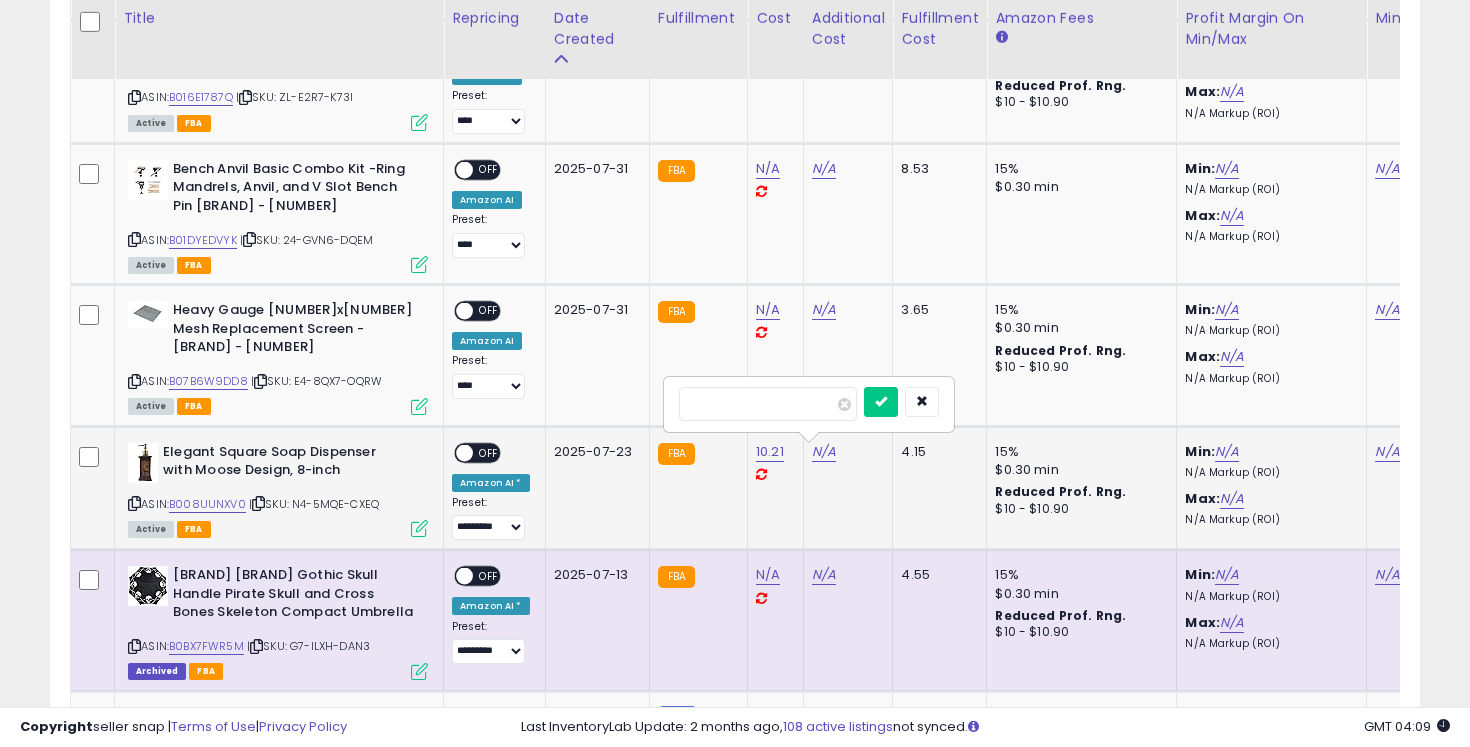 click at bounding box center [809, 404] 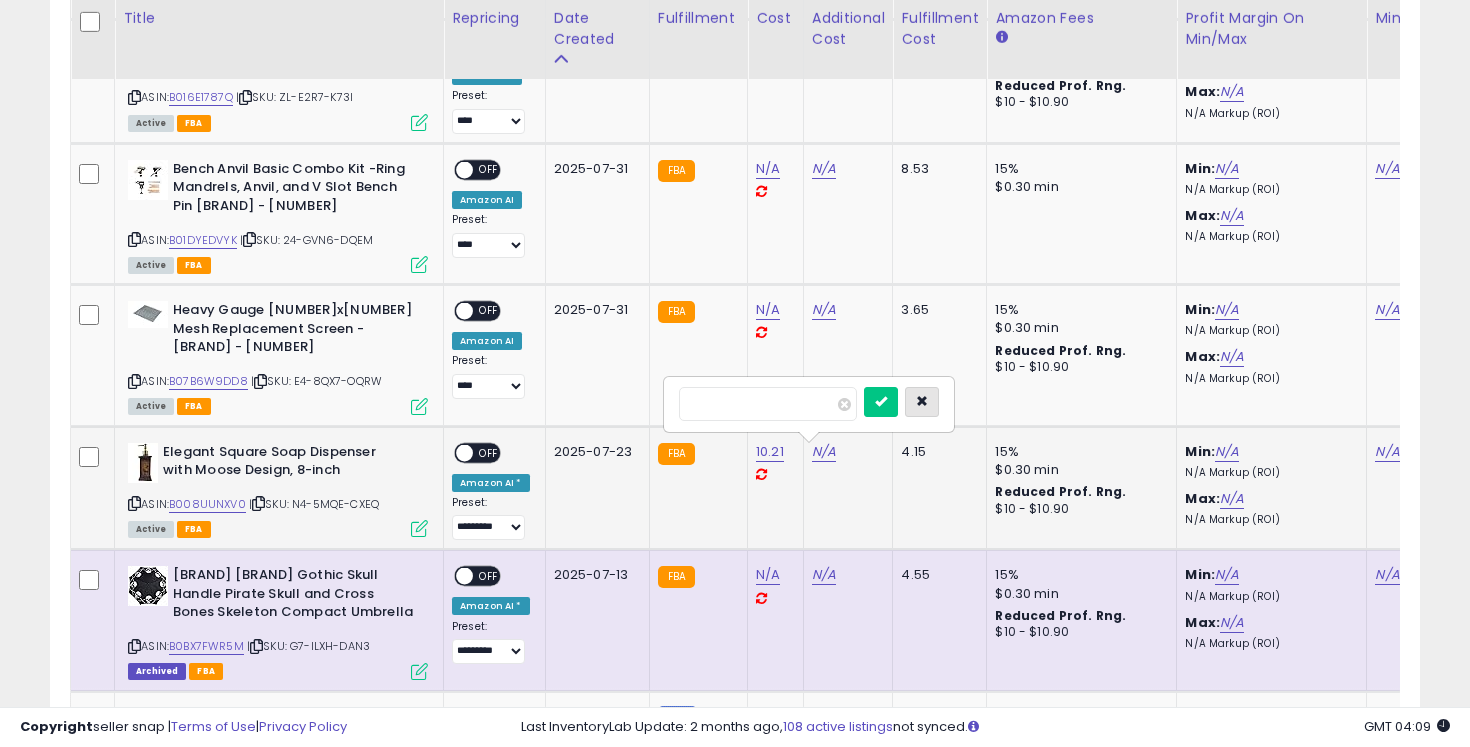 click at bounding box center (922, 402) 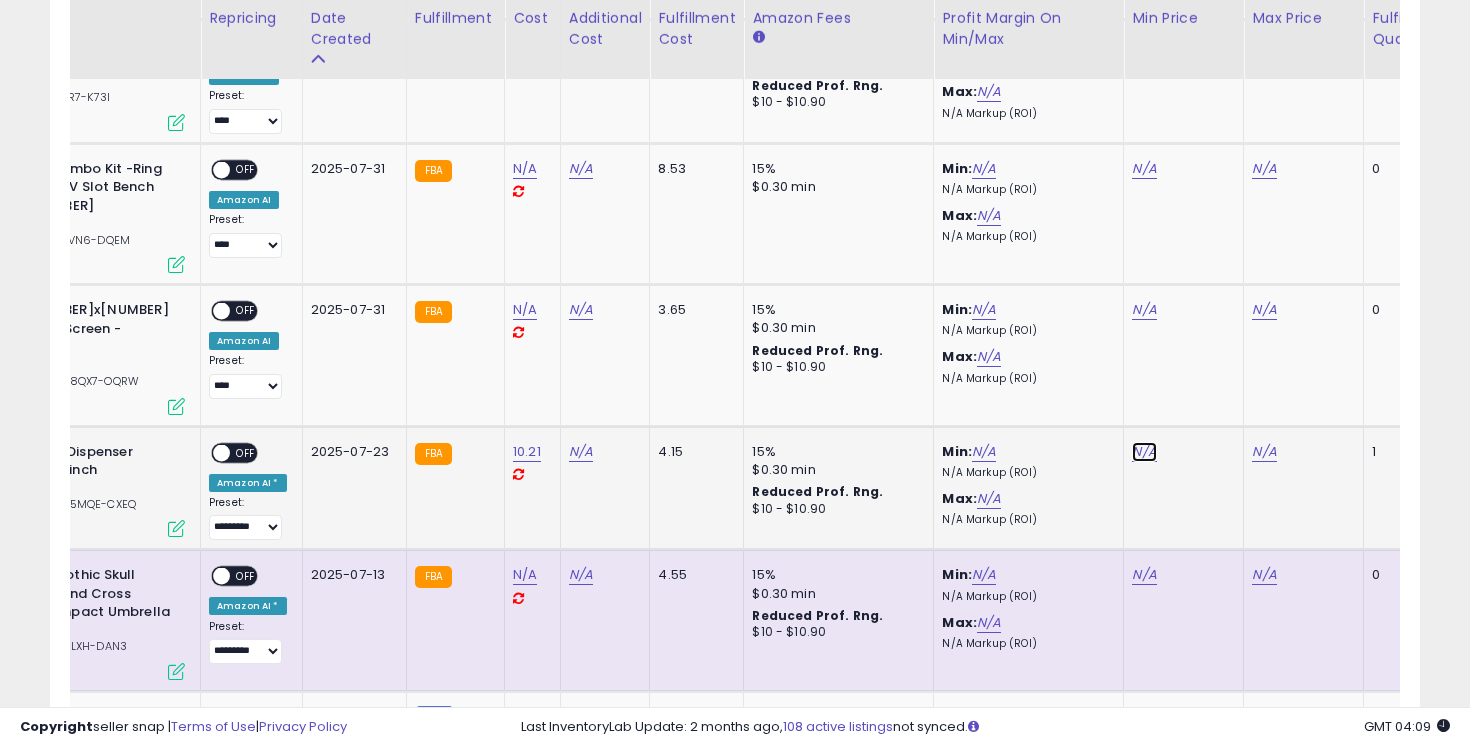 click on "N/A" at bounding box center (1144, -1634) 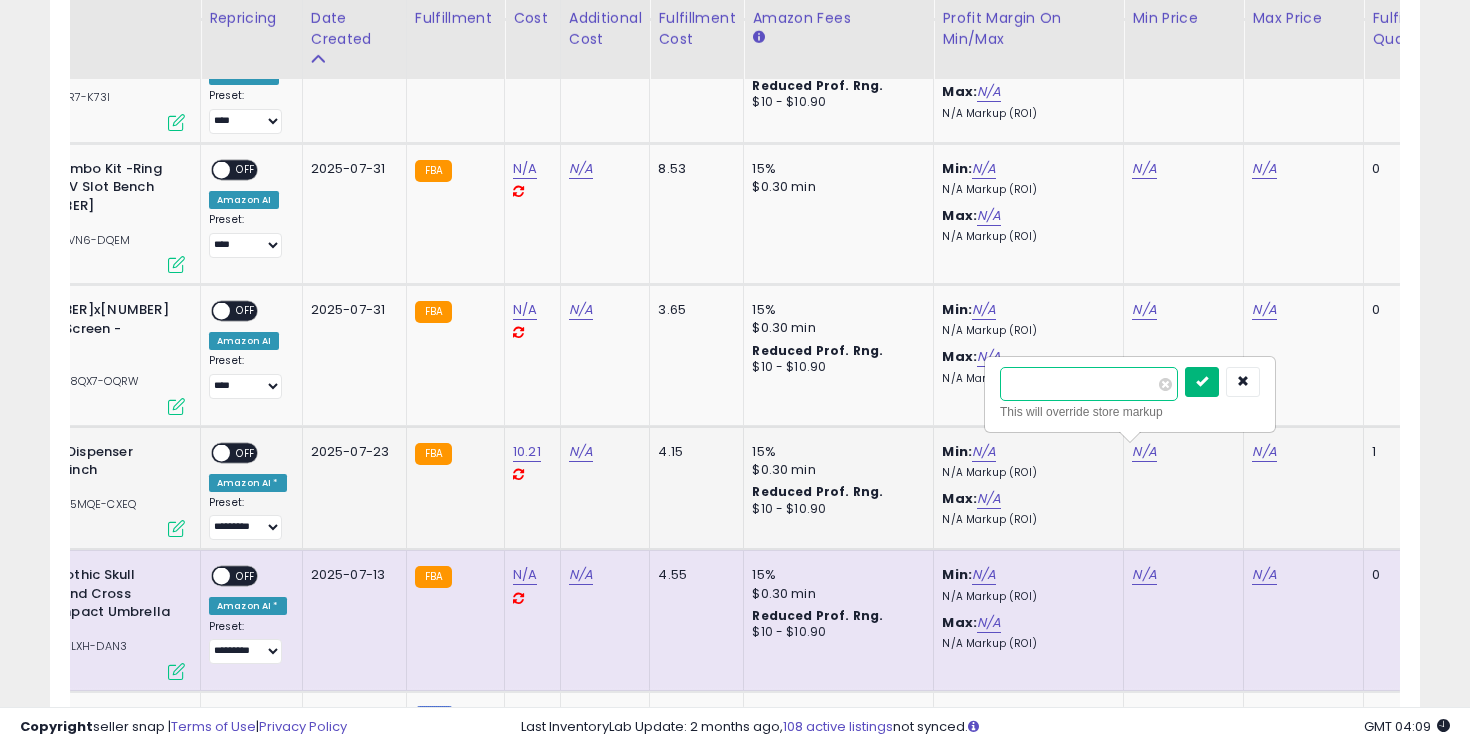 type on "*****" 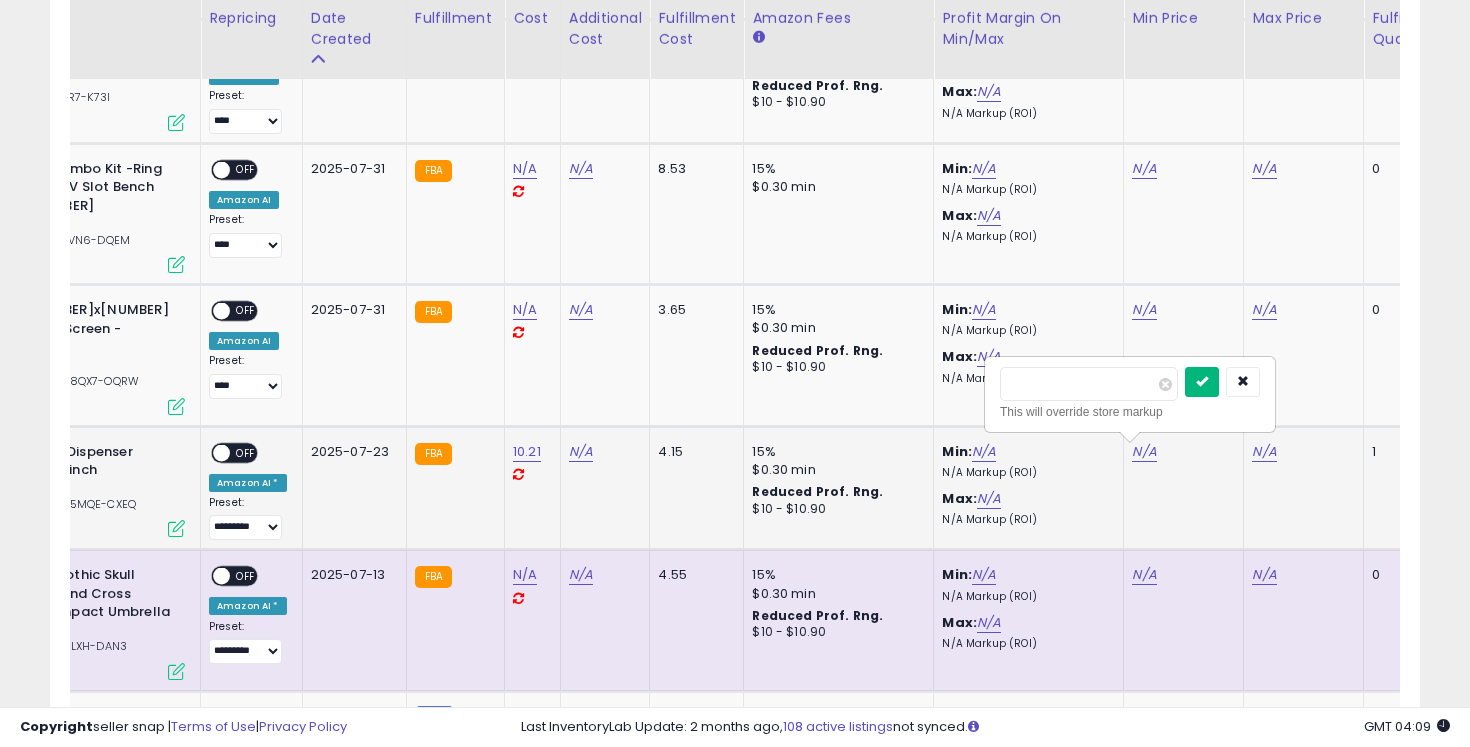 click at bounding box center (1202, 381) 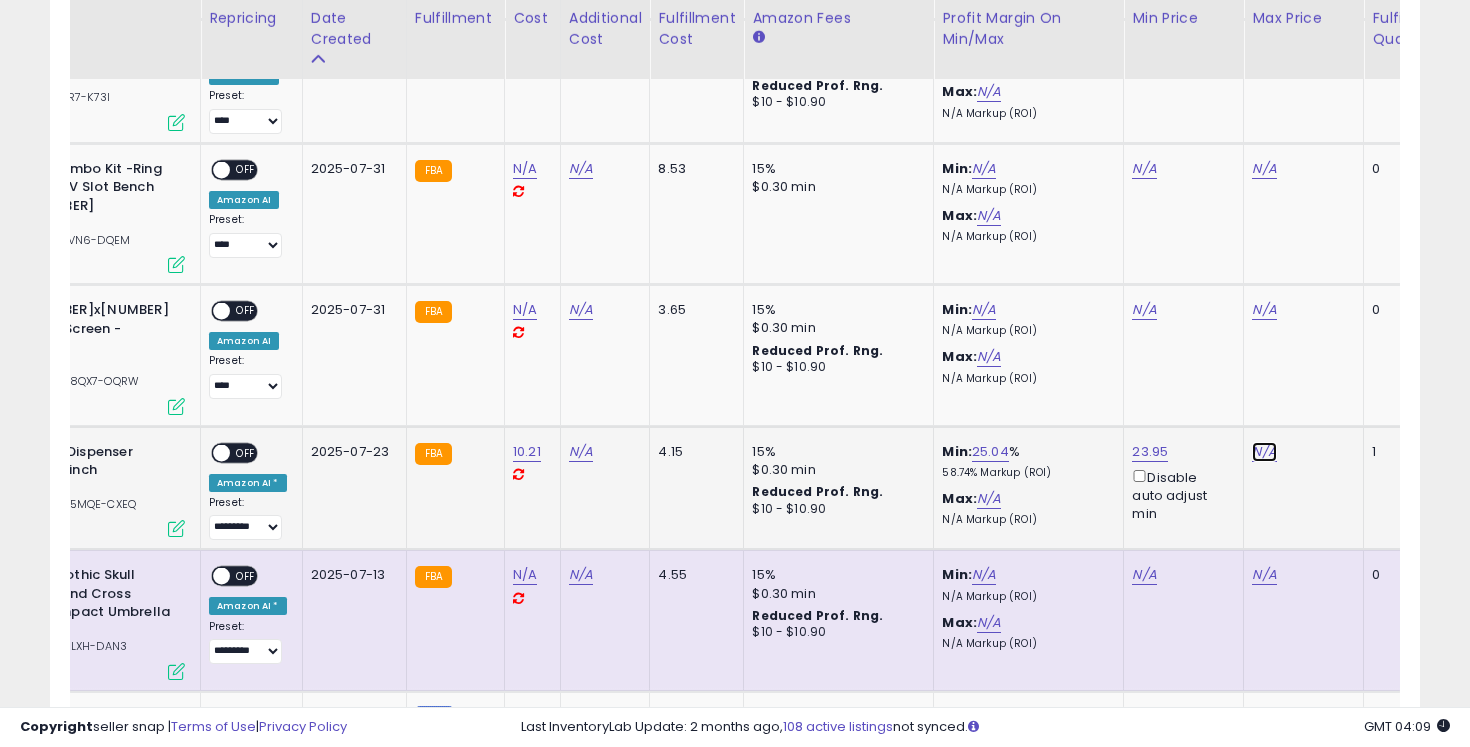 click on "N/A" at bounding box center (1264, -1634) 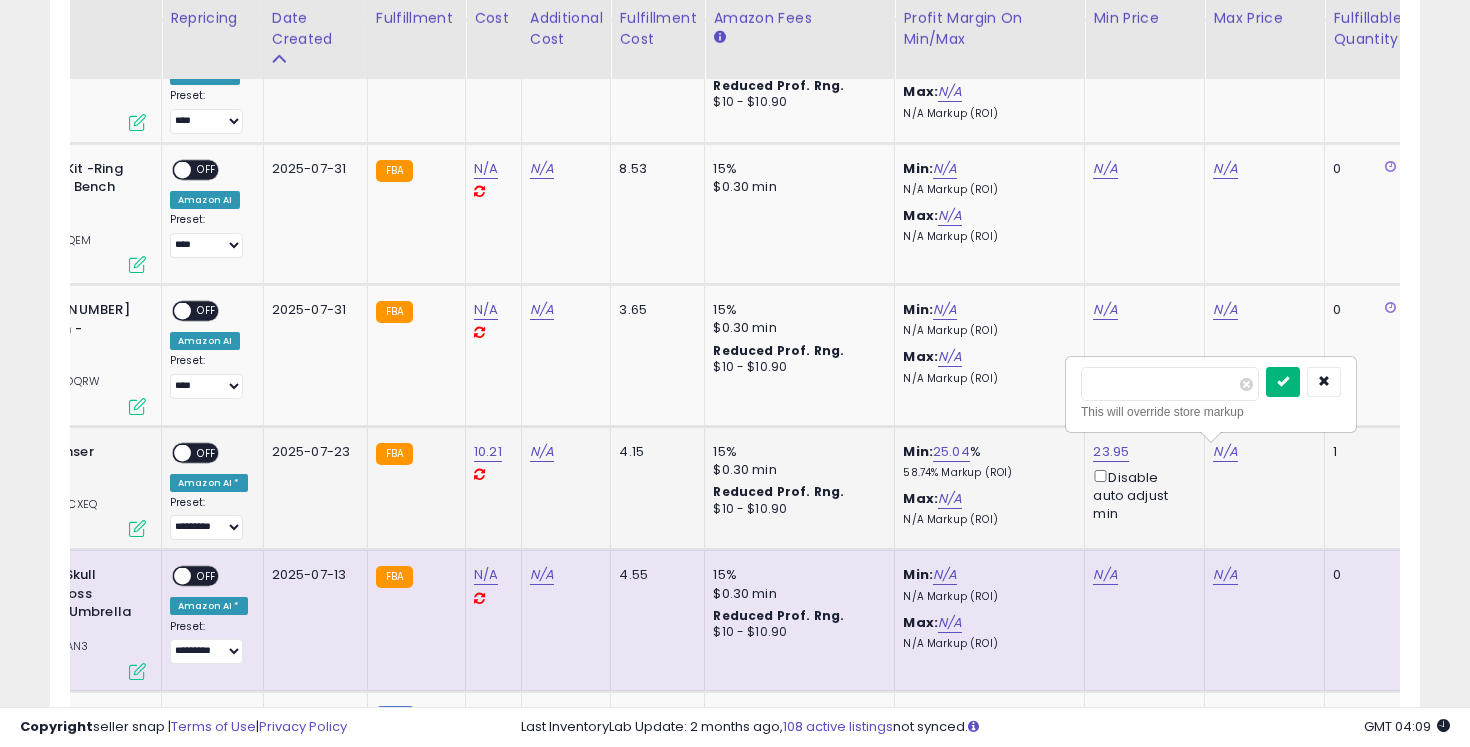 type on "*****" 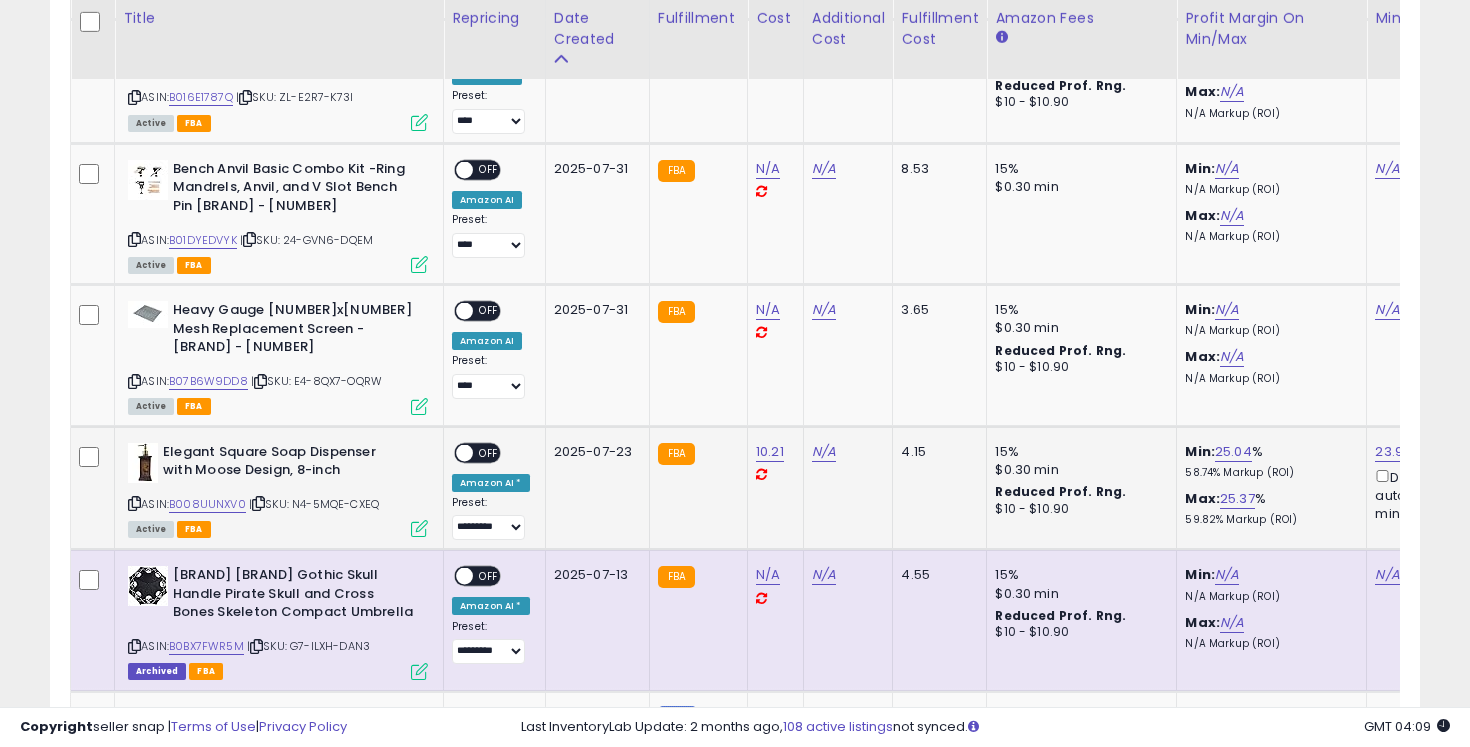 click on "OFF" at bounding box center (489, 452) 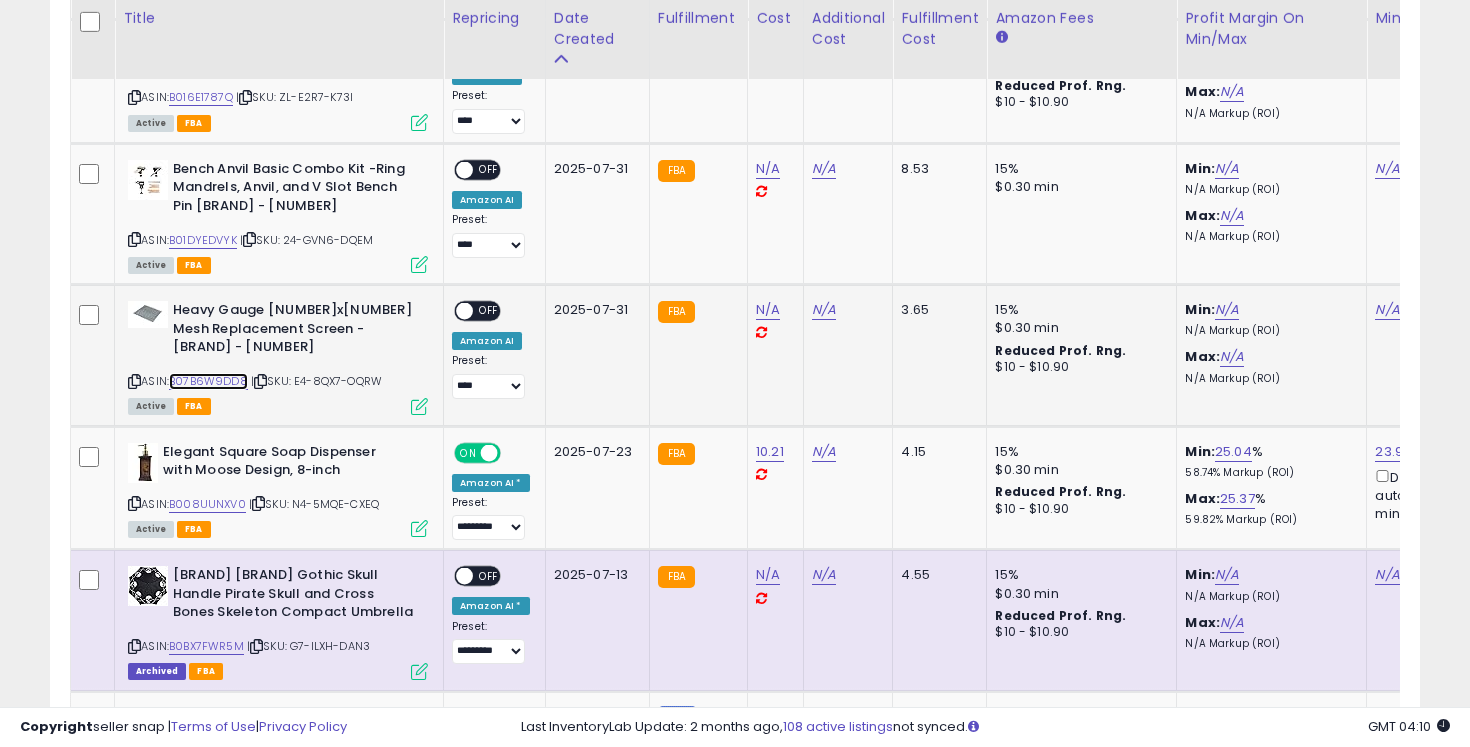 click on "B07B6W9DD8" at bounding box center (208, 381) 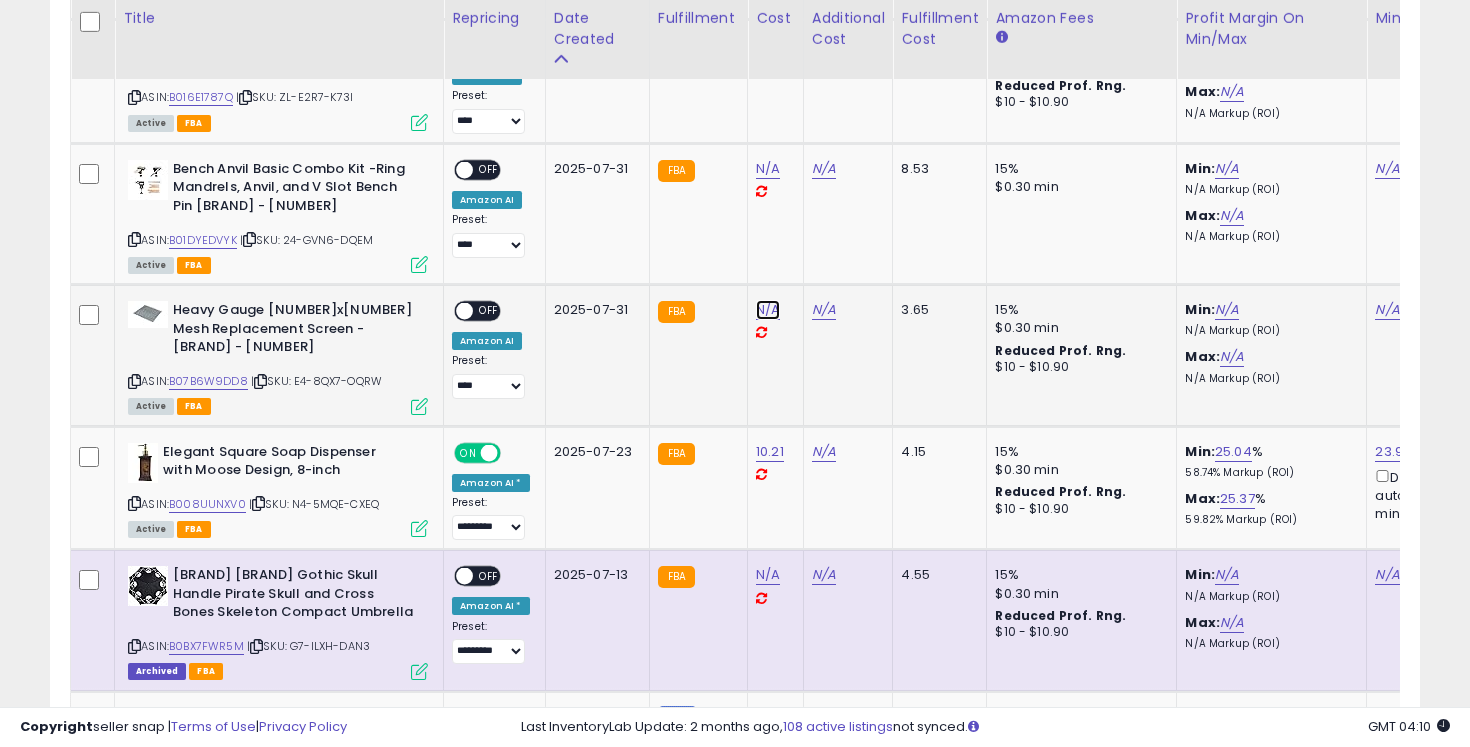 click on "N/A" at bounding box center (768, -1634) 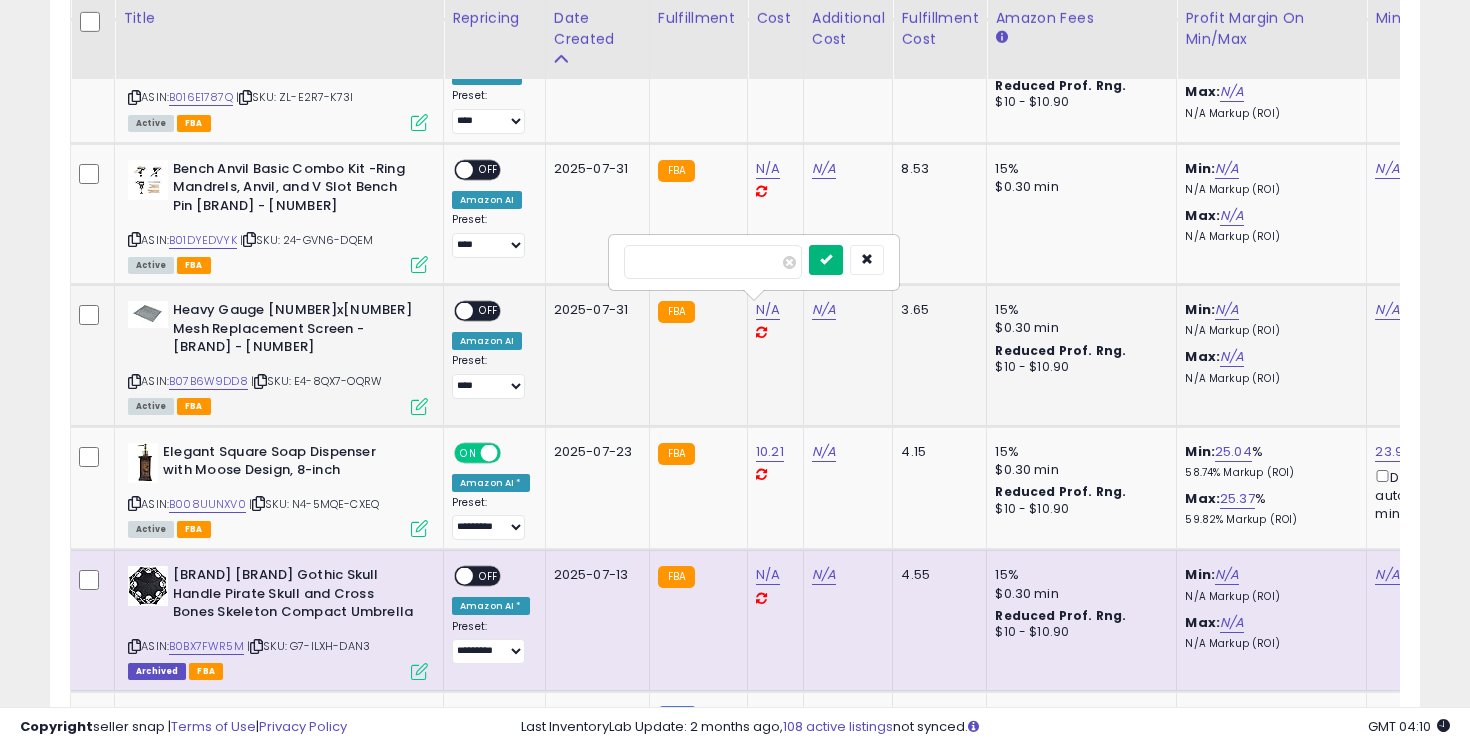 type on "****" 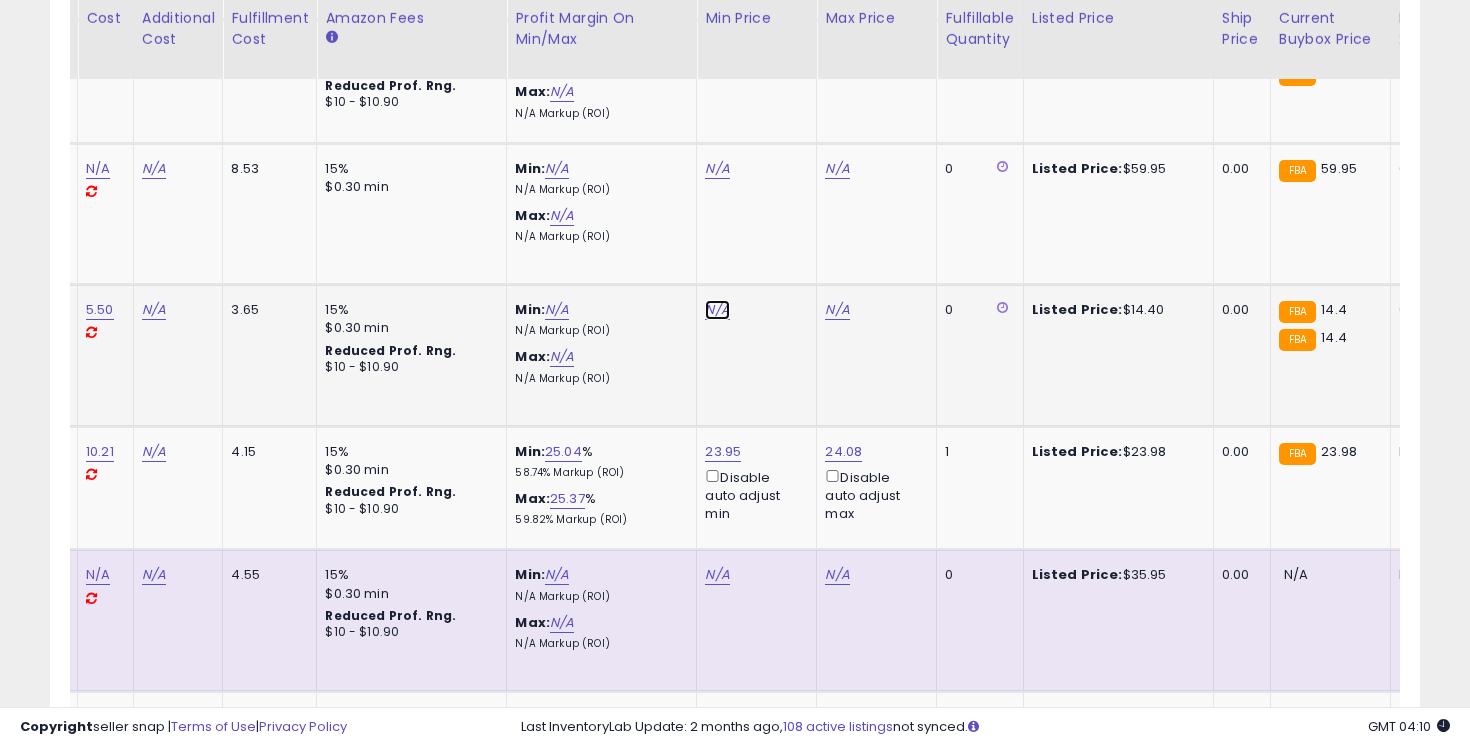 click on "N/A" at bounding box center (717, -1634) 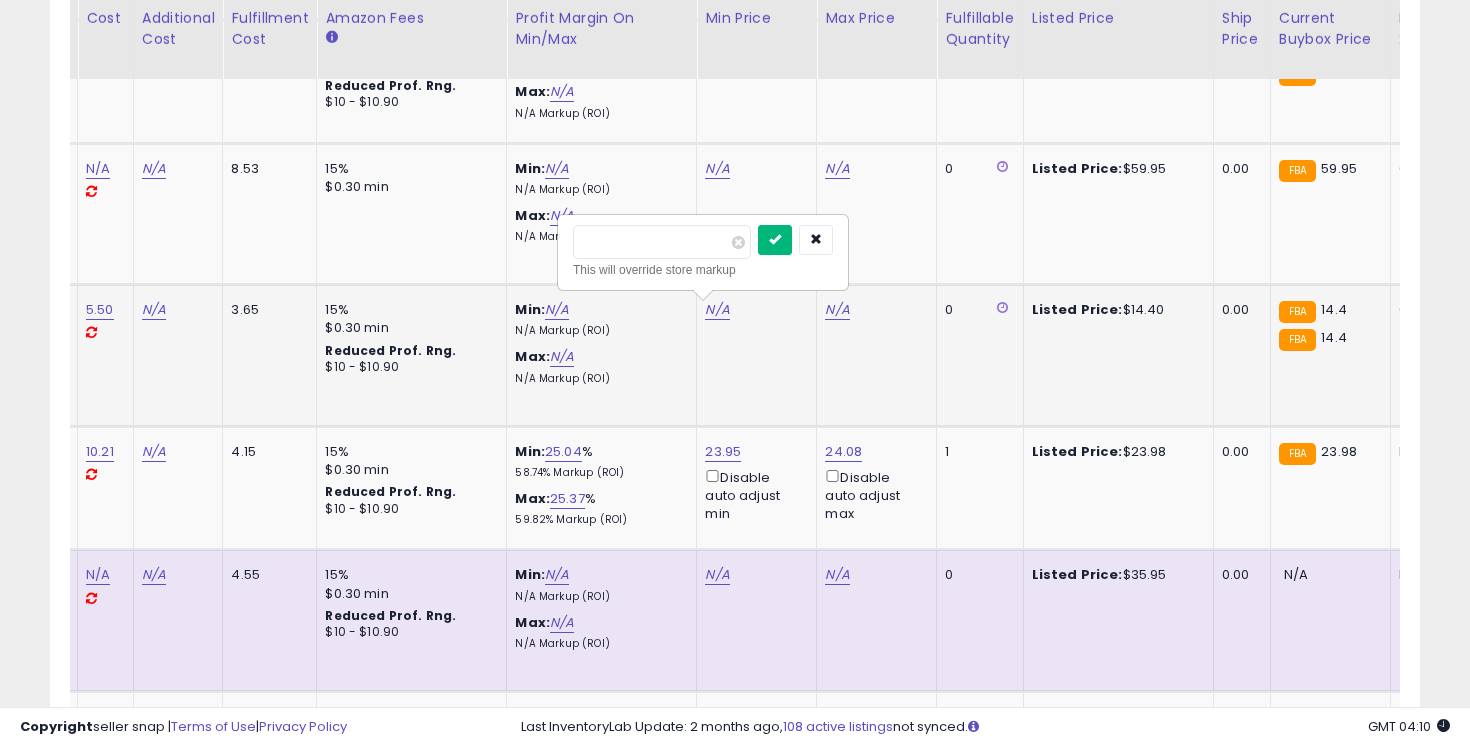 type on "*****" 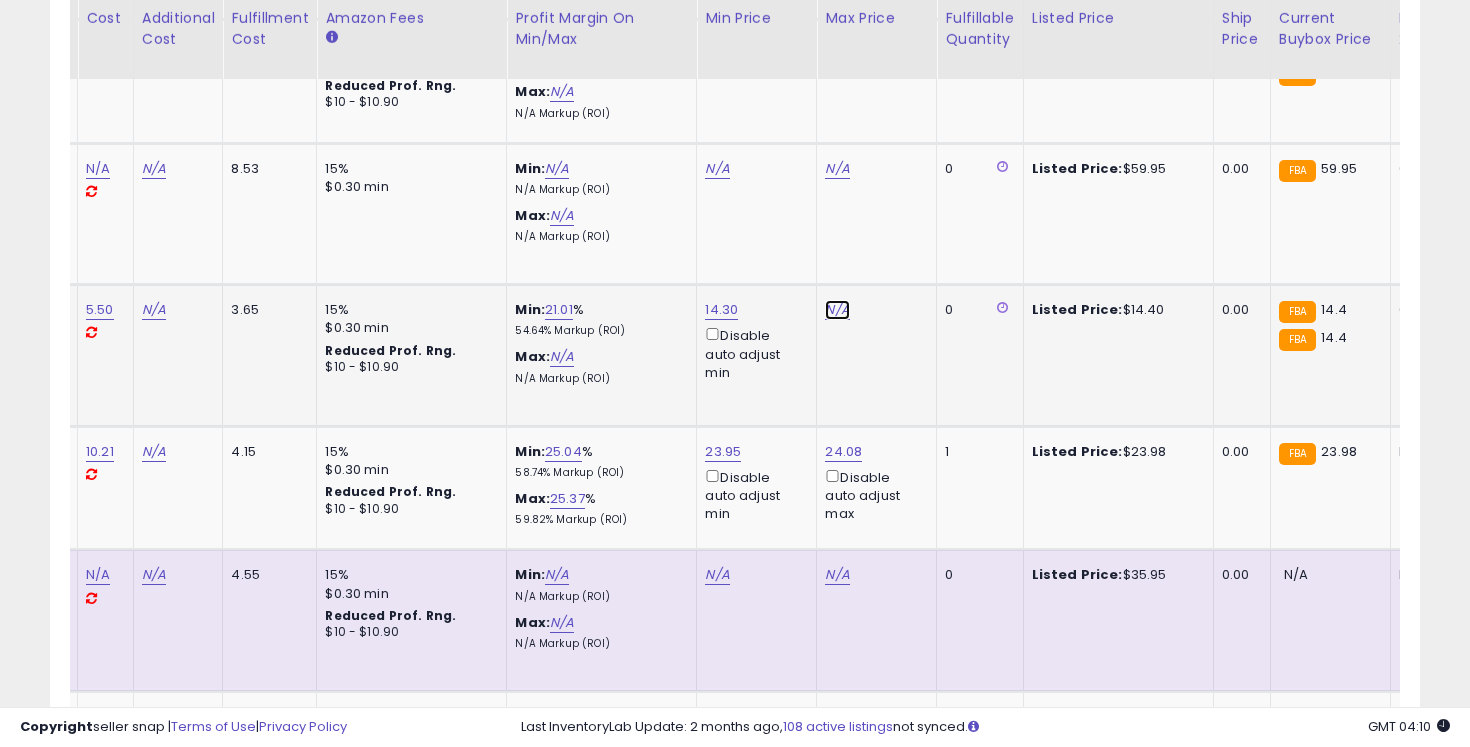 click on "N/A" at bounding box center (837, -1634) 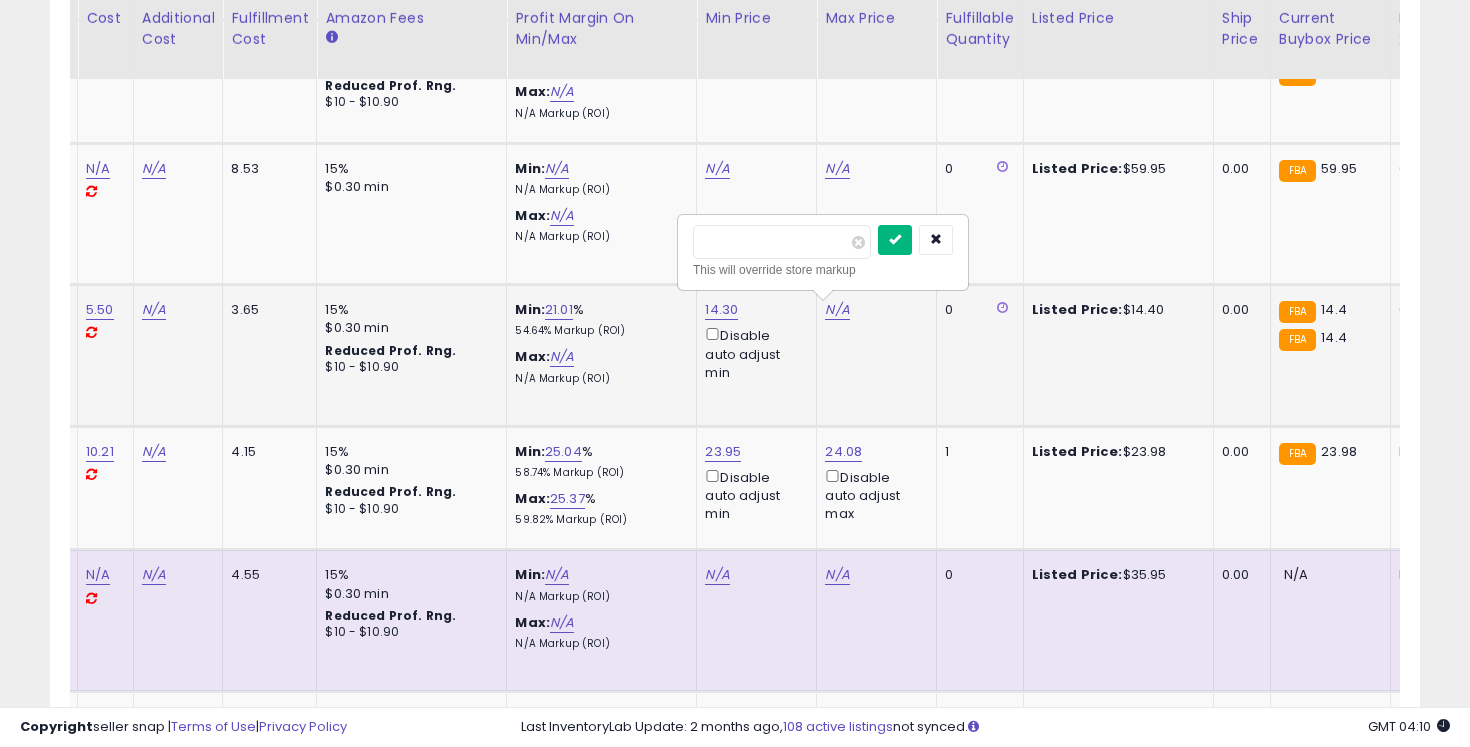 type on "*****" 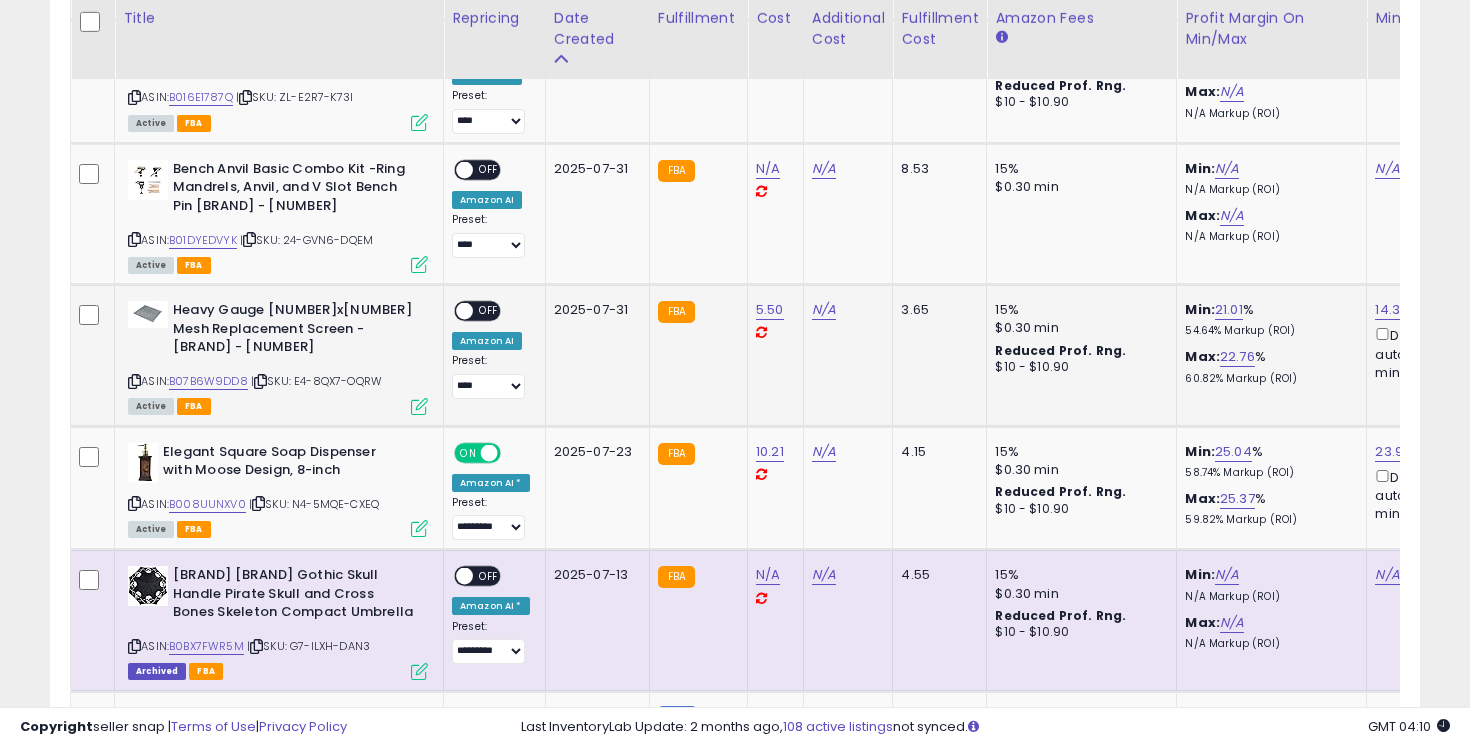 click on "ON   OFF" at bounding box center [455, 311] 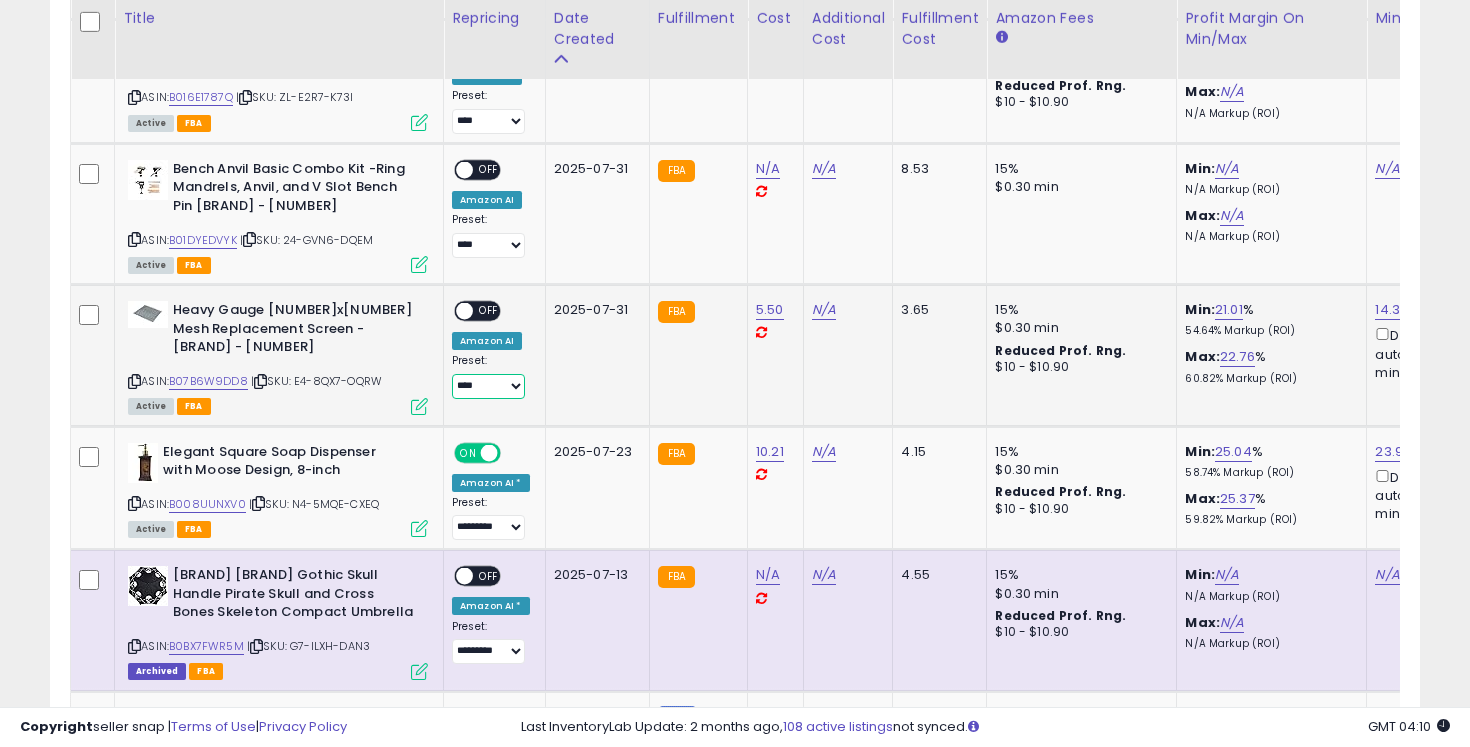 click on "**** *** *********" at bounding box center (488, 386) 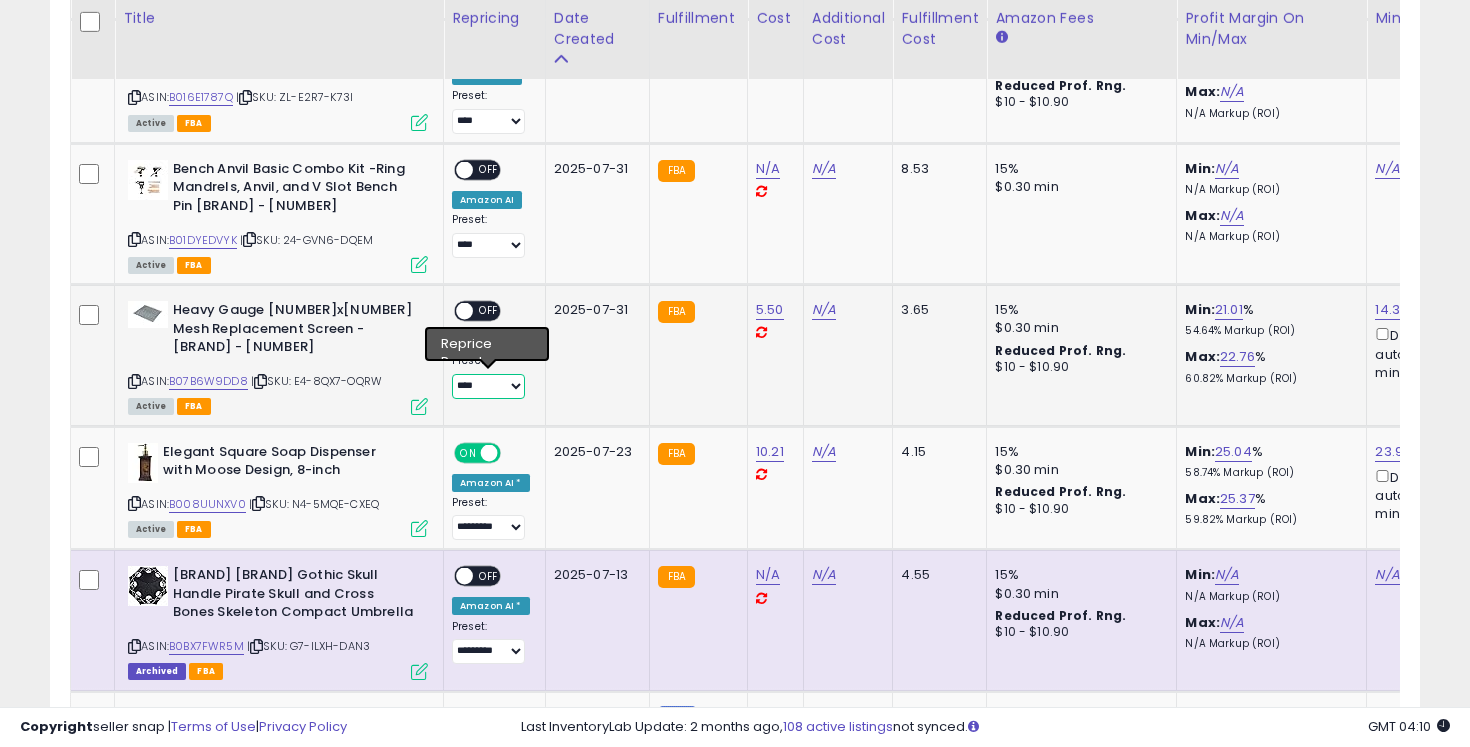 select on "*********" 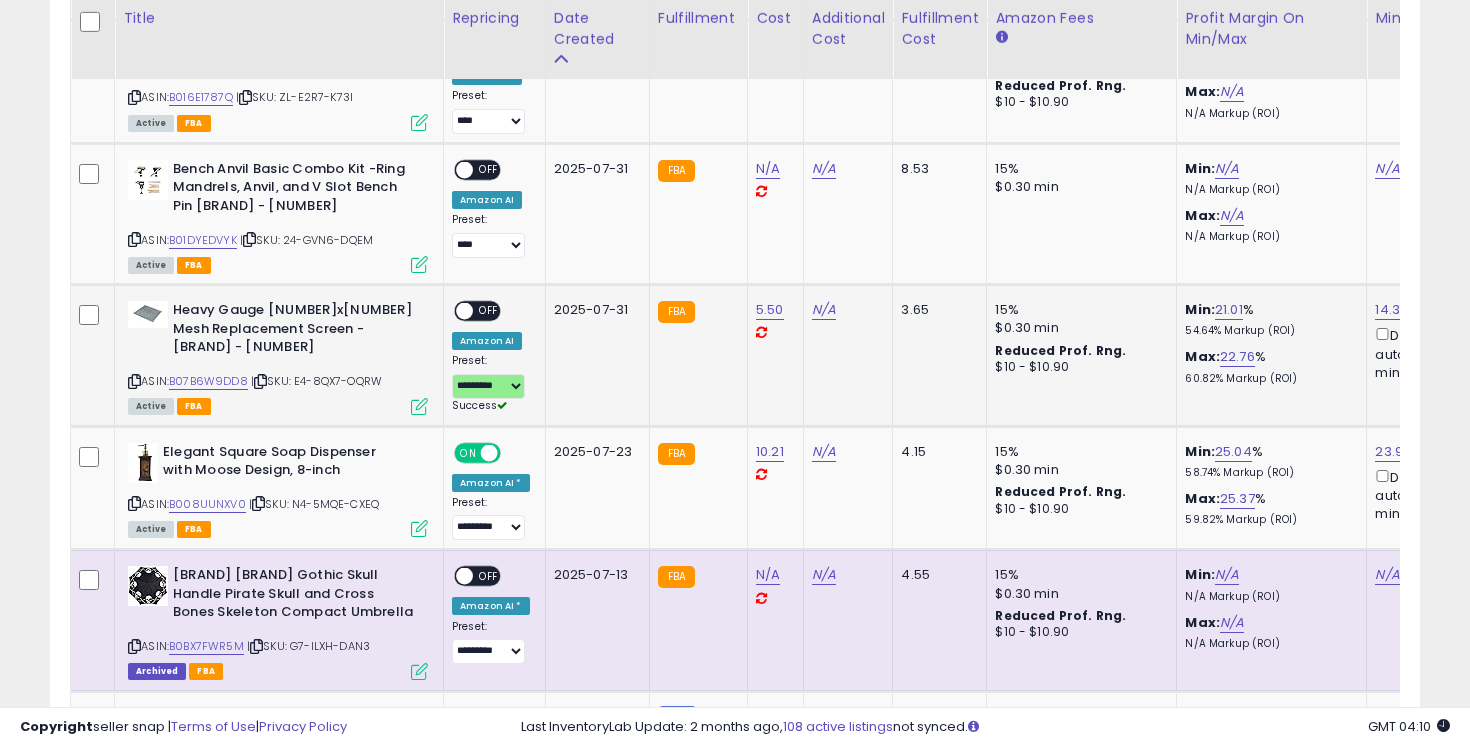 click on "OFF" at bounding box center [489, 311] 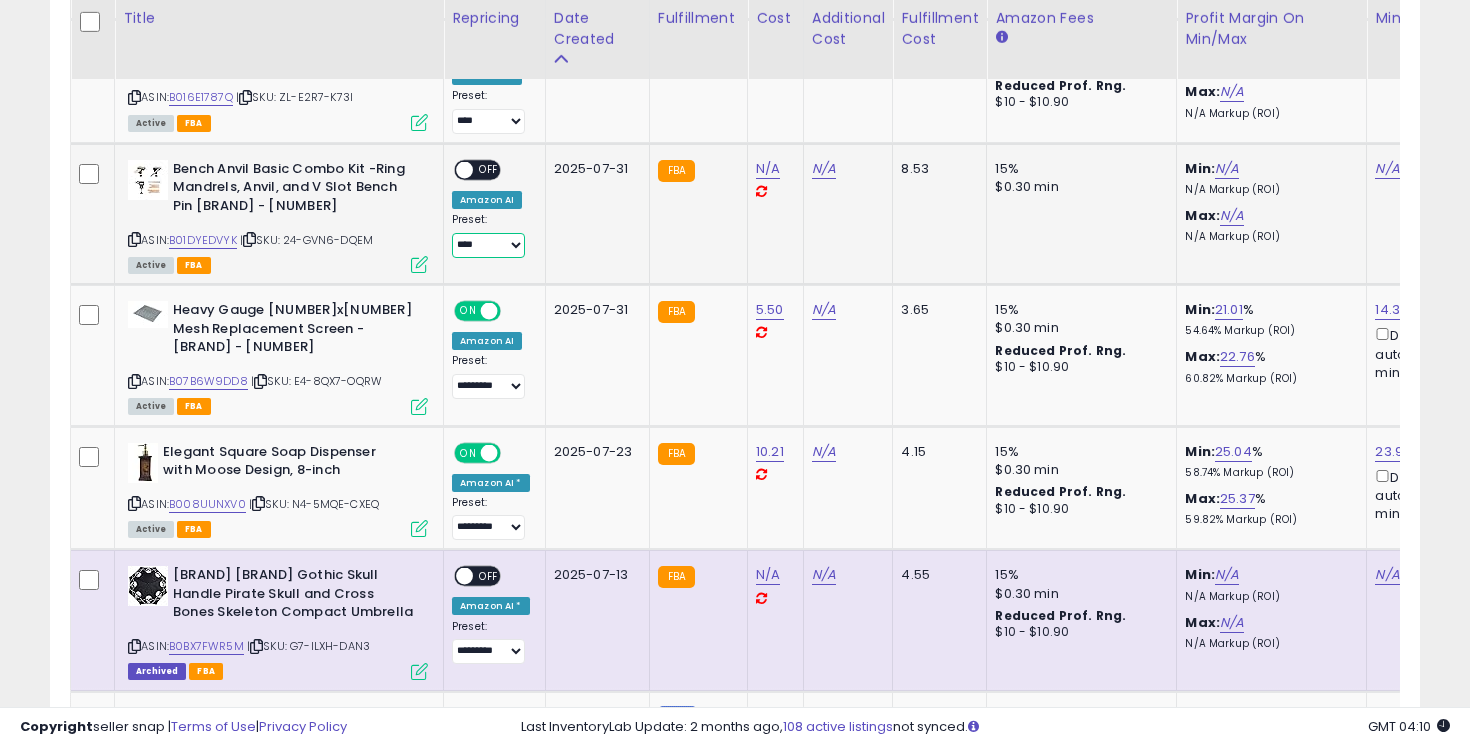 click on "**** *** *********" at bounding box center [488, 245] 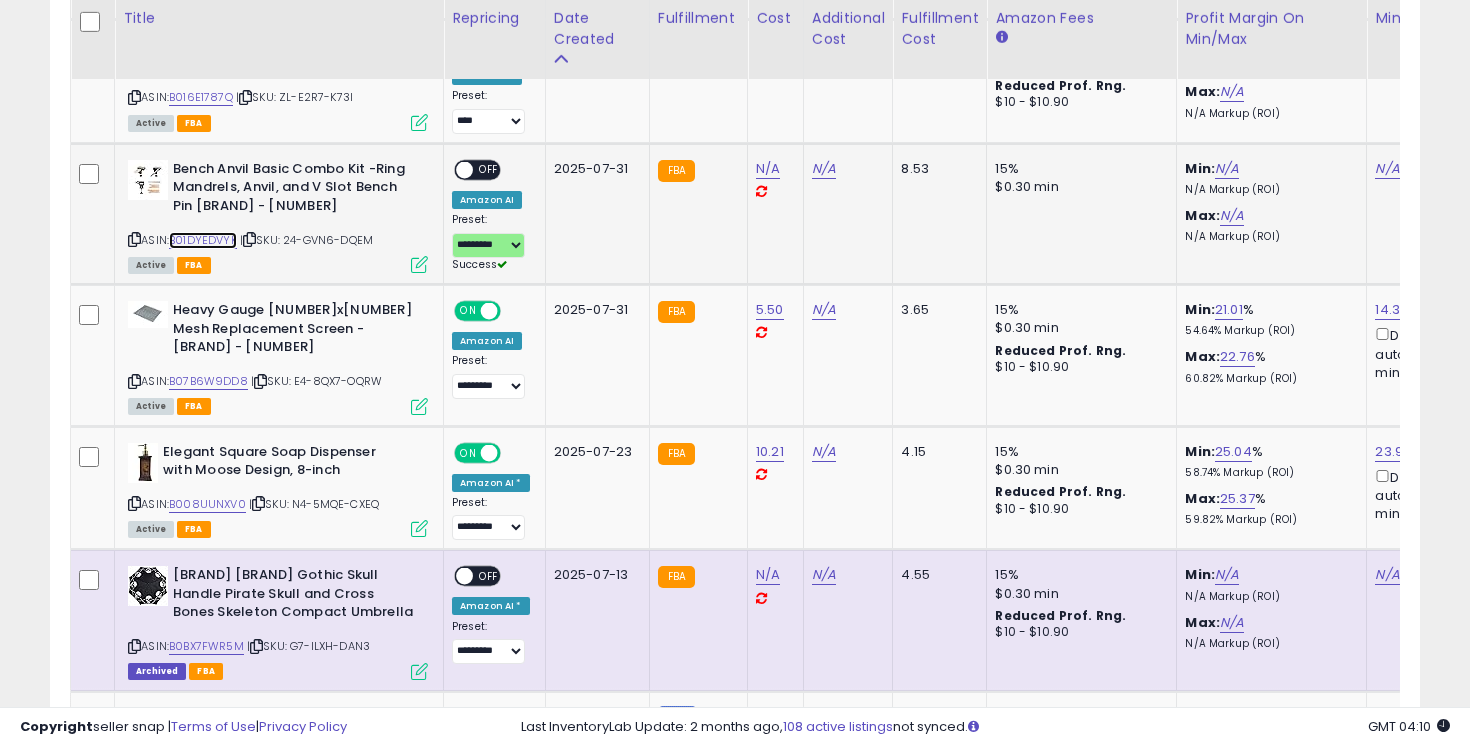 click on "B01DYEDVYK" at bounding box center [203, 240] 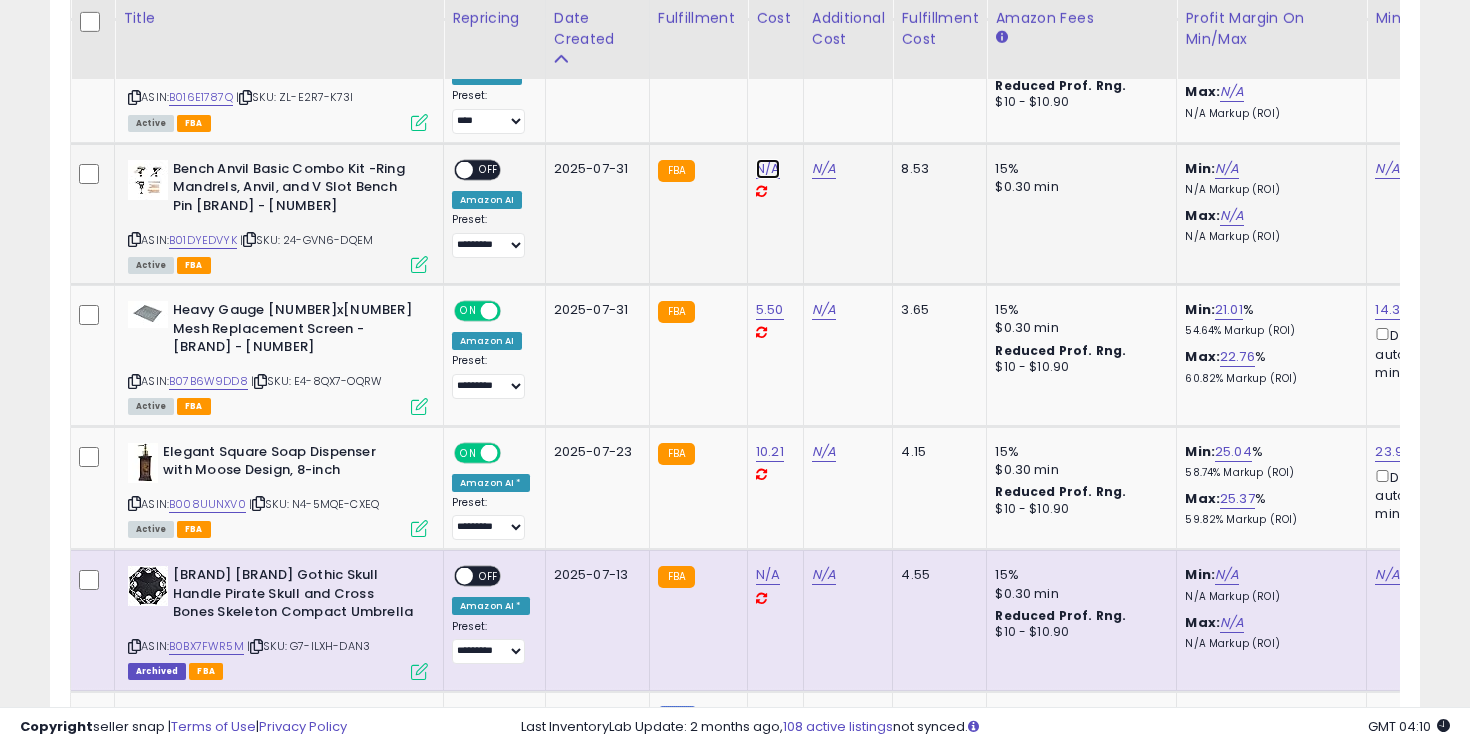 click on "N/A" at bounding box center [768, -1634] 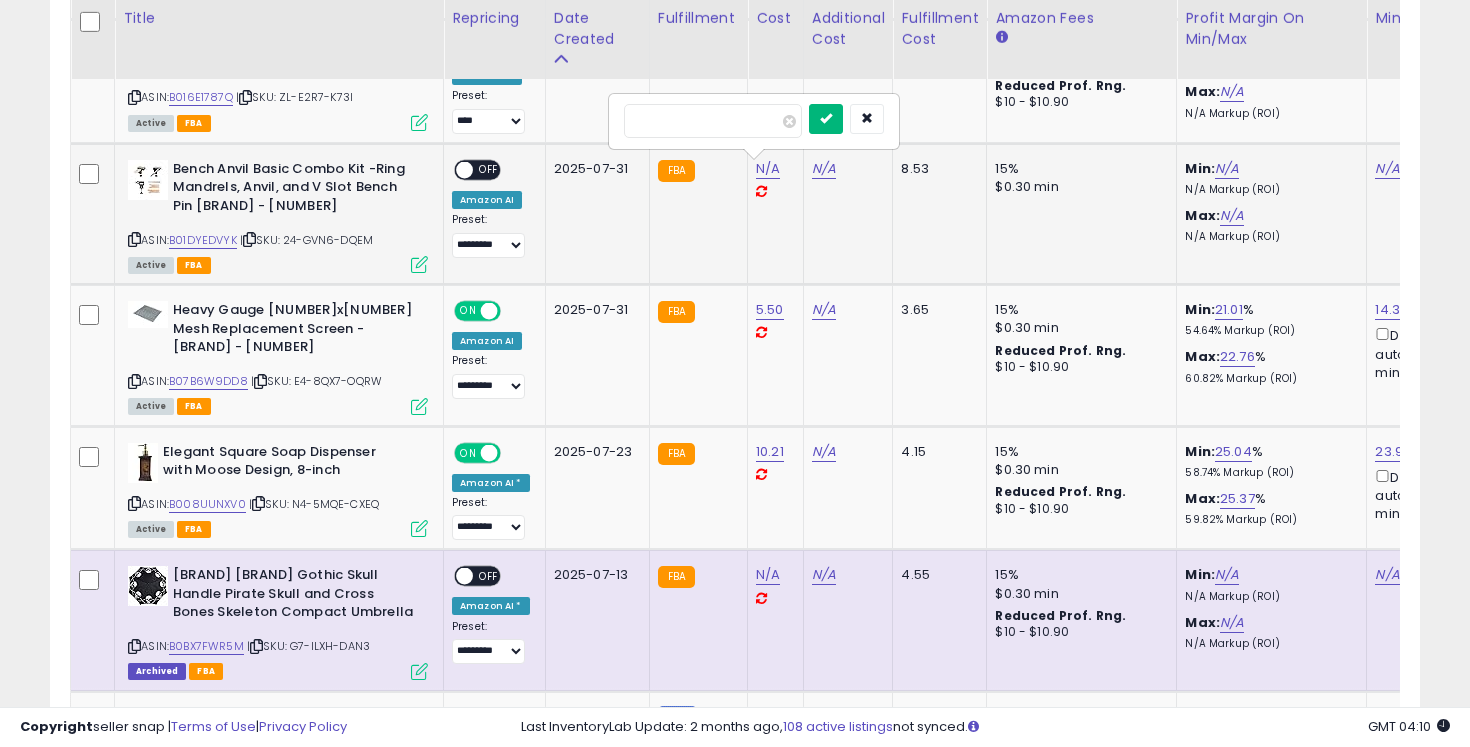 type on "*****" 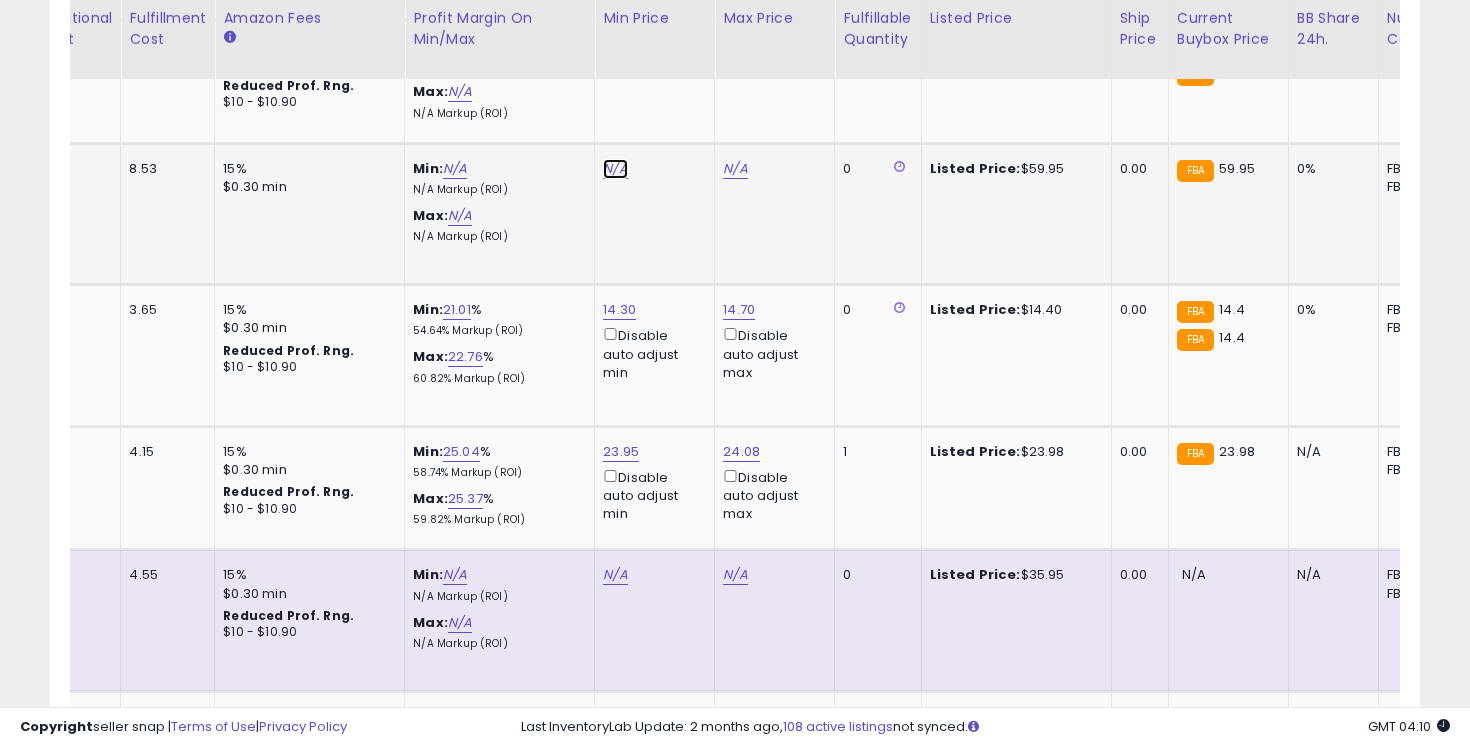 click on "N/A" at bounding box center [615, -1634] 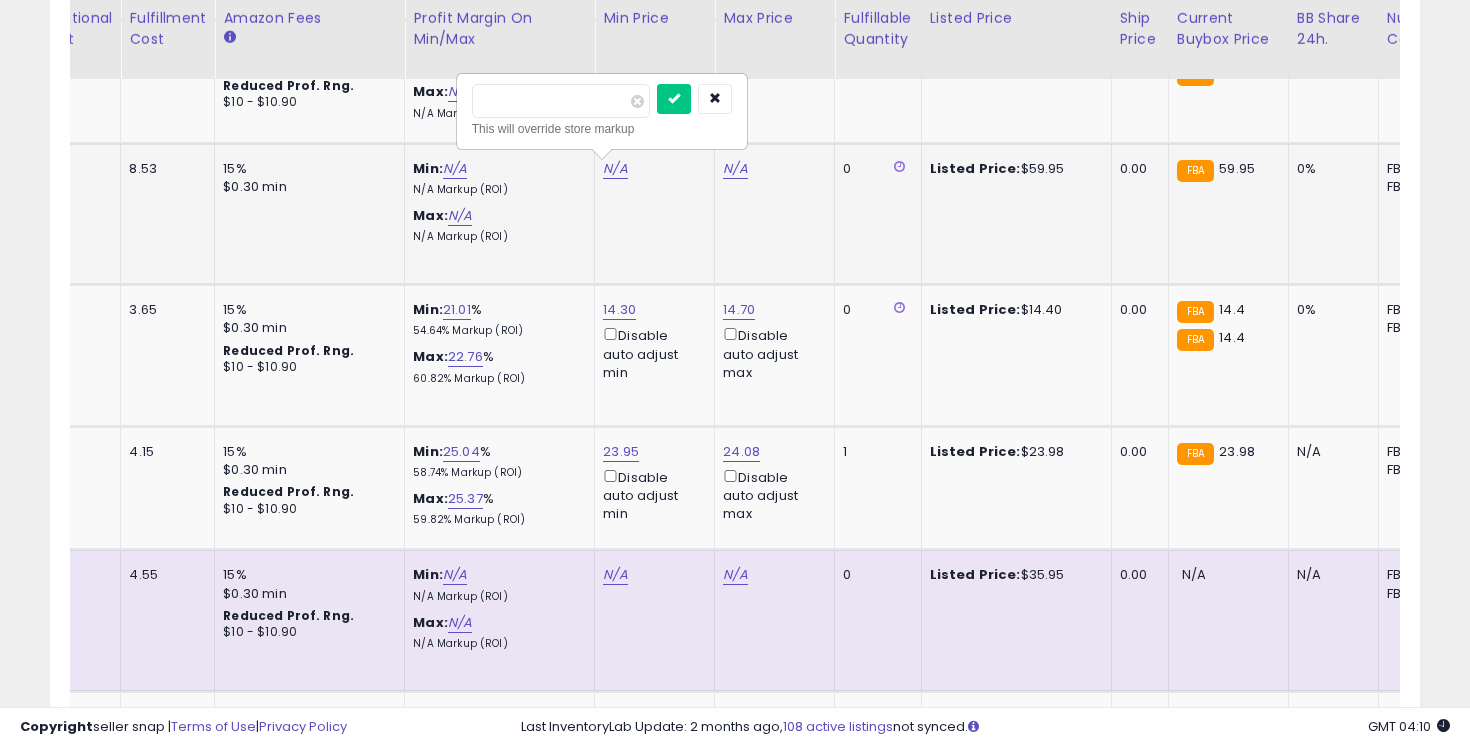 type on "*" 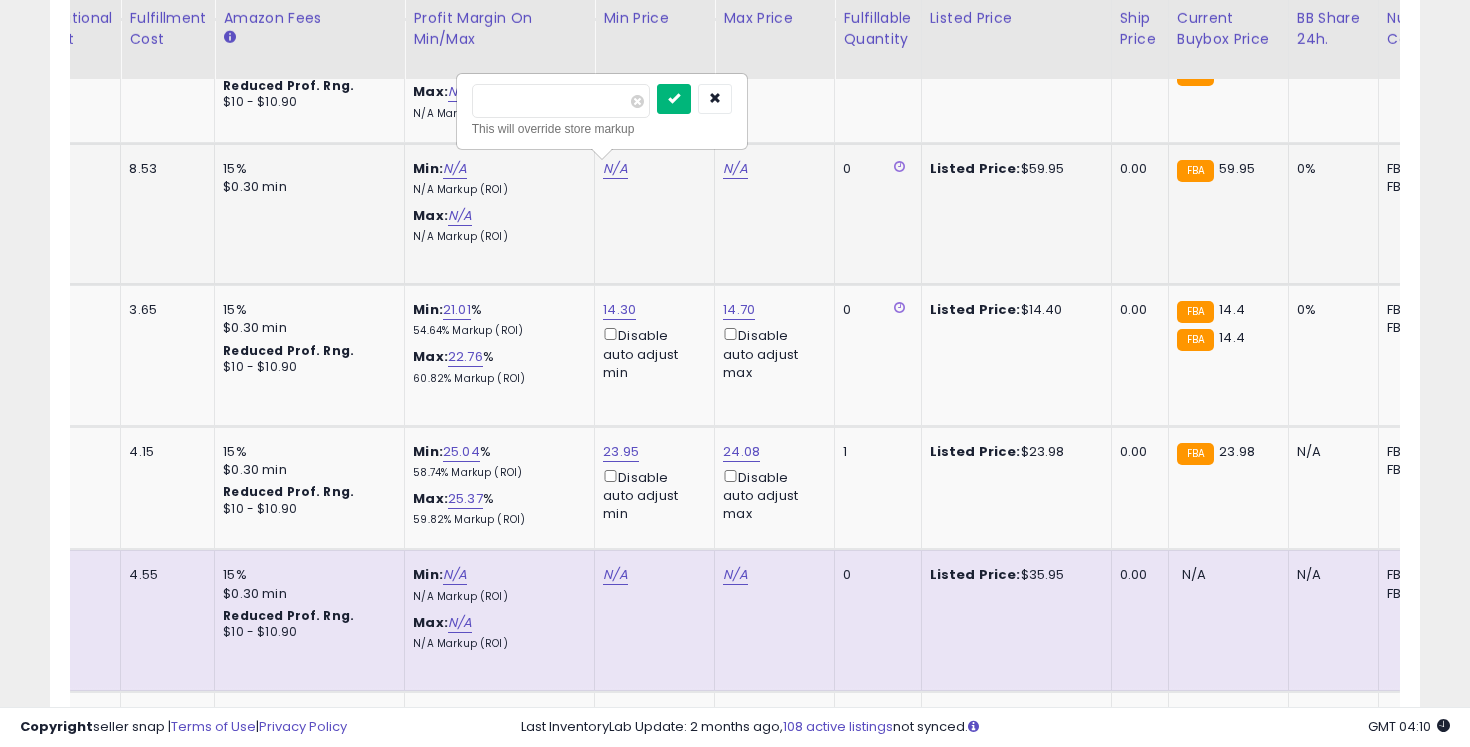 type on "*****" 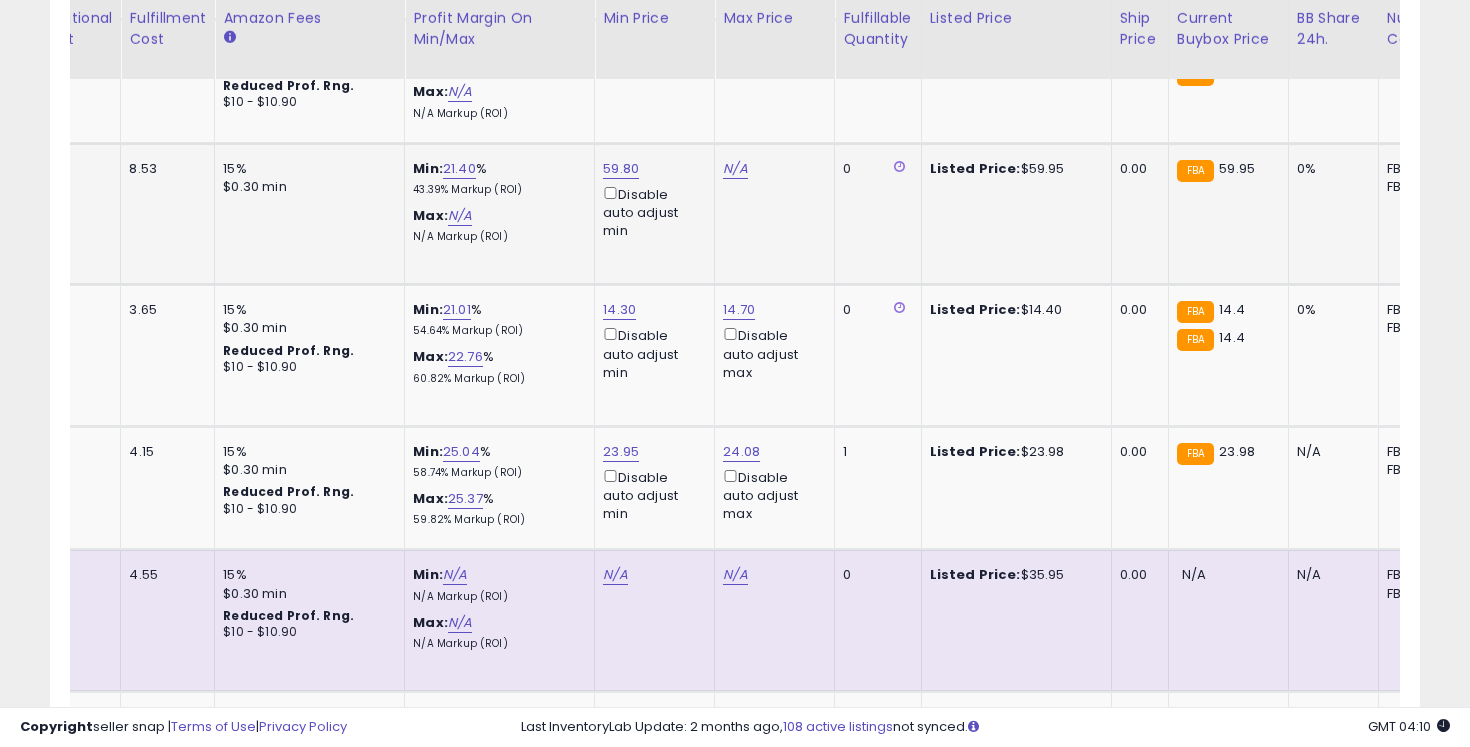 click on "N/A" 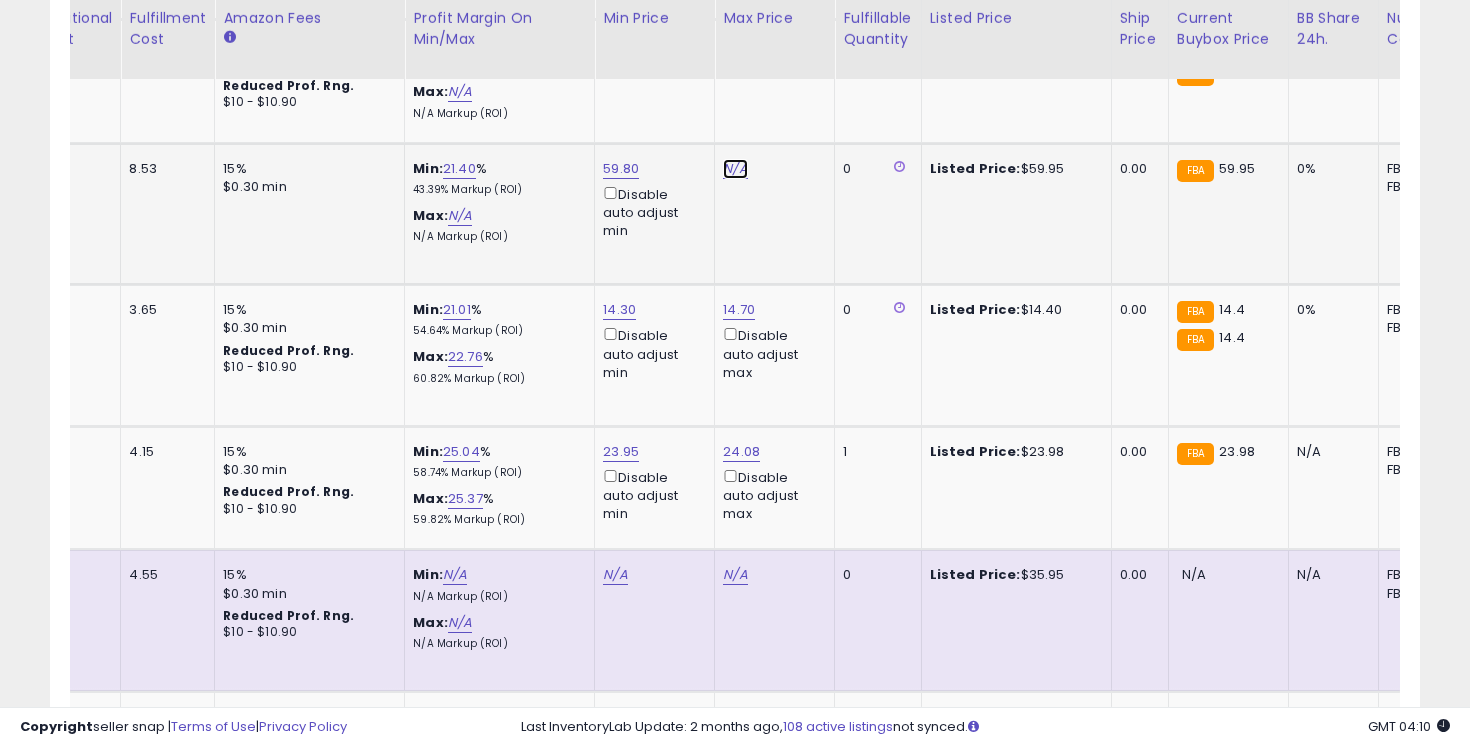 click on "N/A" at bounding box center [735, -1634] 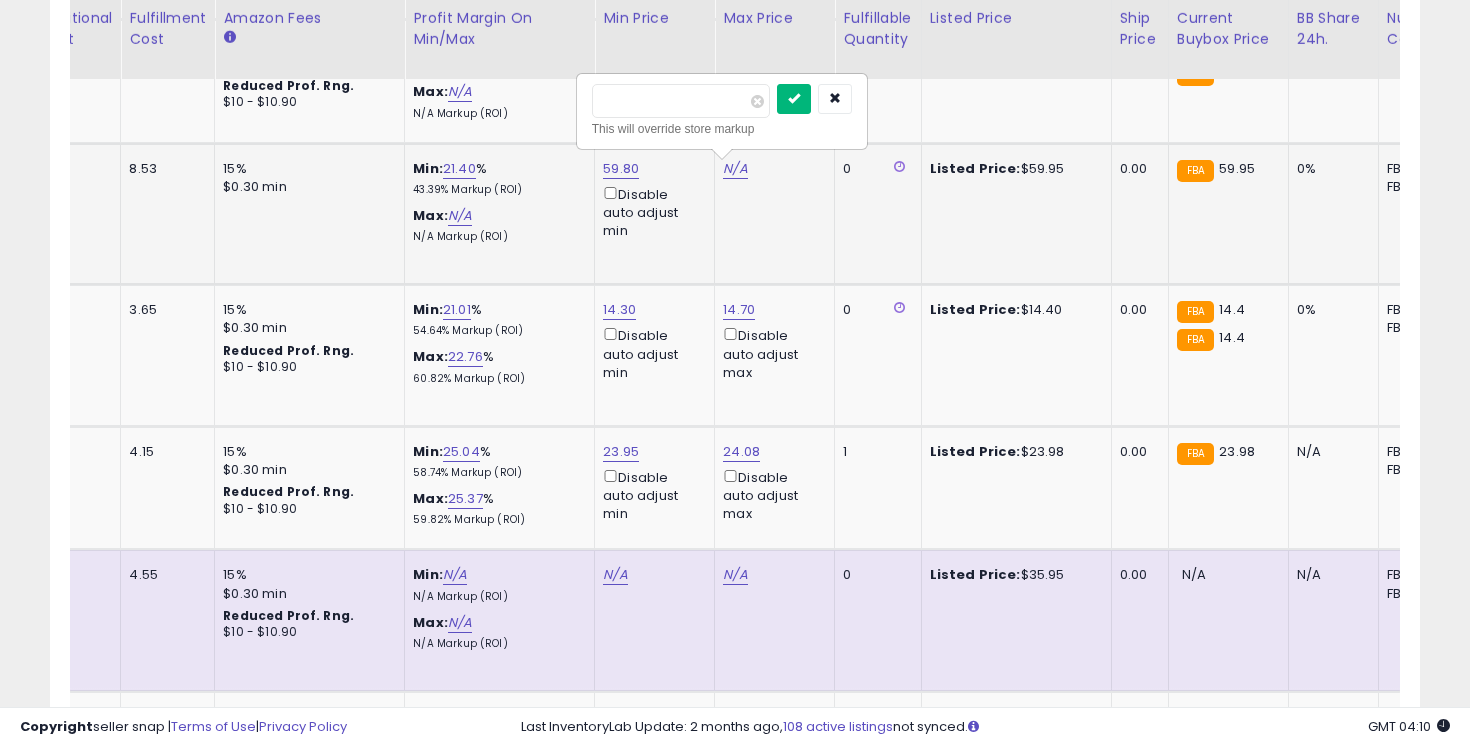 type on "*****" 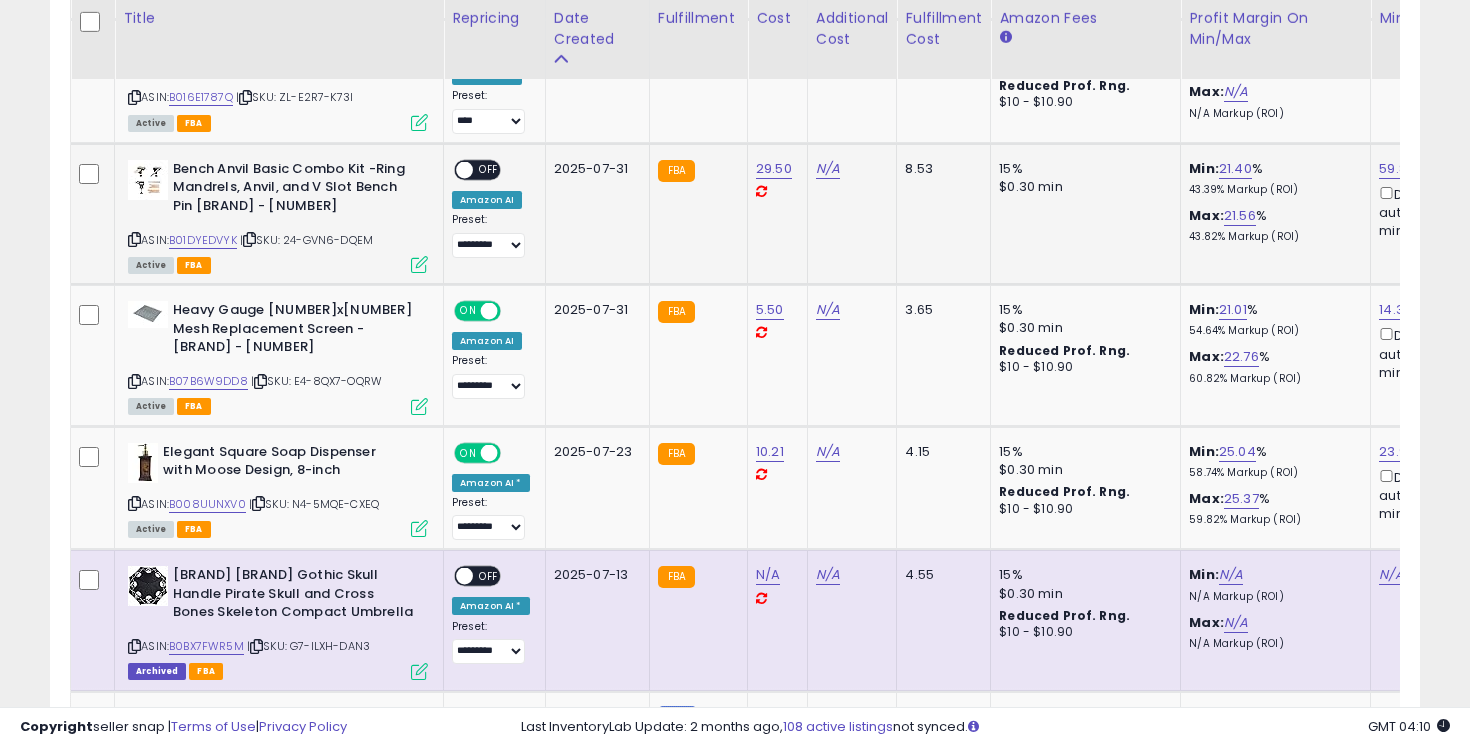 click on "ON   OFF" at bounding box center [455, 170] 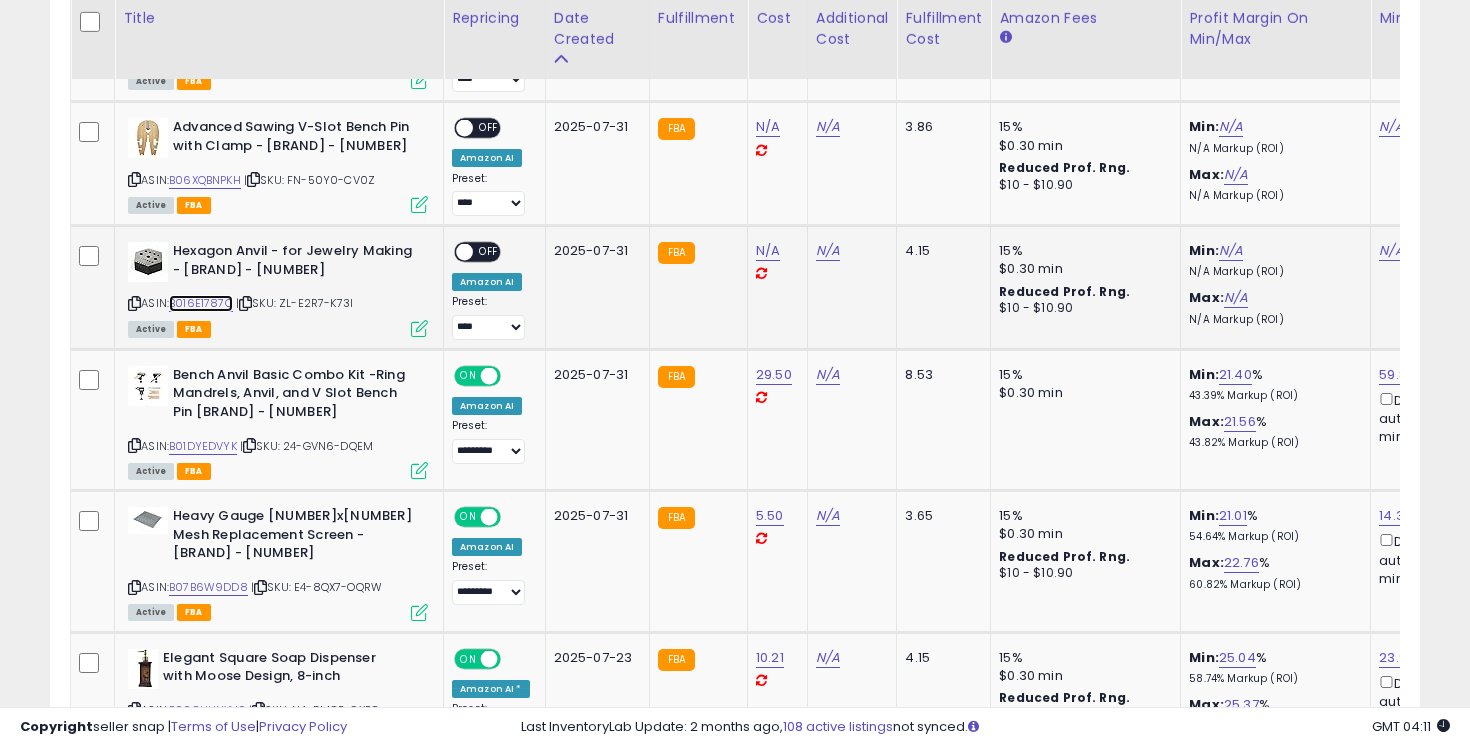 click on "B016E1787Q" at bounding box center [201, 303] 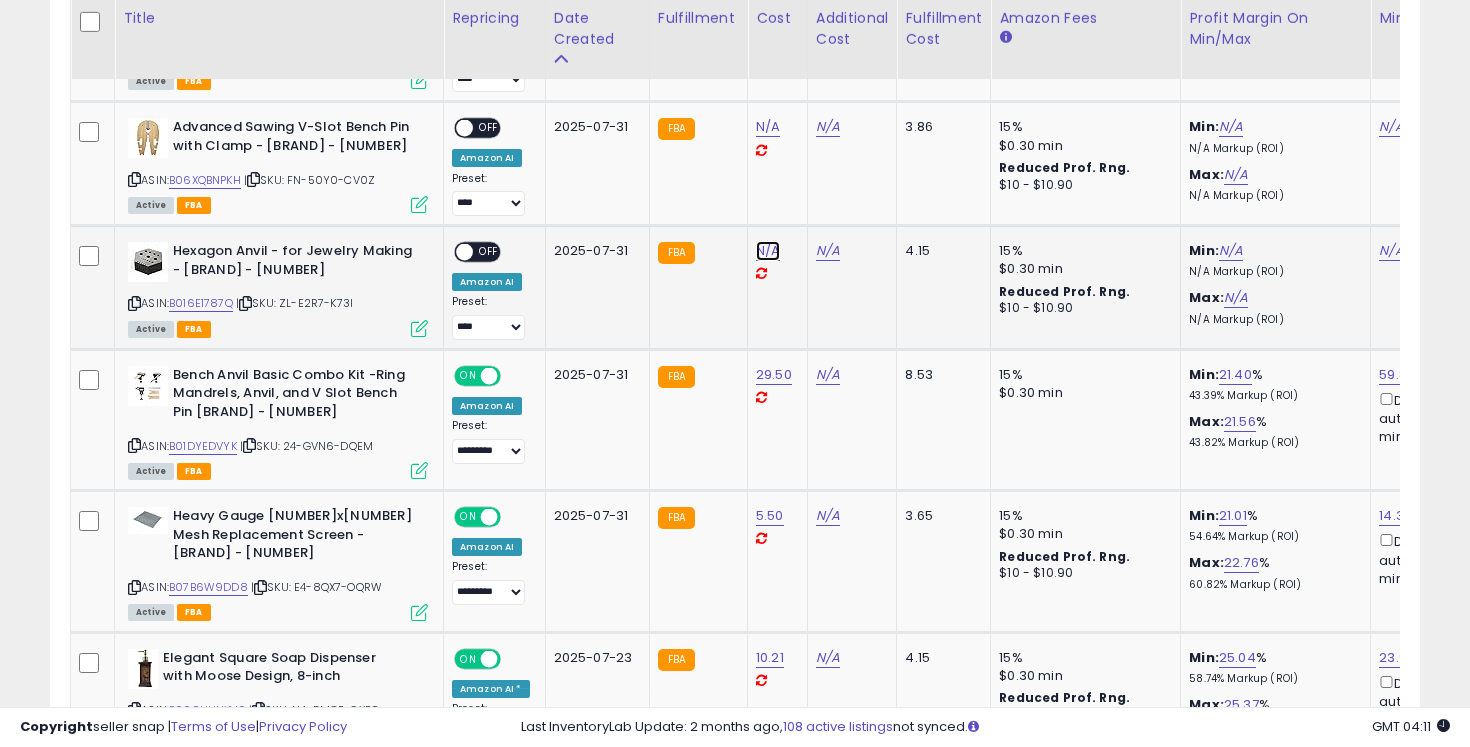 click on "N/A" at bounding box center (768, -1428) 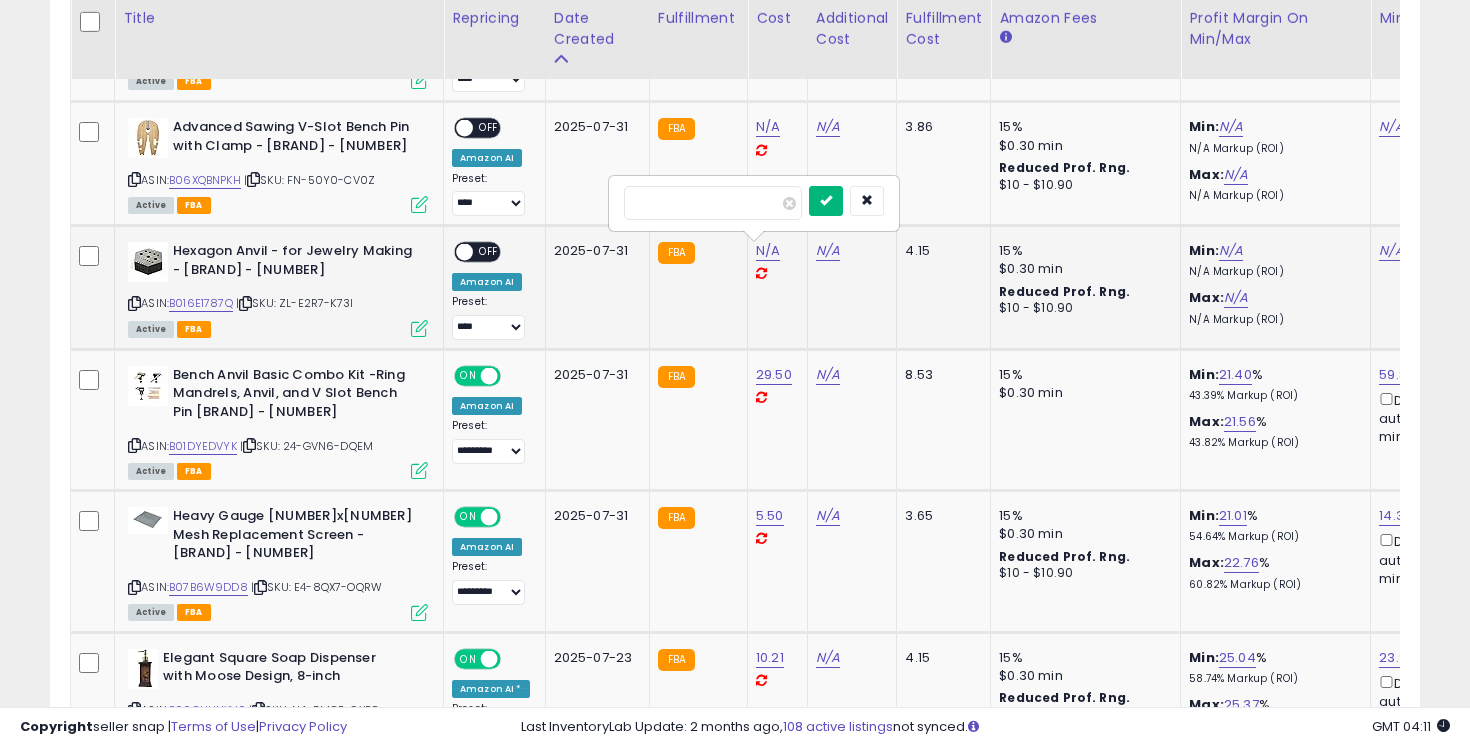 type on "****" 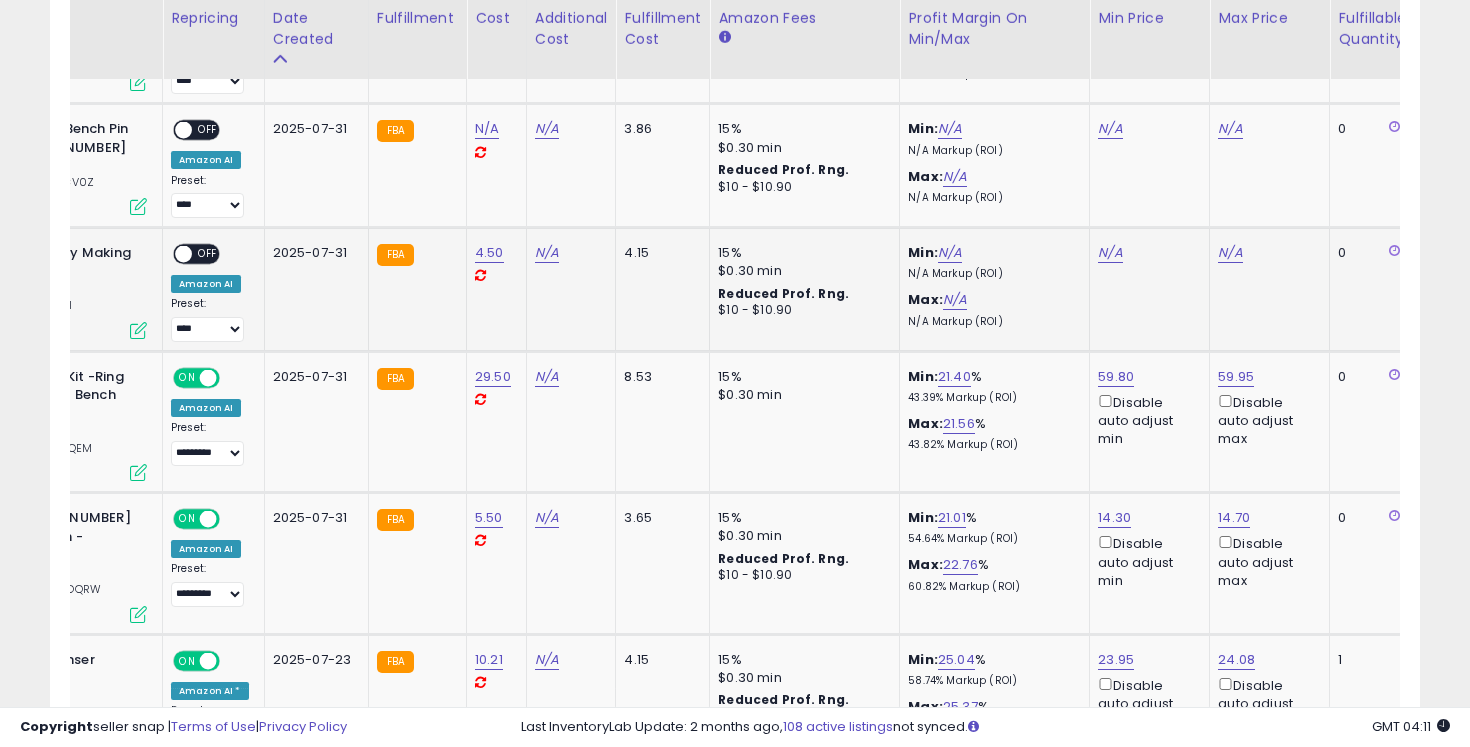 click on "N/A" 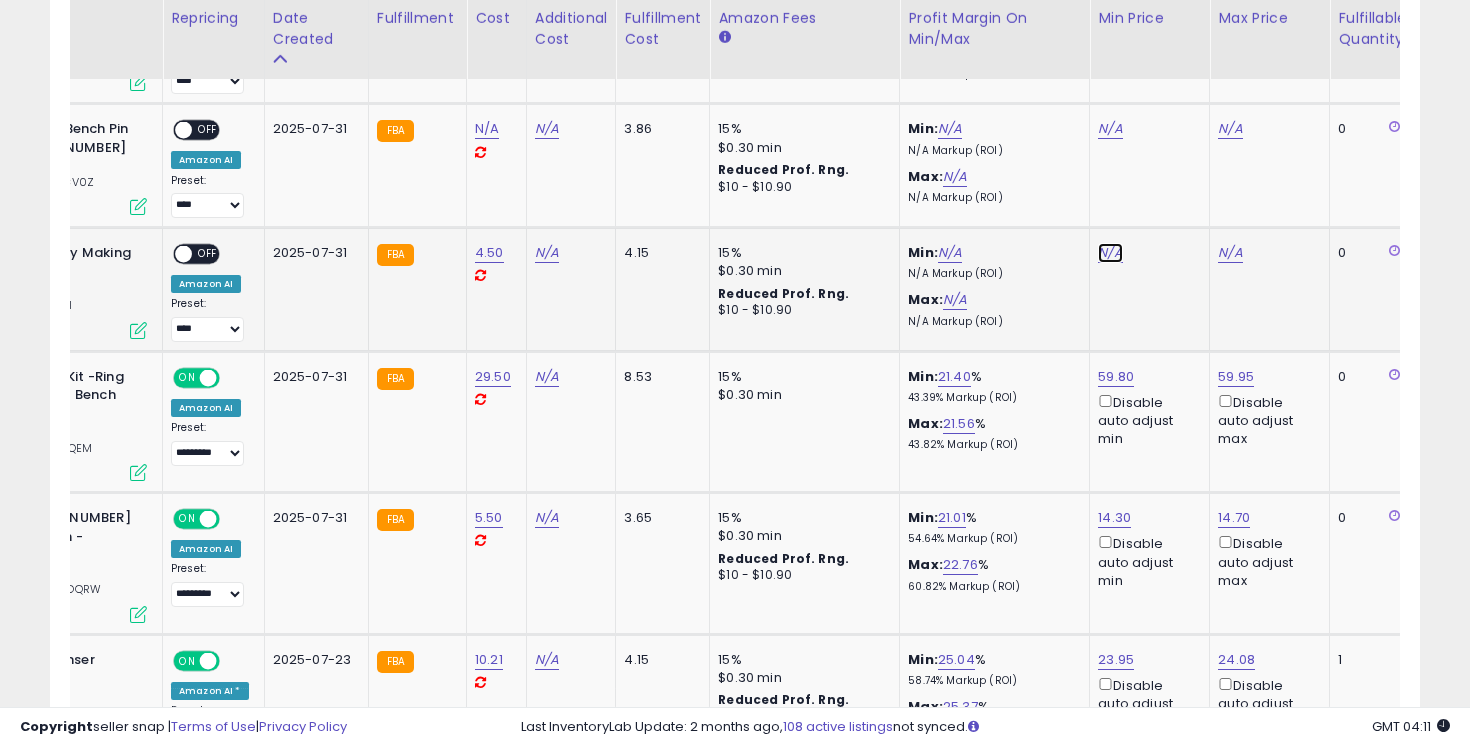 click on "N/A" at bounding box center (1110, -1426) 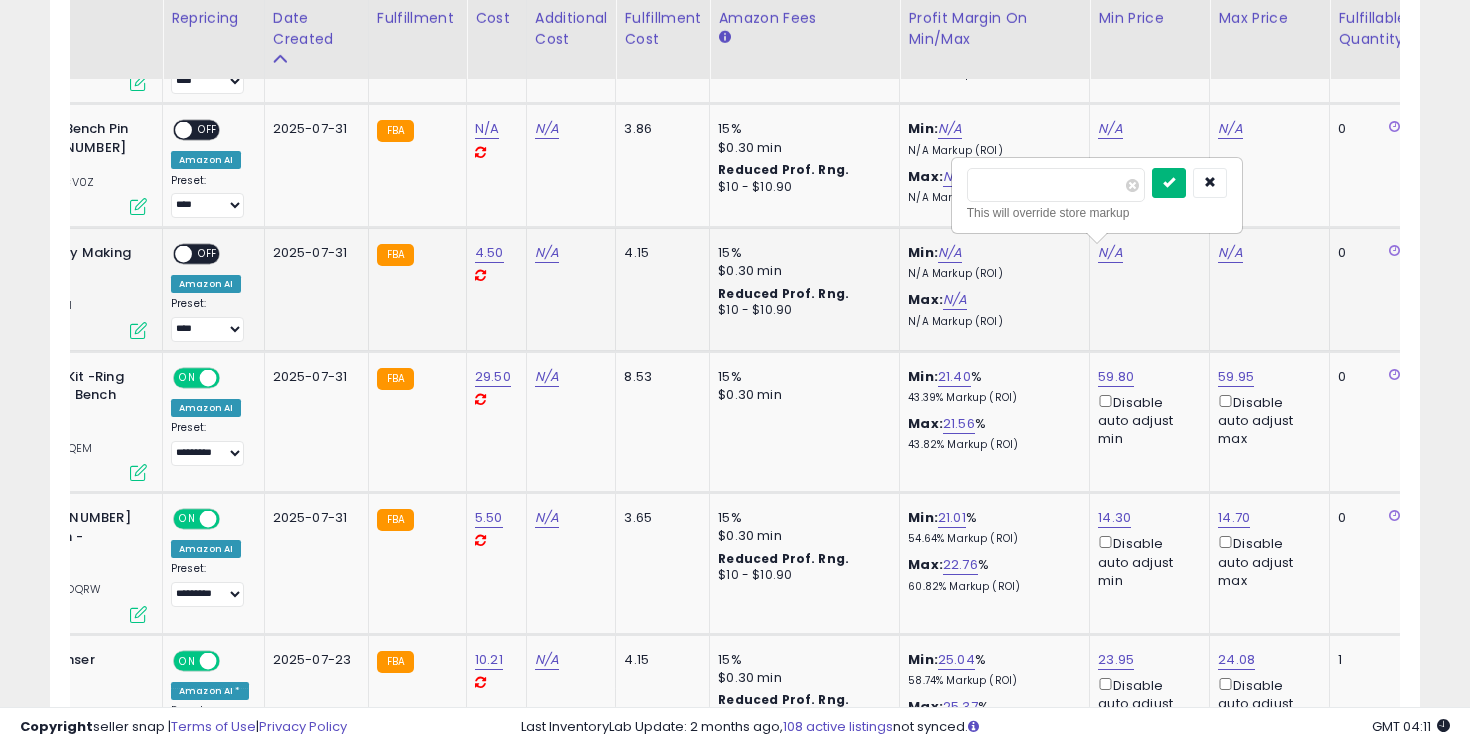 type on "*****" 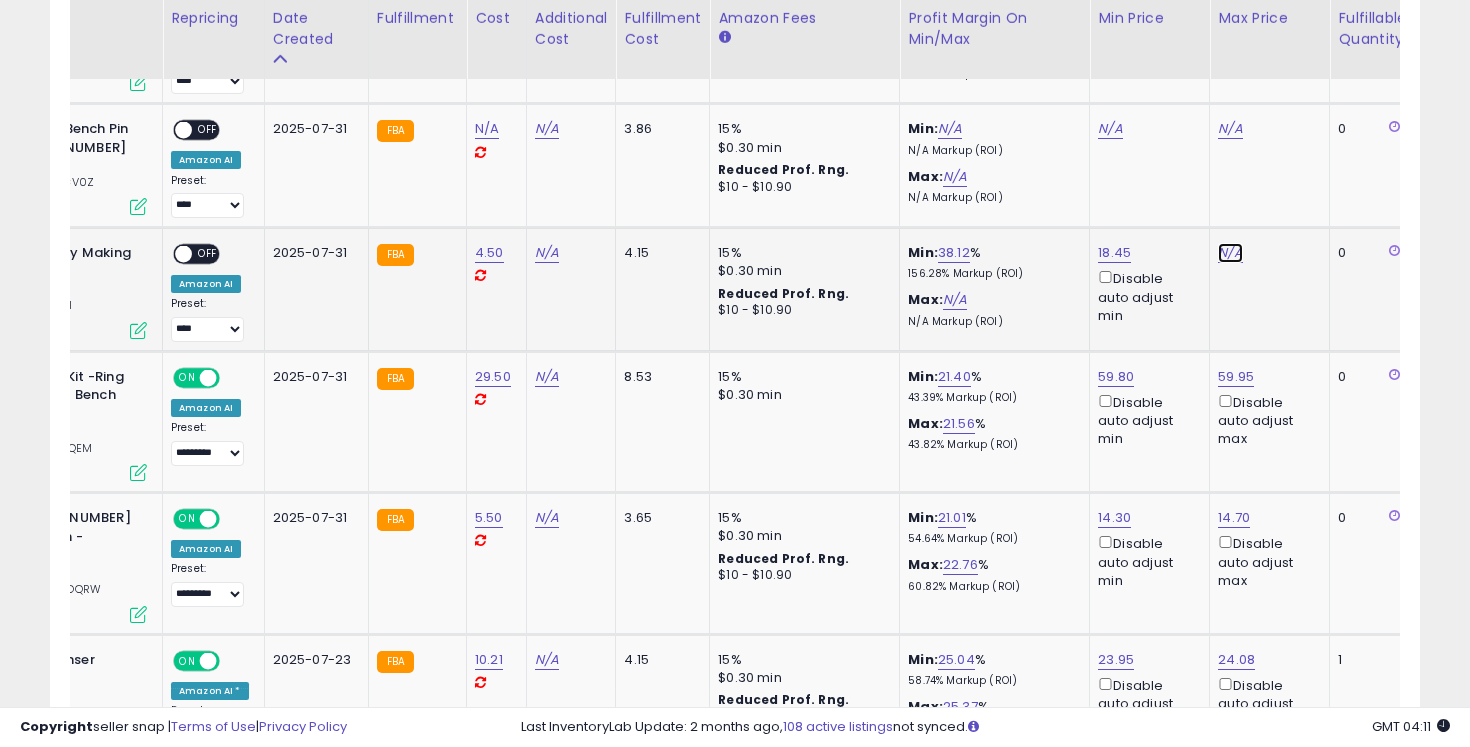 click on "N/A" at bounding box center [1230, -1426] 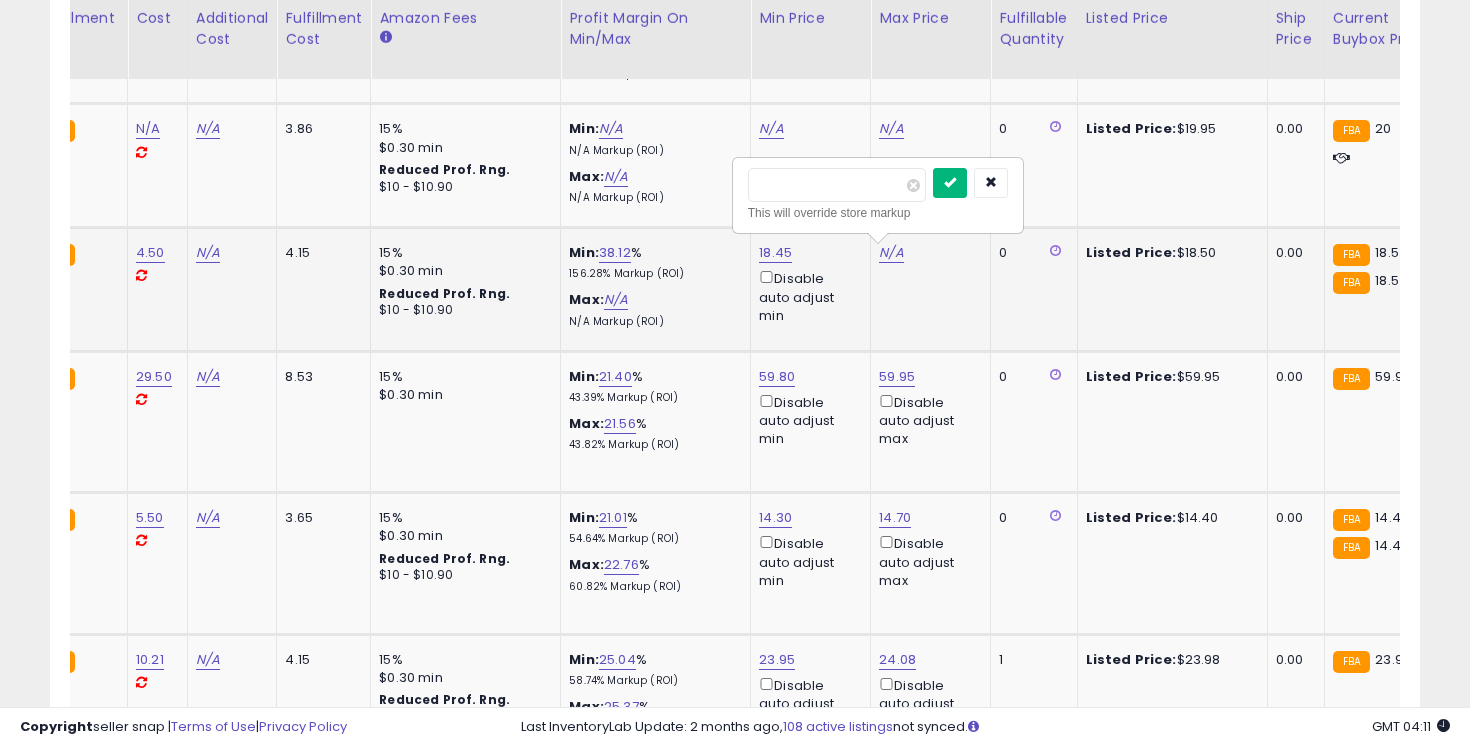 type on "*****" 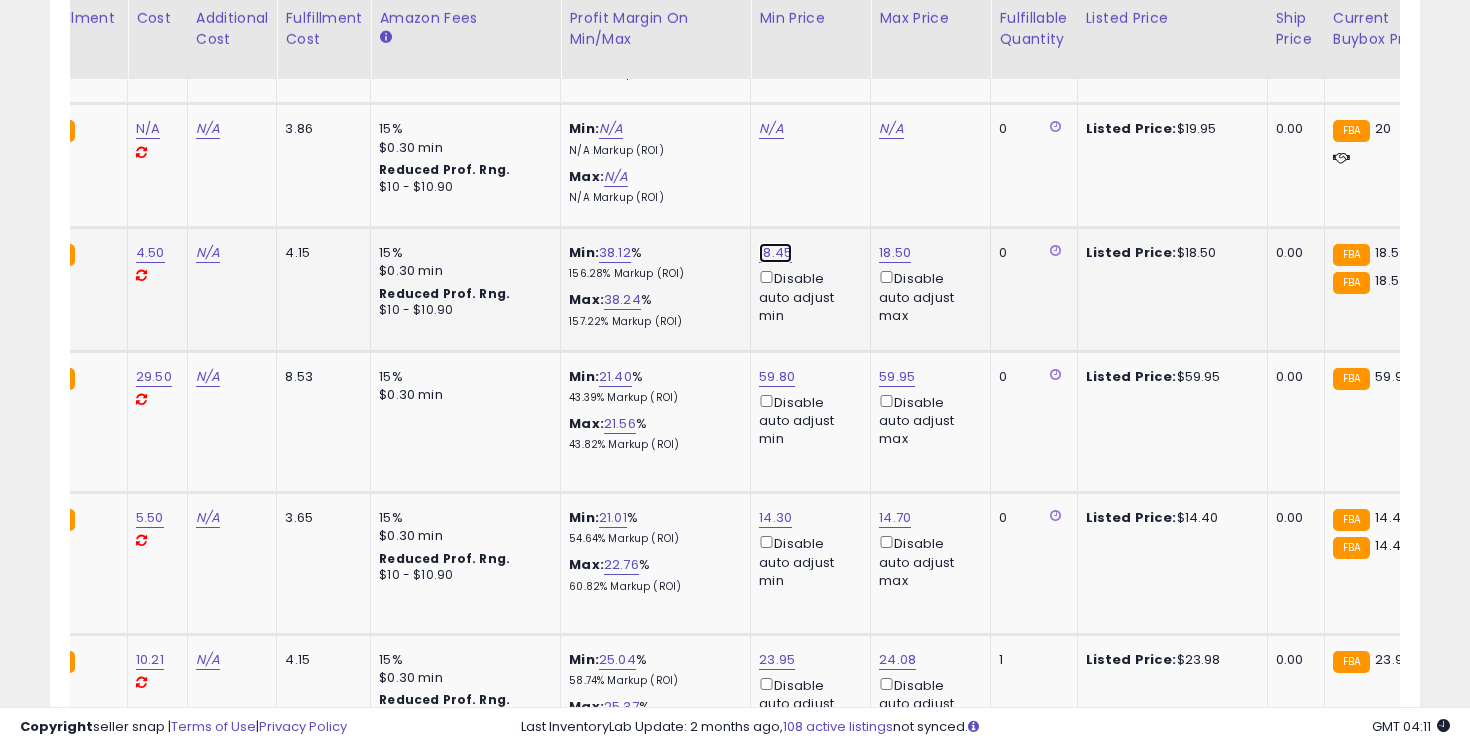click on "18.45" at bounding box center [771, -1426] 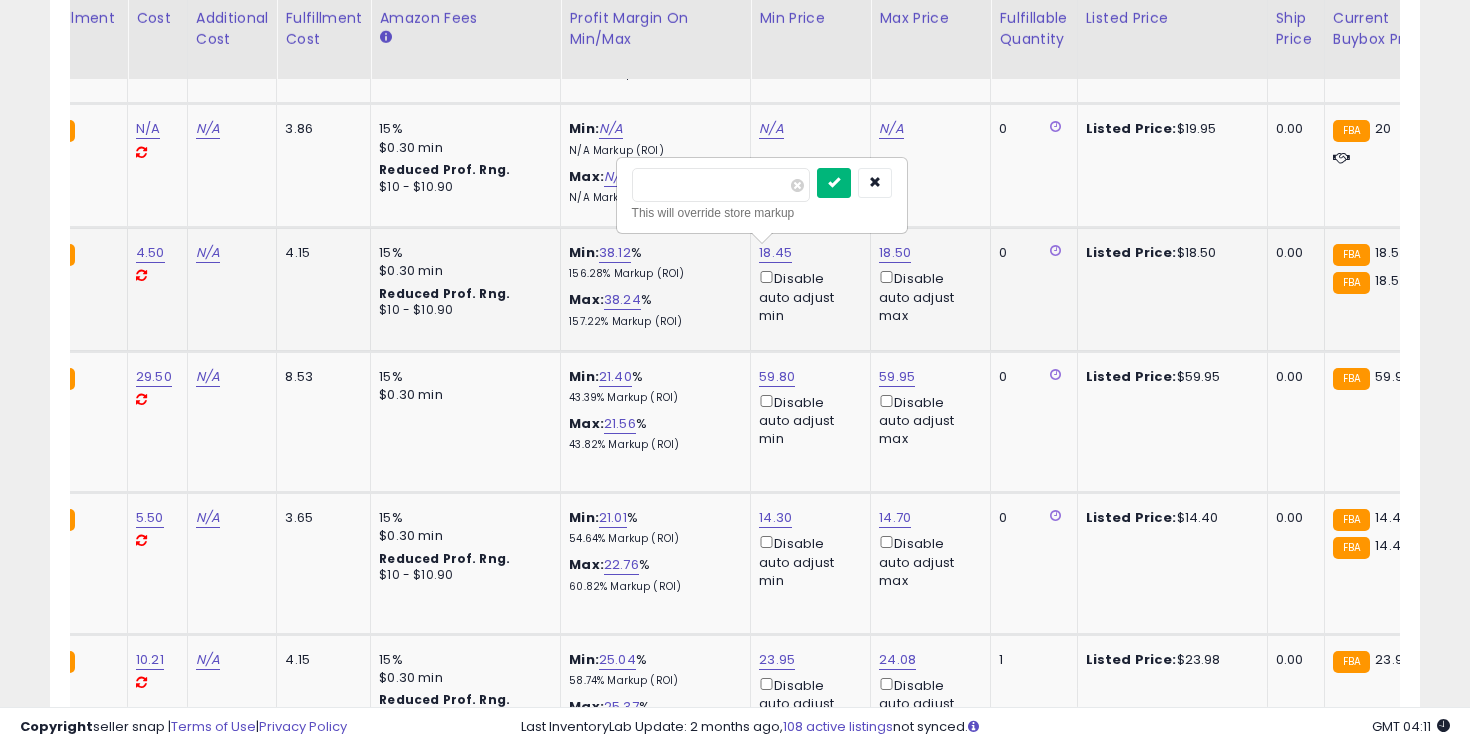 type on "*****" 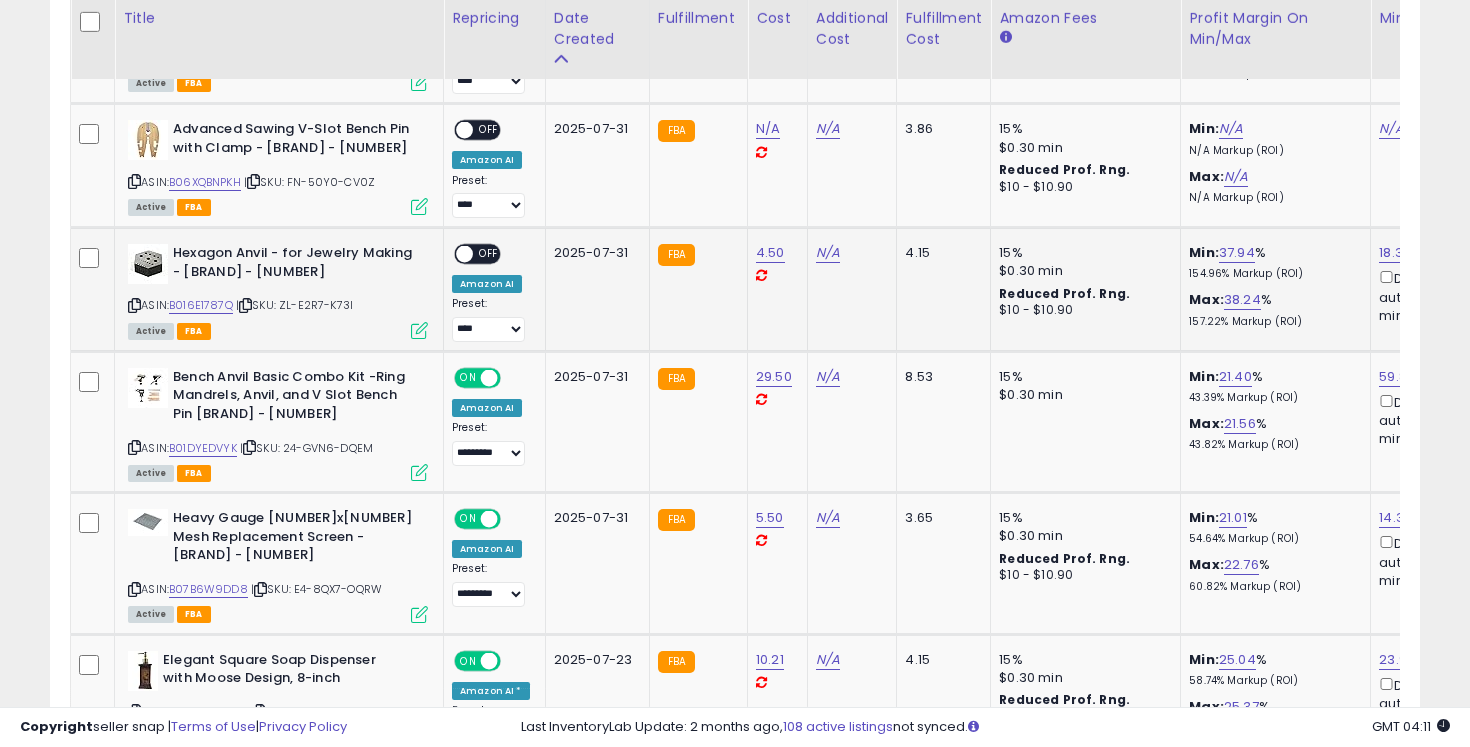 click on "ON   OFF Amazon AI Preset:
**** *** ********* Success
Error" at bounding box center [491, 293] 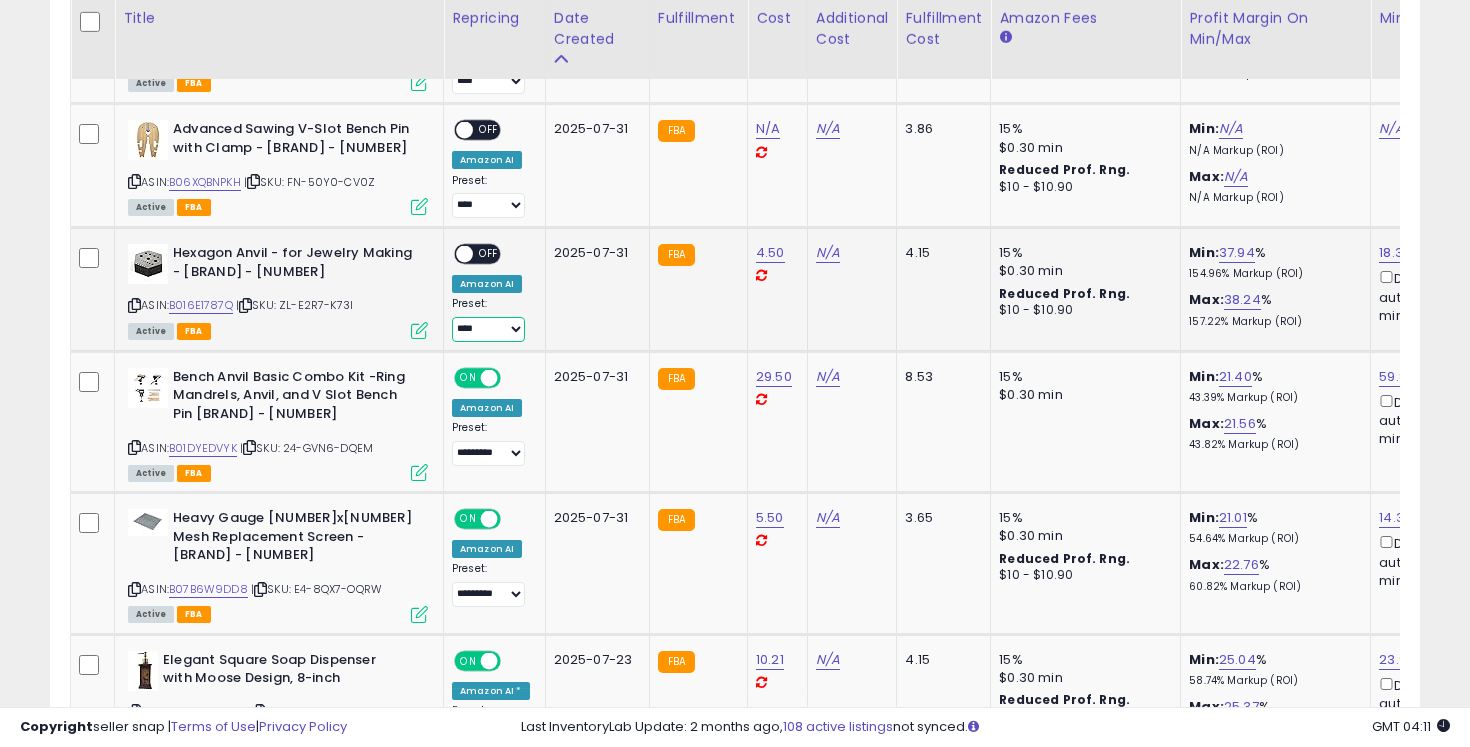 click on "**** *** *********" at bounding box center (488, 329) 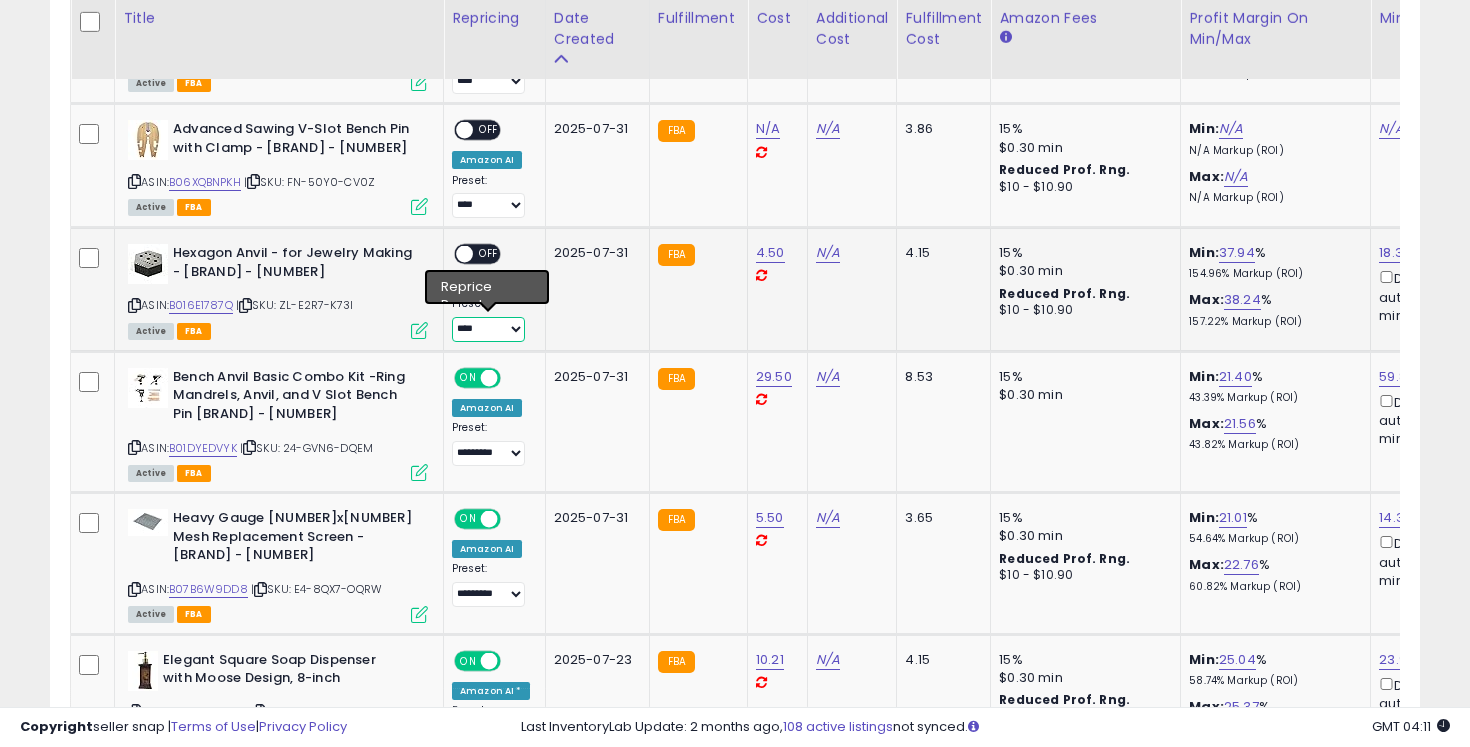 select on "*********" 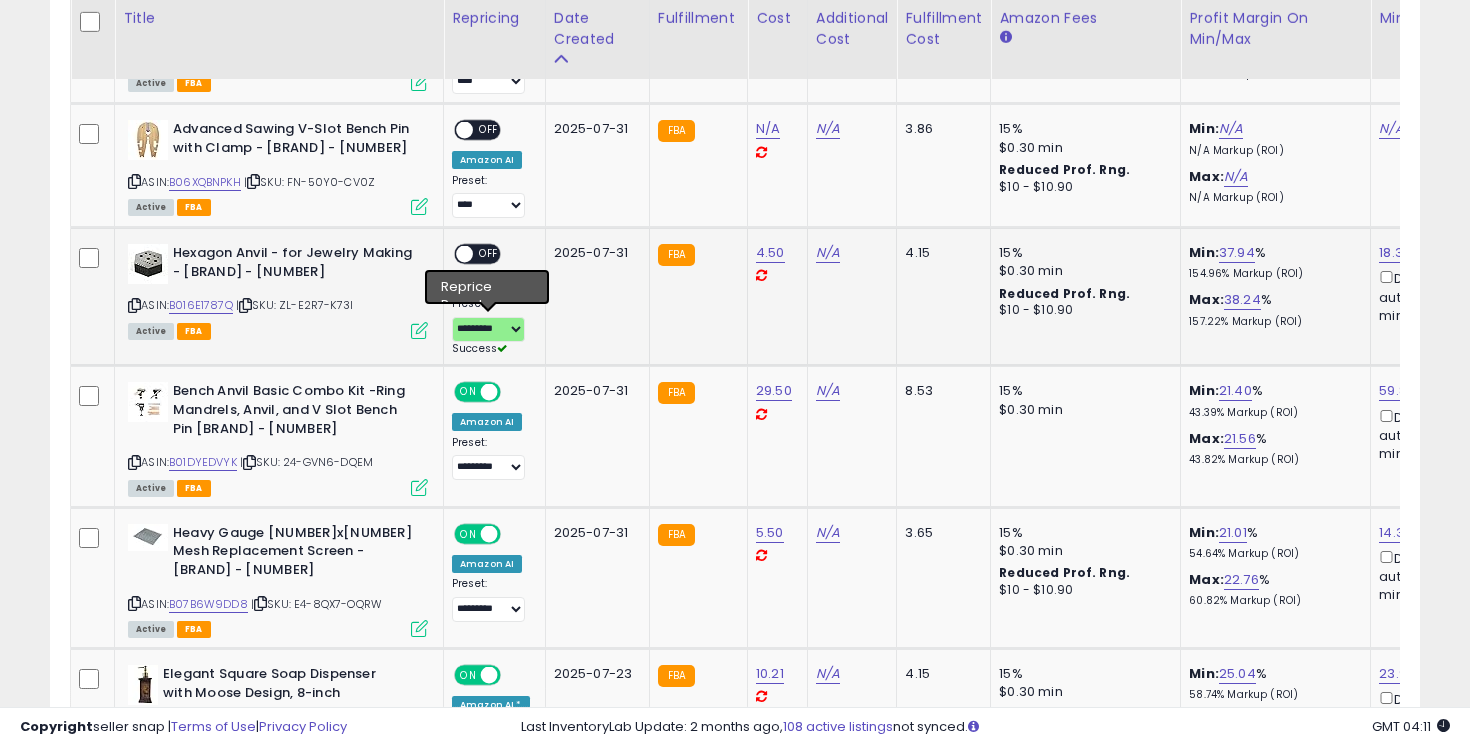 click on "OFF" at bounding box center (489, 254) 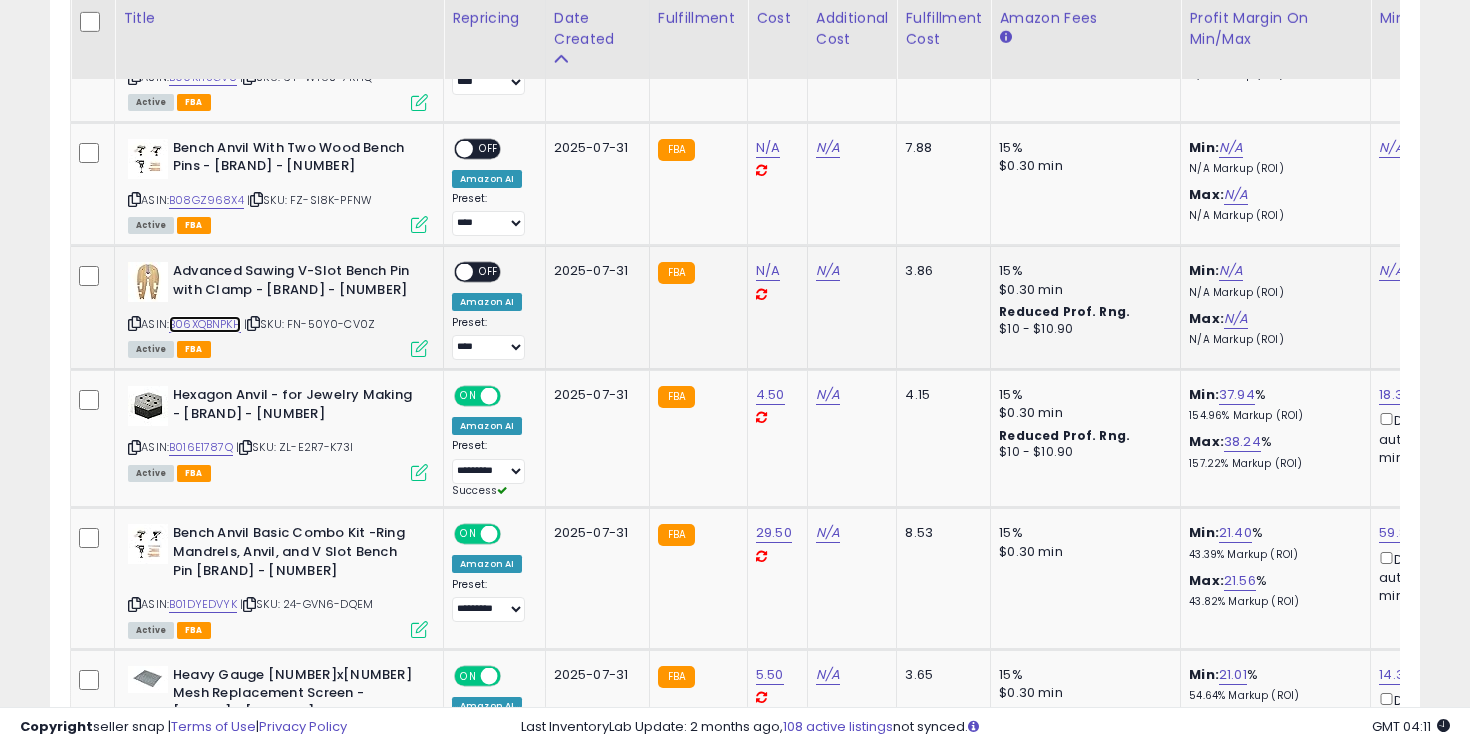 click on "B06XQBNPKH" at bounding box center [205, 324] 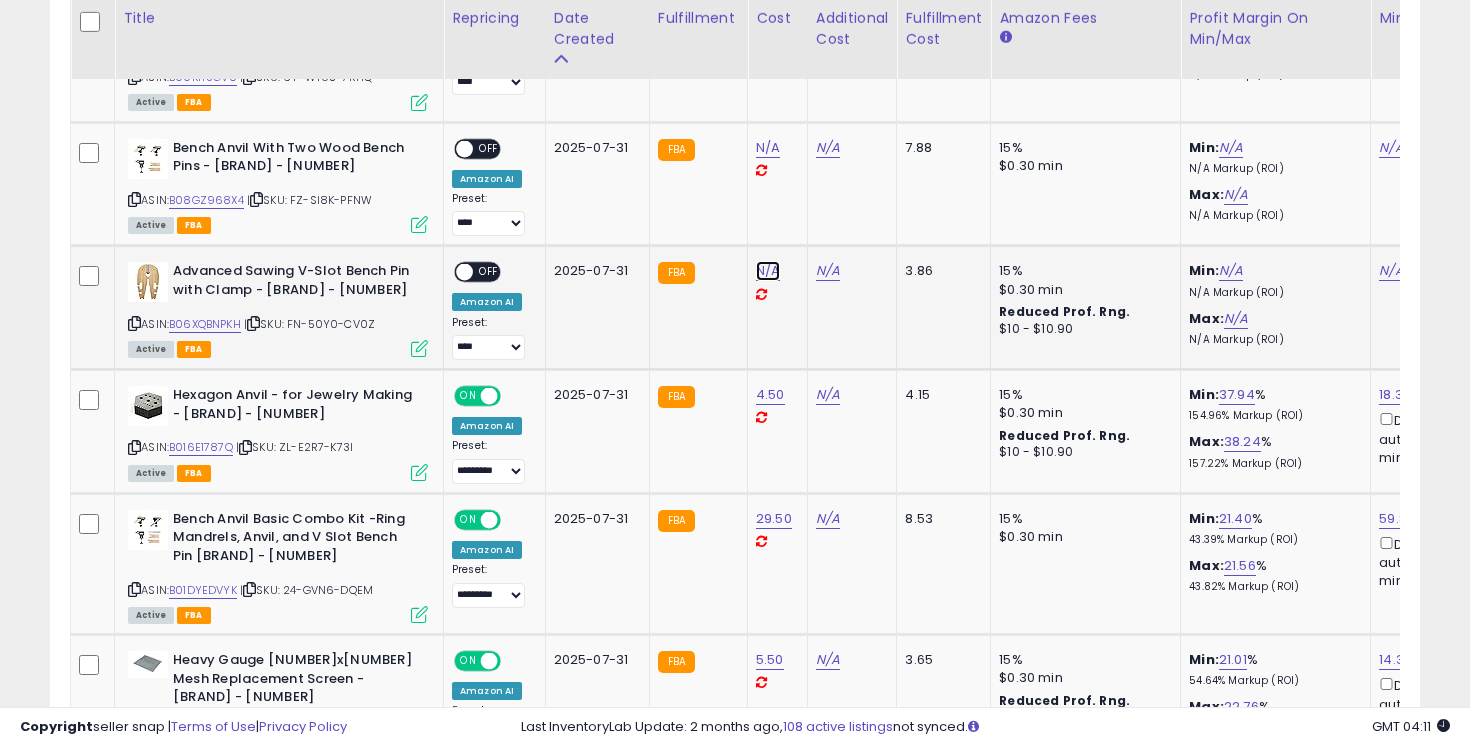 click on "N/A" at bounding box center [768, -1284] 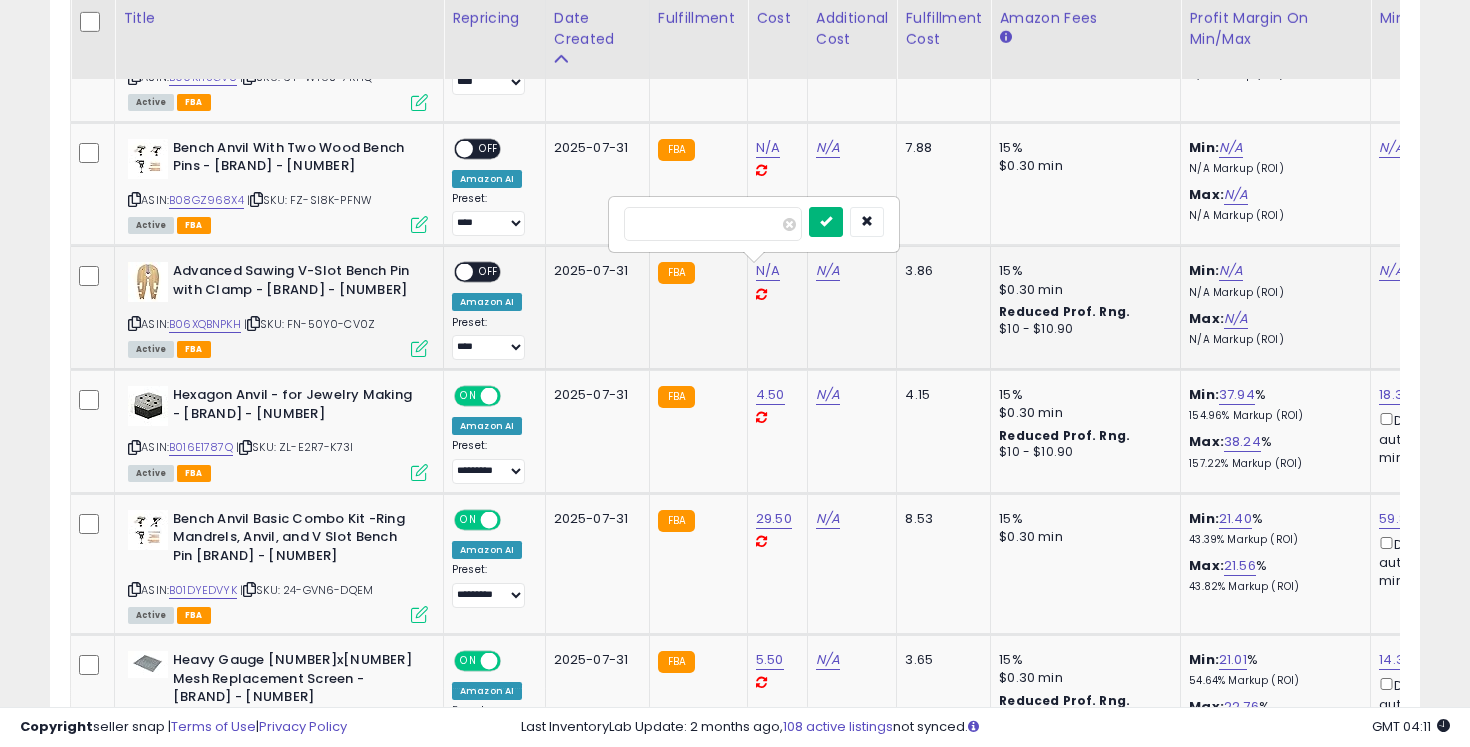 type on "****" 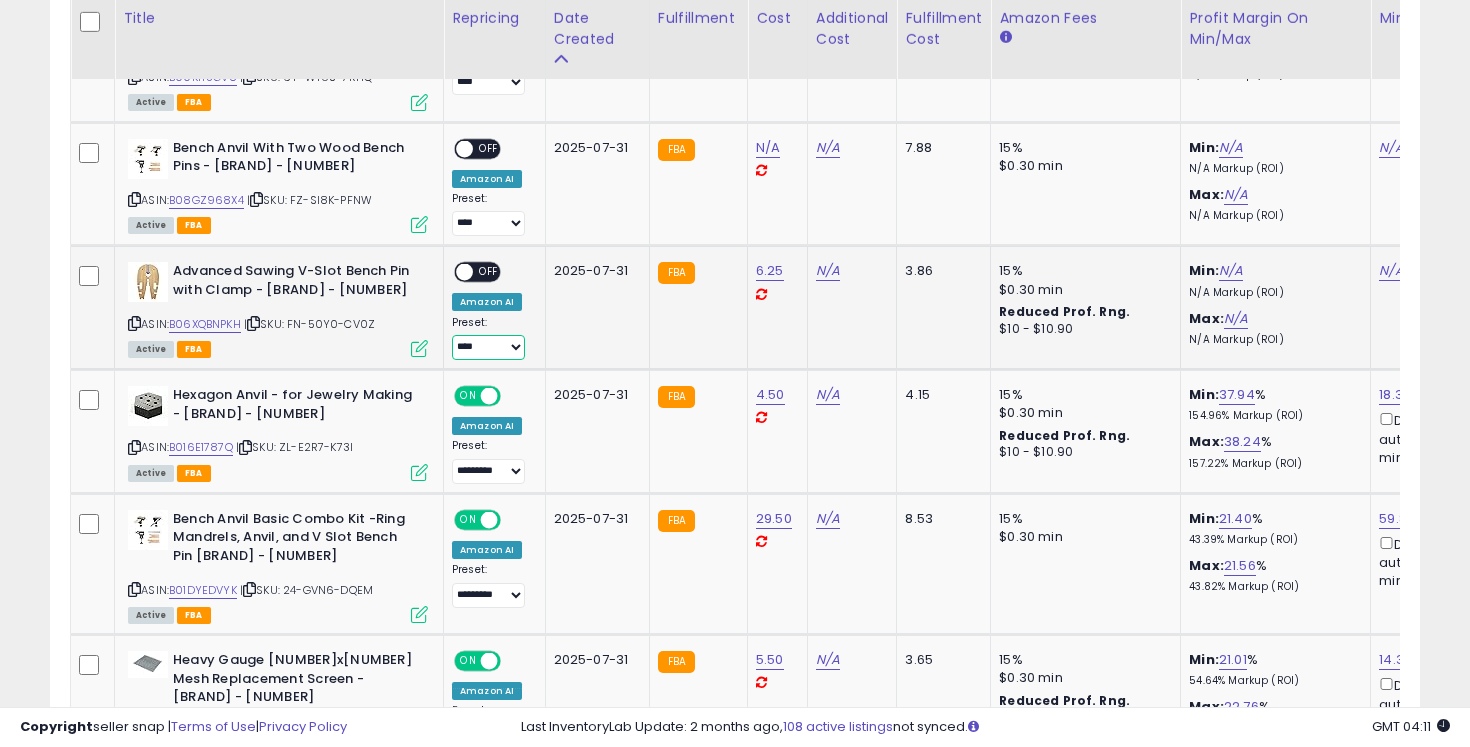 click on "**** *** *********" at bounding box center (488, 347) 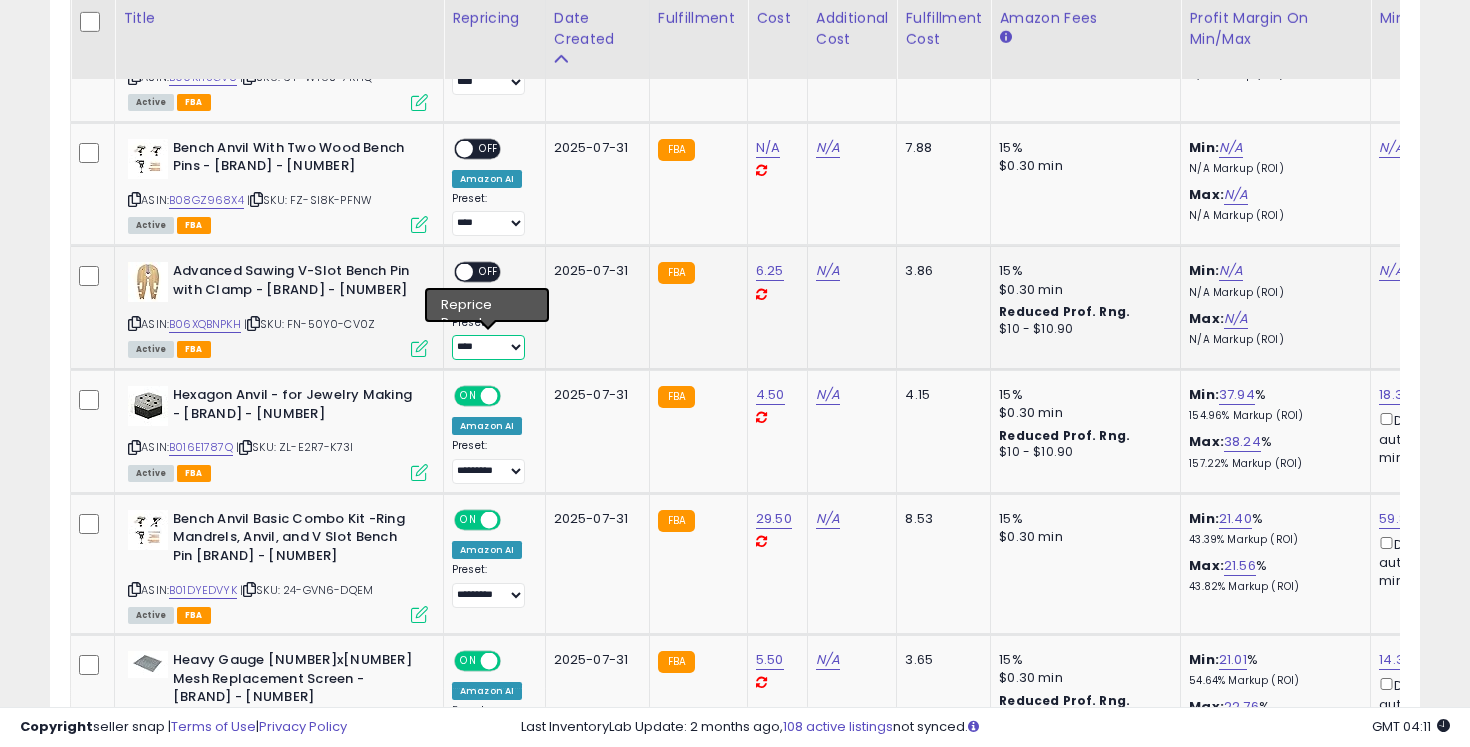 select on "*********" 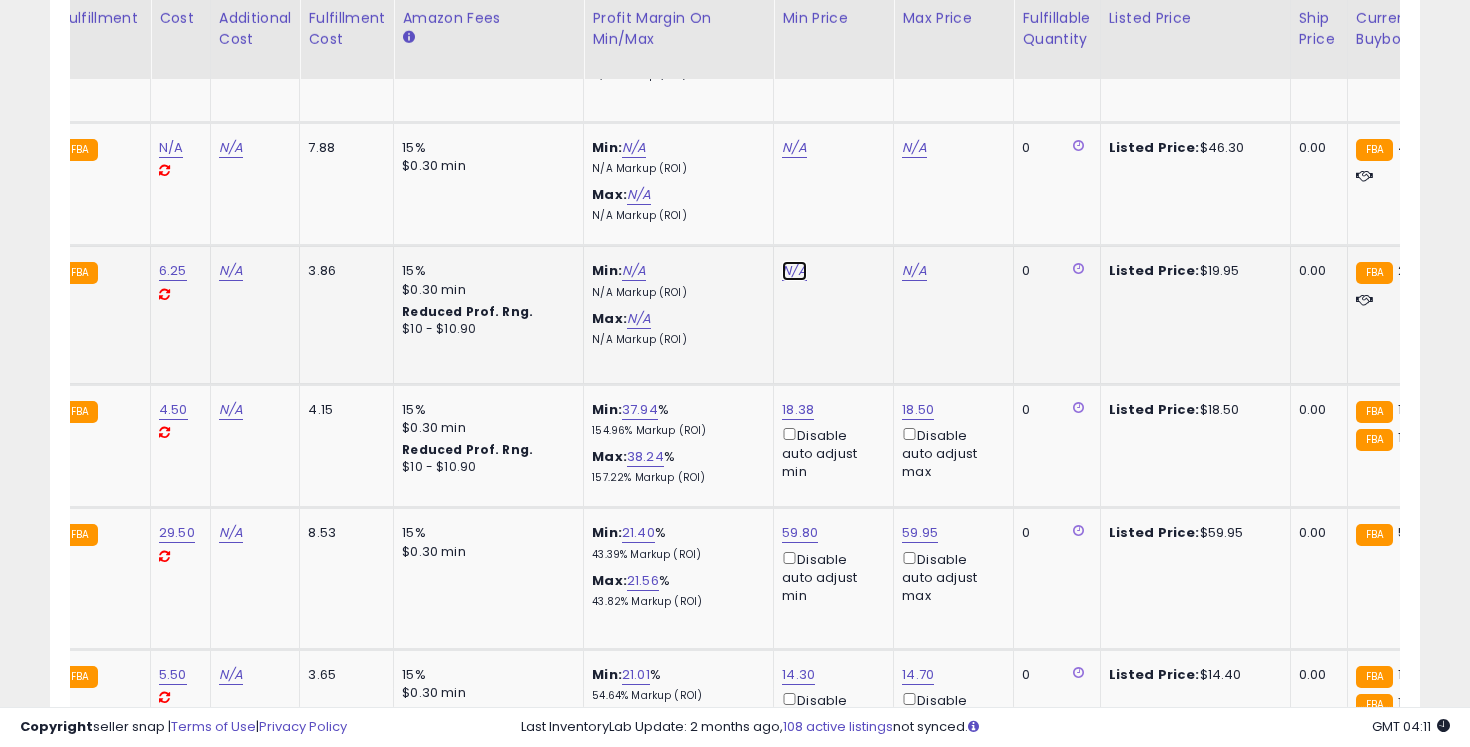 click on "N/A" at bounding box center (794, -1284) 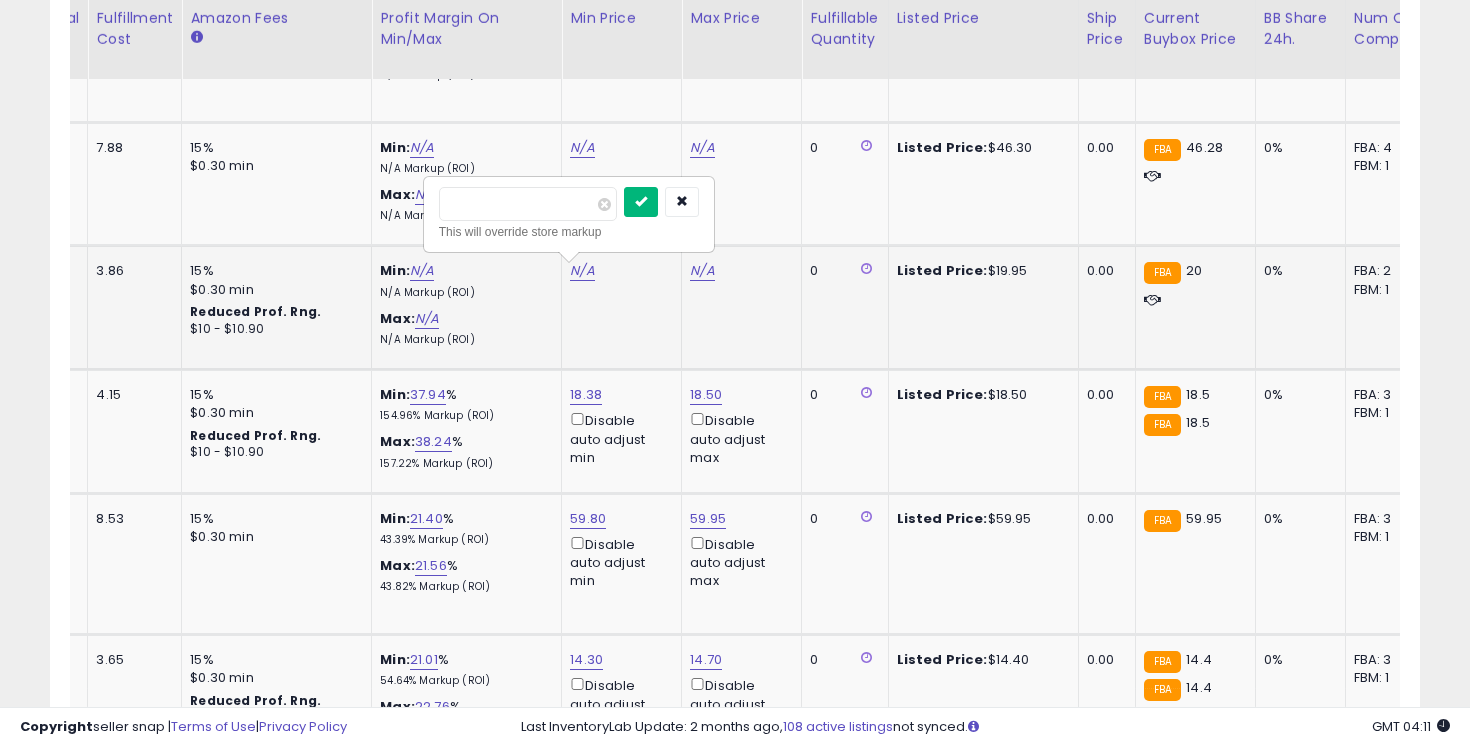 type on "*****" 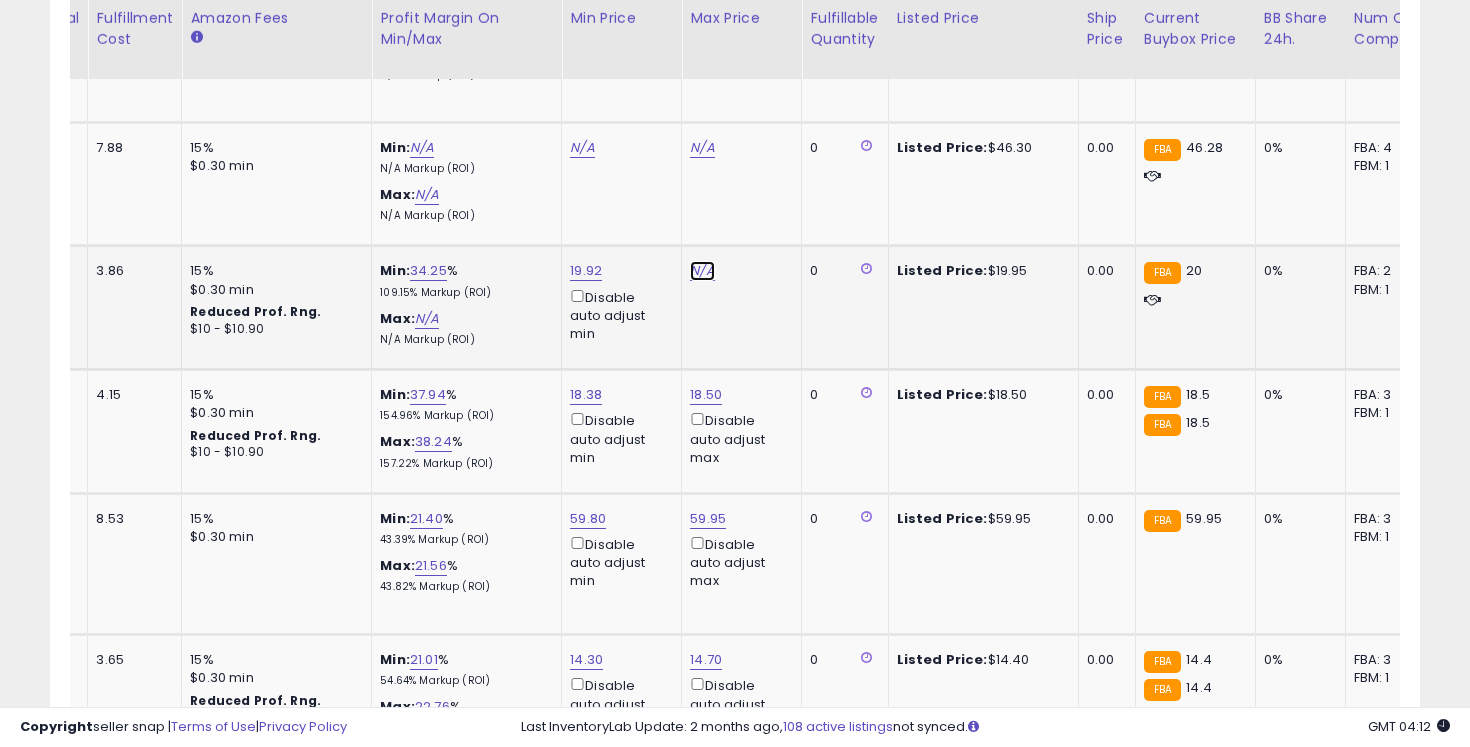 click on "N/A" at bounding box center [702, -1284] 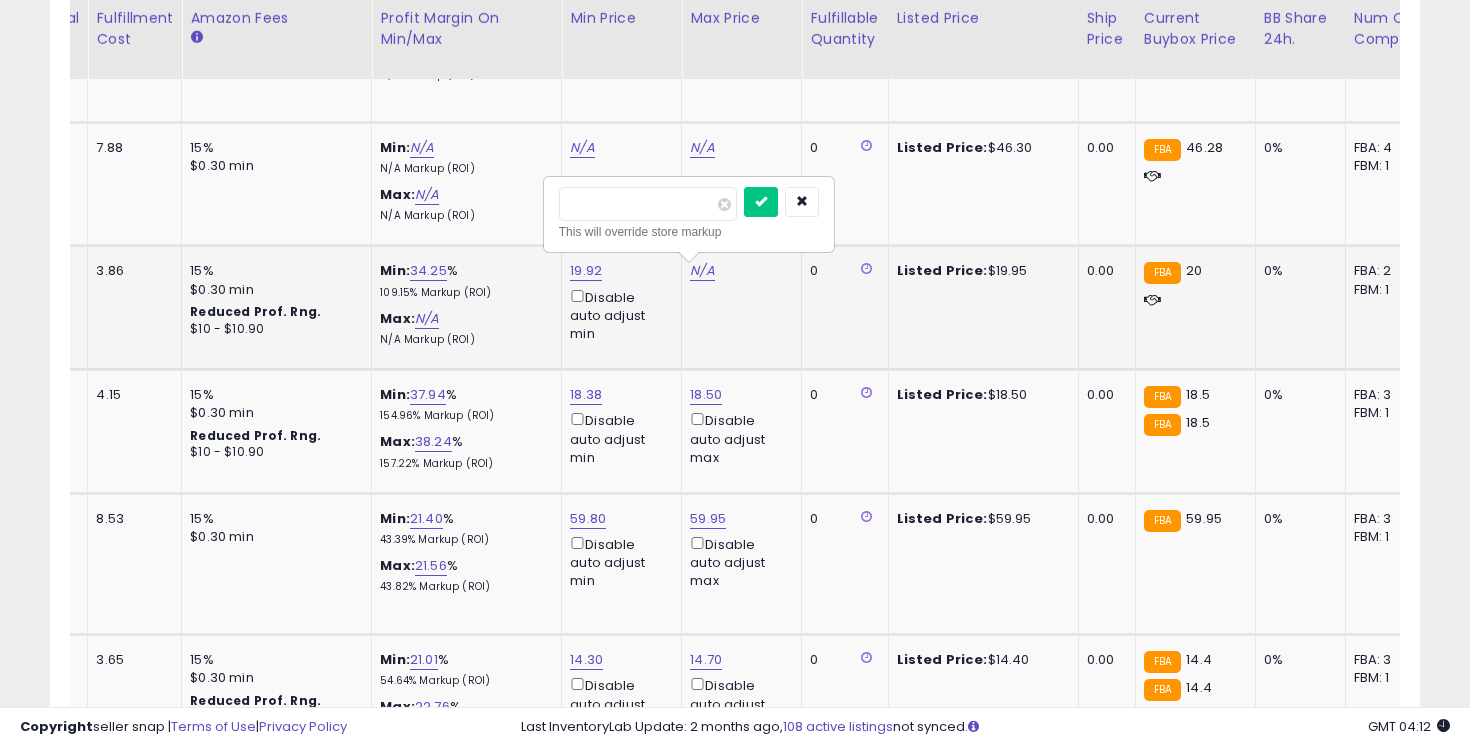 type on "**" 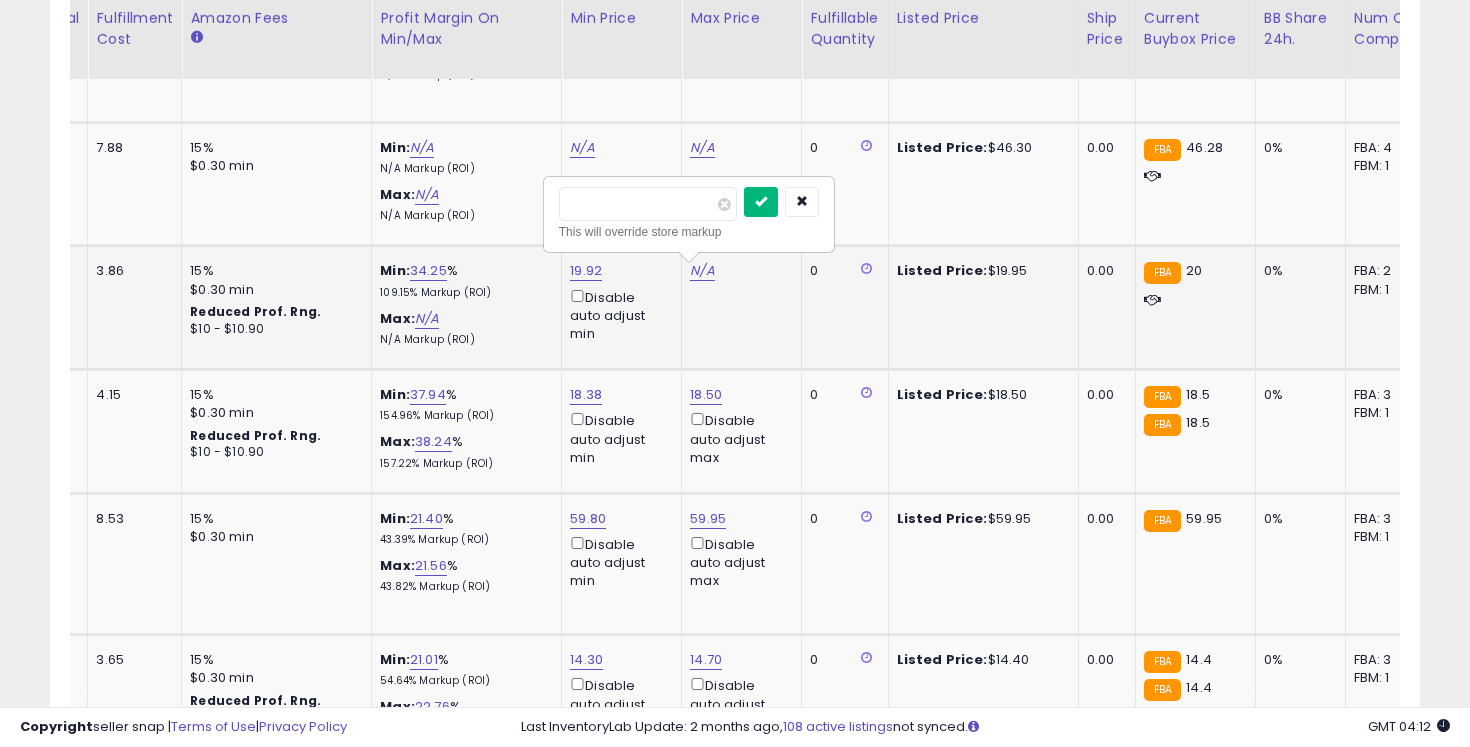 click at bounding box center (761, 202) 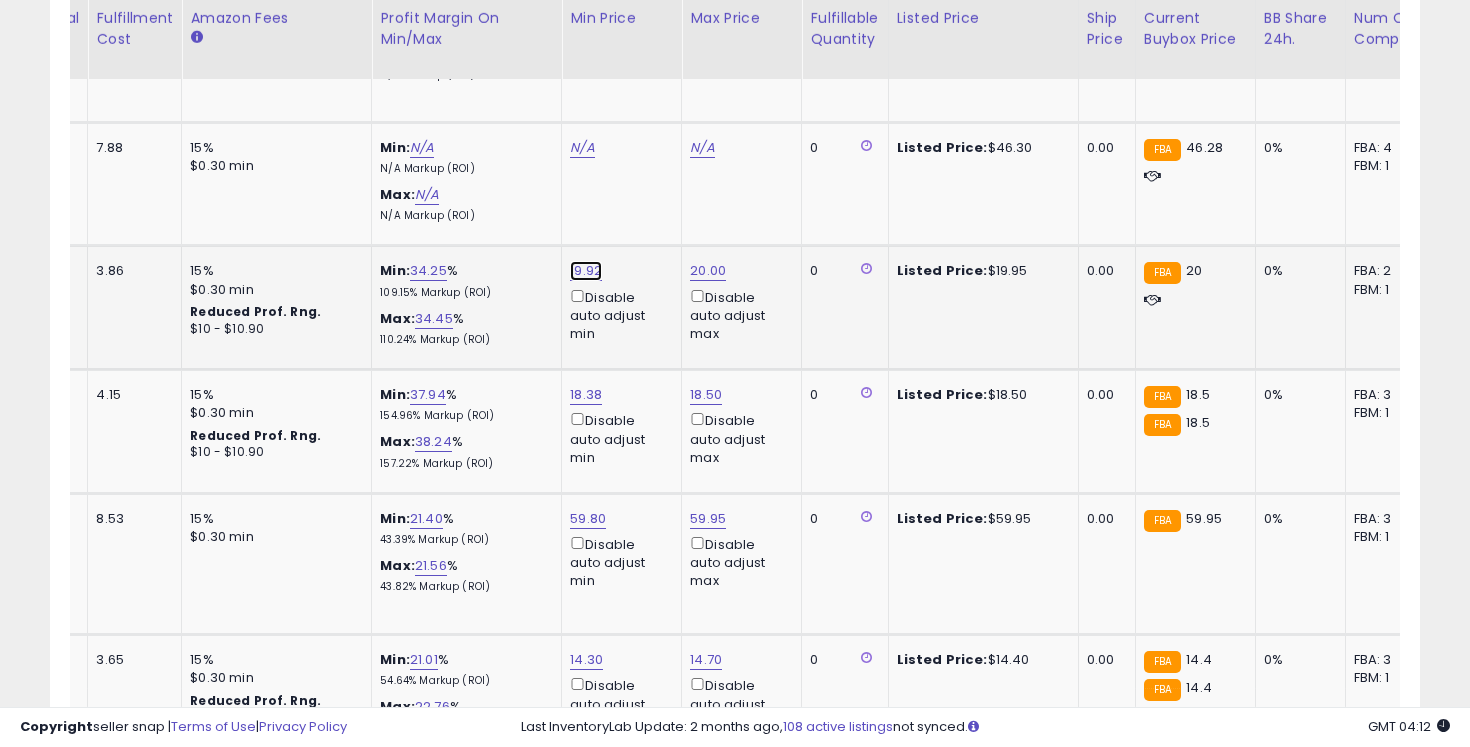 click on "19.92" at bounding box center [582, -1284] 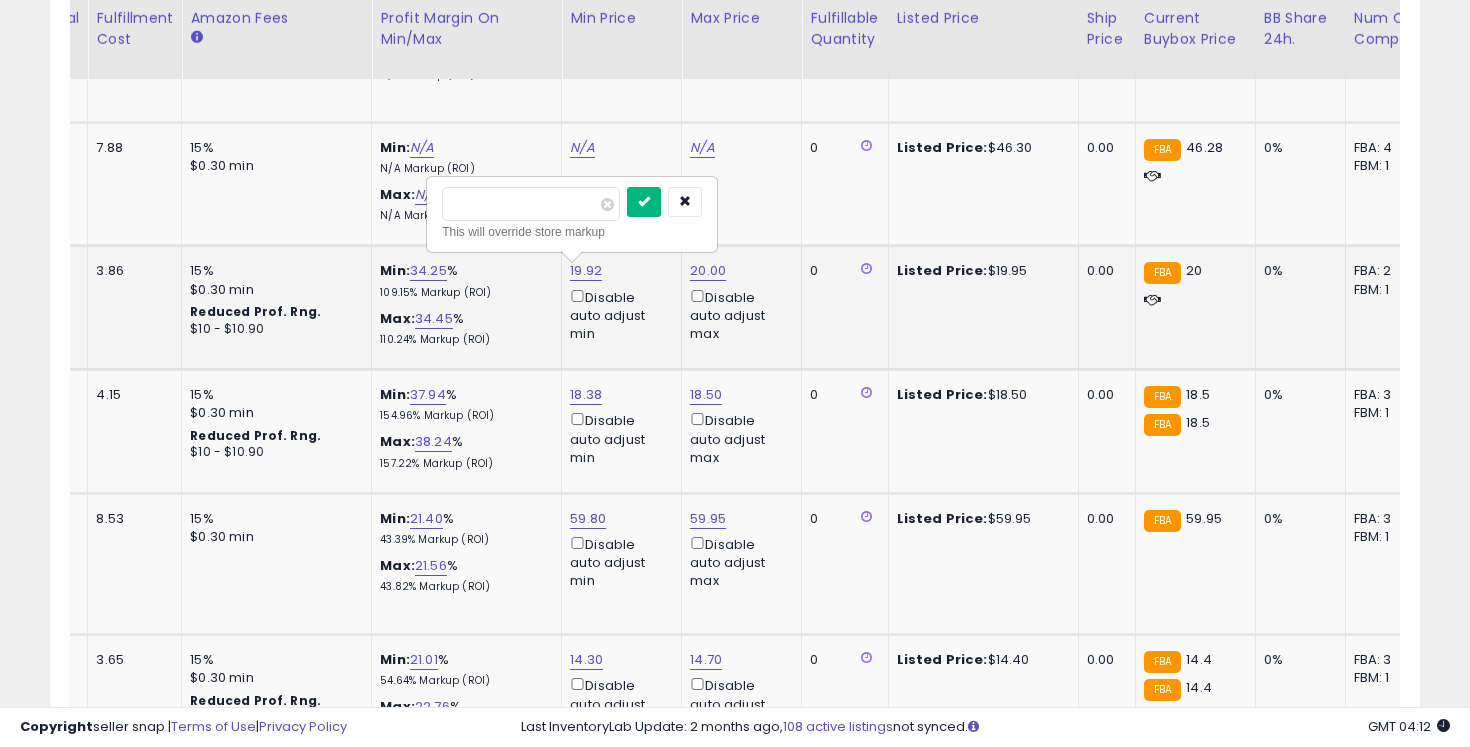 type on "*****" 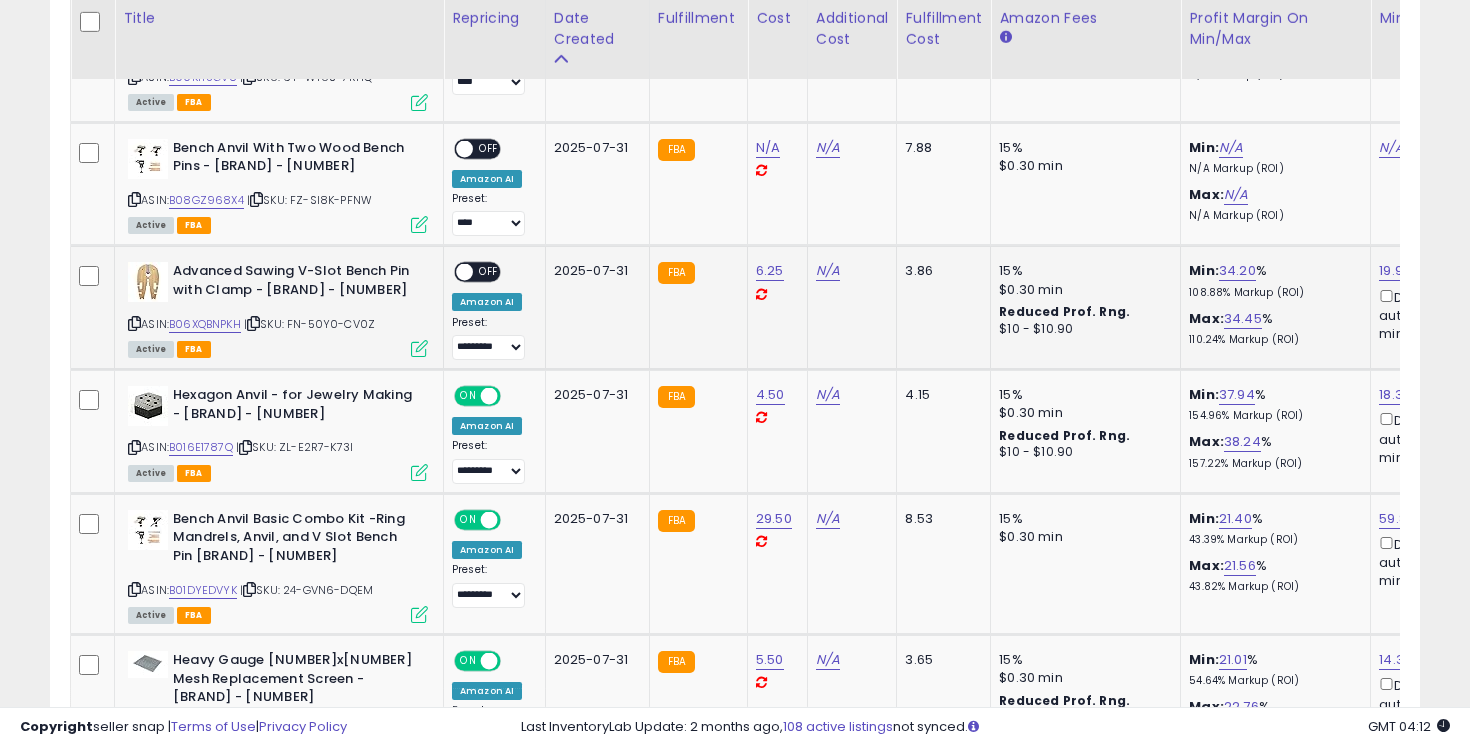 click on "OFF" at bounding box center [489, 272] 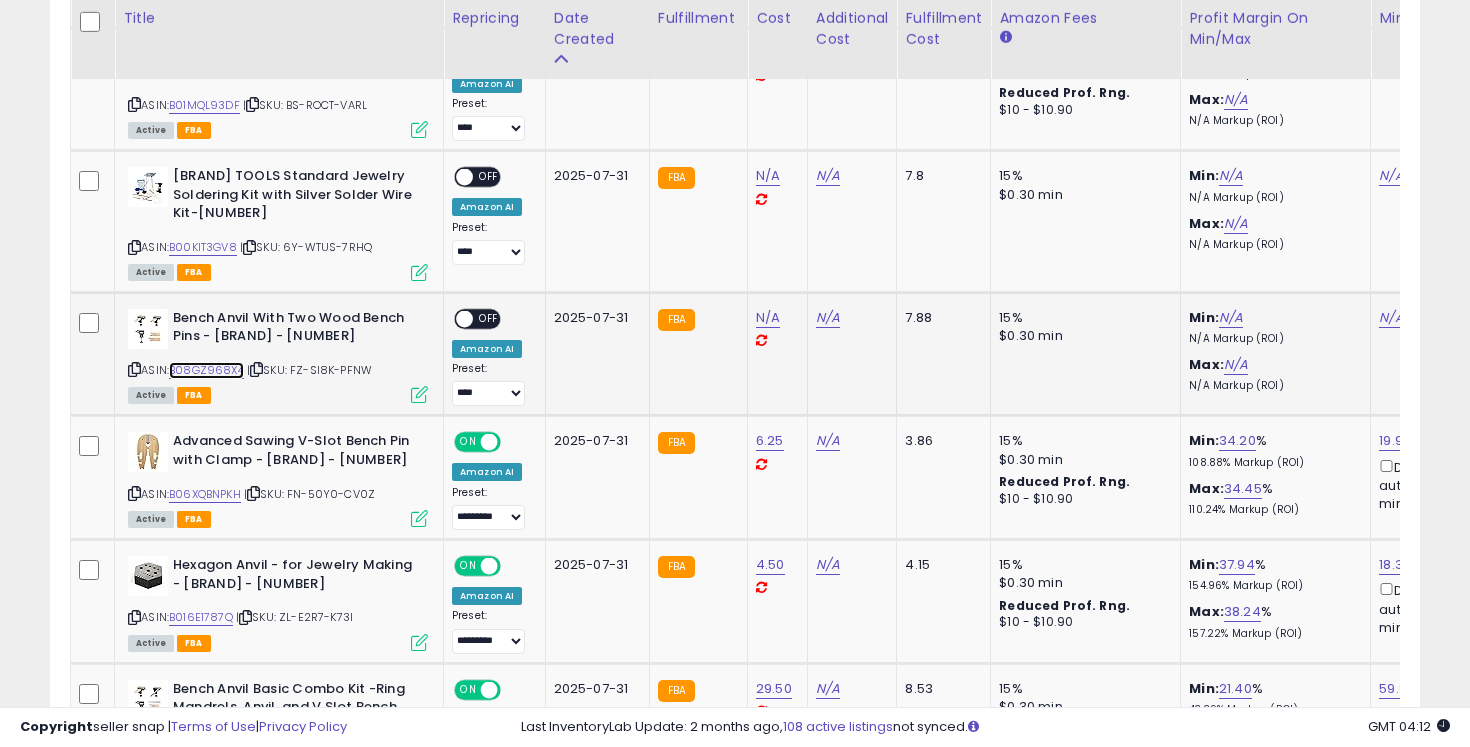 click on "B08GZ968X4" at bounding box center (206, 370) 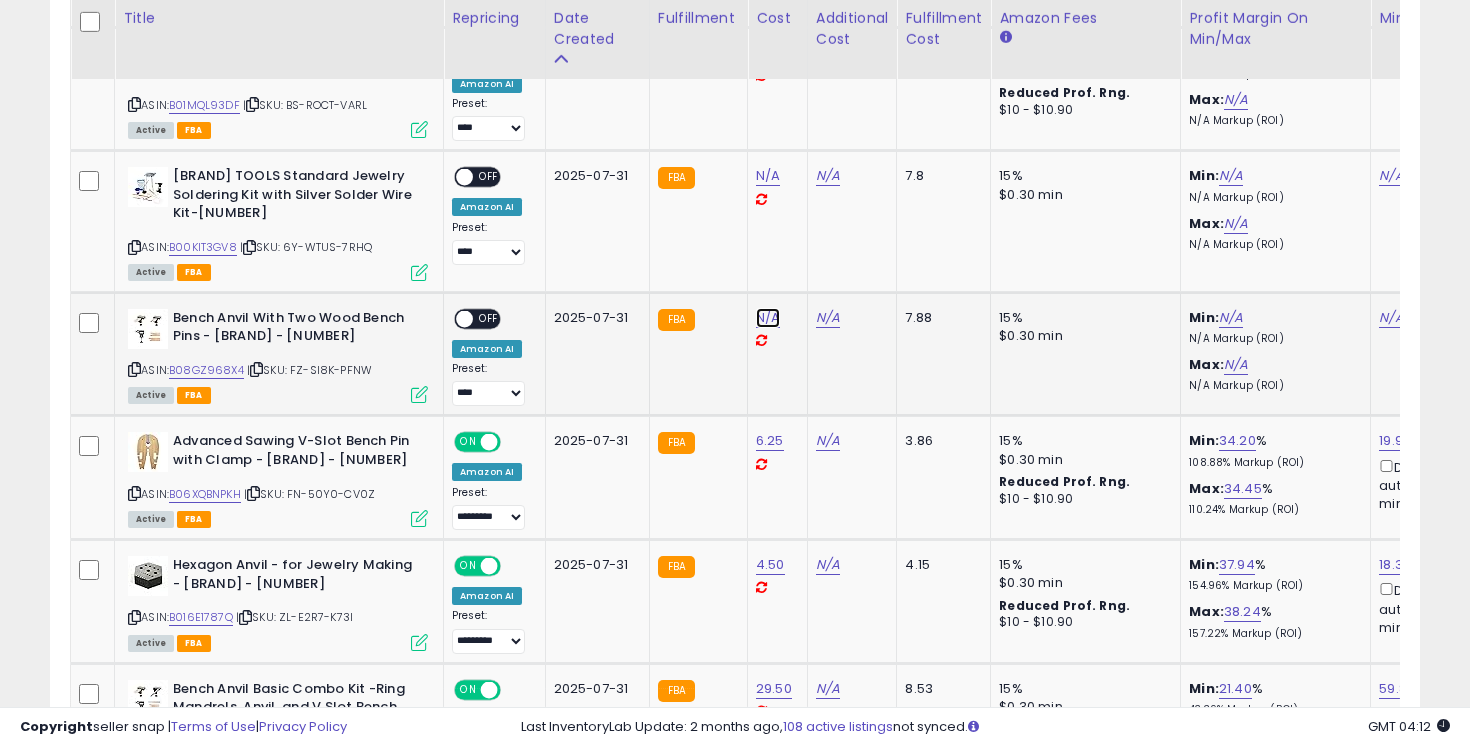 click on "N/A" at bounding box center (768, -1114) 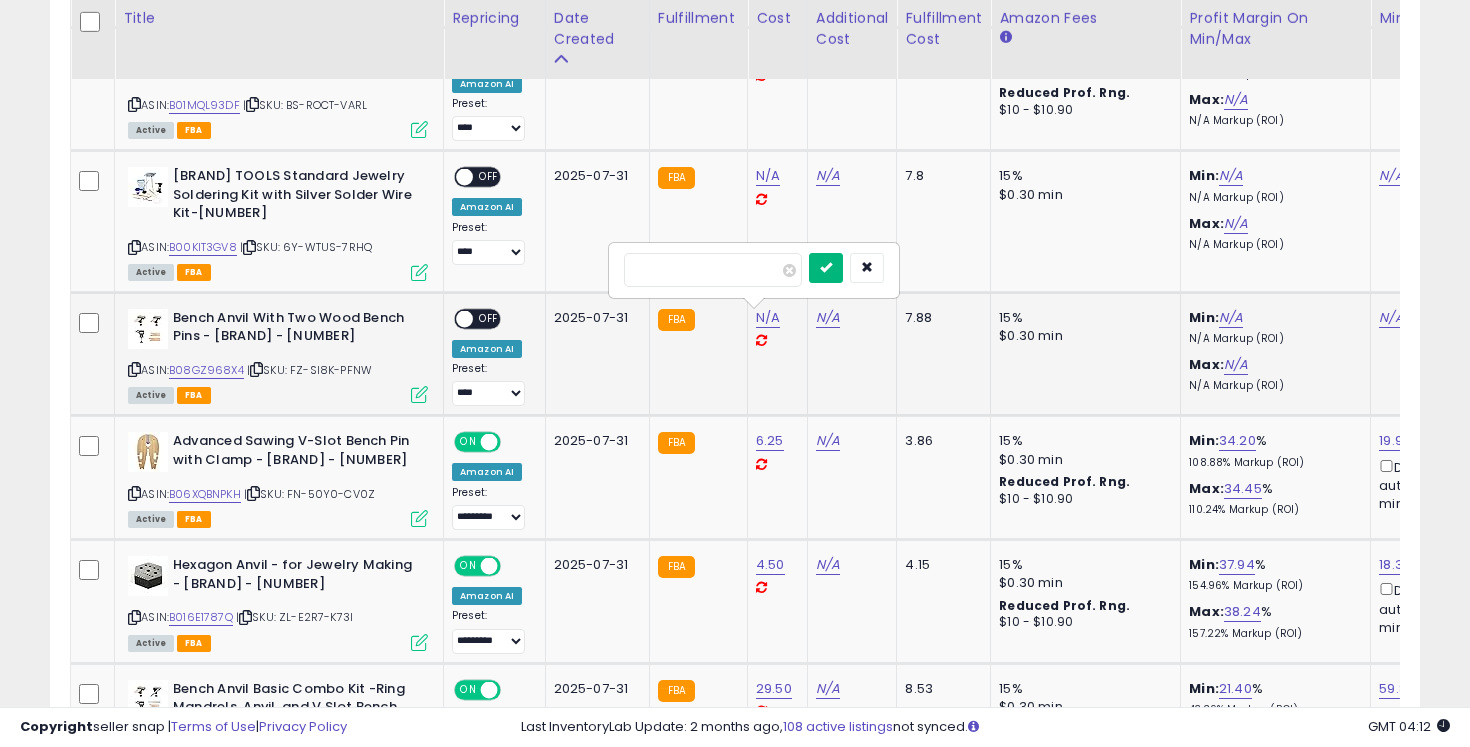 type on "*****" 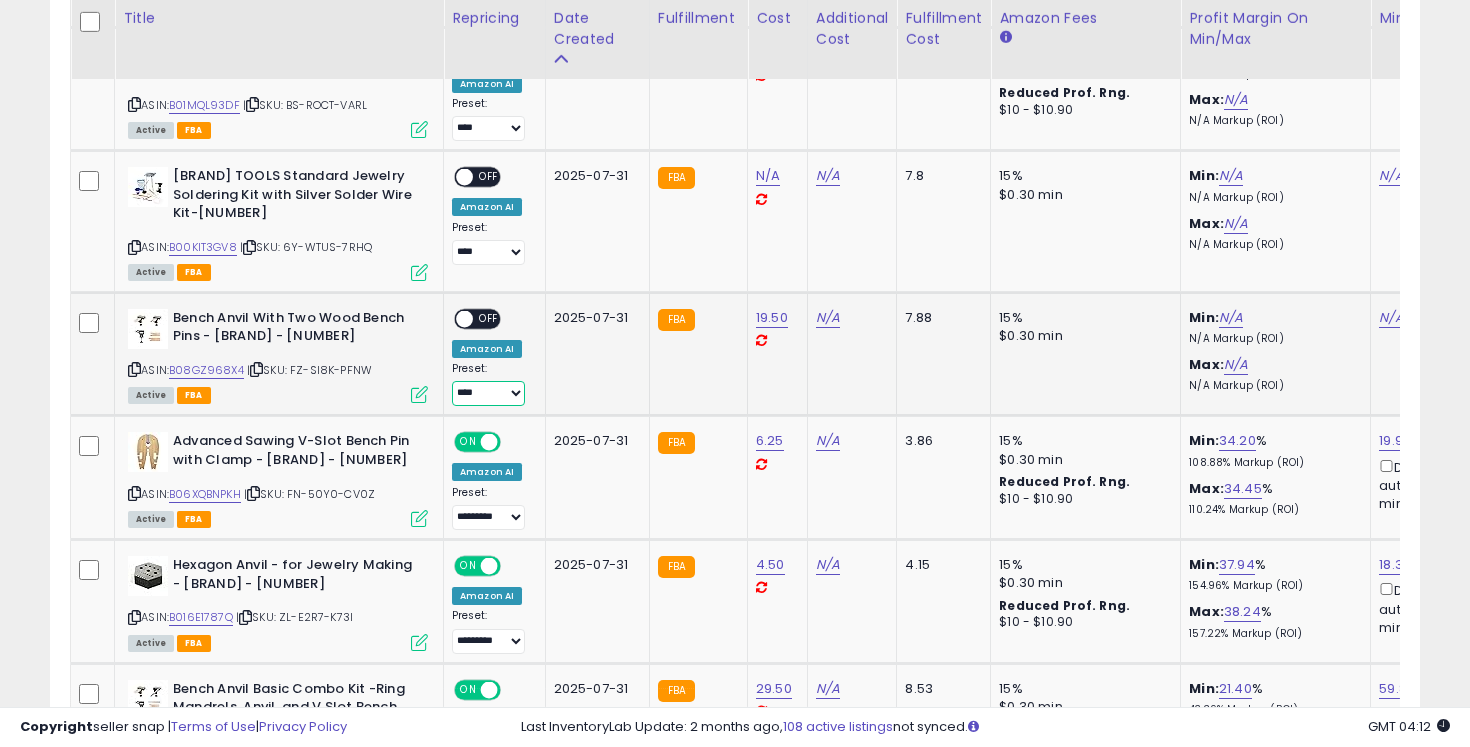 click on "**** *** *********" at bounding box center (488, 393) 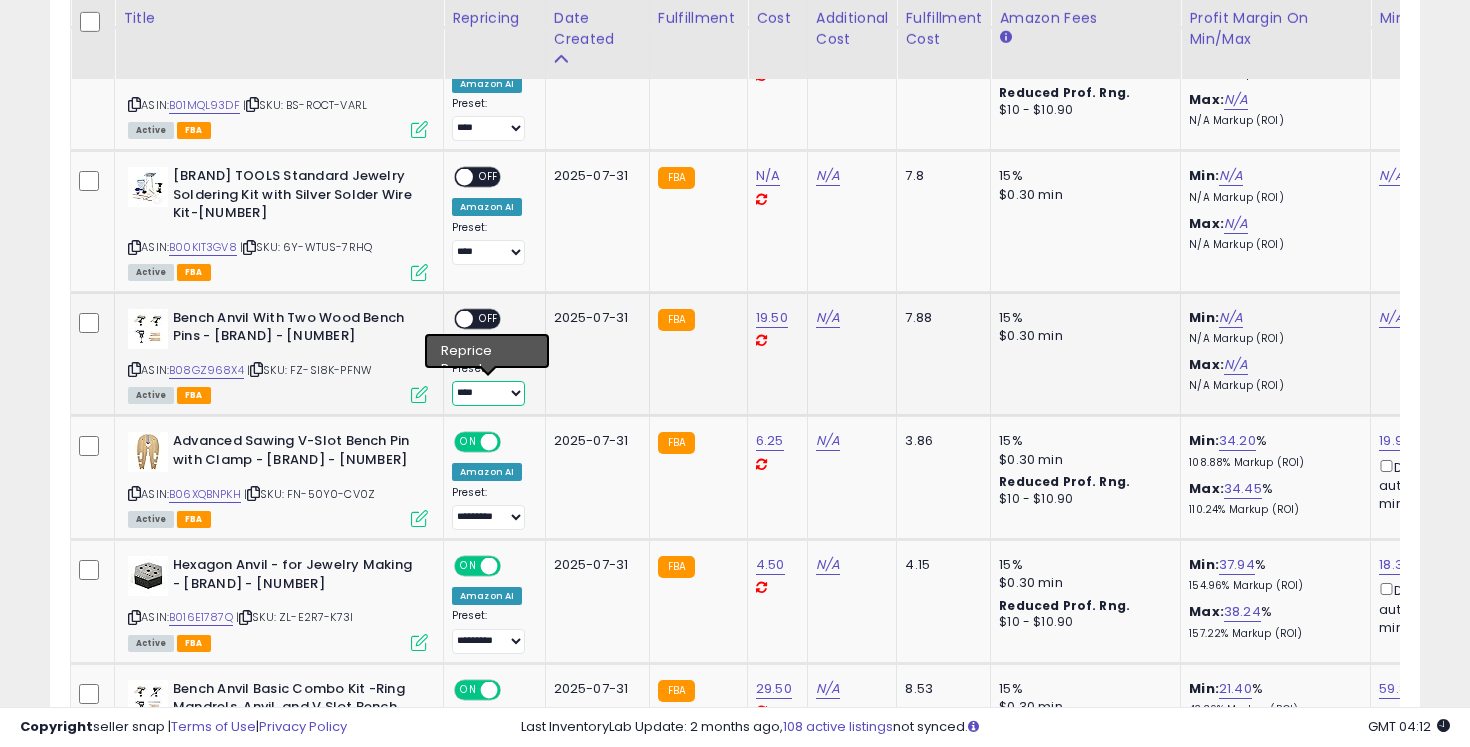 select on "*********" 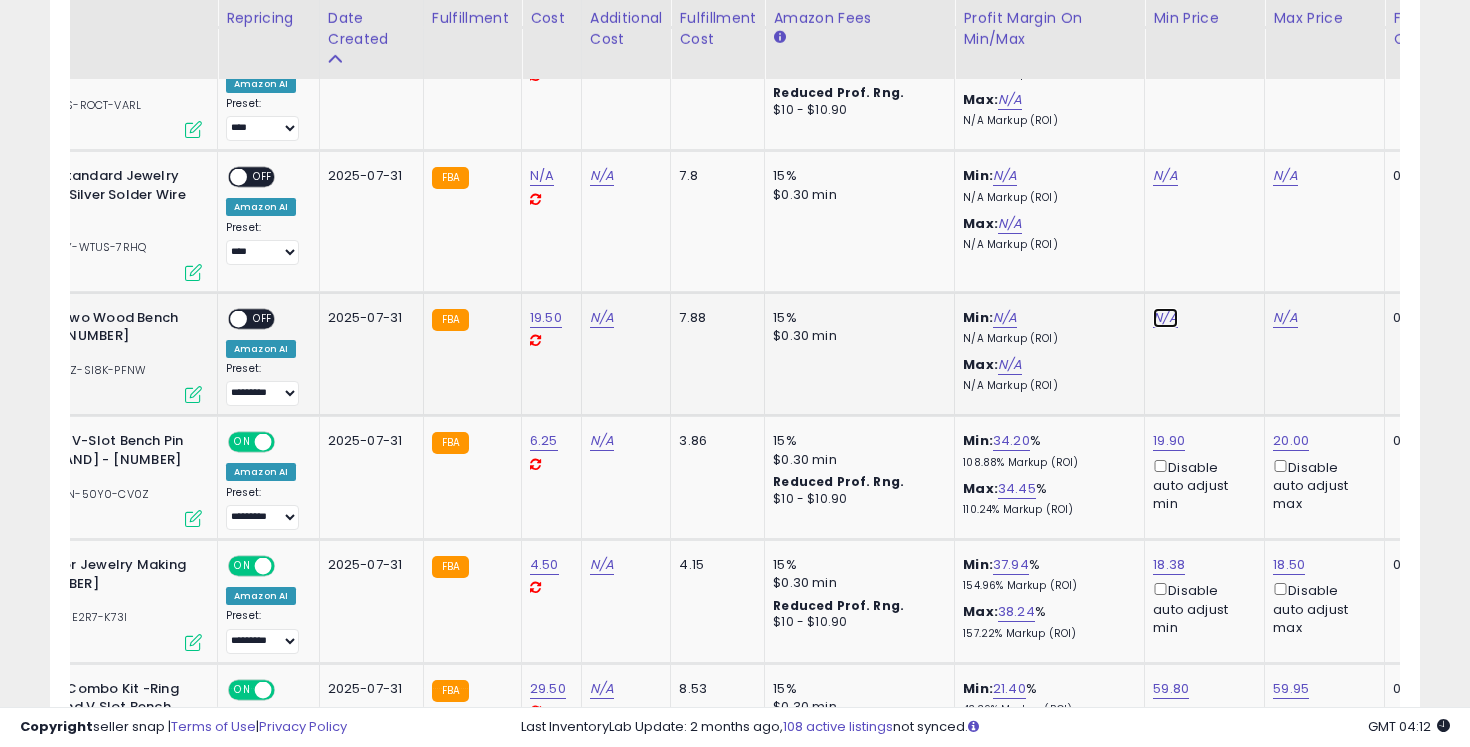 click on "N/A" at bounding box center [1165, -1114] 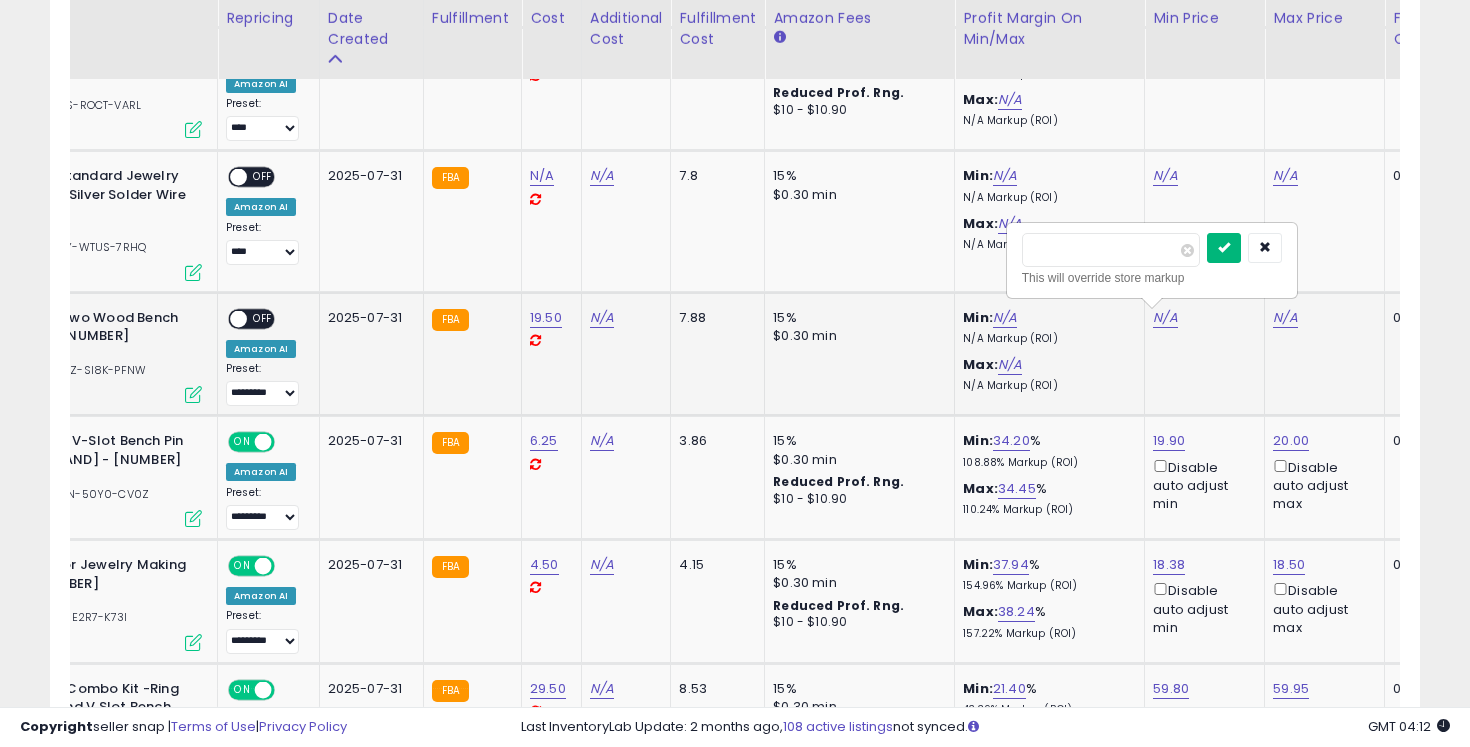 type on "*****" 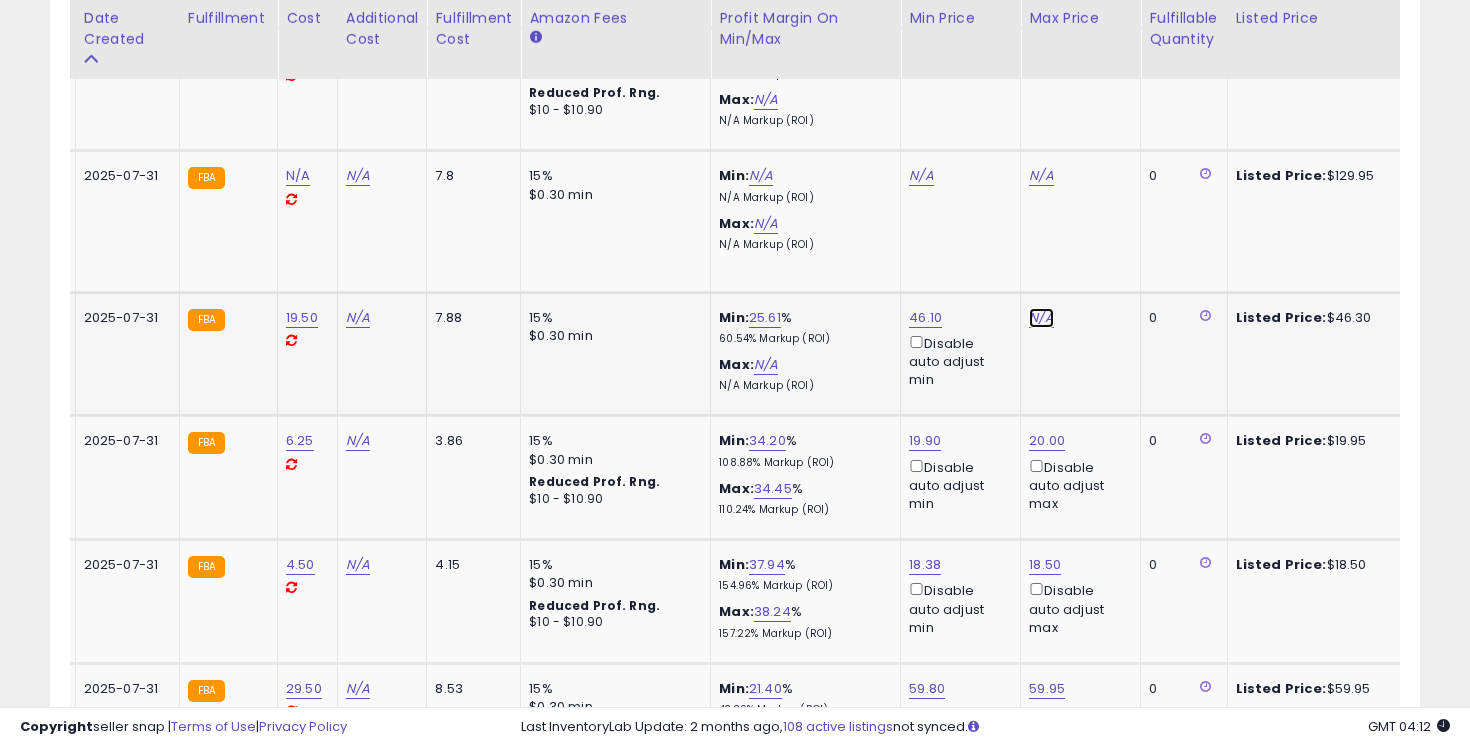 click on "N/A" at bounding box center [1041, -1114] 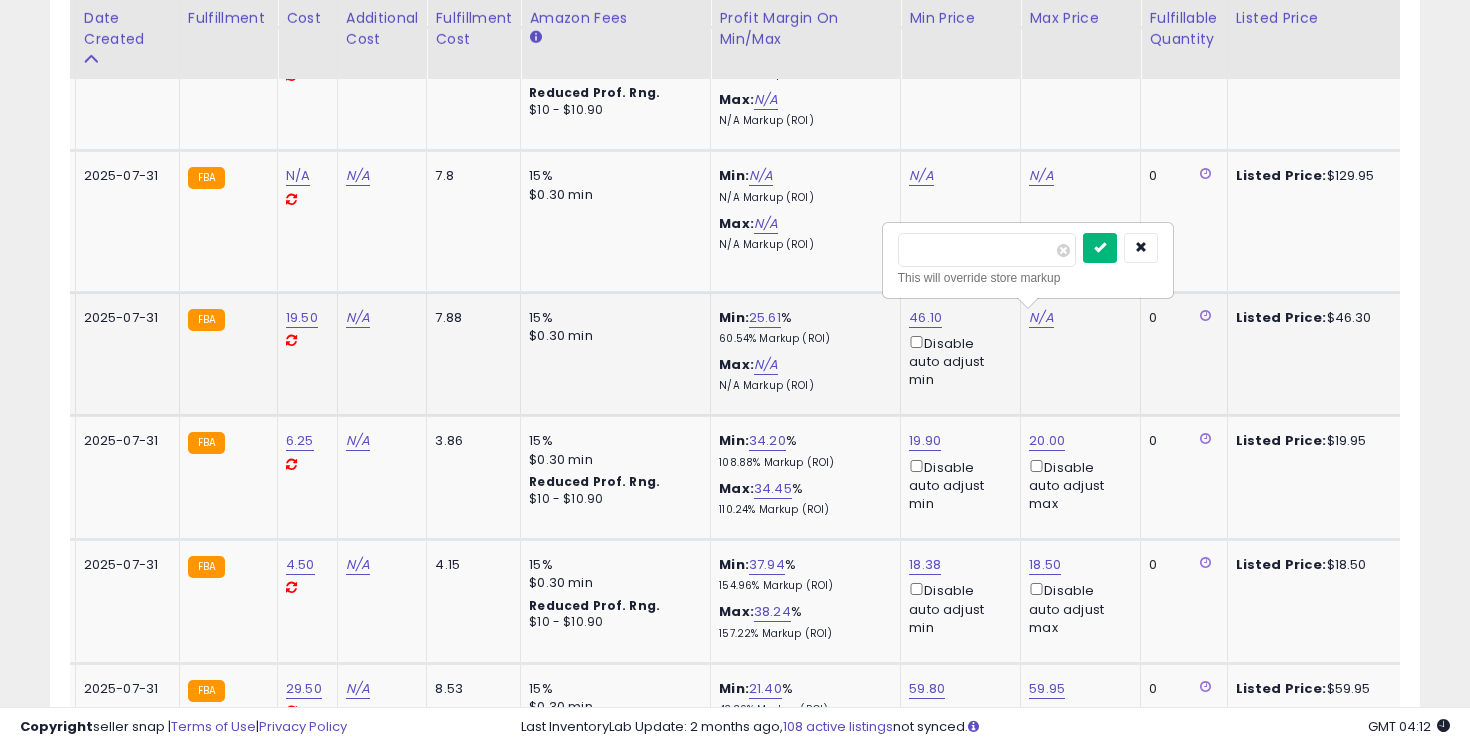 type on "*****" 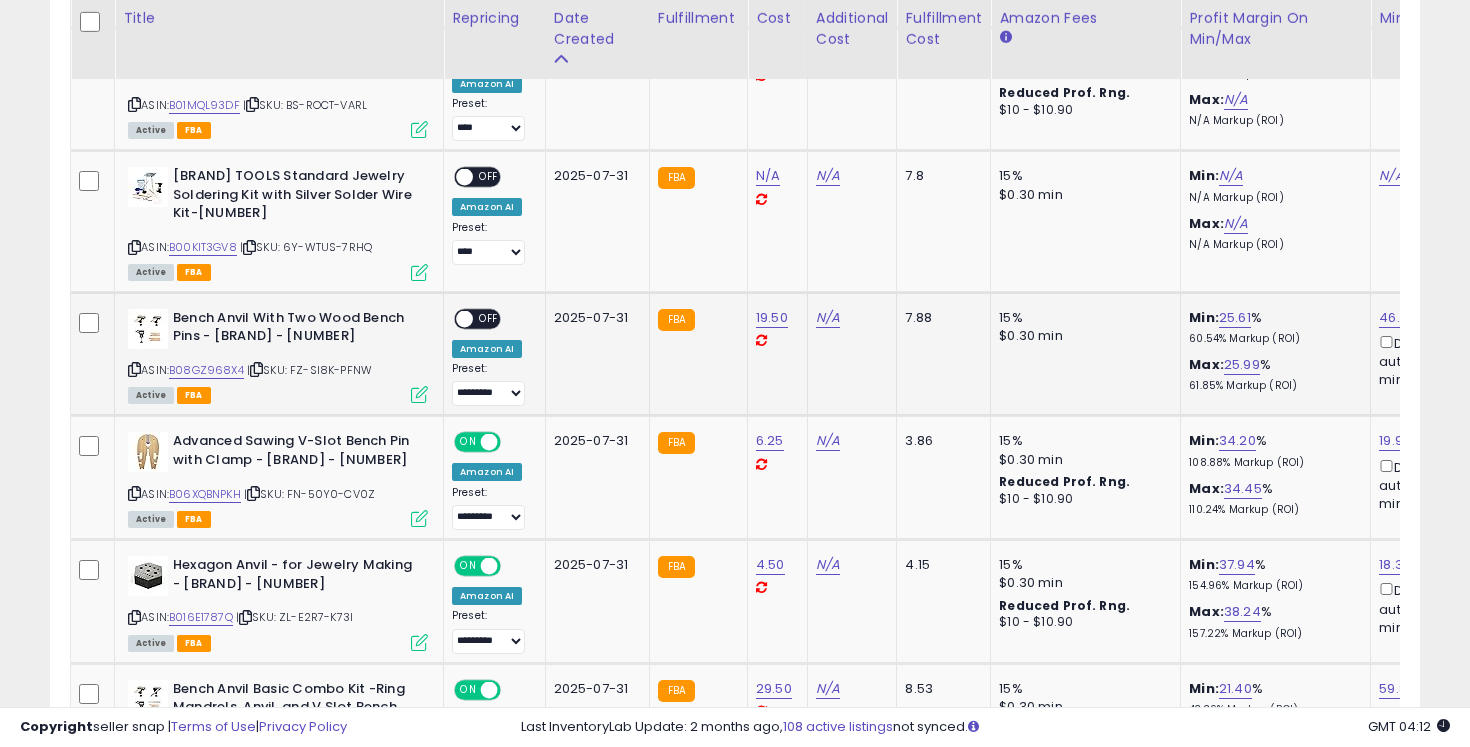 click on "OFF" at bounding box center (489, 318) 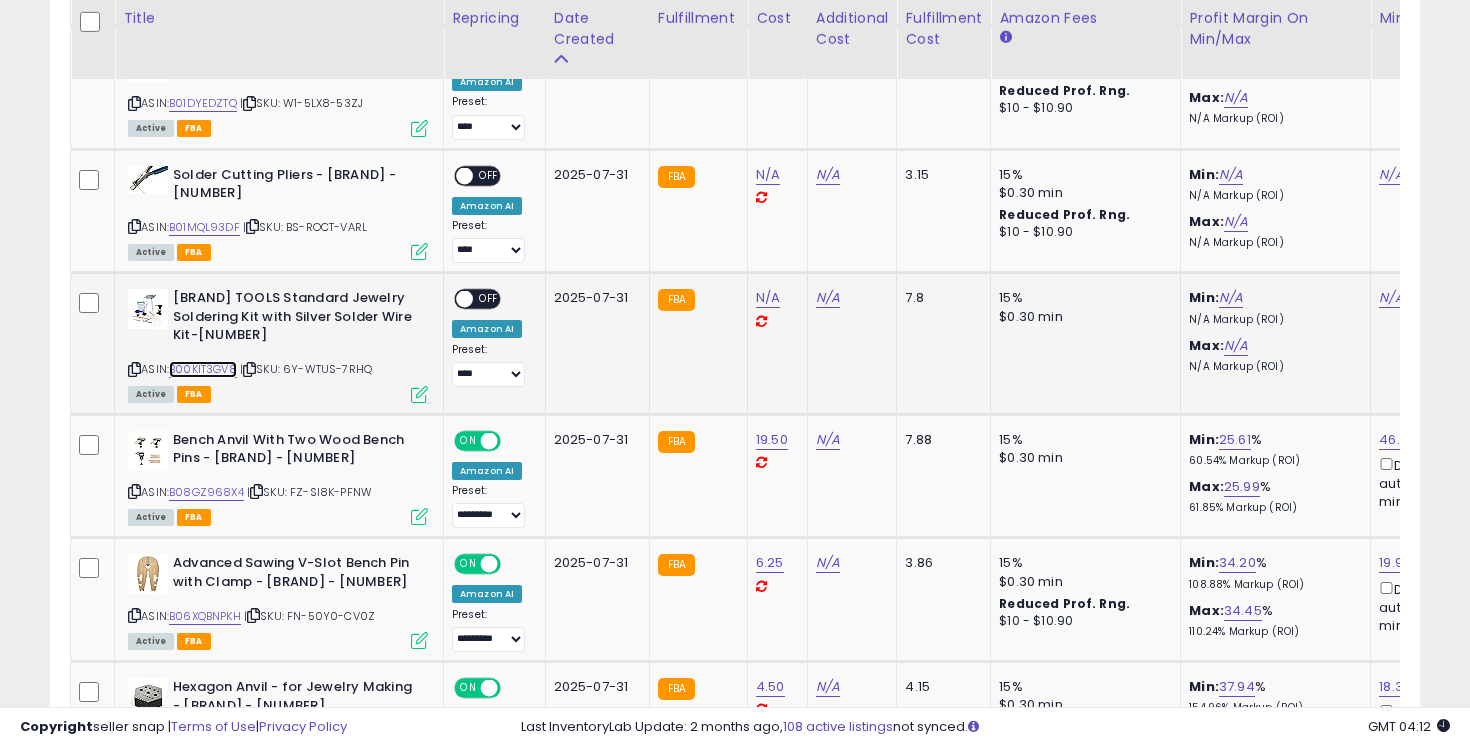click on "B00KIT3GV8" at bounding box center [203, 369] 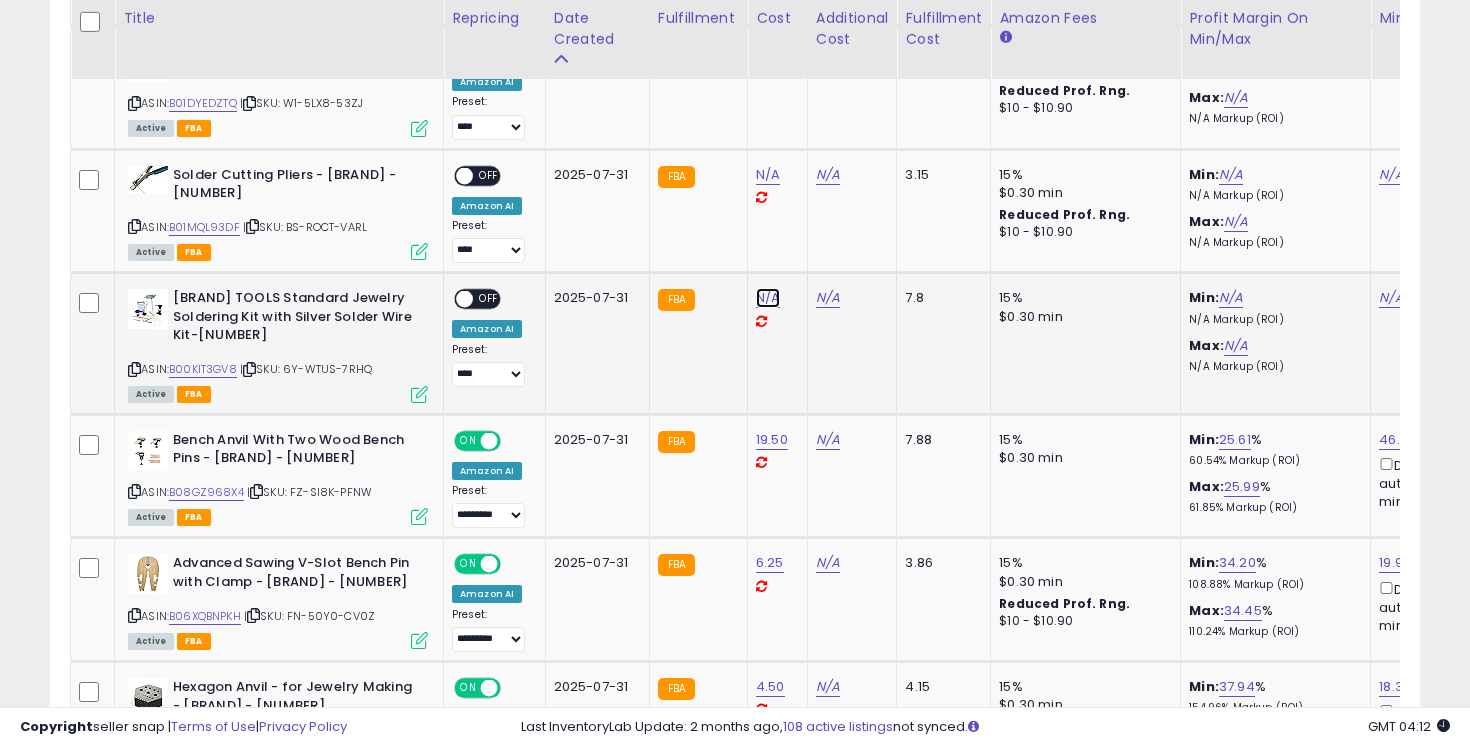 click on "N/A" at bounding box center (768, -992) 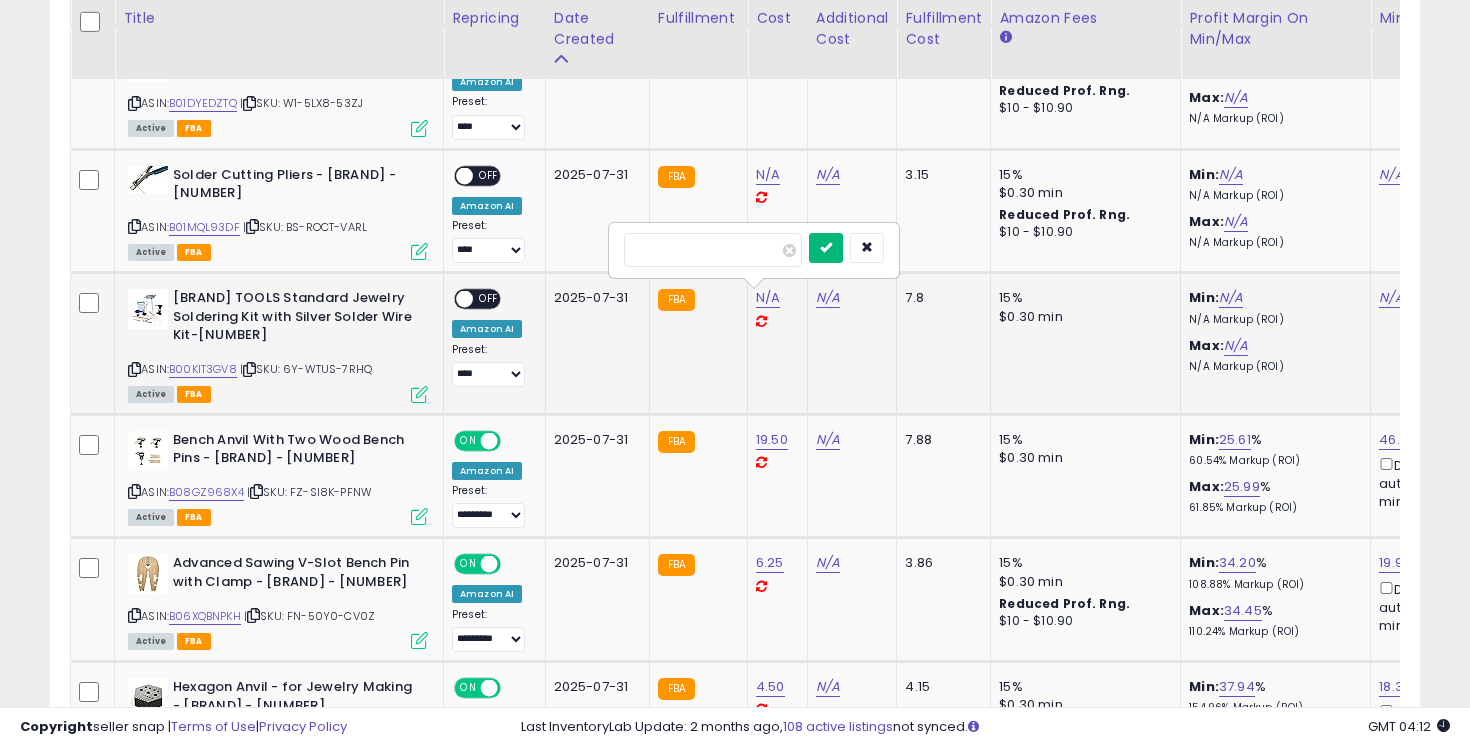 type on "*****" 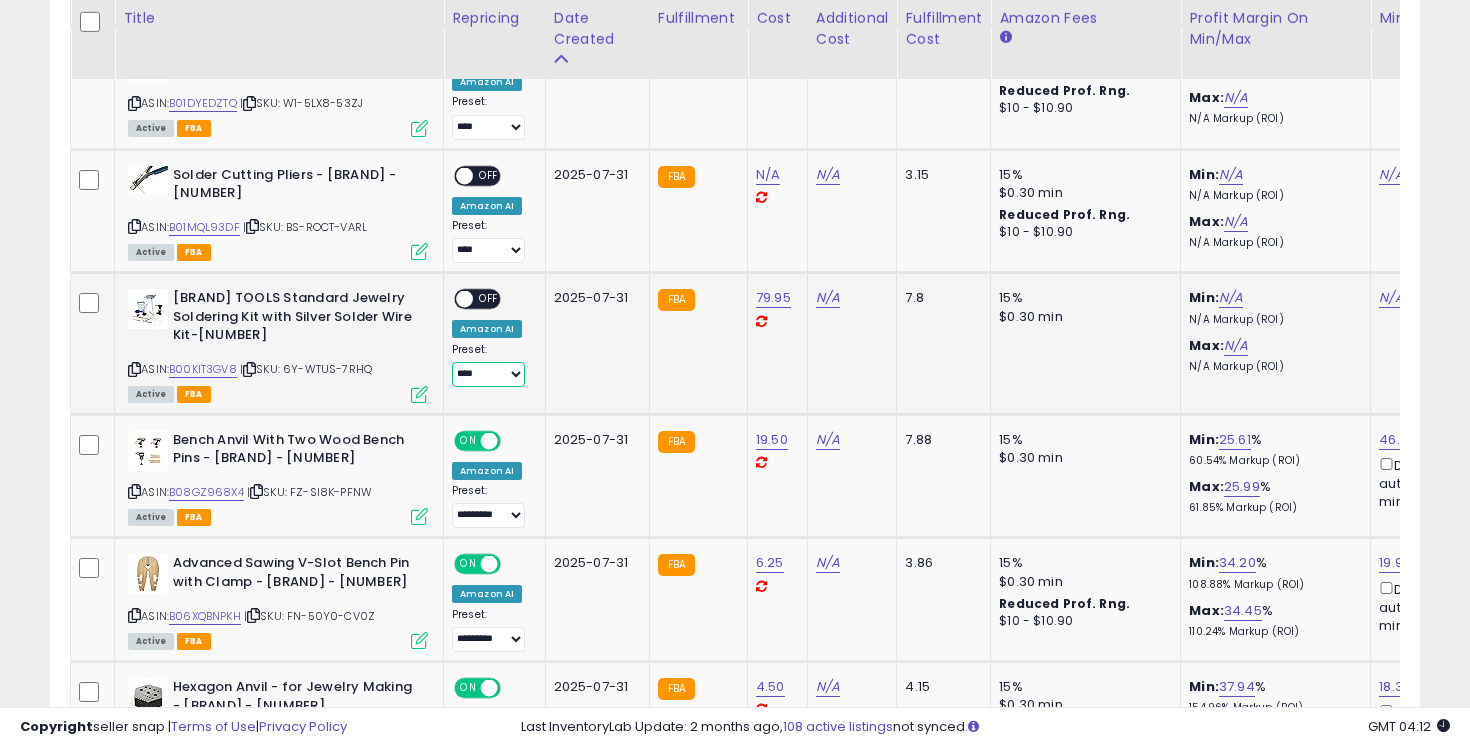 click on "**** *** *********" at bounding box center [488, 374] 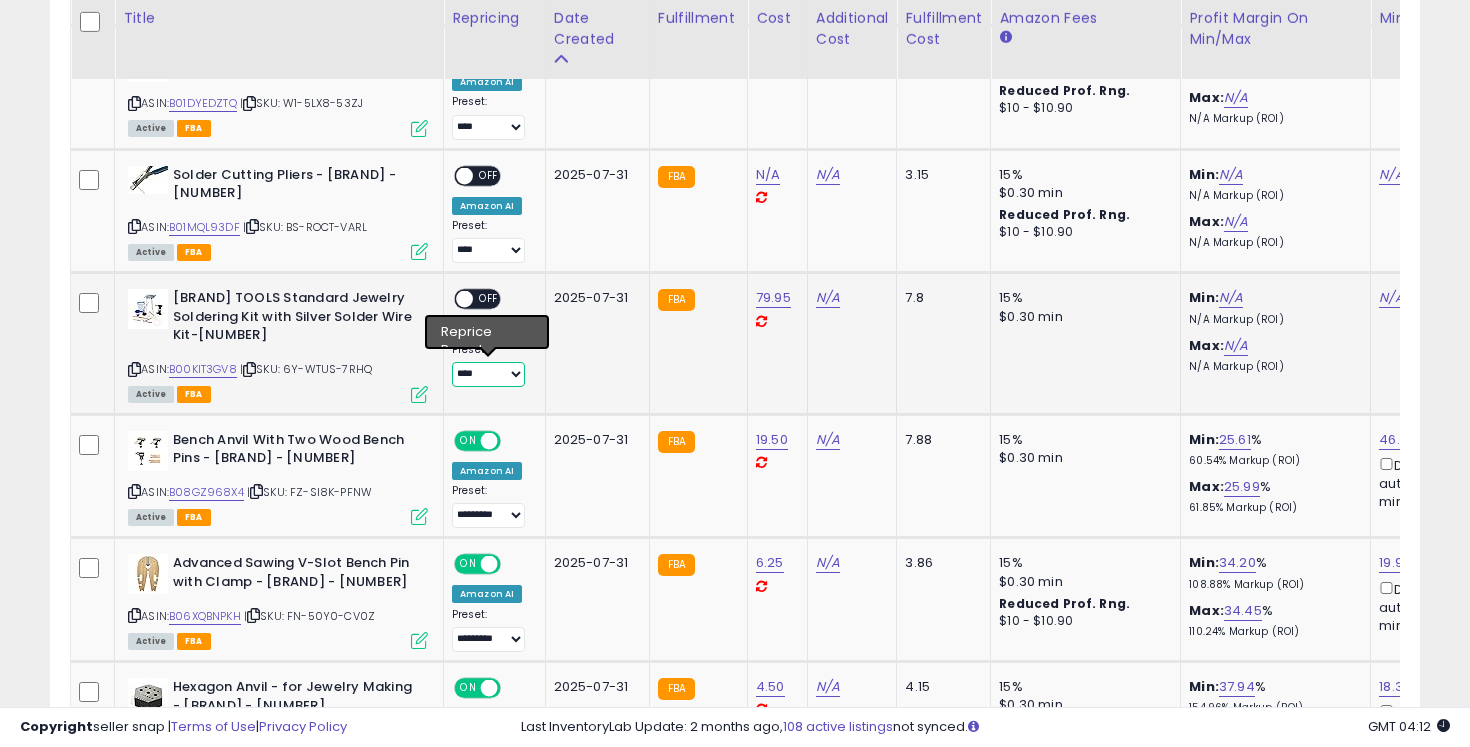select on "*********" 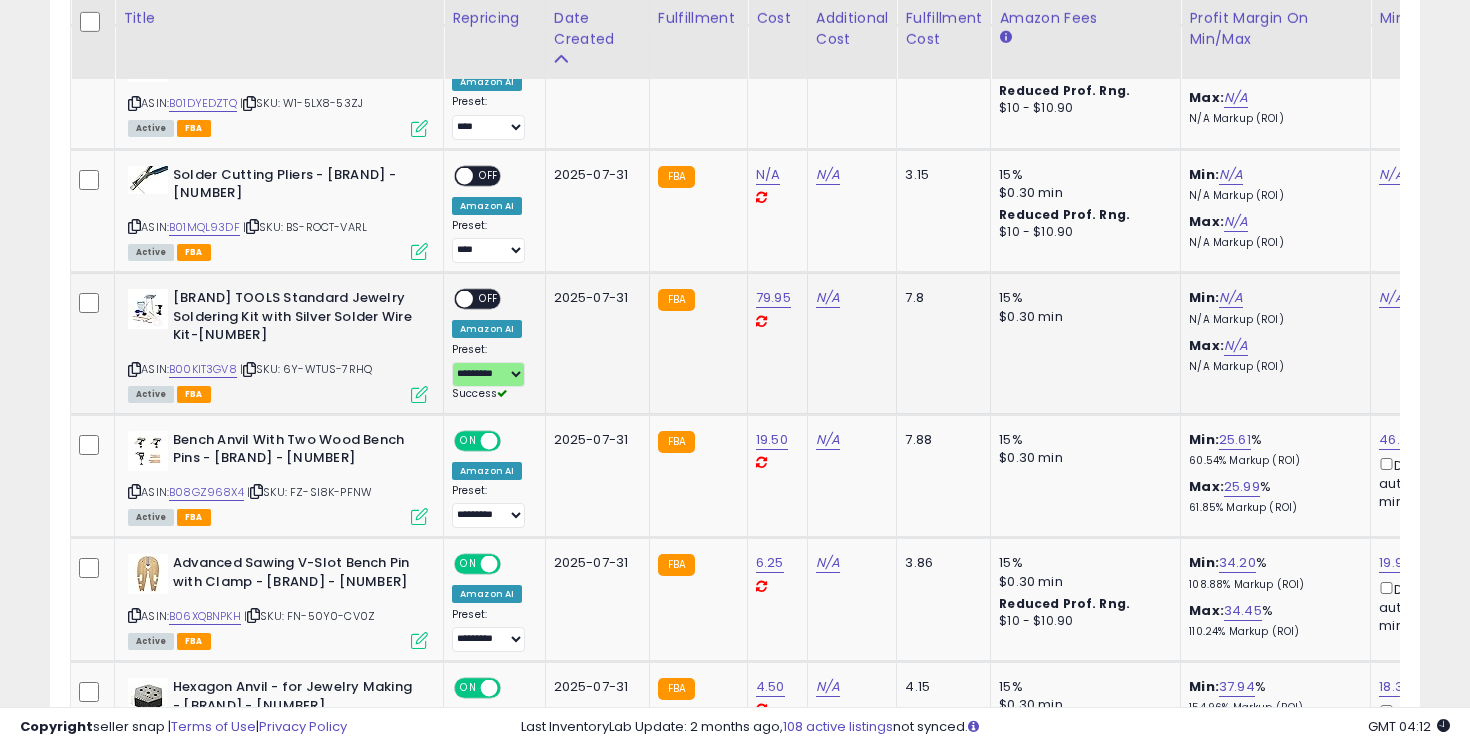 click on "OFF" at bounding box center [489, 299] 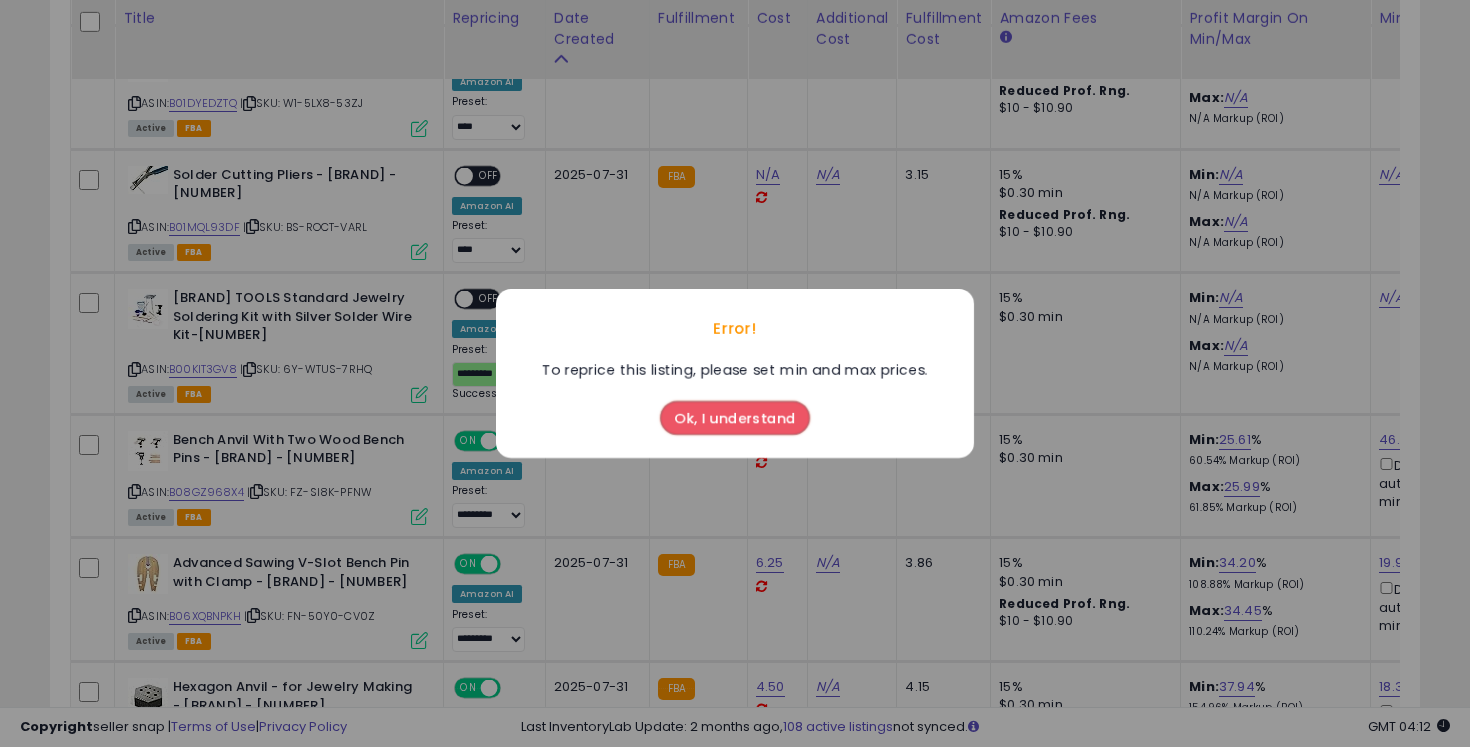 click on "Ok, I understand" at bounding box center [735, 418] 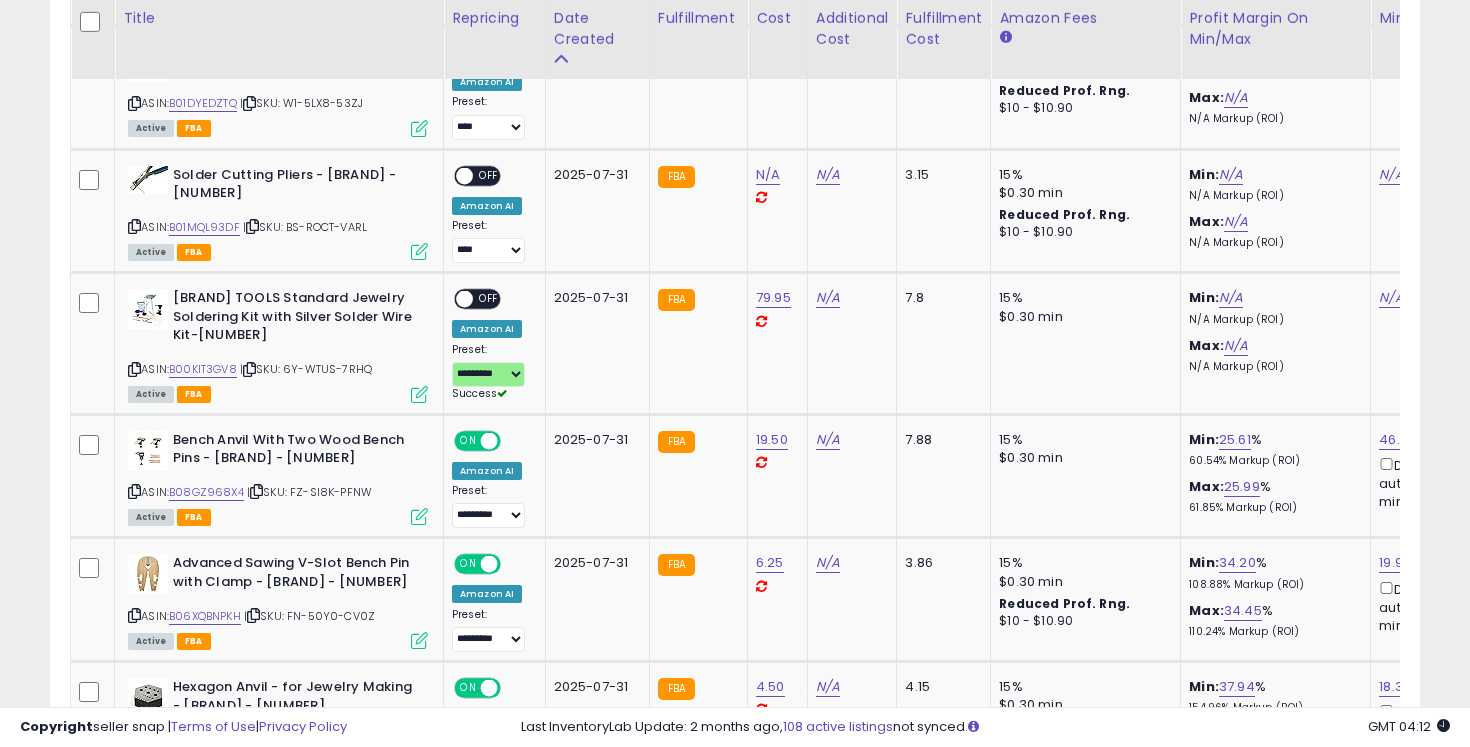 scroll, scrollTop: 0, scrollLeft: 75, axis: horizontal 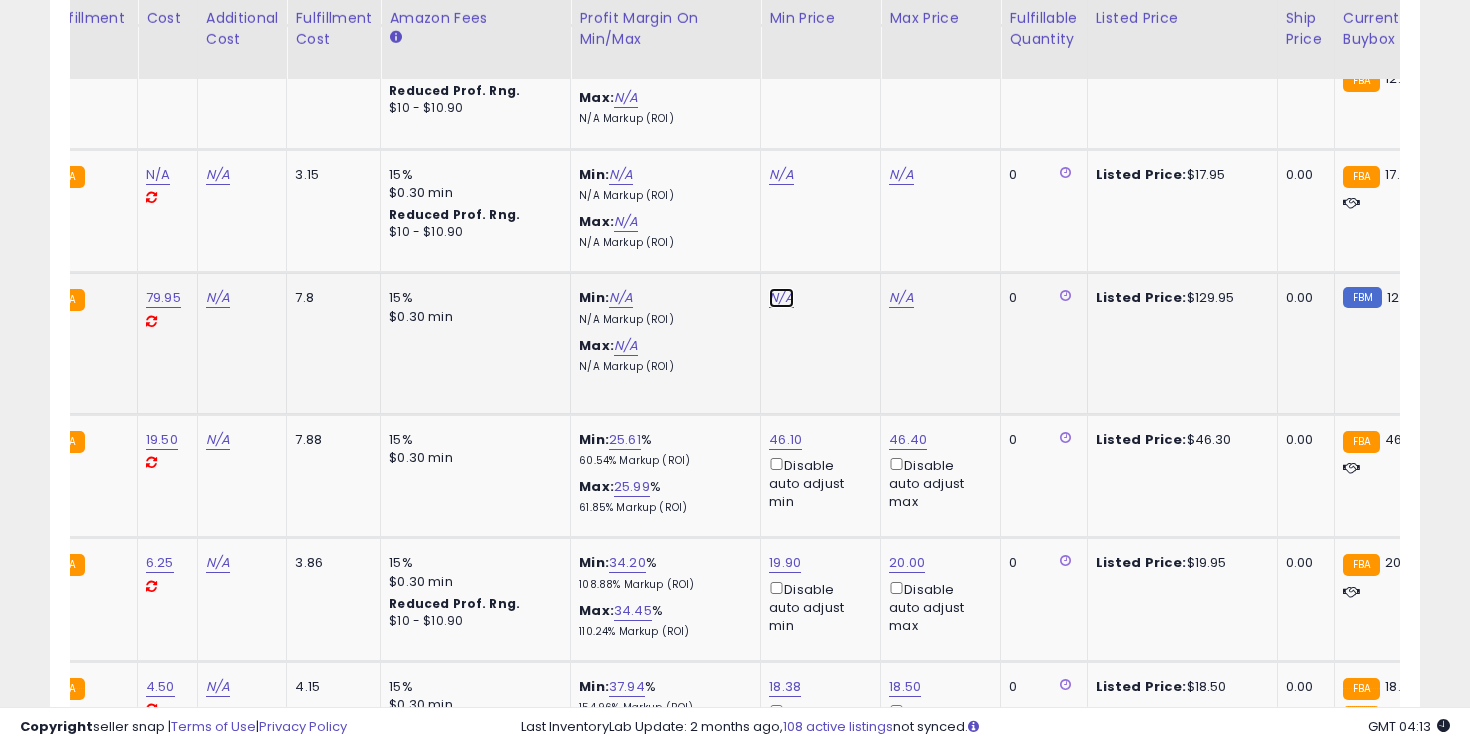 click on "N/A" at bounding box center (781, -992) 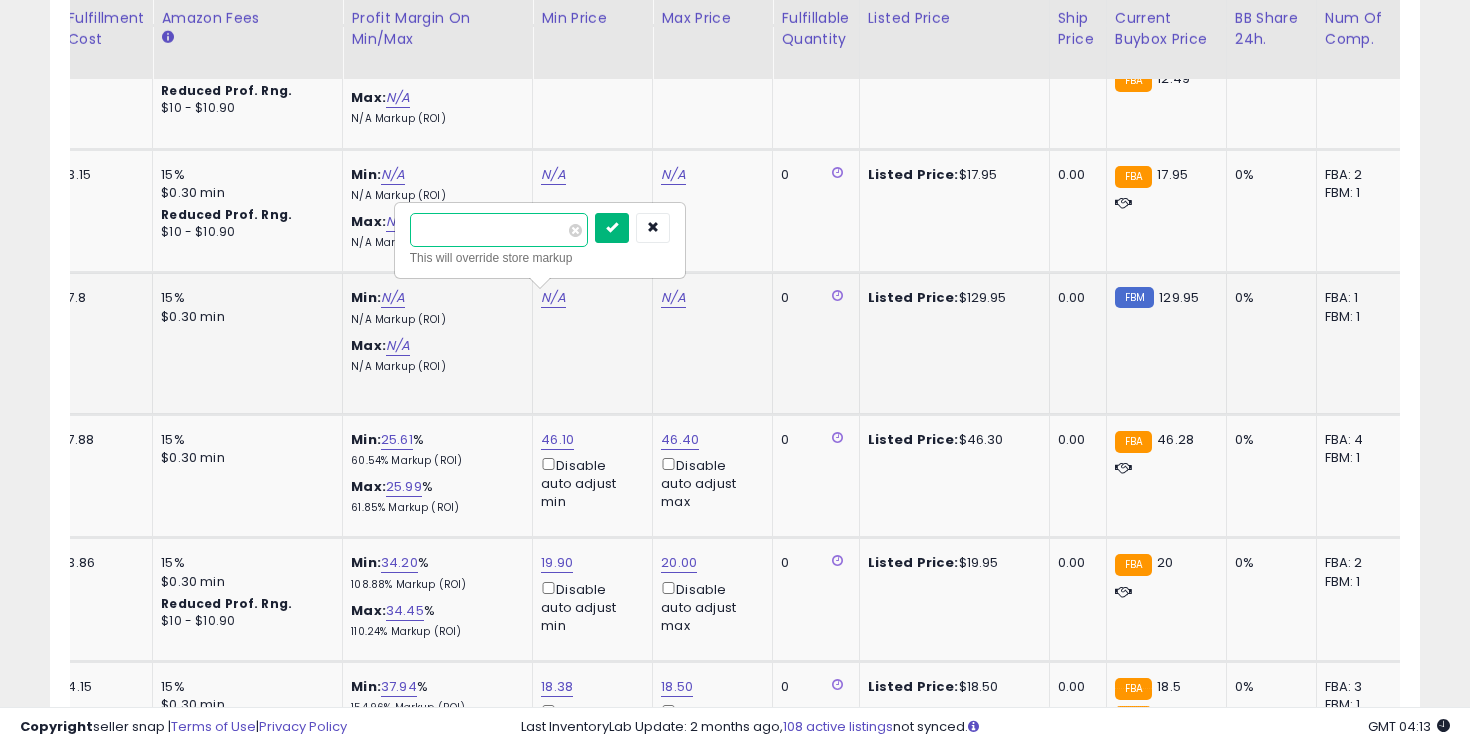 type on "******" 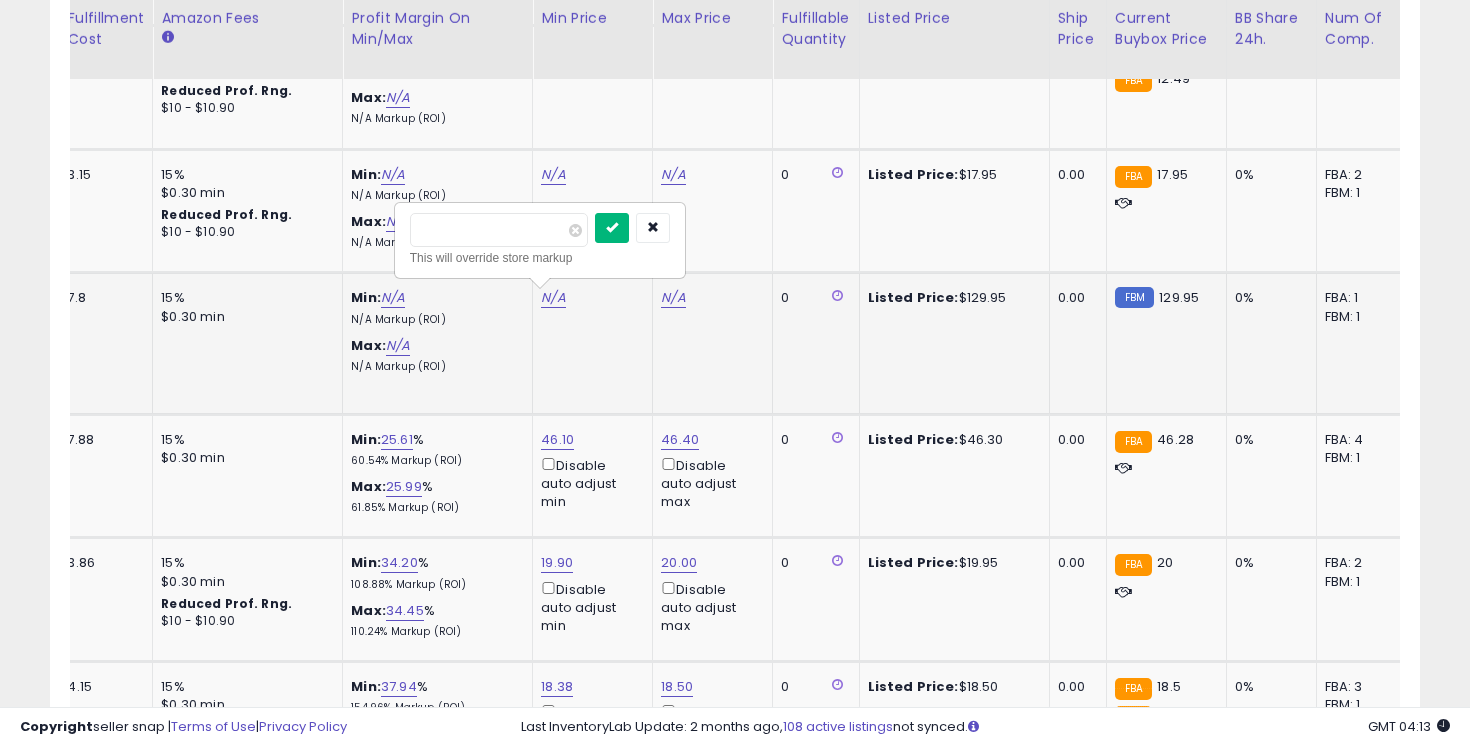 click at bounding box center (612, 228) 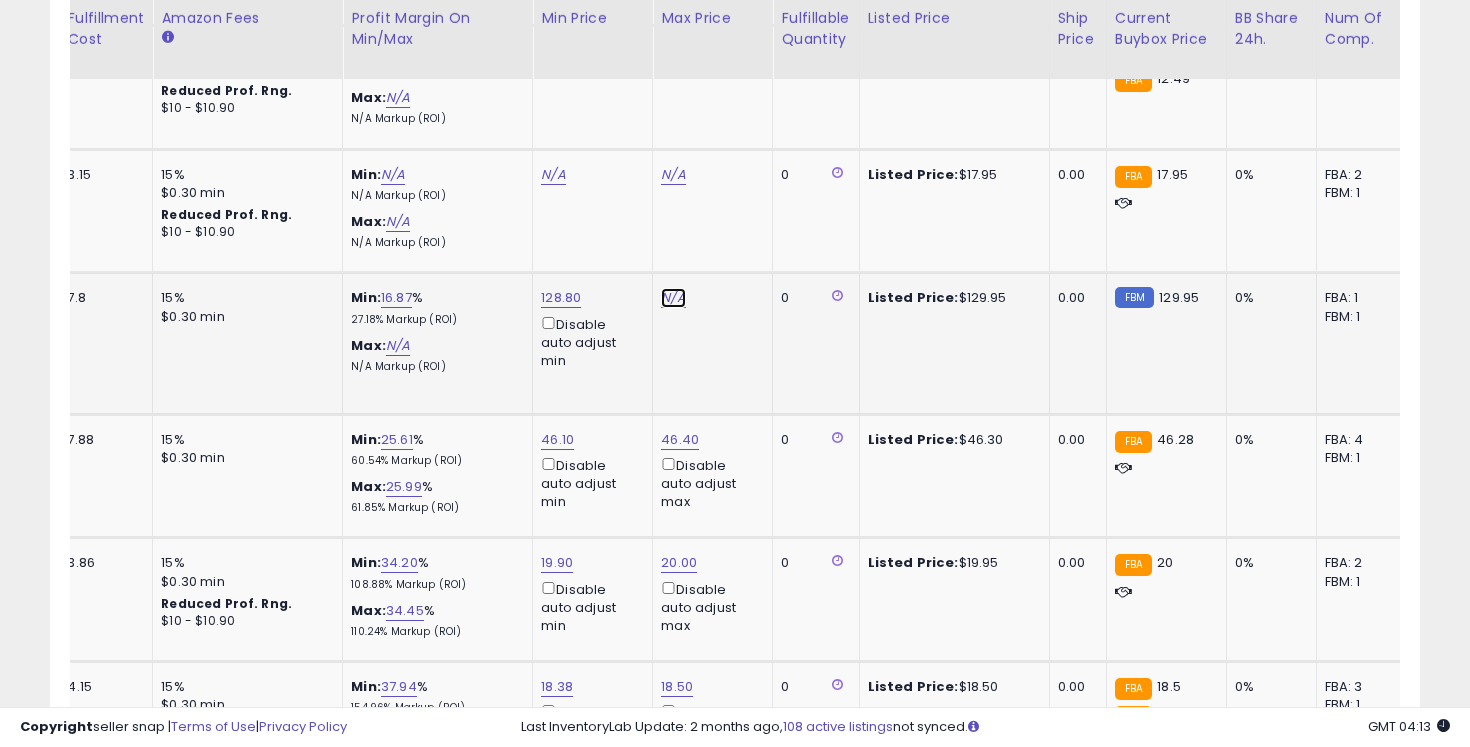 click on "N/A" at bounding box center (673, -992) 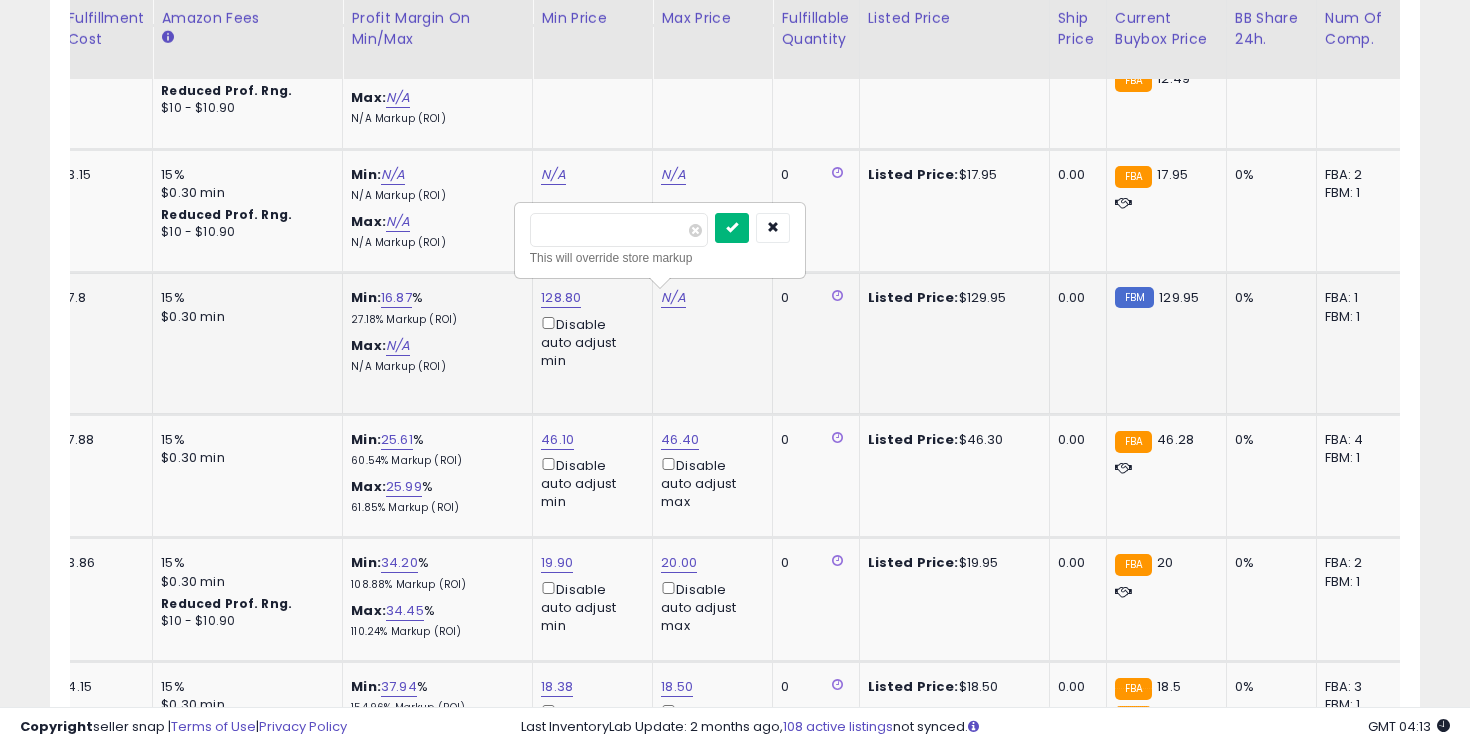 type on "******" 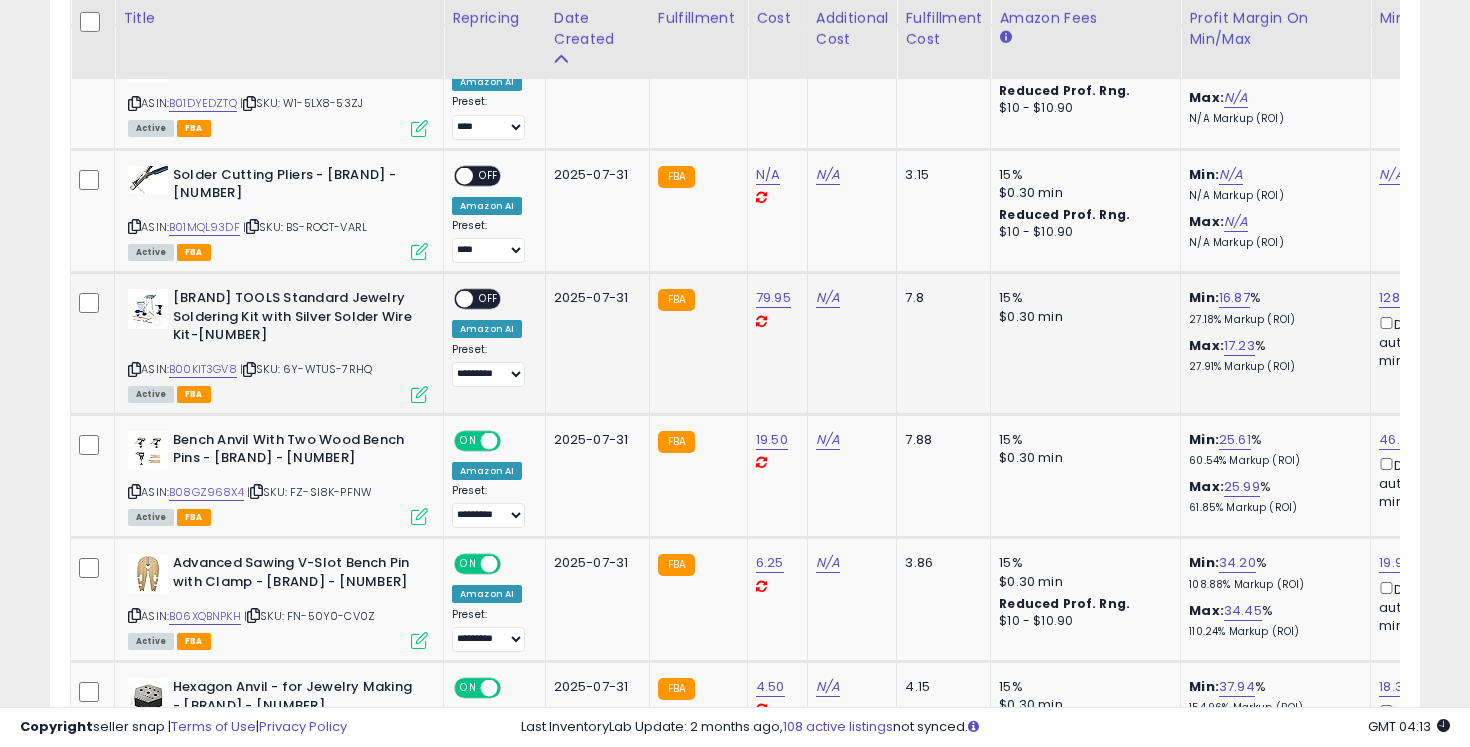 click on "OFF" at bounding box center [489, 299] 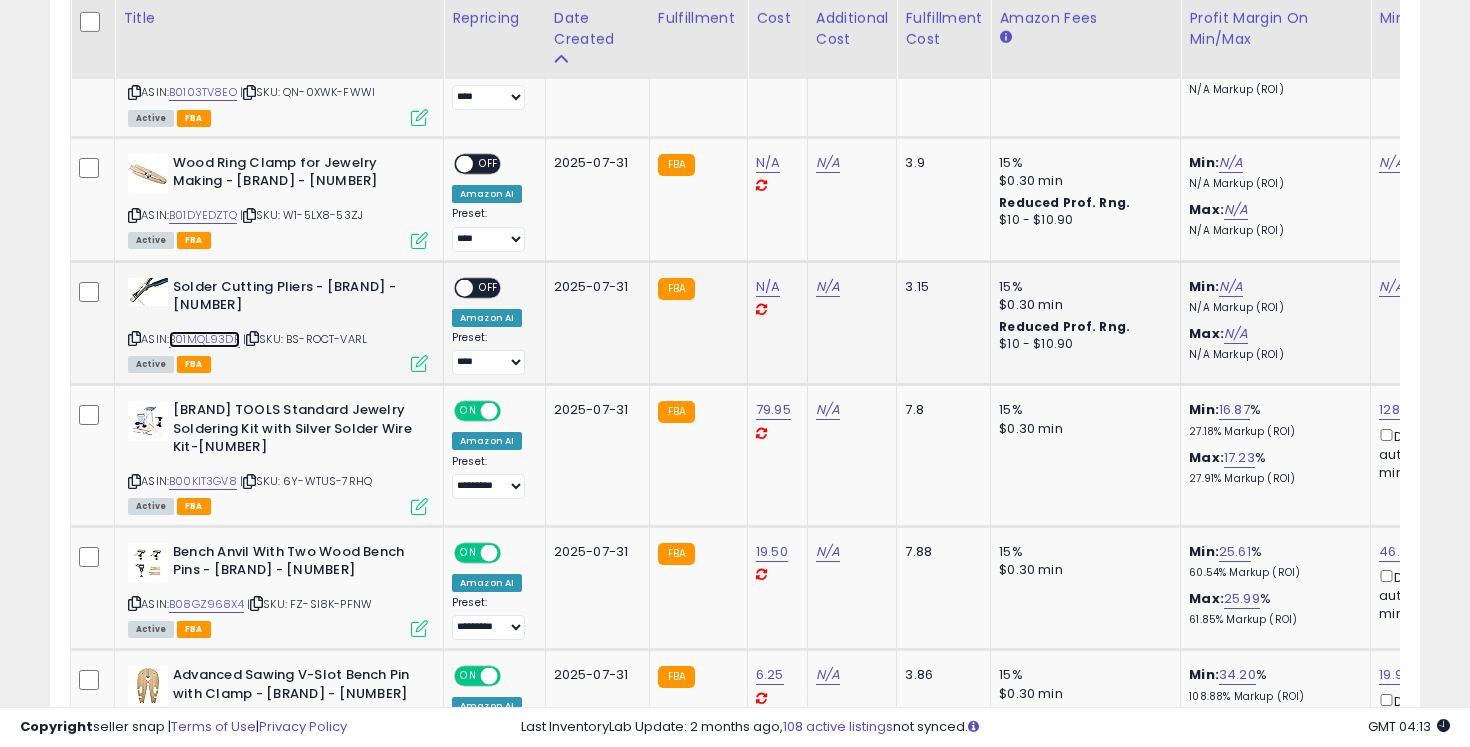 click on "B01MQL93DF" at bounding box center (204, 339) 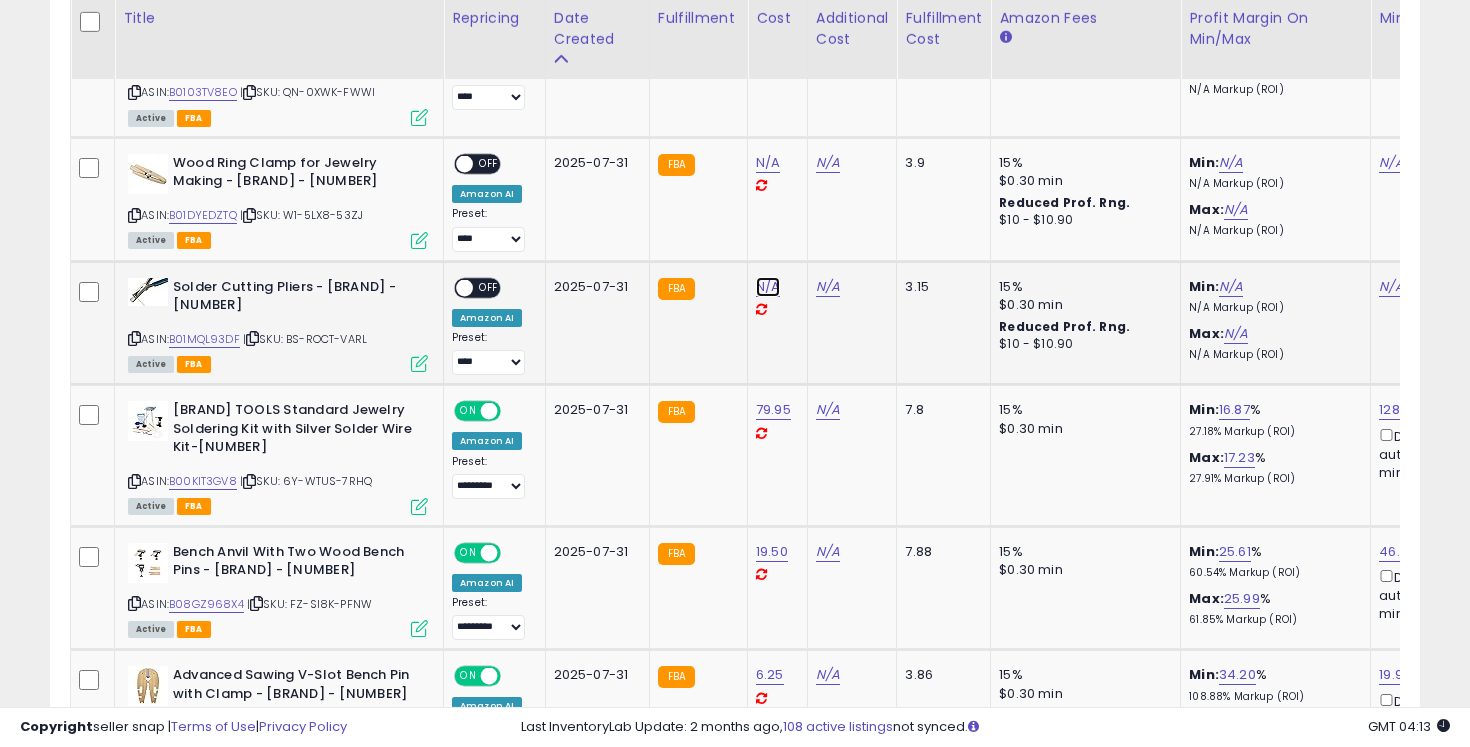 click on "N/A" at bounding box center (768, -880) 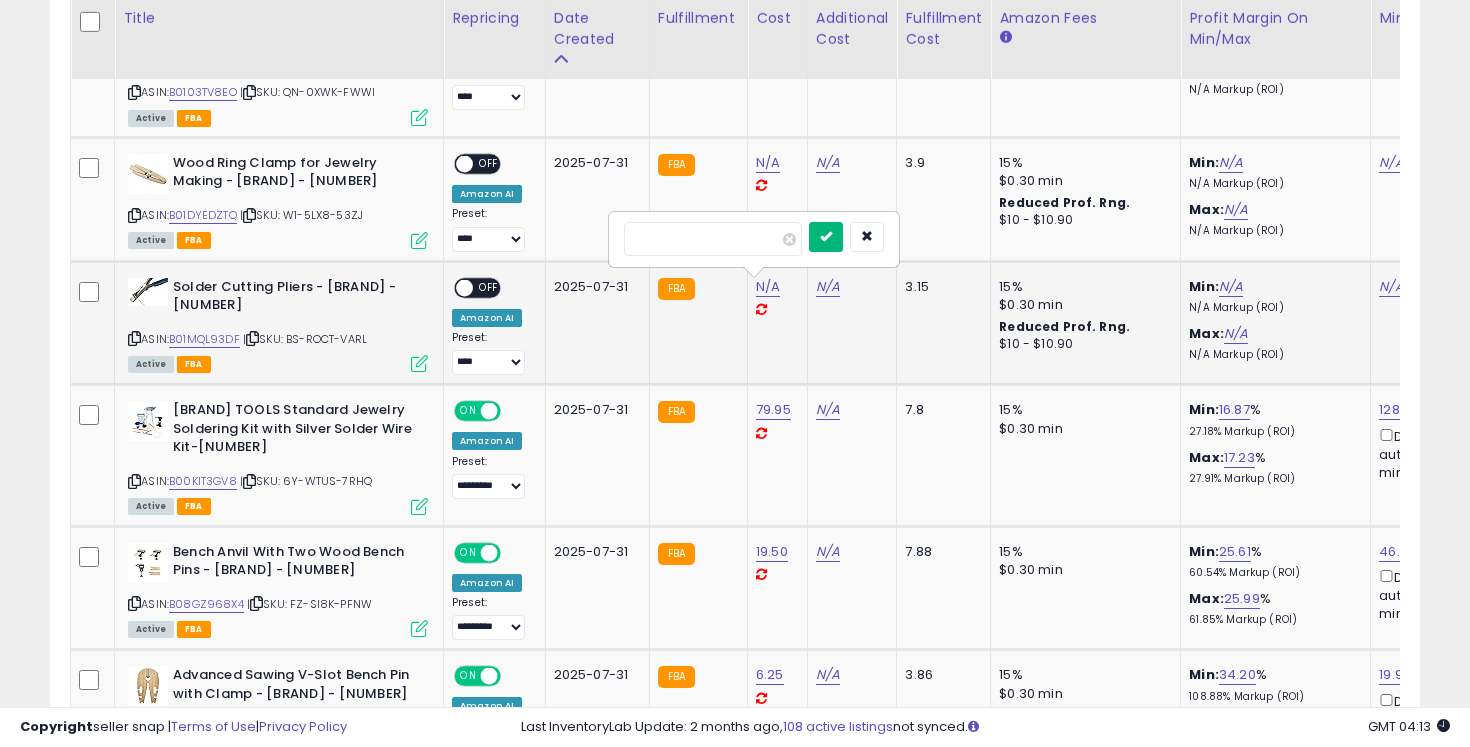 type on "***" 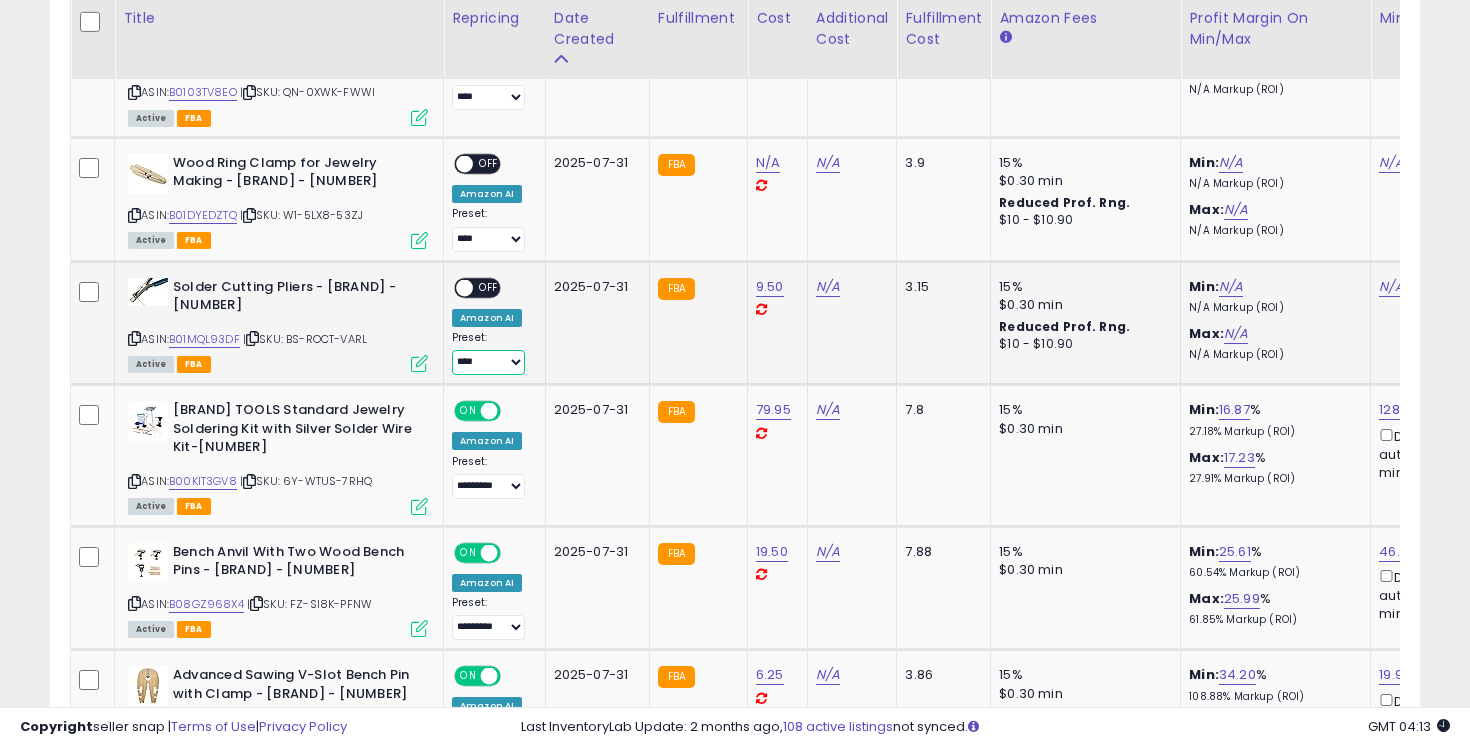 click on "**** *** *********" at bounding box center (488, 362) 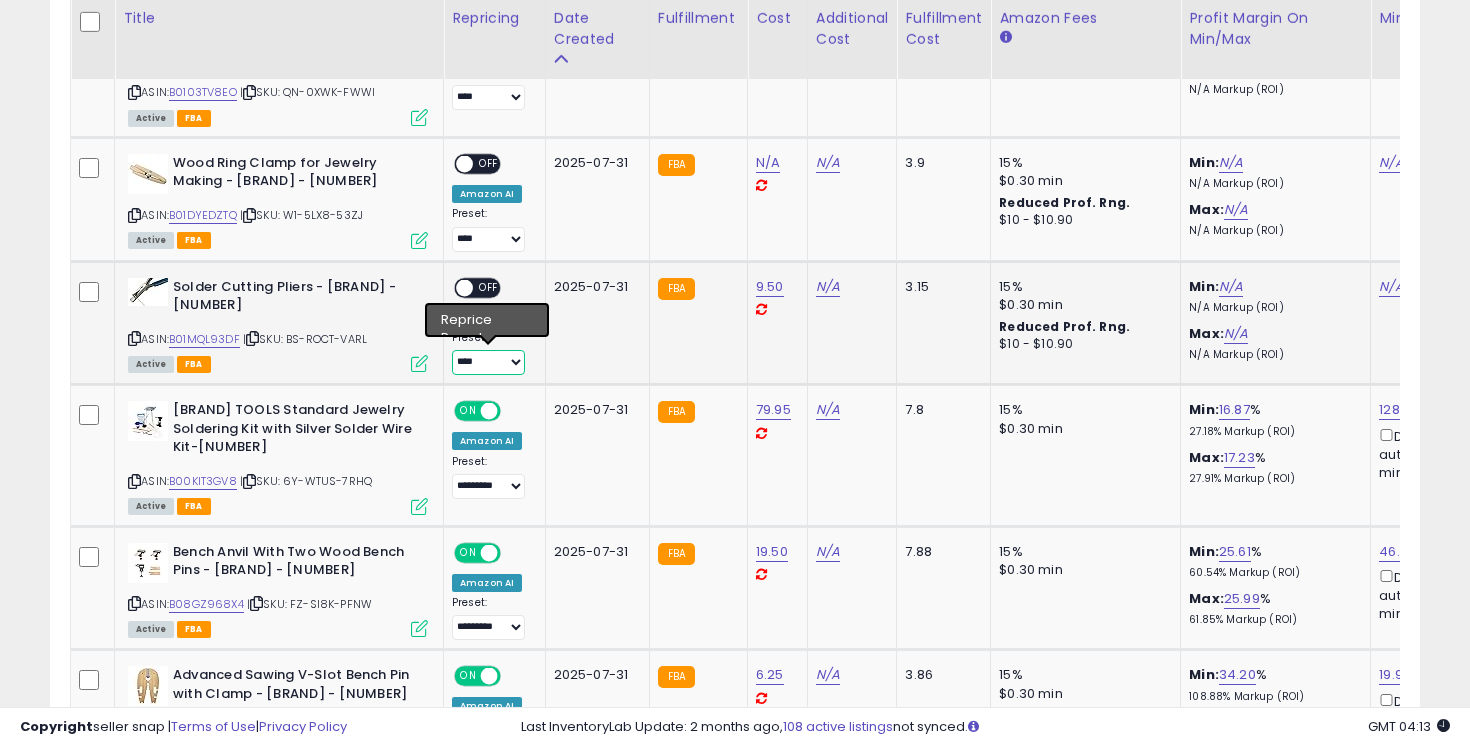 select on "*********" 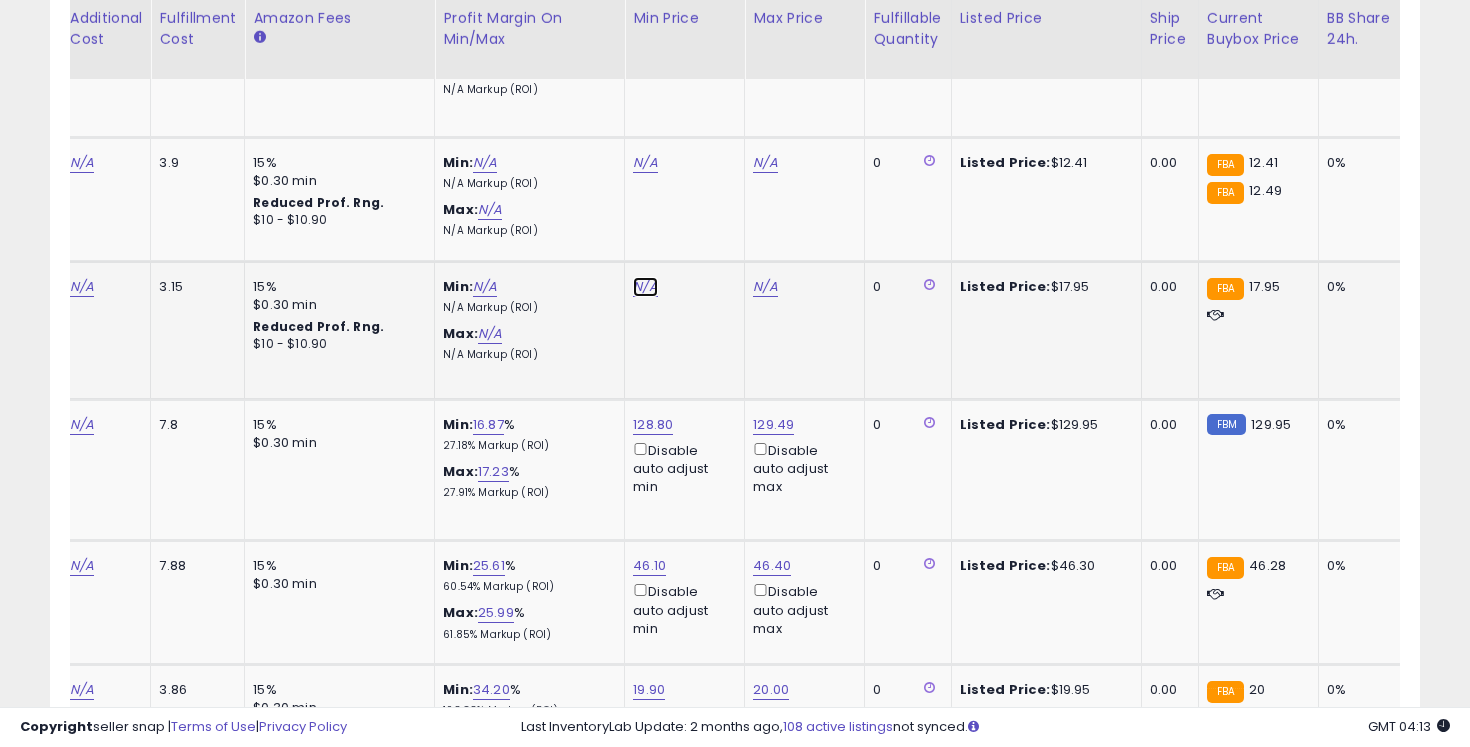 click on "N/A" at bounding box center (645, -880) 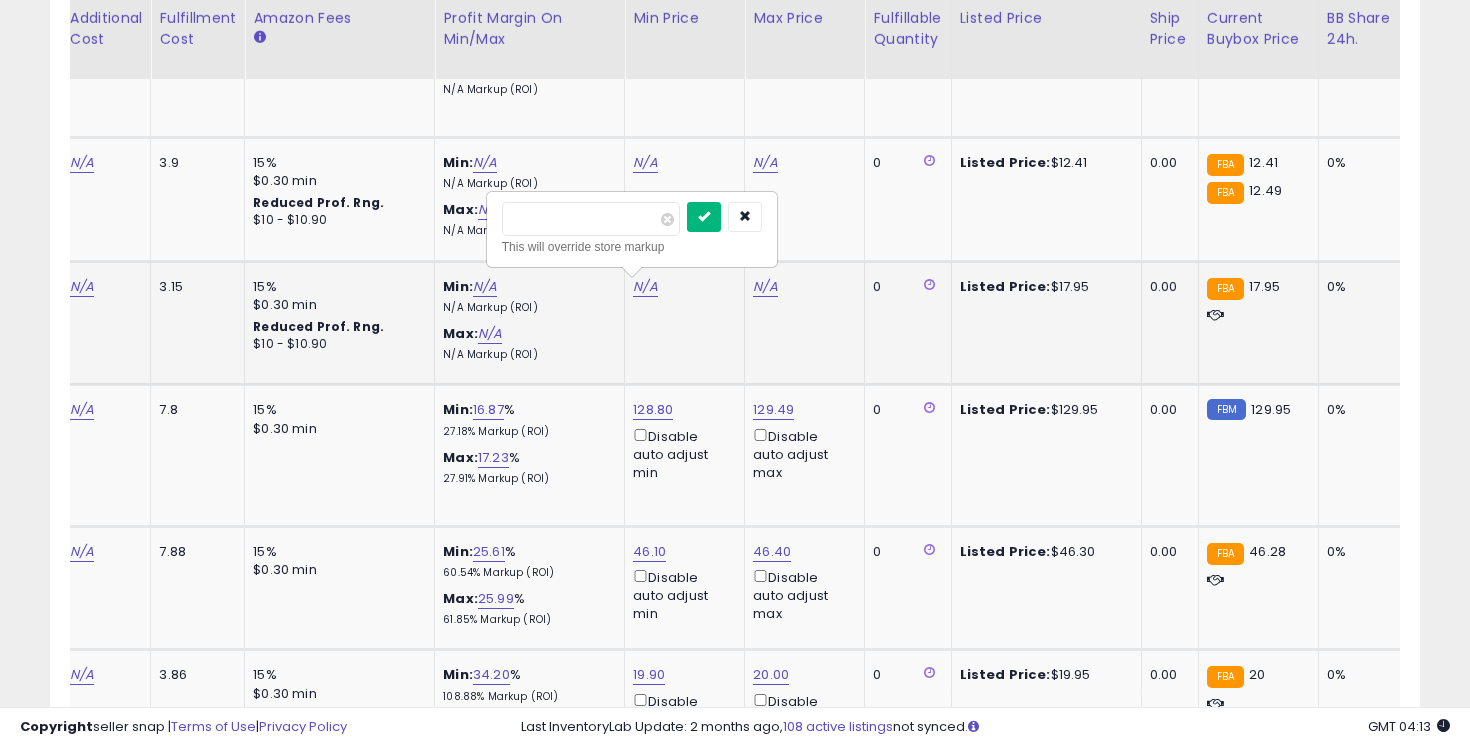 type on "*****" 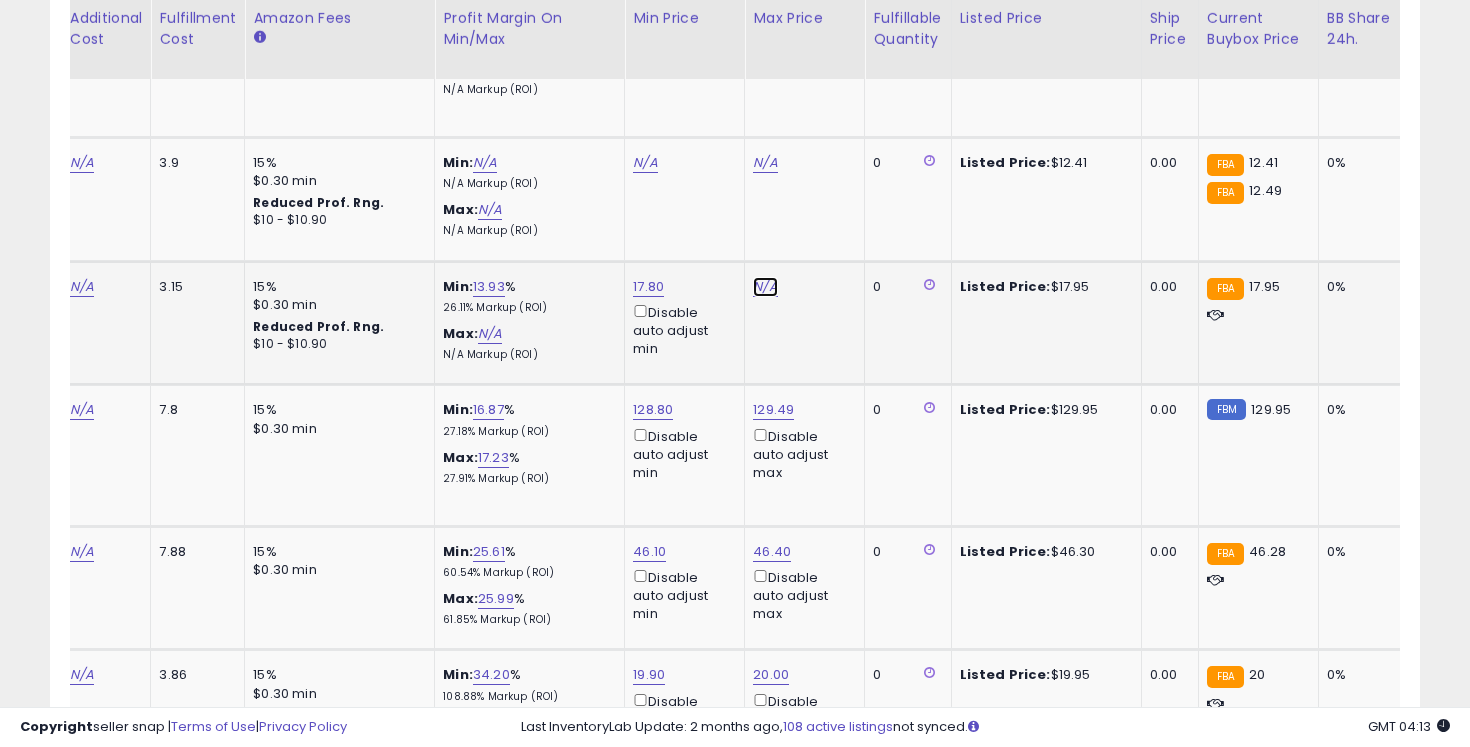 click on "N/A" at bounding box center (765, -880) 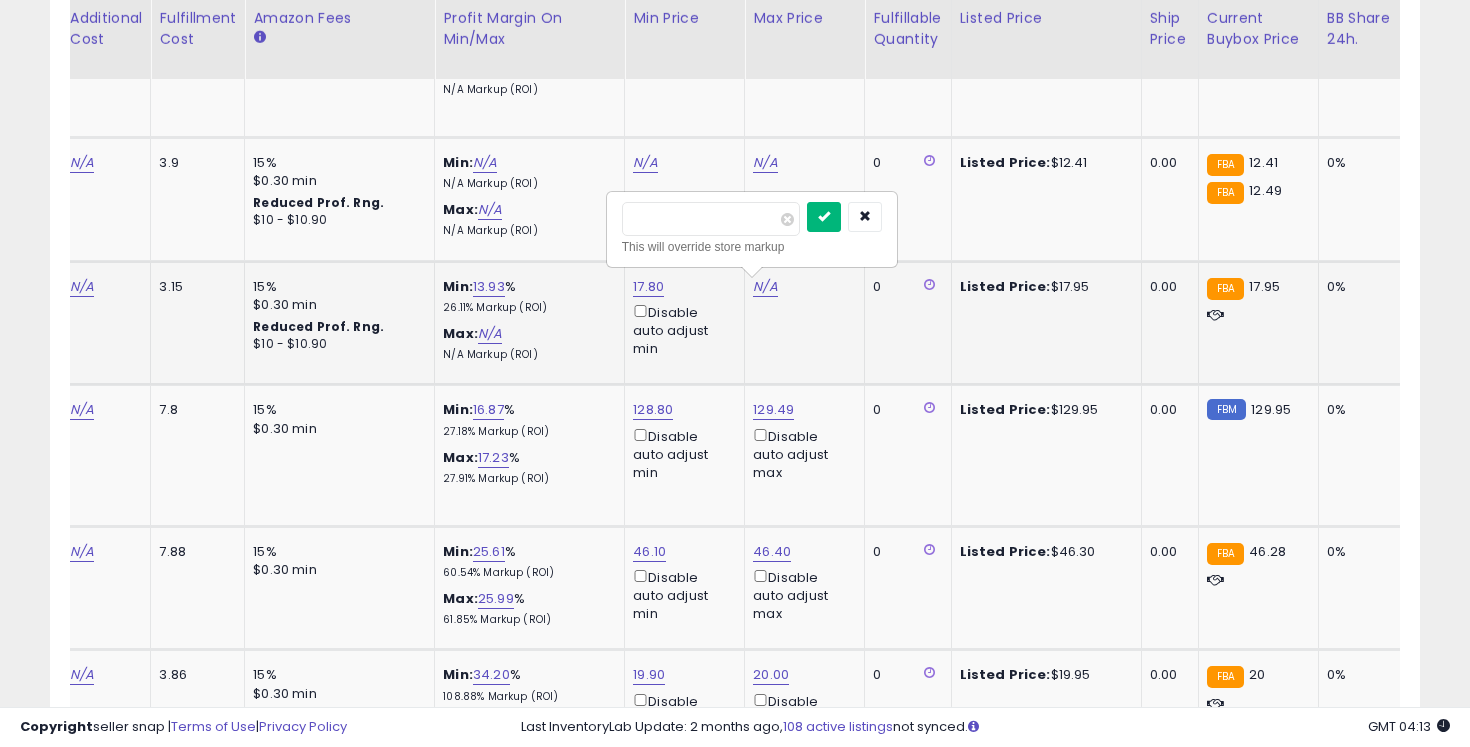 type on "*****" 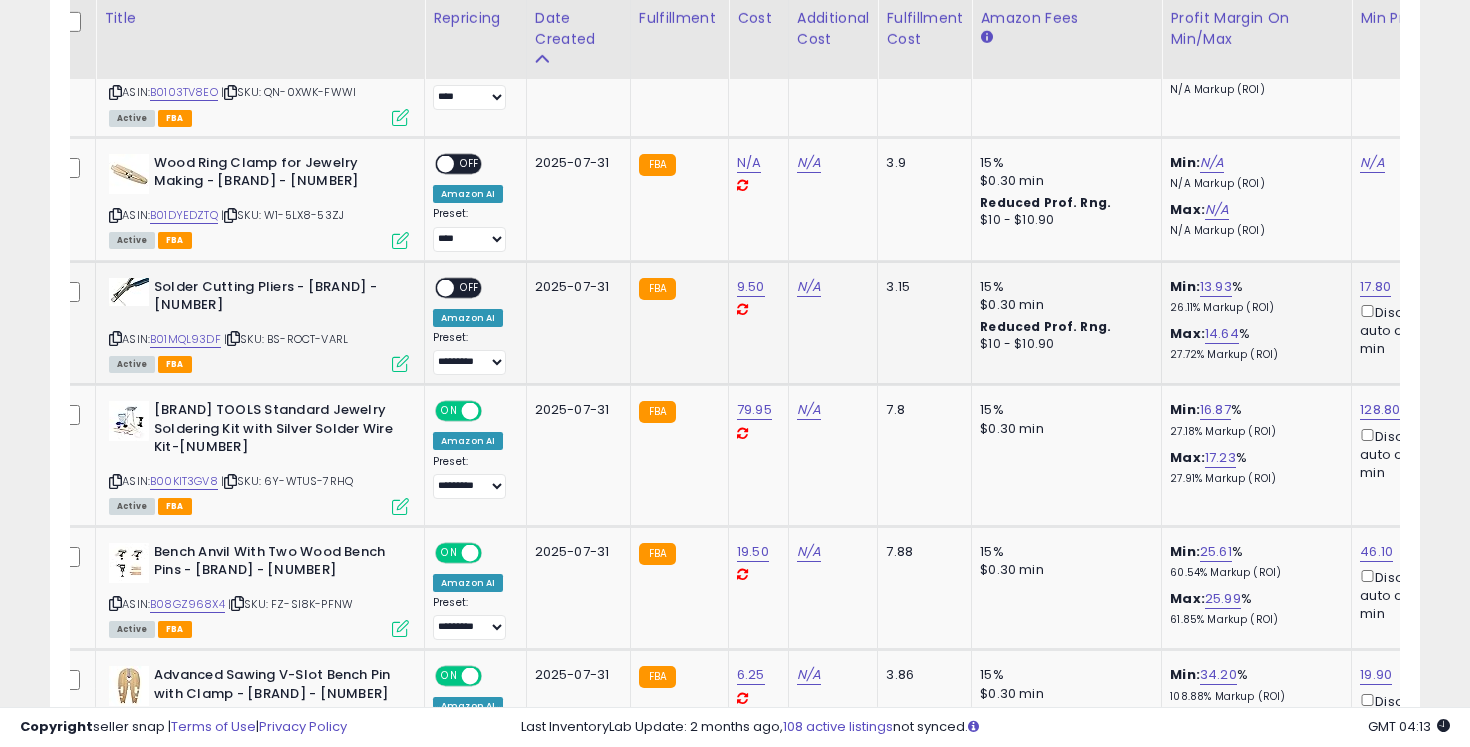 click on "OFF" at bounding box center [470, 287] 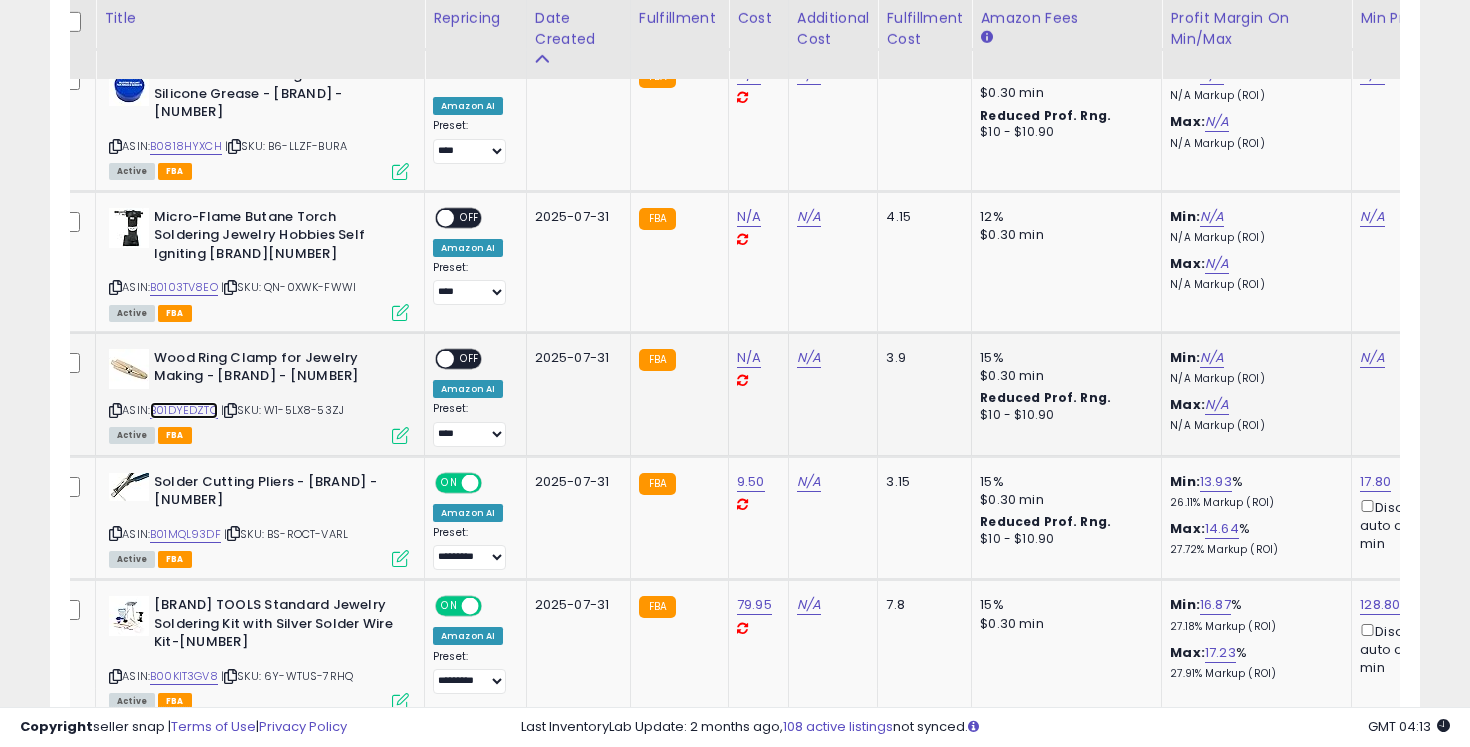 click on "B01DYEDZTQ" at bounding box center [184, 410] 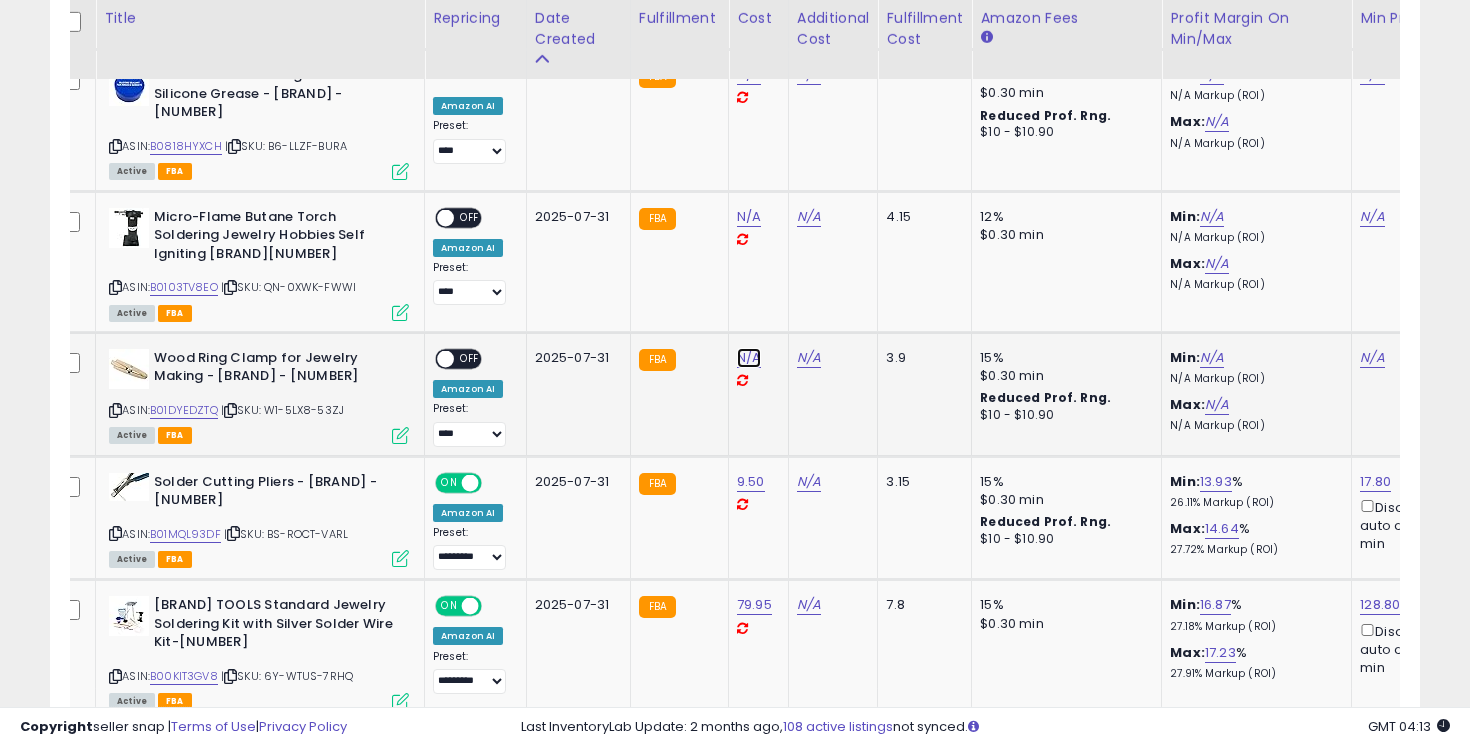 click on "N/A" at bounding box center [749, -685] 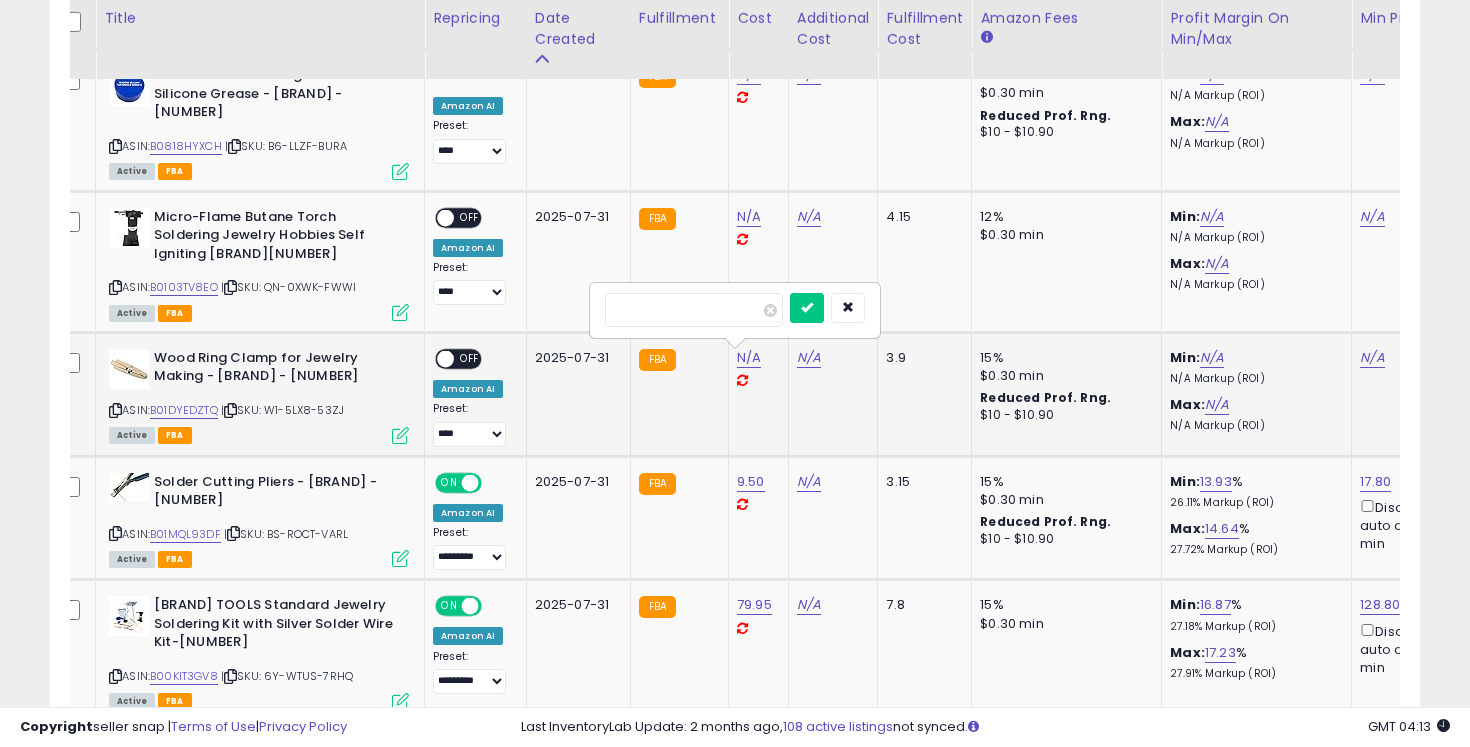 type on "****" 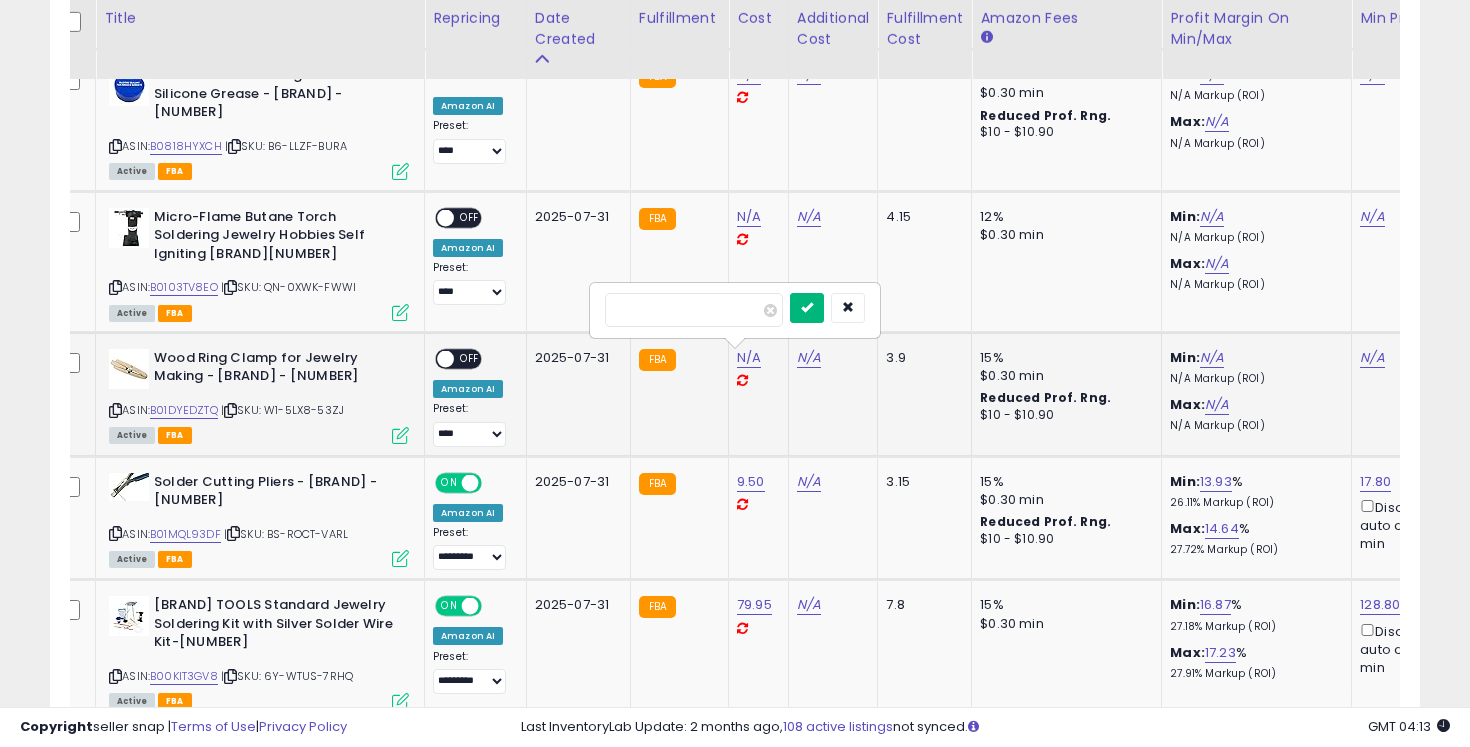 click at bounding box center [807, 307] 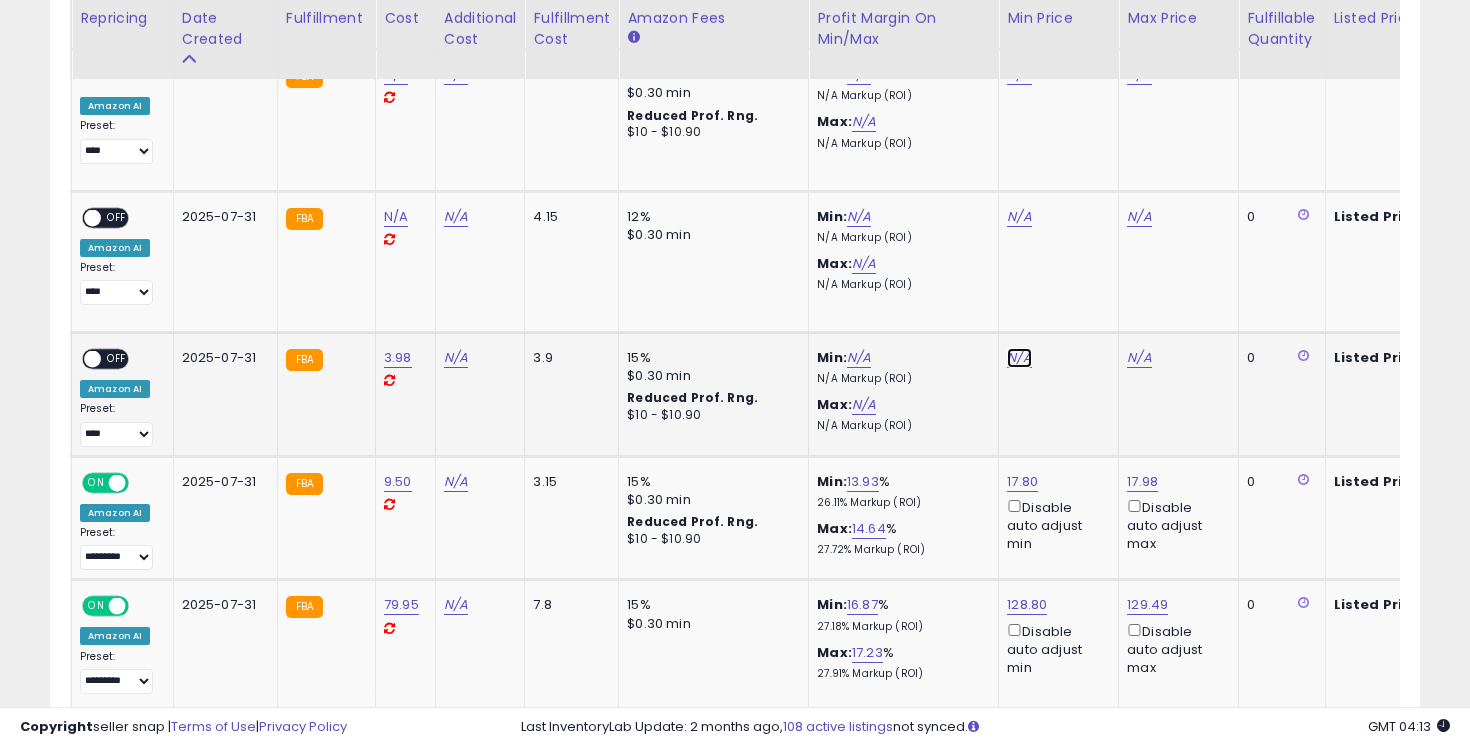click on "N/A" at bounding box center [1019, -685] 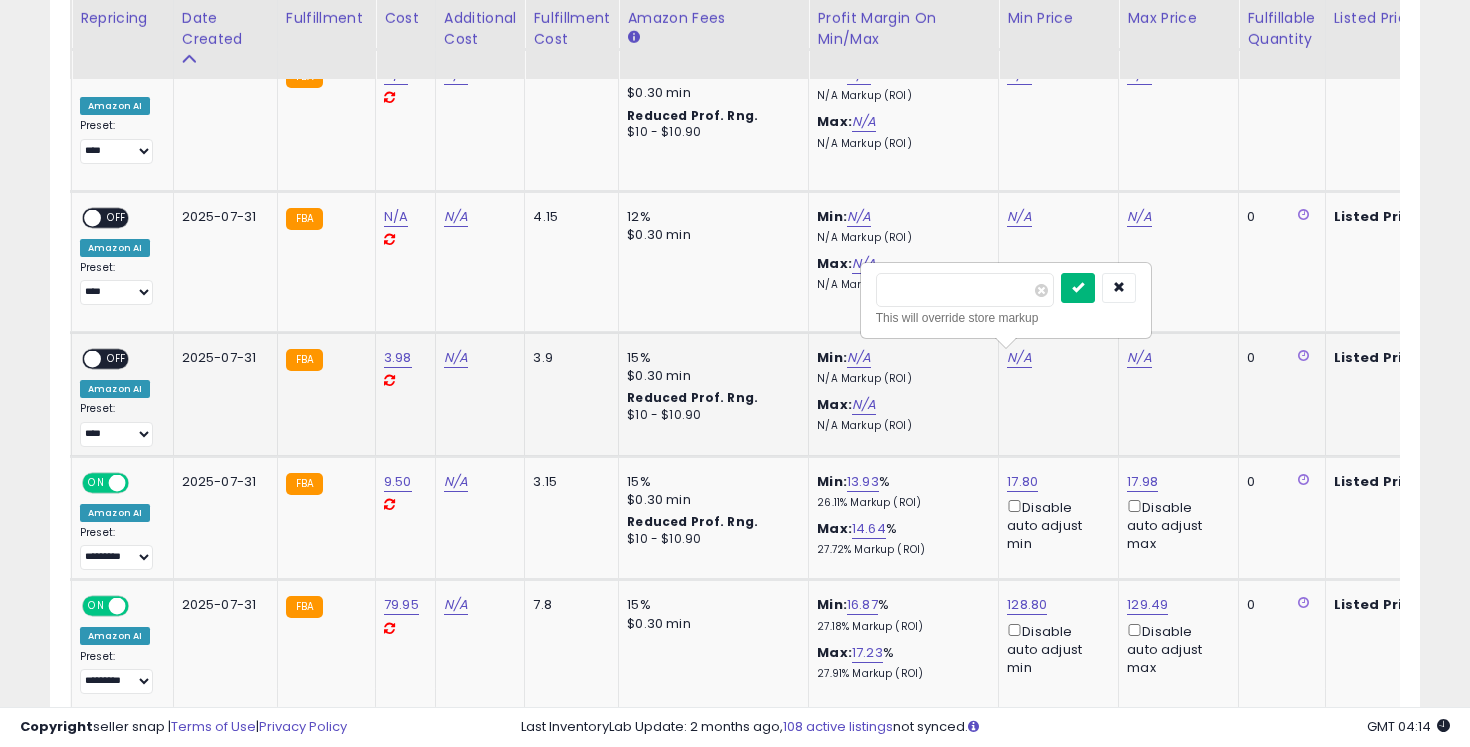 type on "*****" 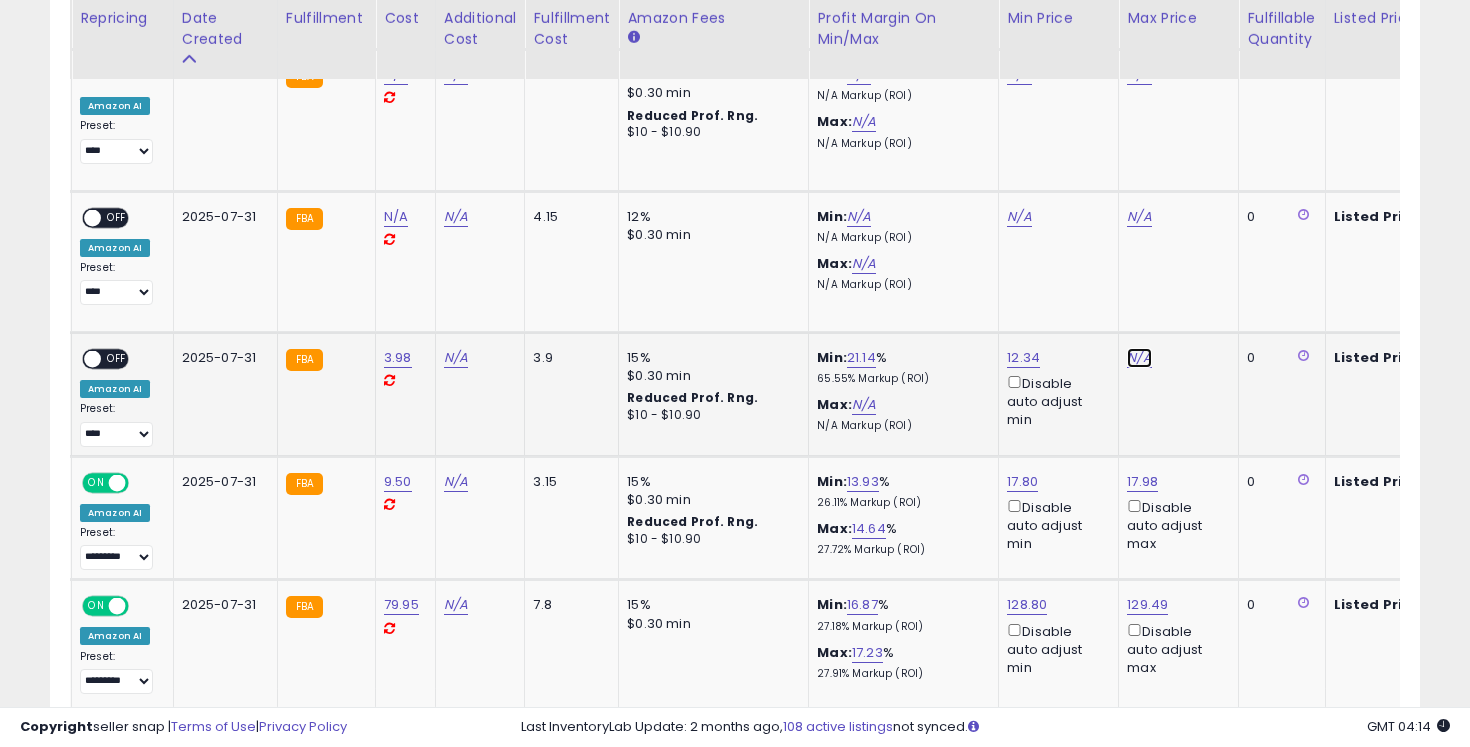 click on "N/A" at bounding box center (1139, -685) 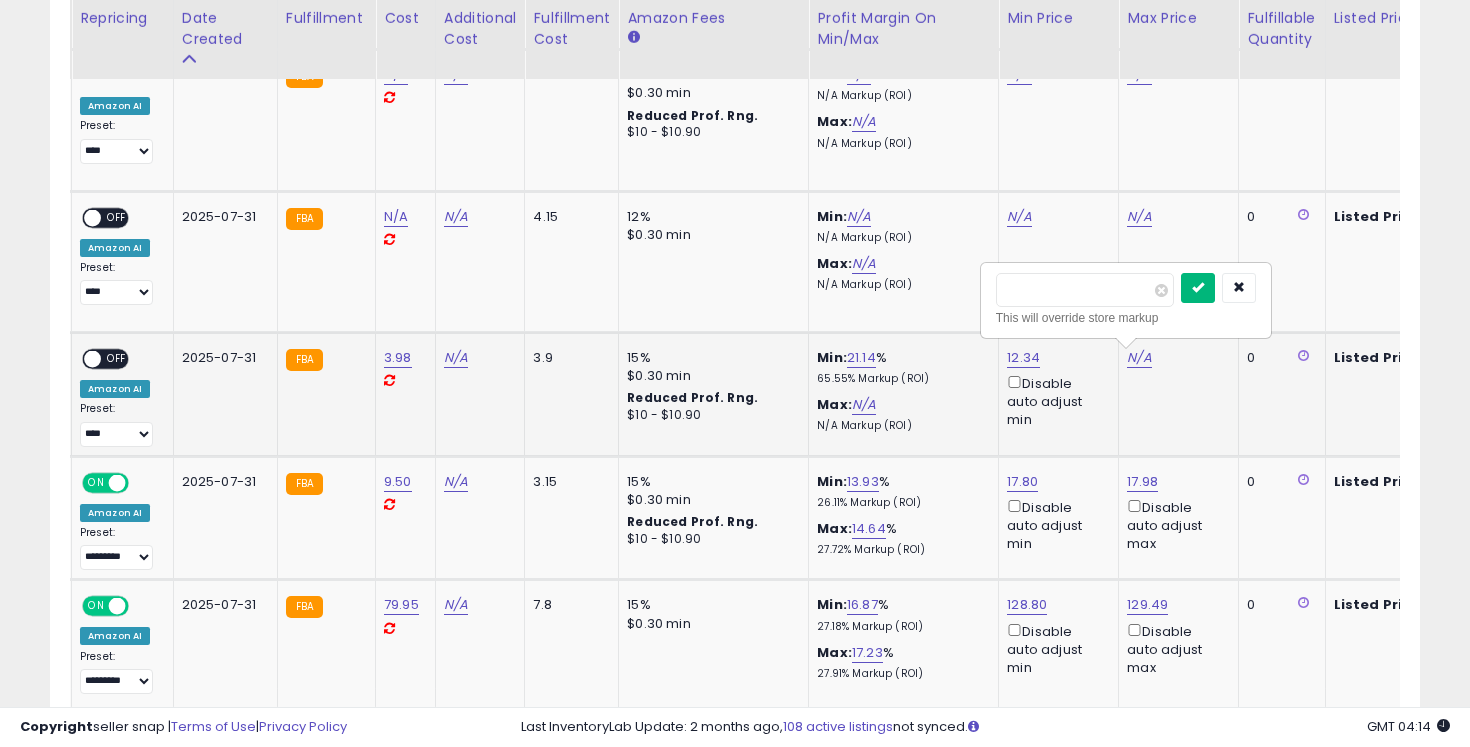 type on "*****" 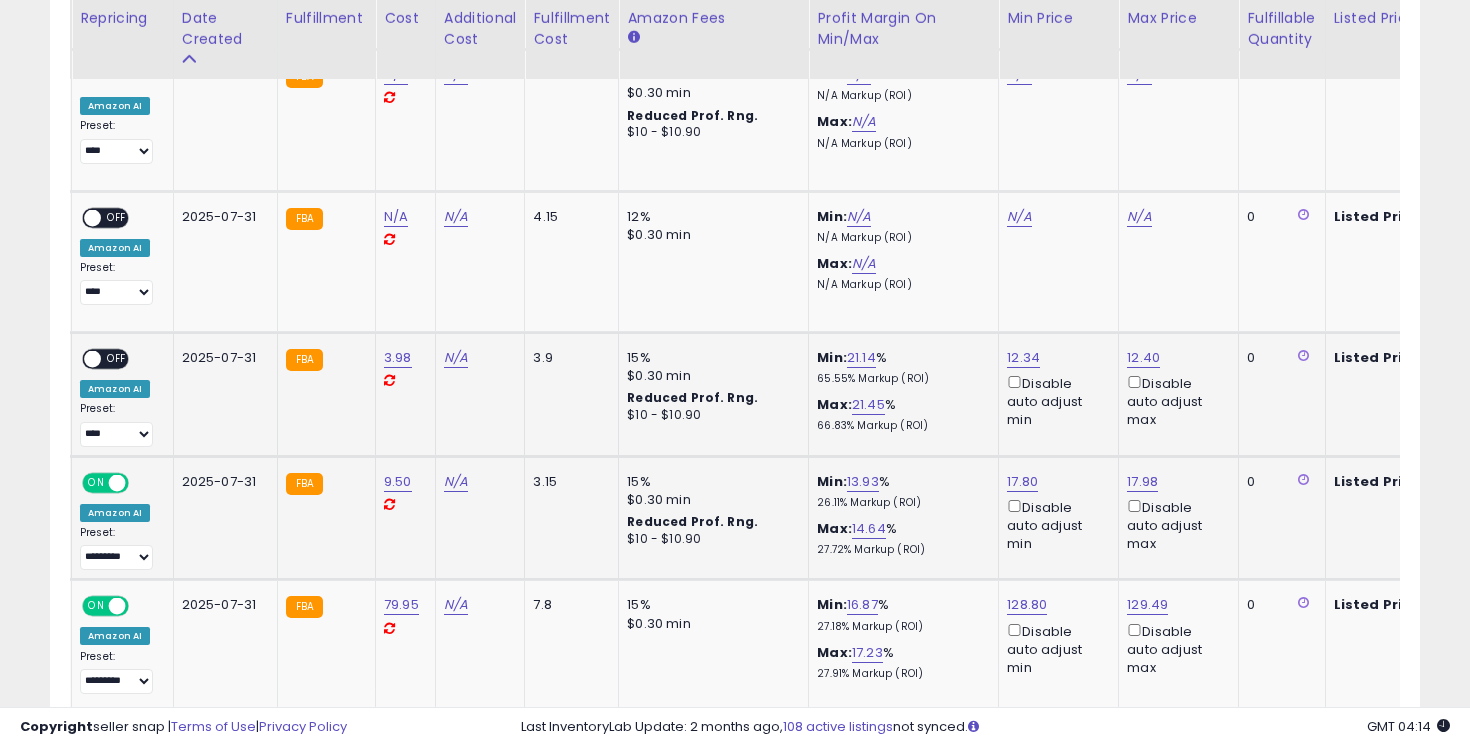 scroll, scrollTop: 0, scrollLeft: 261, axis: horizontal 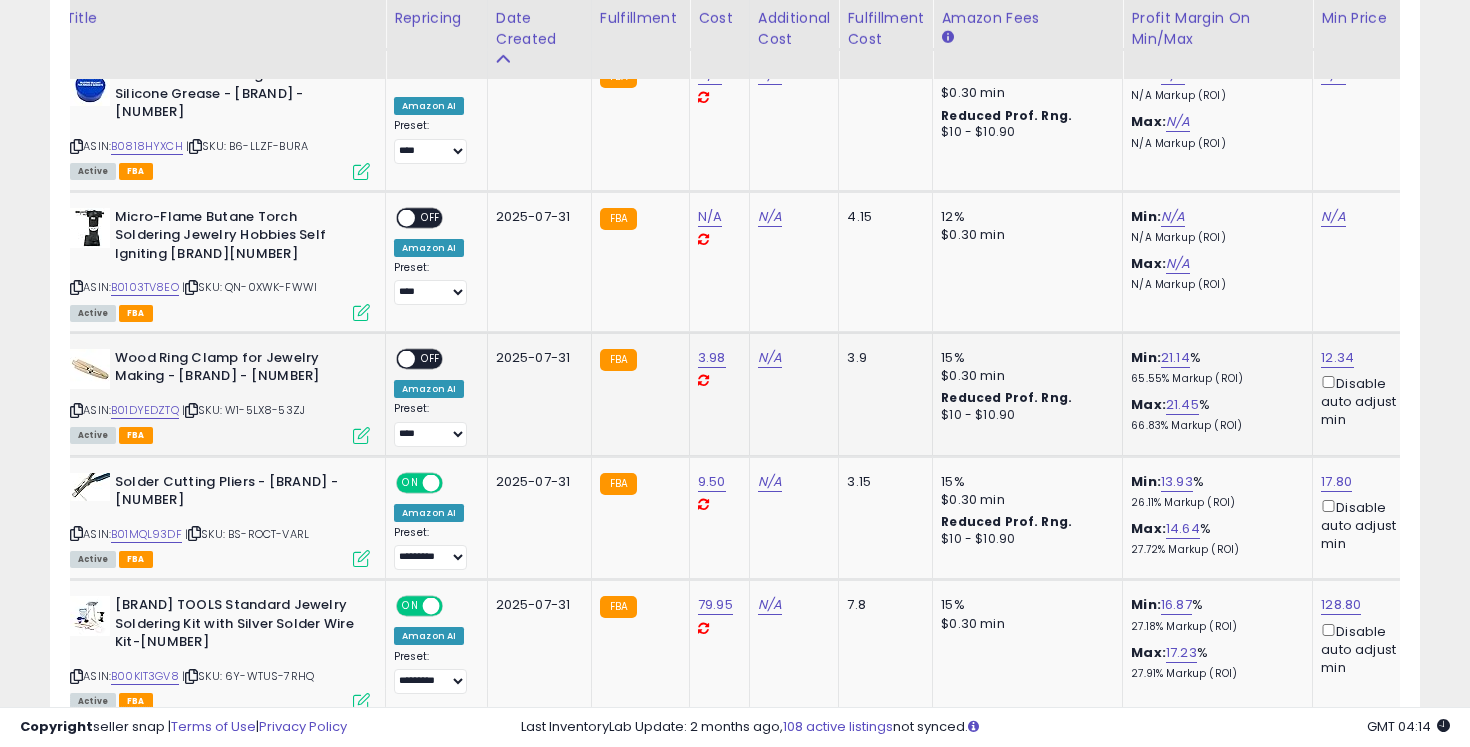 click on "OFF" at bounding box center [431, 358] 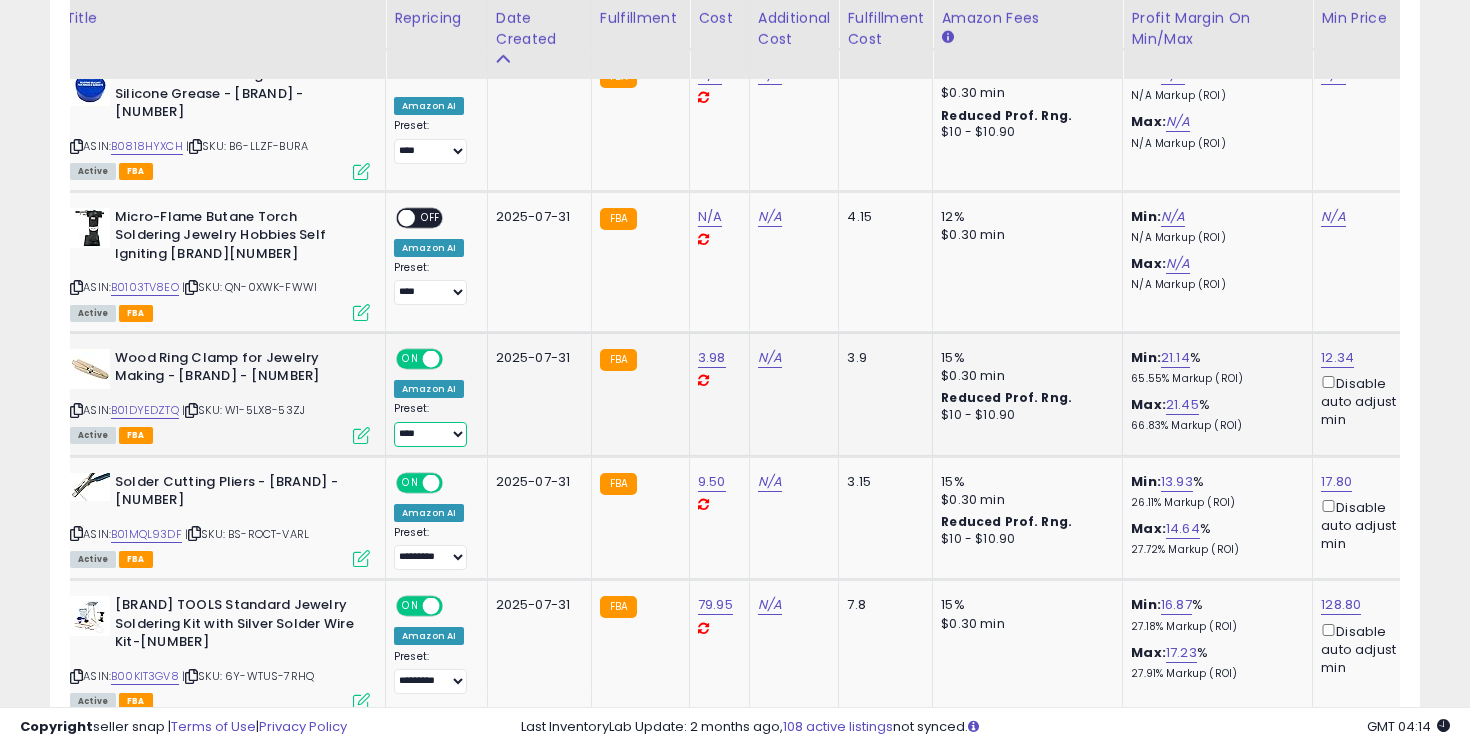 click on "**** *** *********" at bounding box center (430, 434) 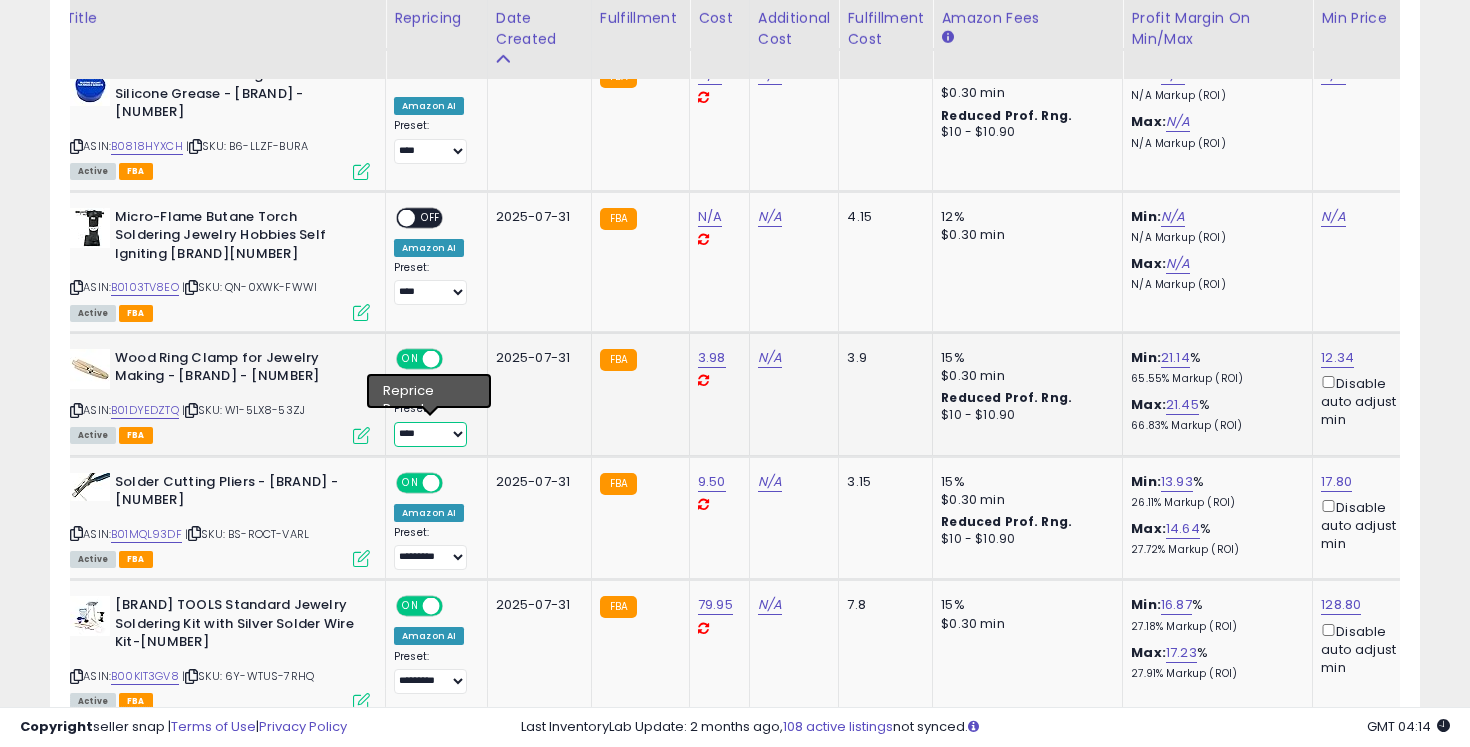 select on "*********" 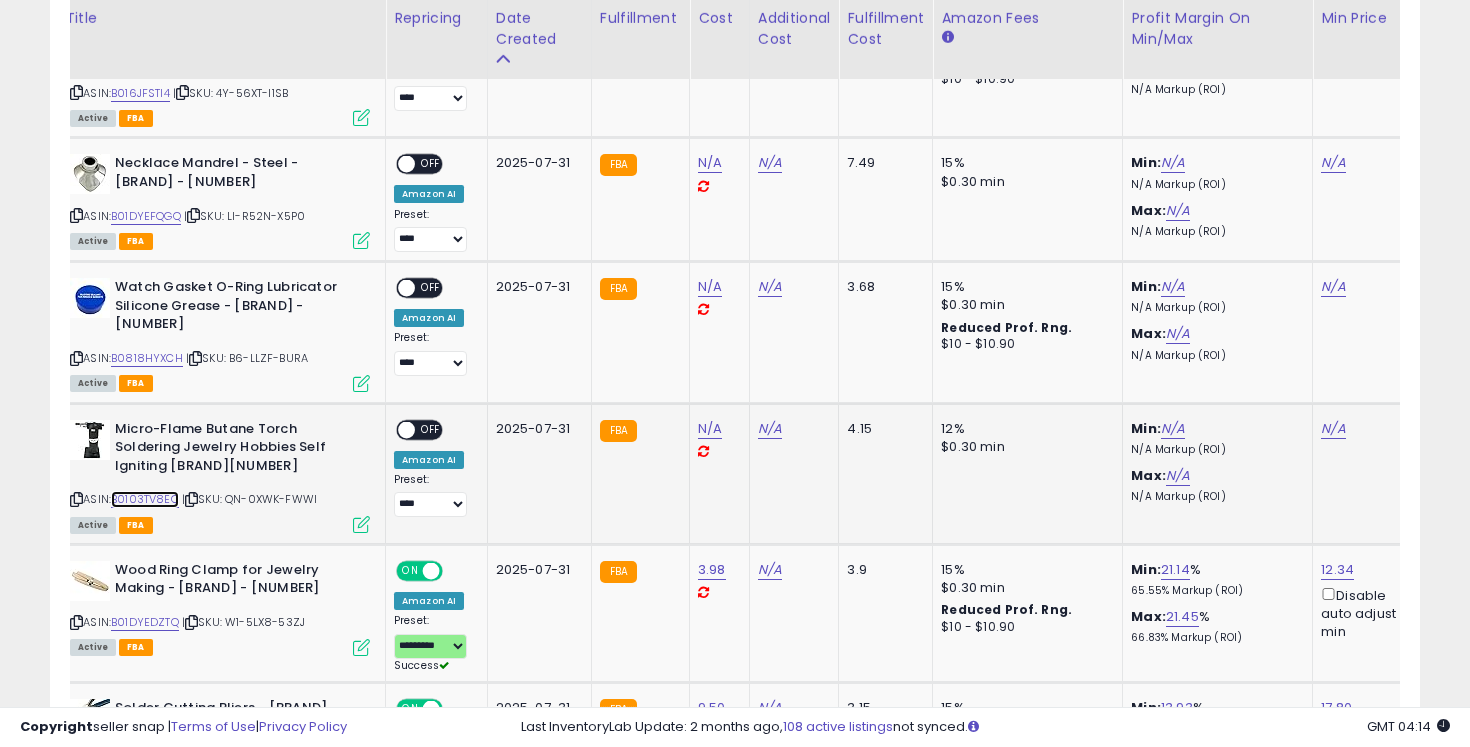 click on "B0103TV8EO" at bounding box center (145, 499) 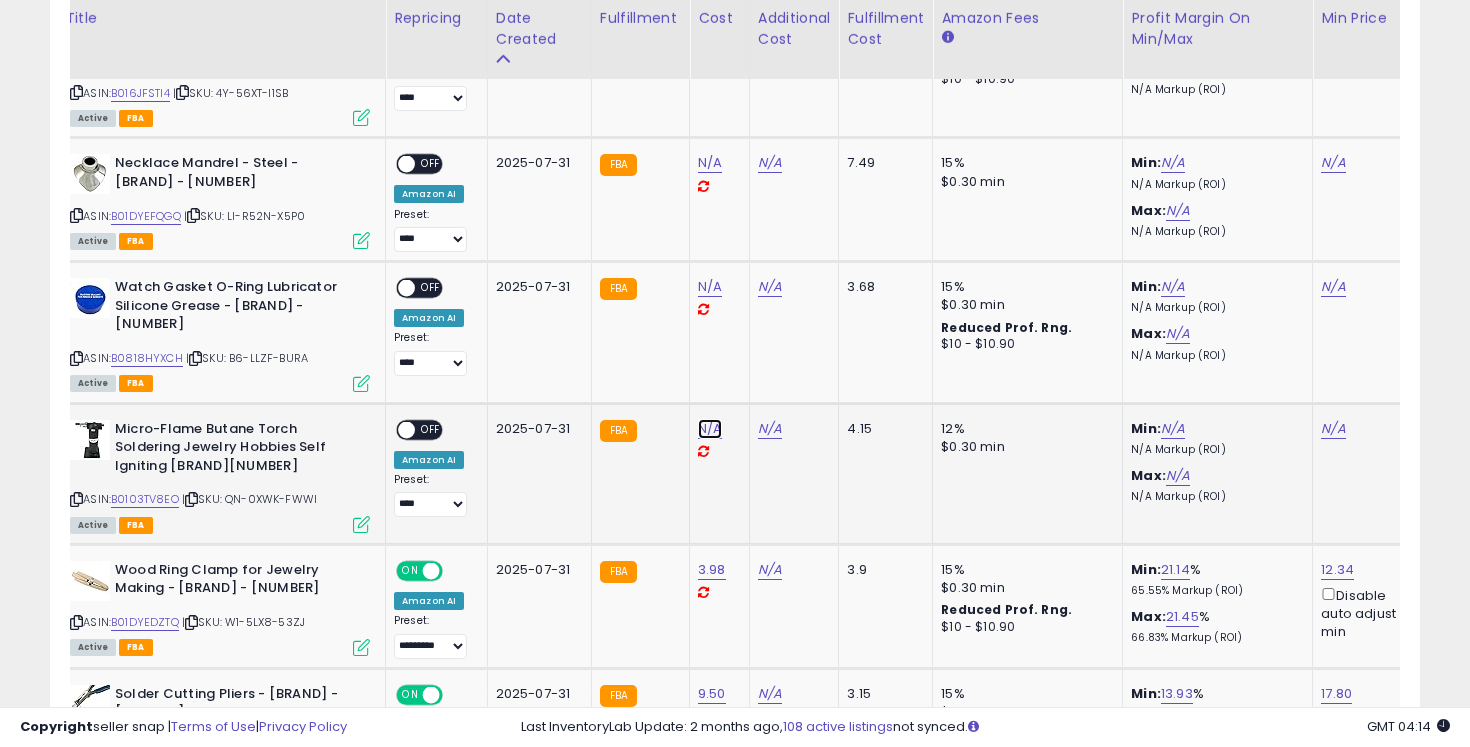 click on "N/A" at bounding box center [710, -473] 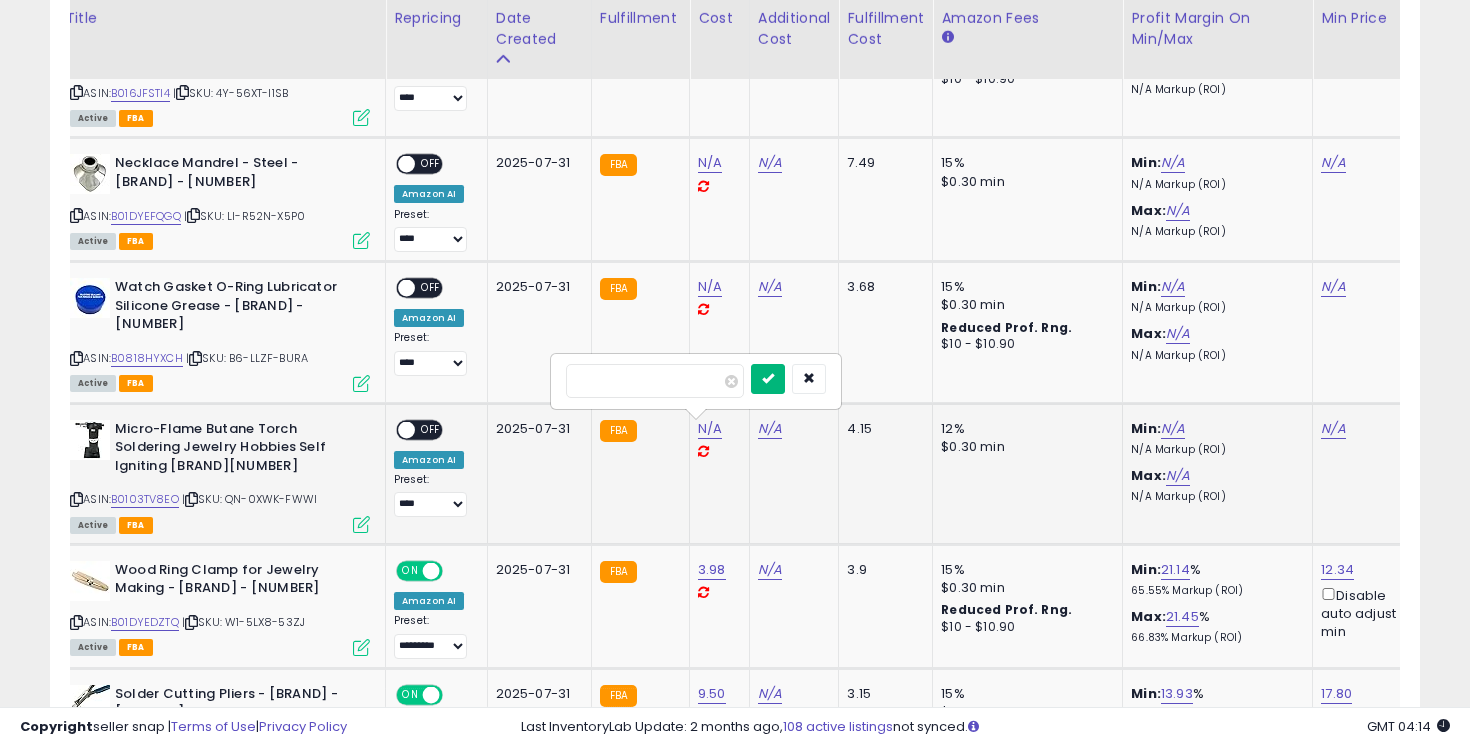 type on "****" 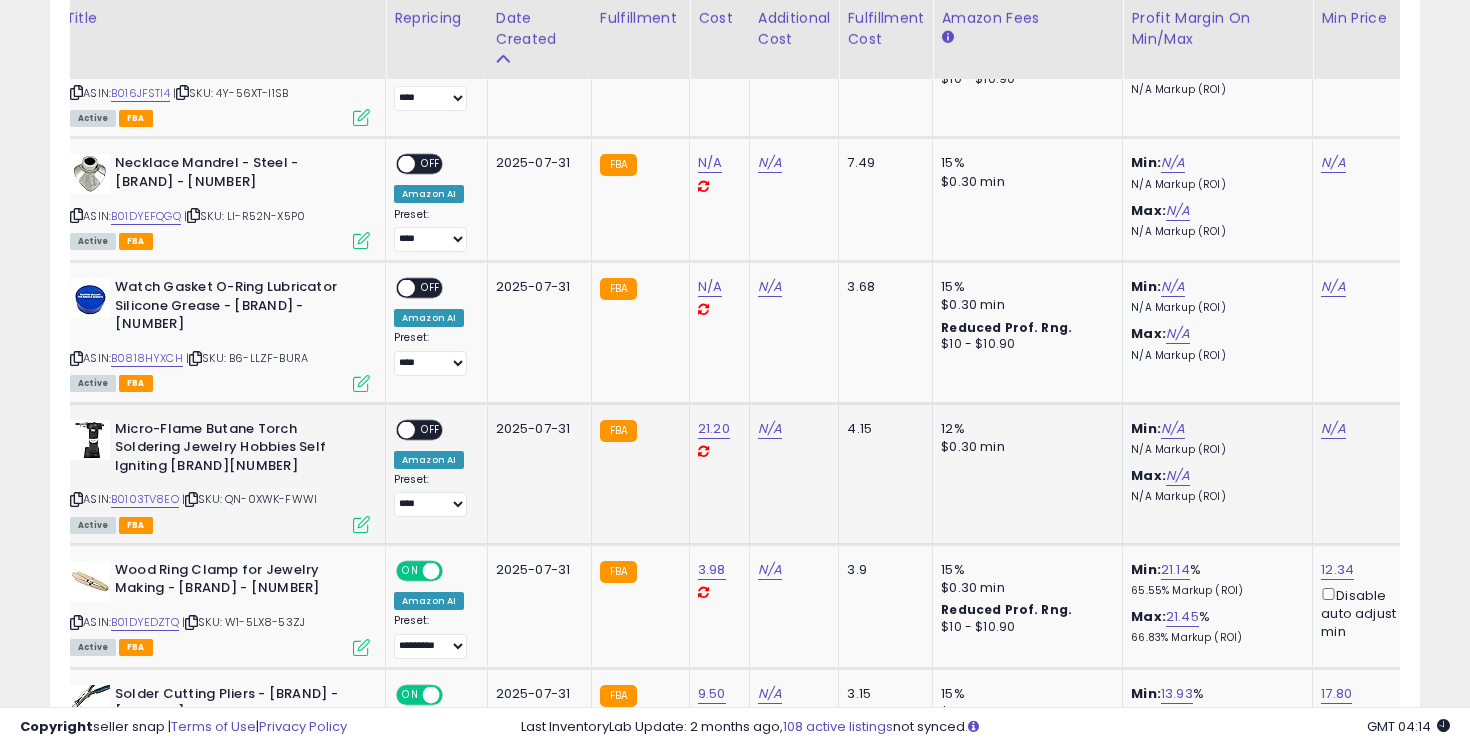 scroll, scrollTop: 0, scrollLeft: 199, axis: horizontal 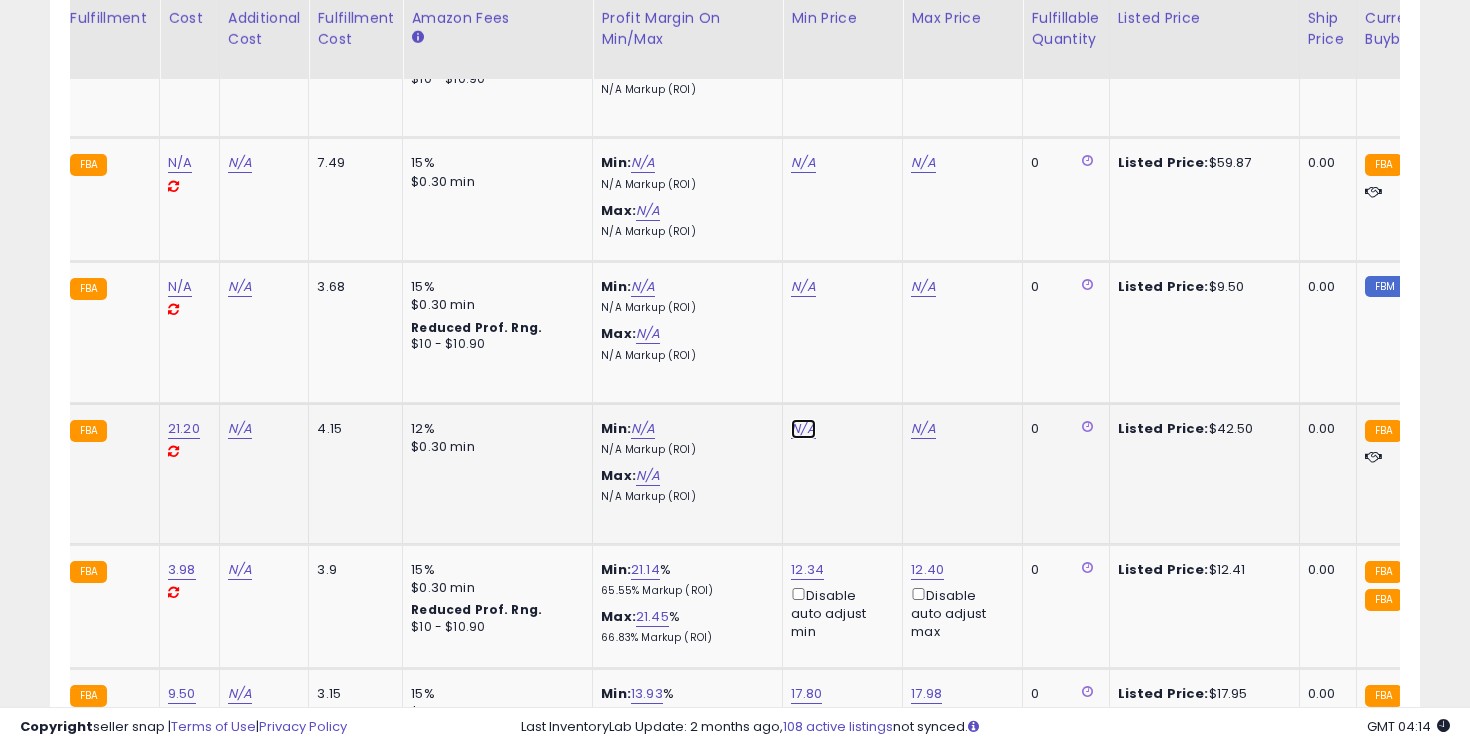 click on "N/A" at bounding box center [803, -473] 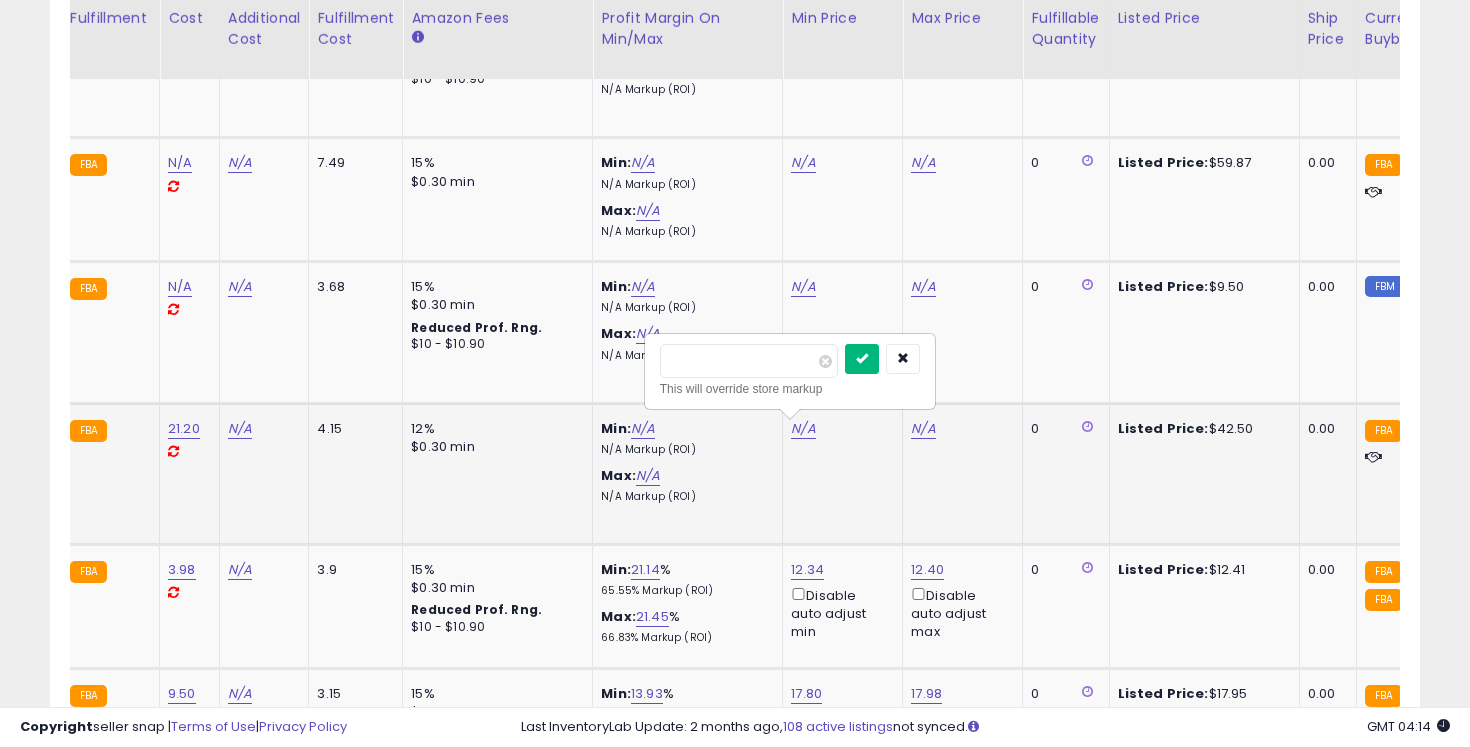 type on "*****" 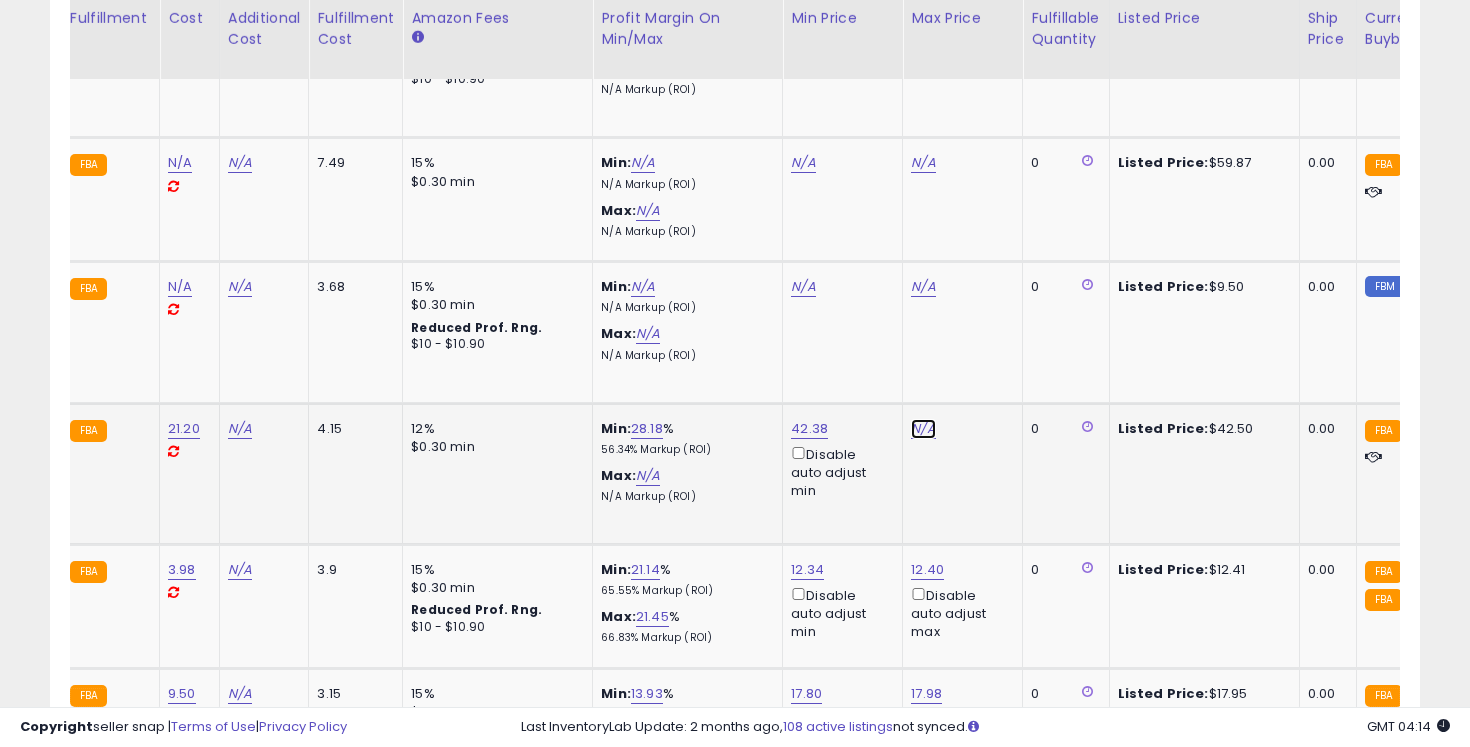 click on "N/A" at bounding box center [923, -473] 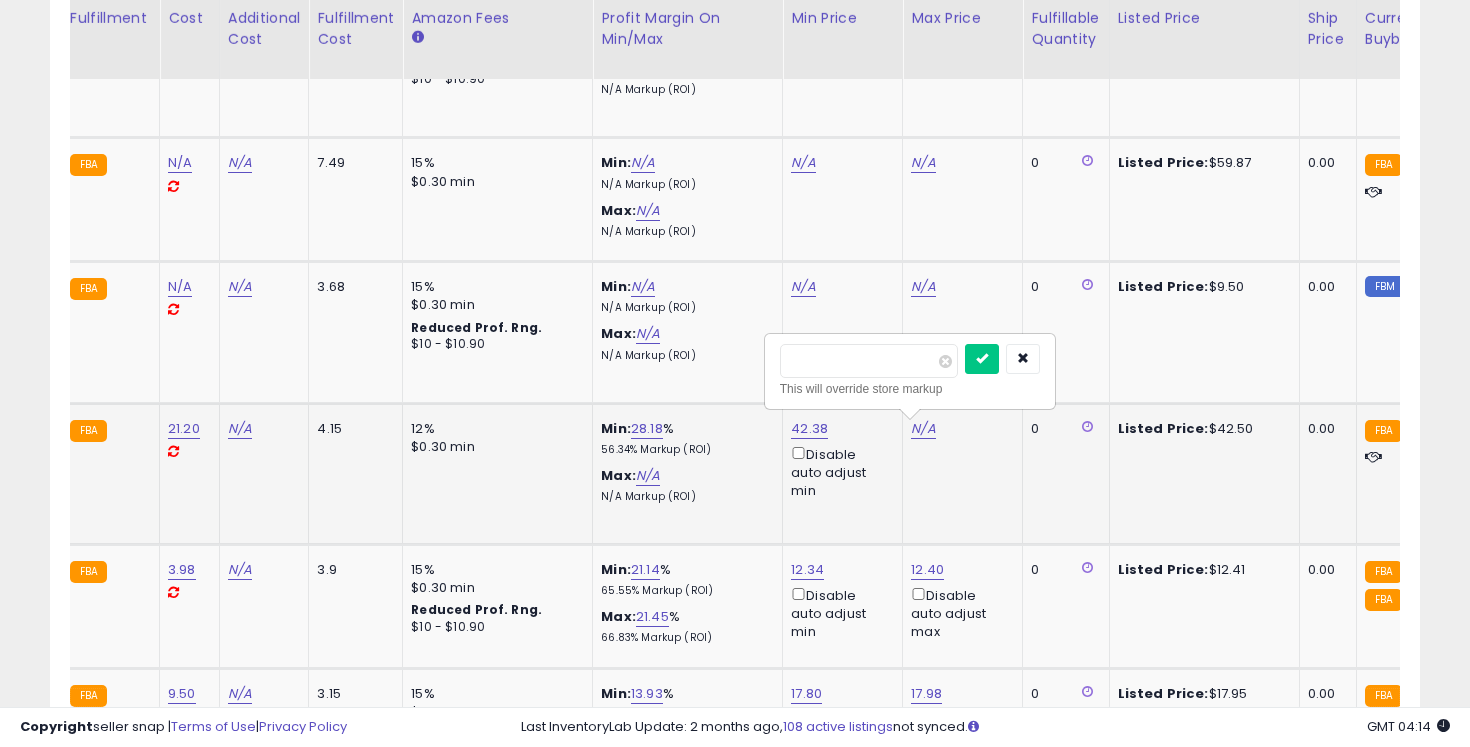 type on "*****" 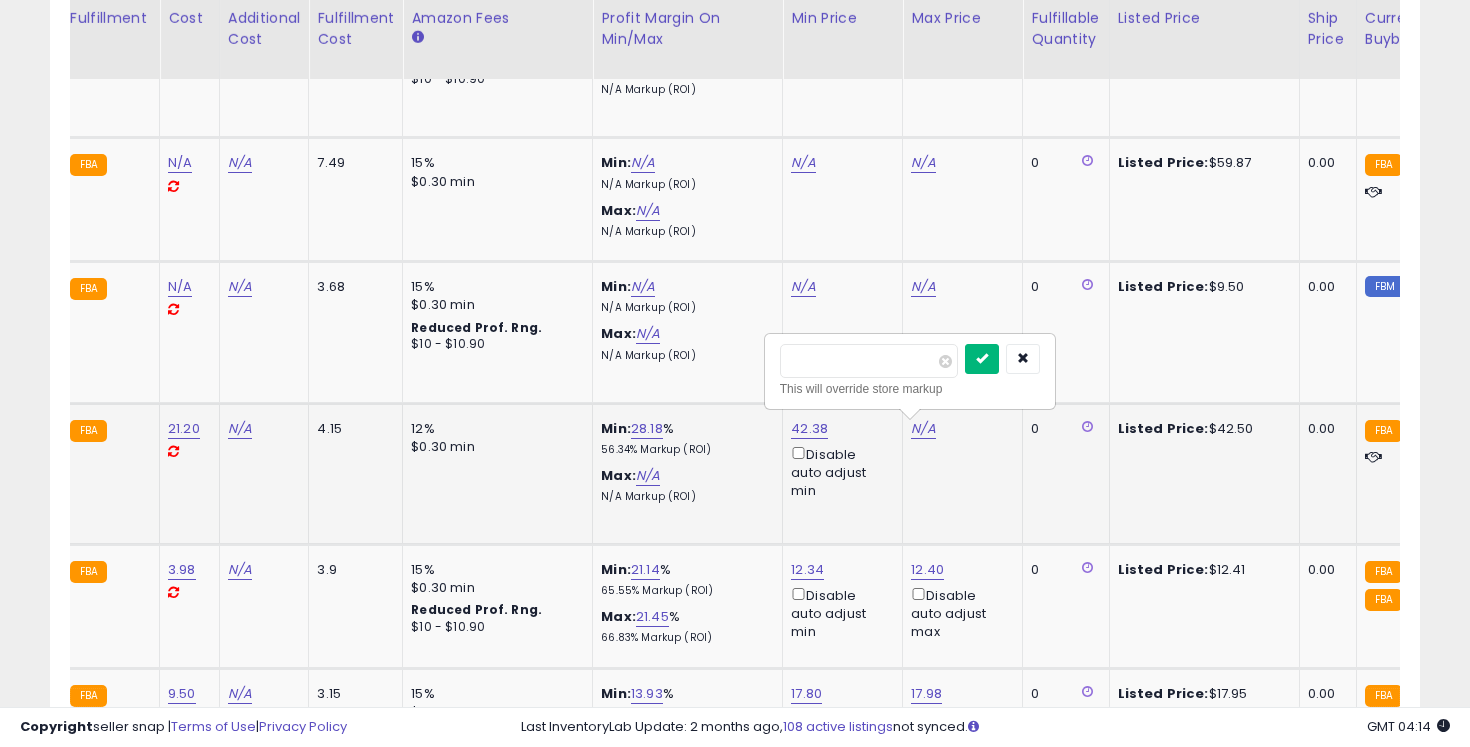click at bounding box center [982, 358] 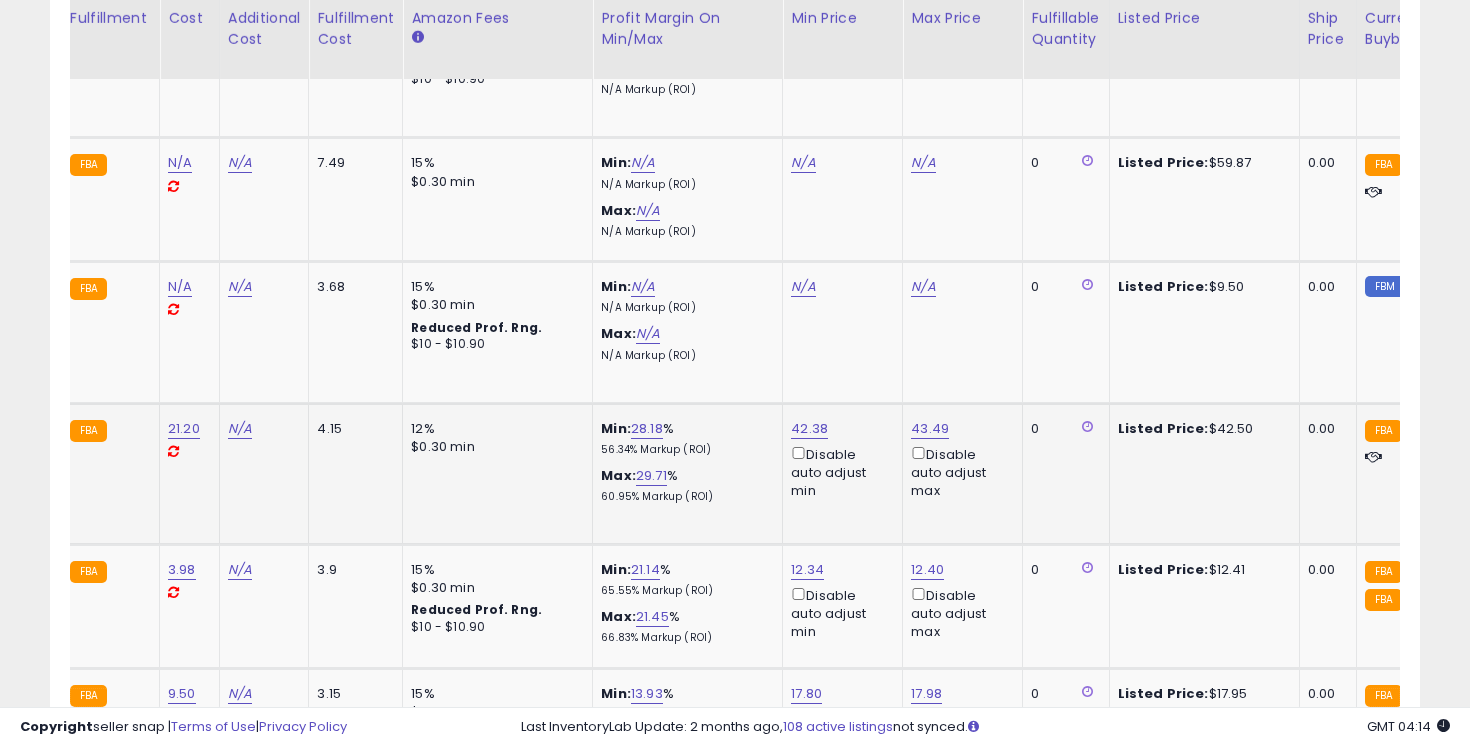 scroll, scrollTop: 0, scrollLeft: 0, axis: both 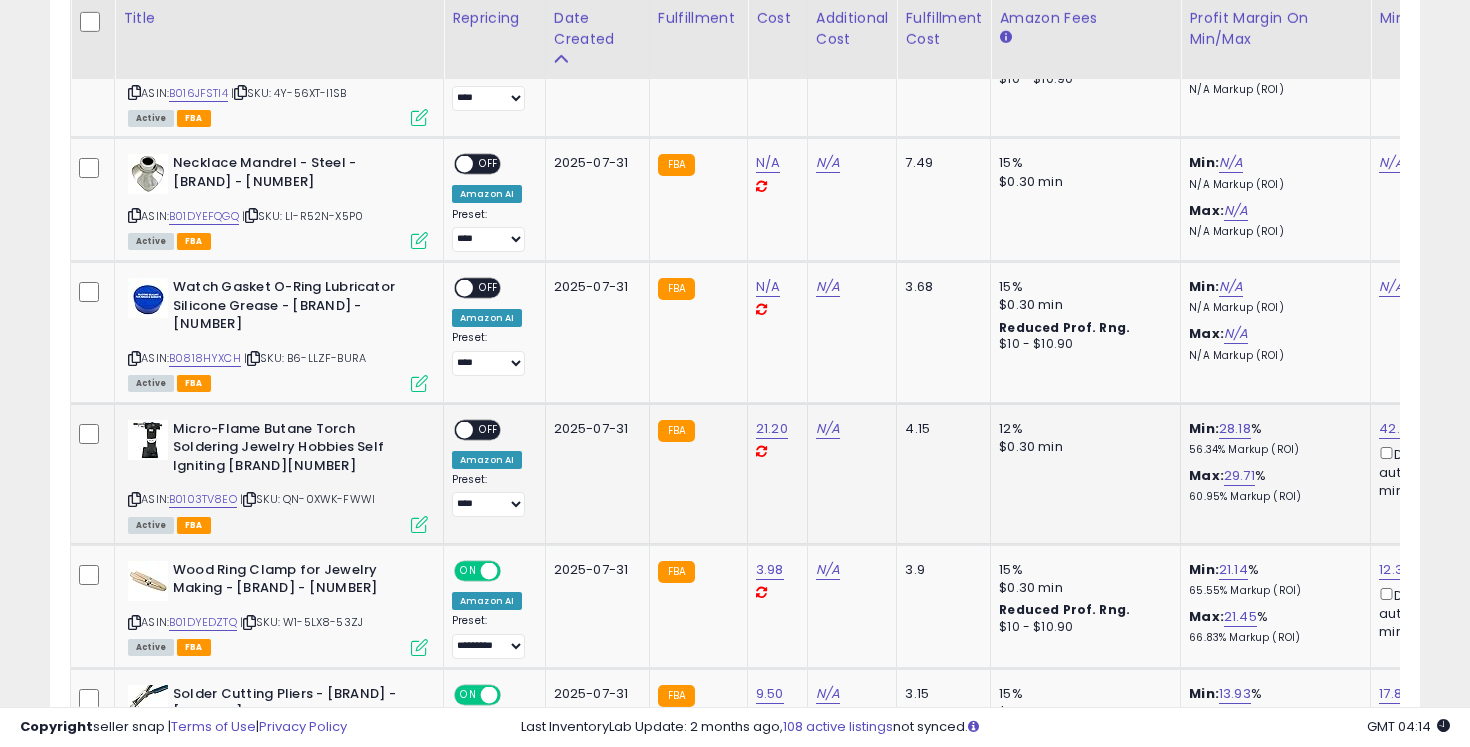 click on "OFF" at bounding box center [489, 429] 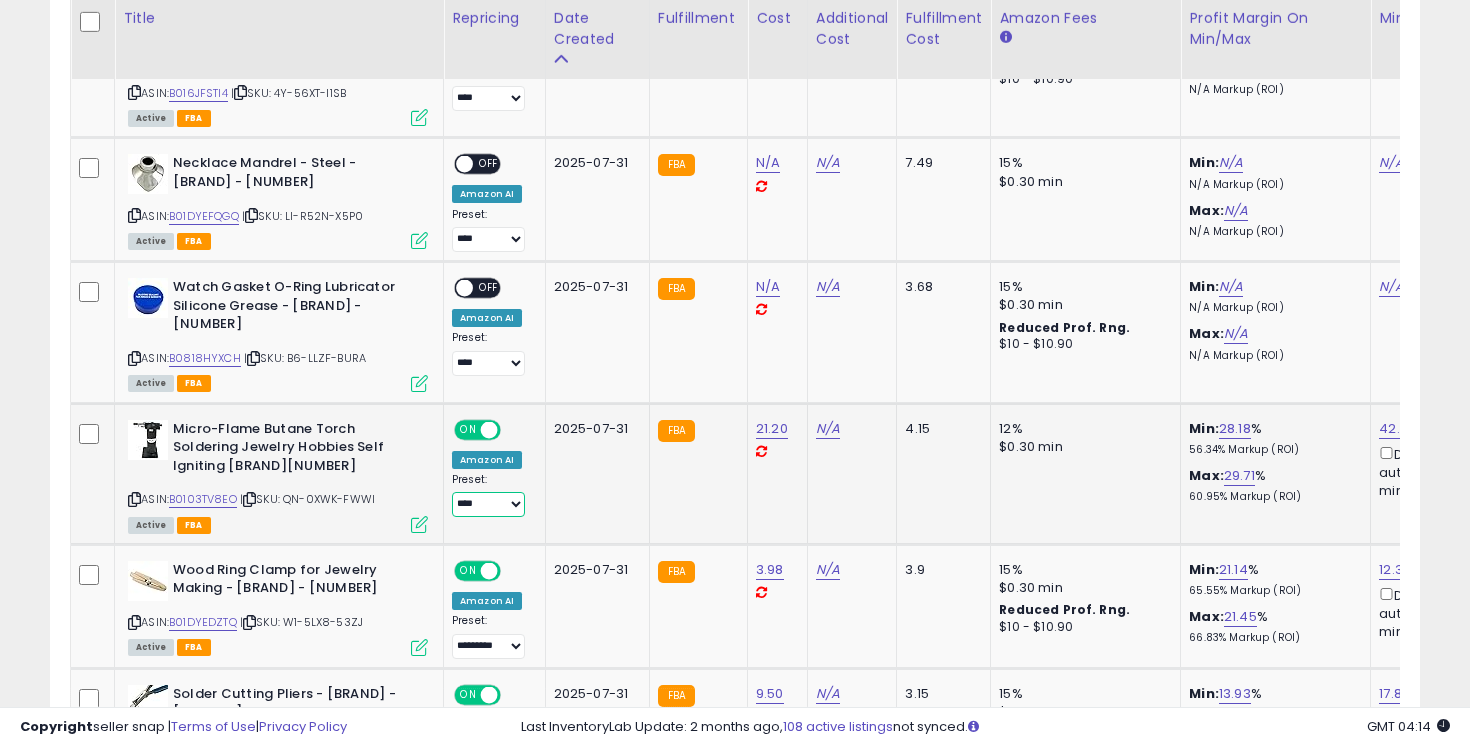click on "**** *** *********" at bounding box center (488, 504) 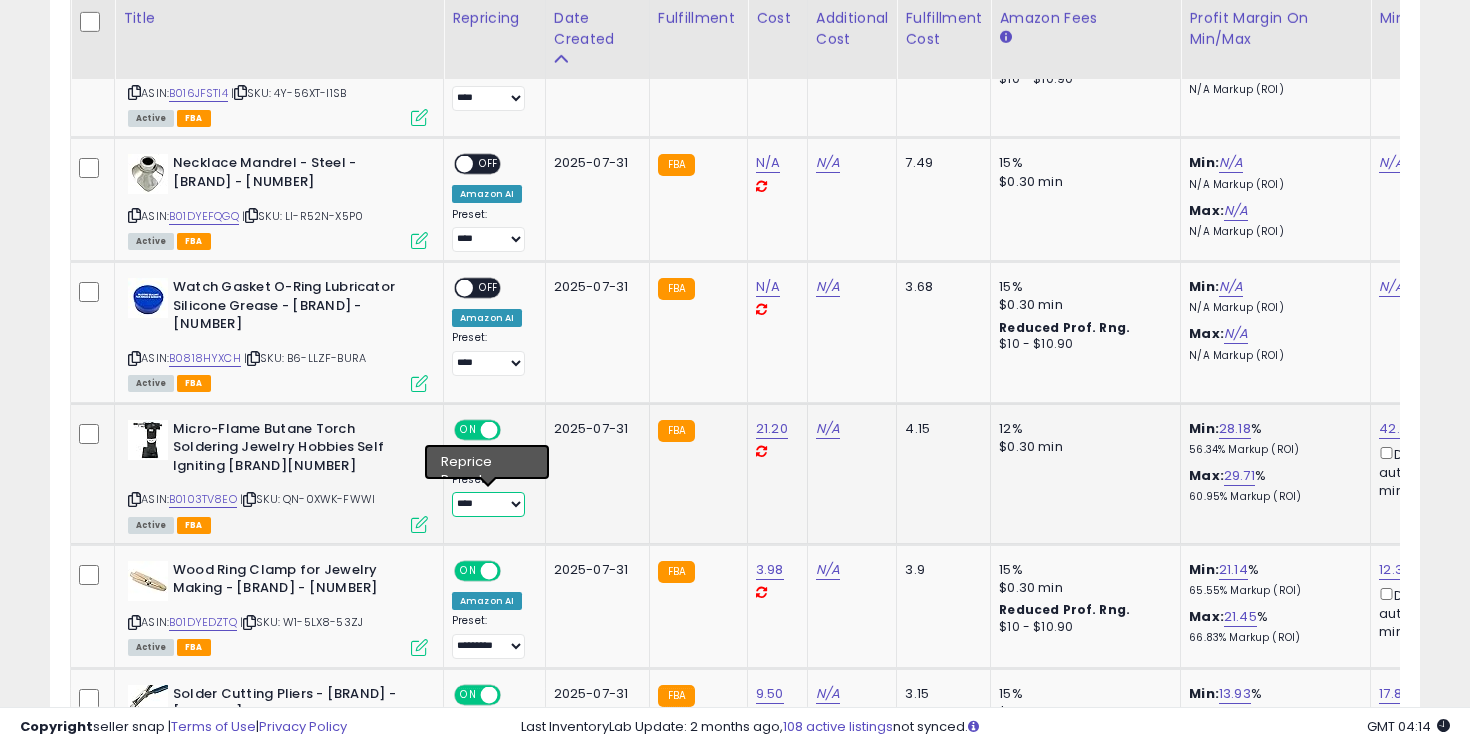 select on "*********" 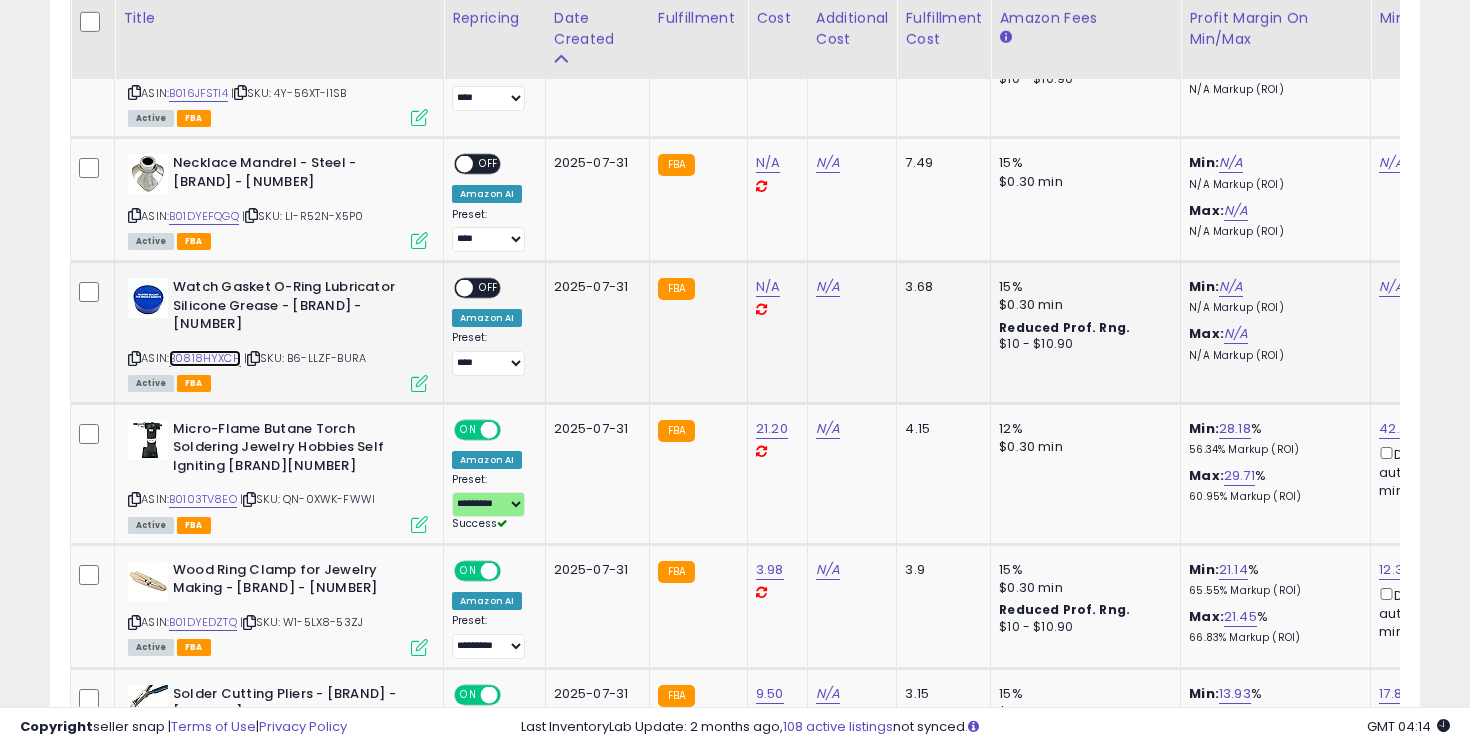 click on "B0818HYXCH" at bounding box center (205, 358) 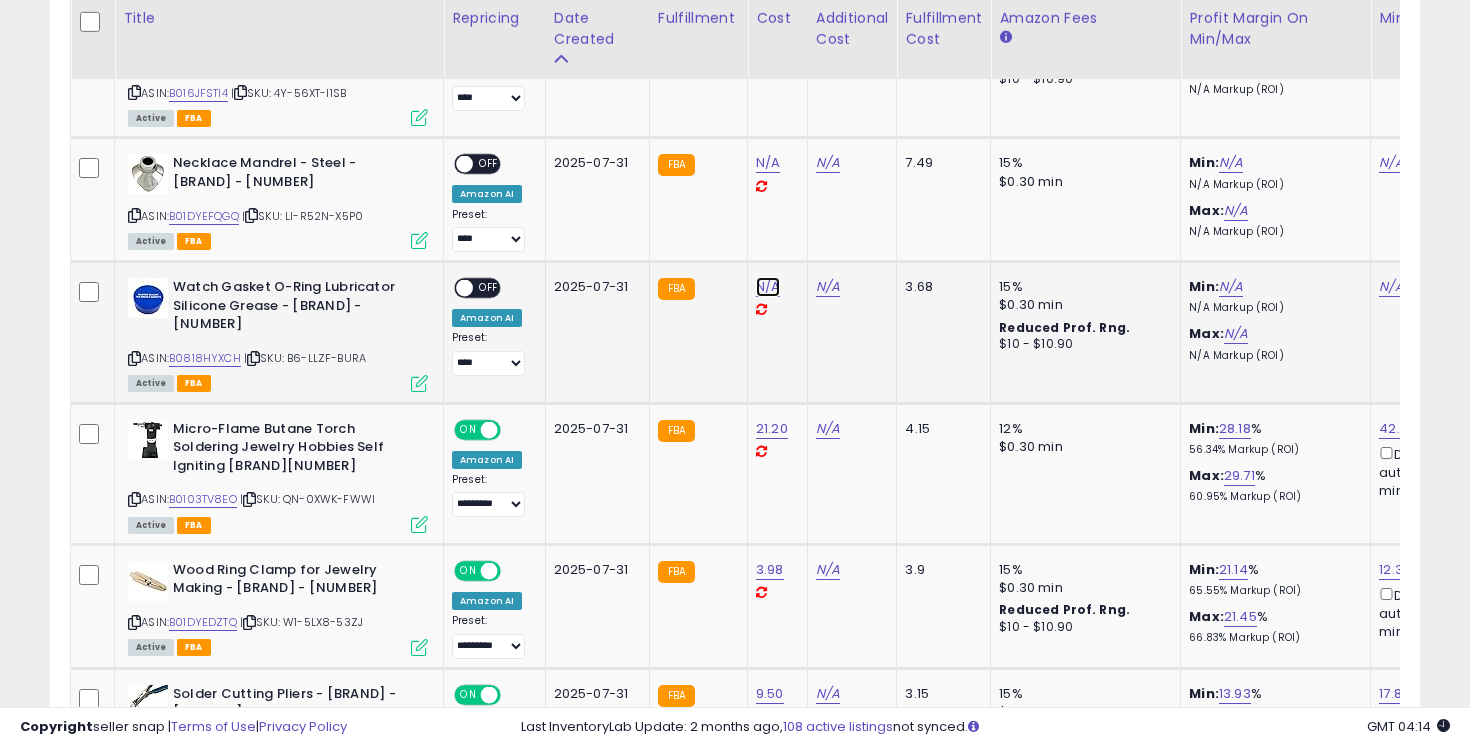 click on "N/A" at bounding box center [768, -473] 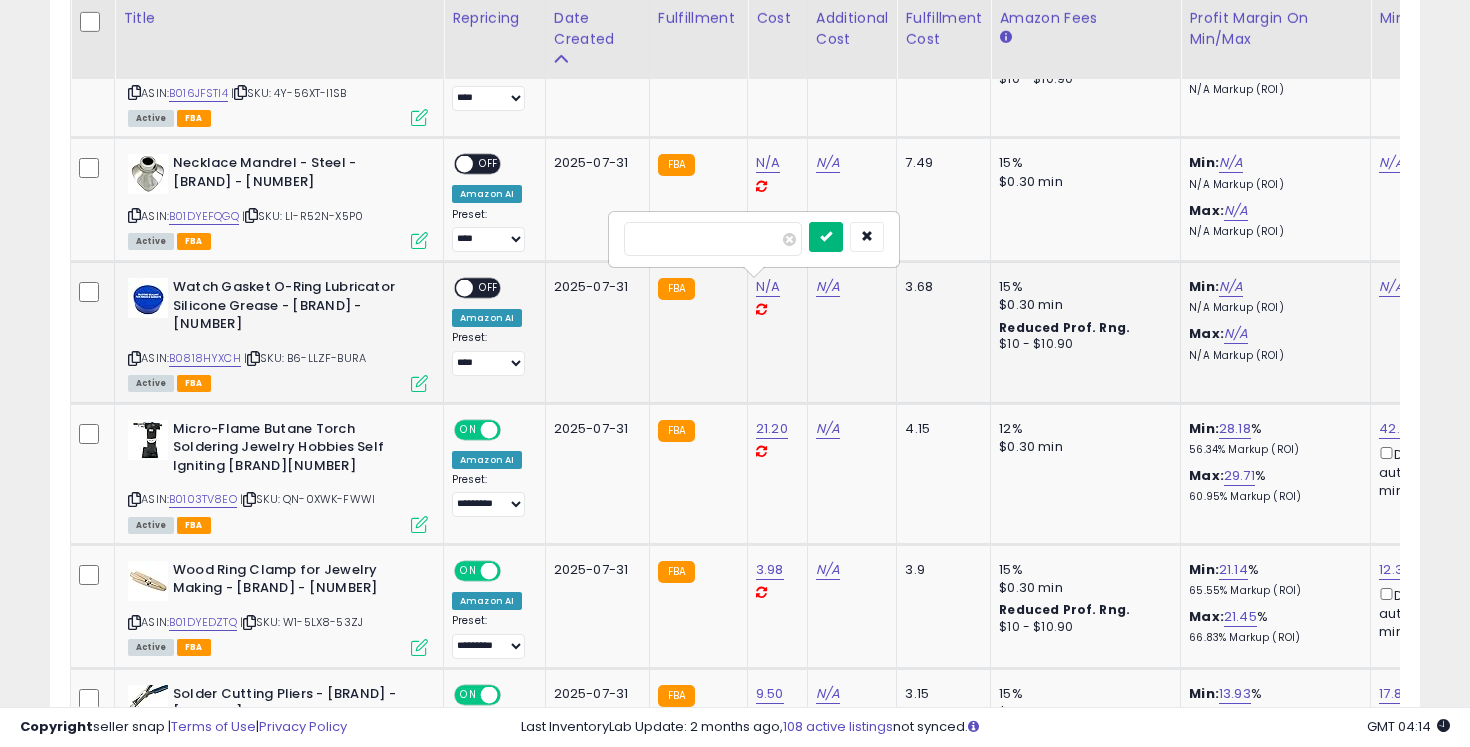 type on "****" 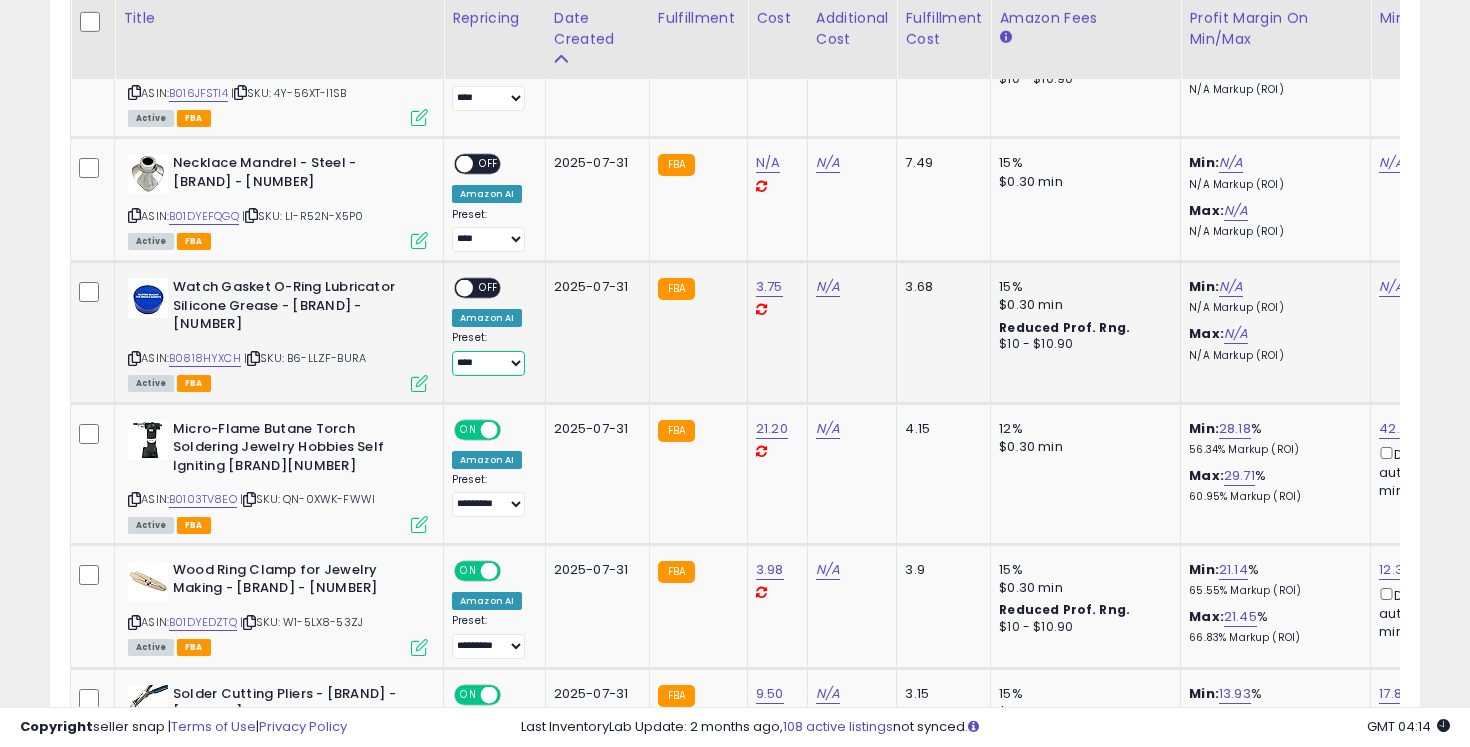click on "**** *** *********" at bounding box center [488, 363] 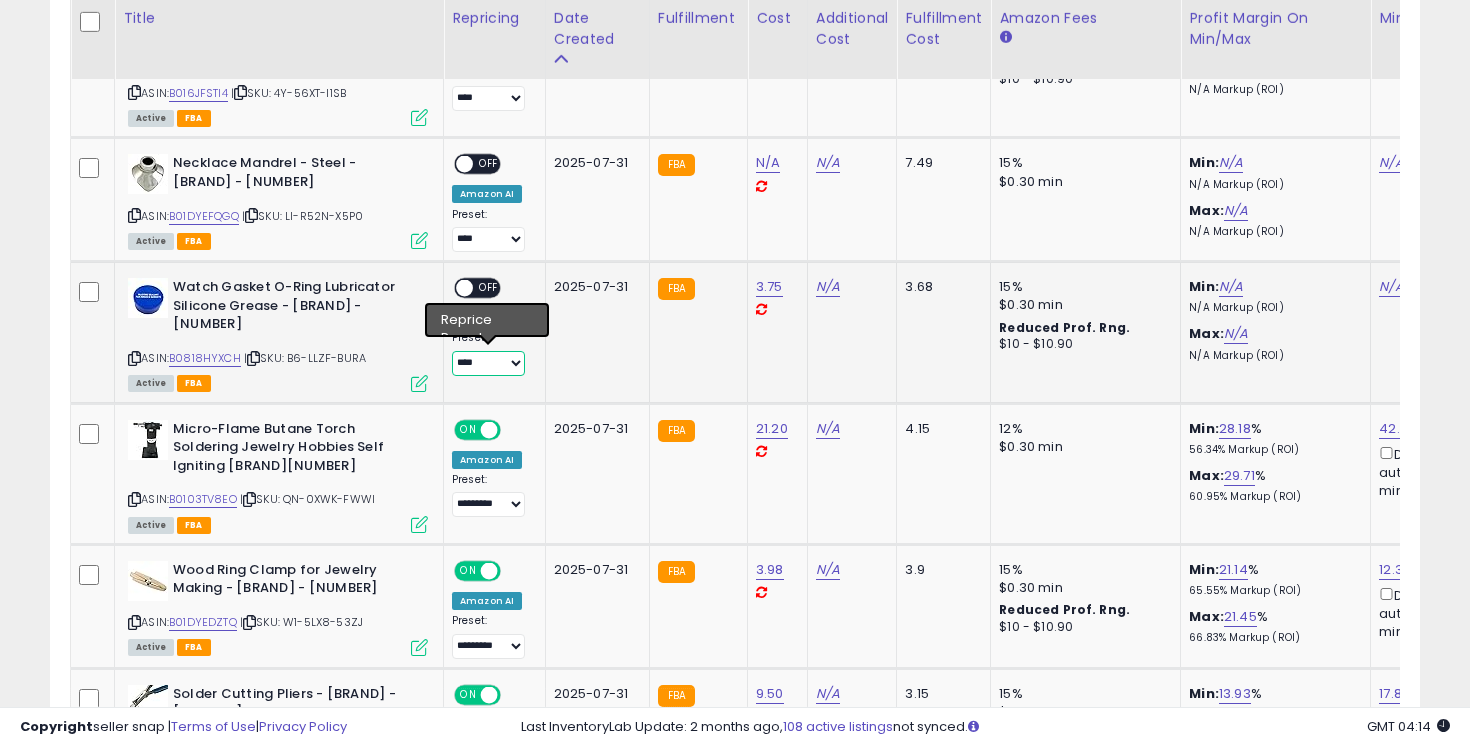 select on "*********" 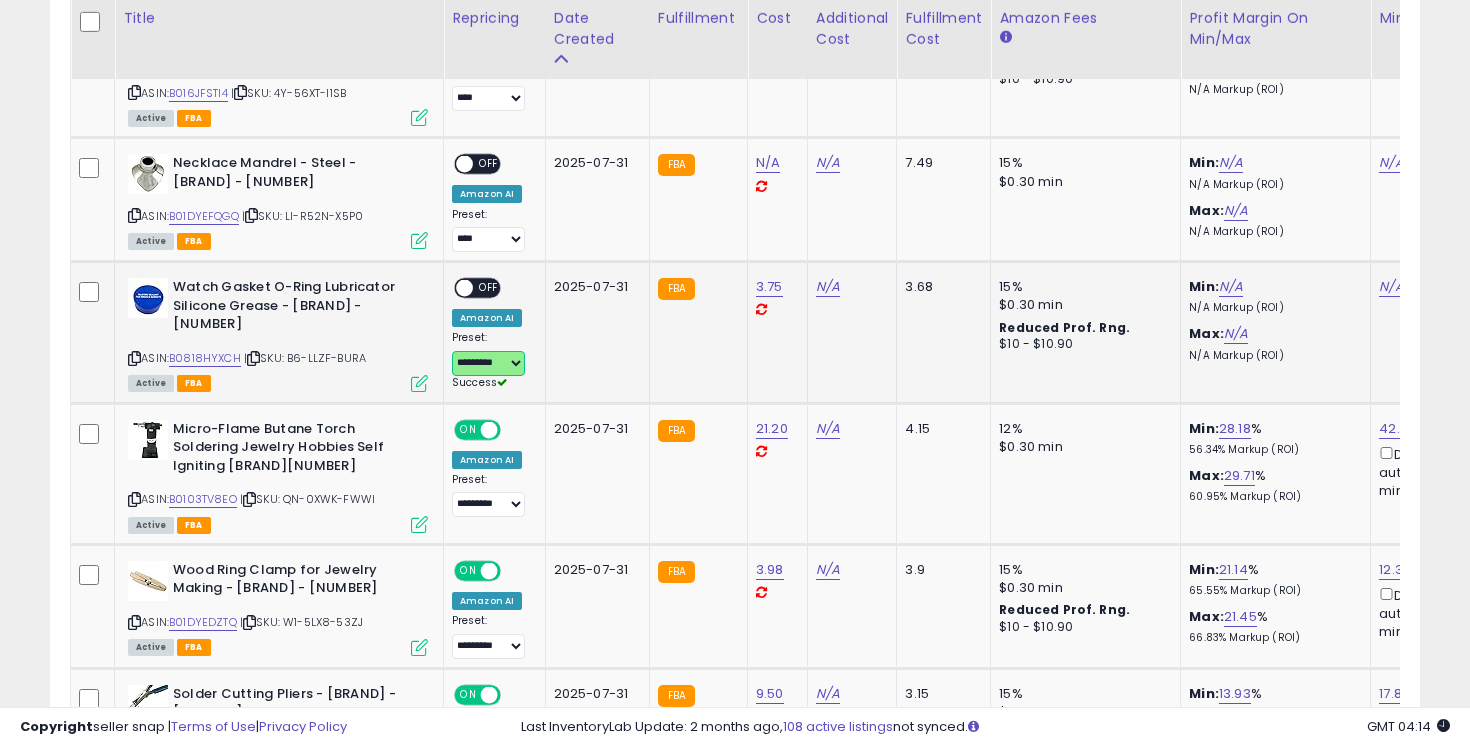 scroll, scrollTop: 0, scrollLeft: 66, axis: horizontal 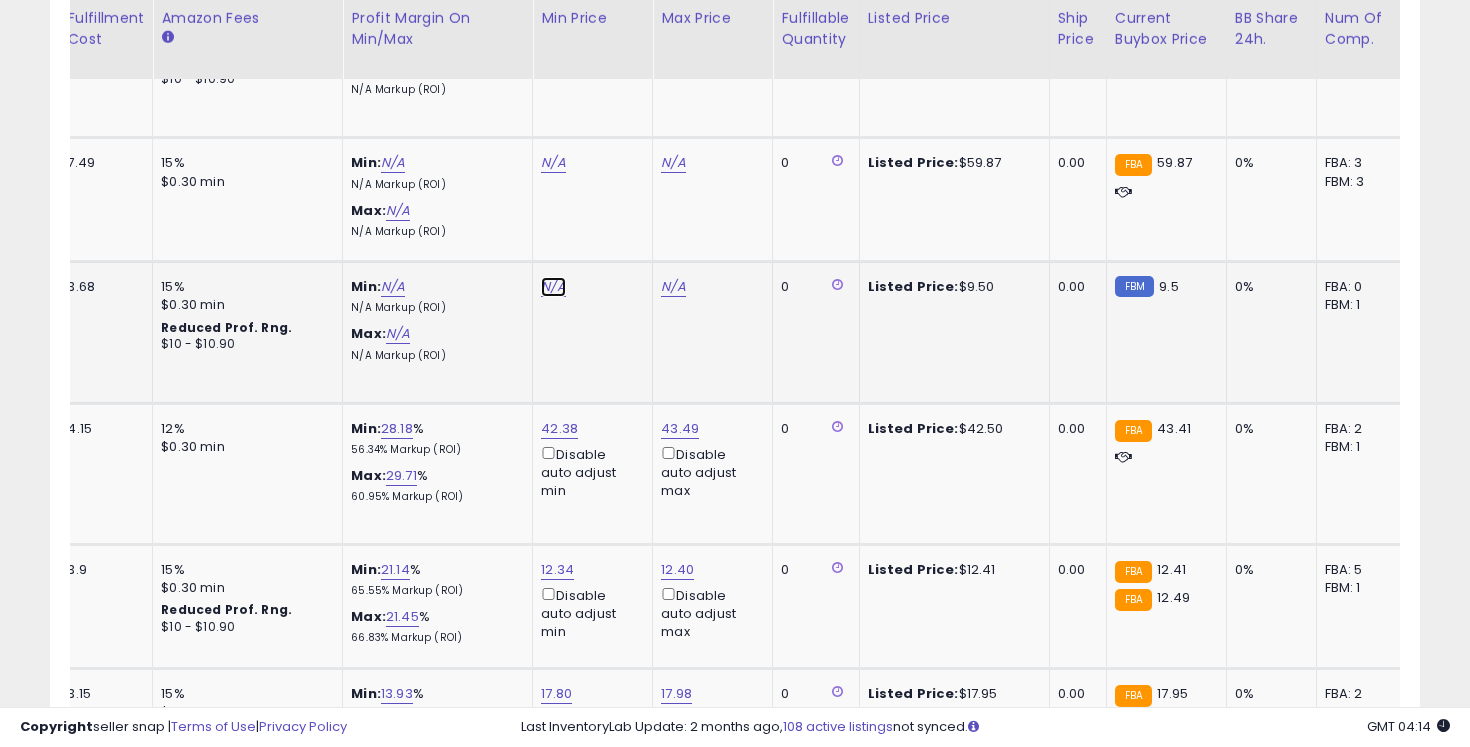 click on "N/A" at bounding box center (553, -473) 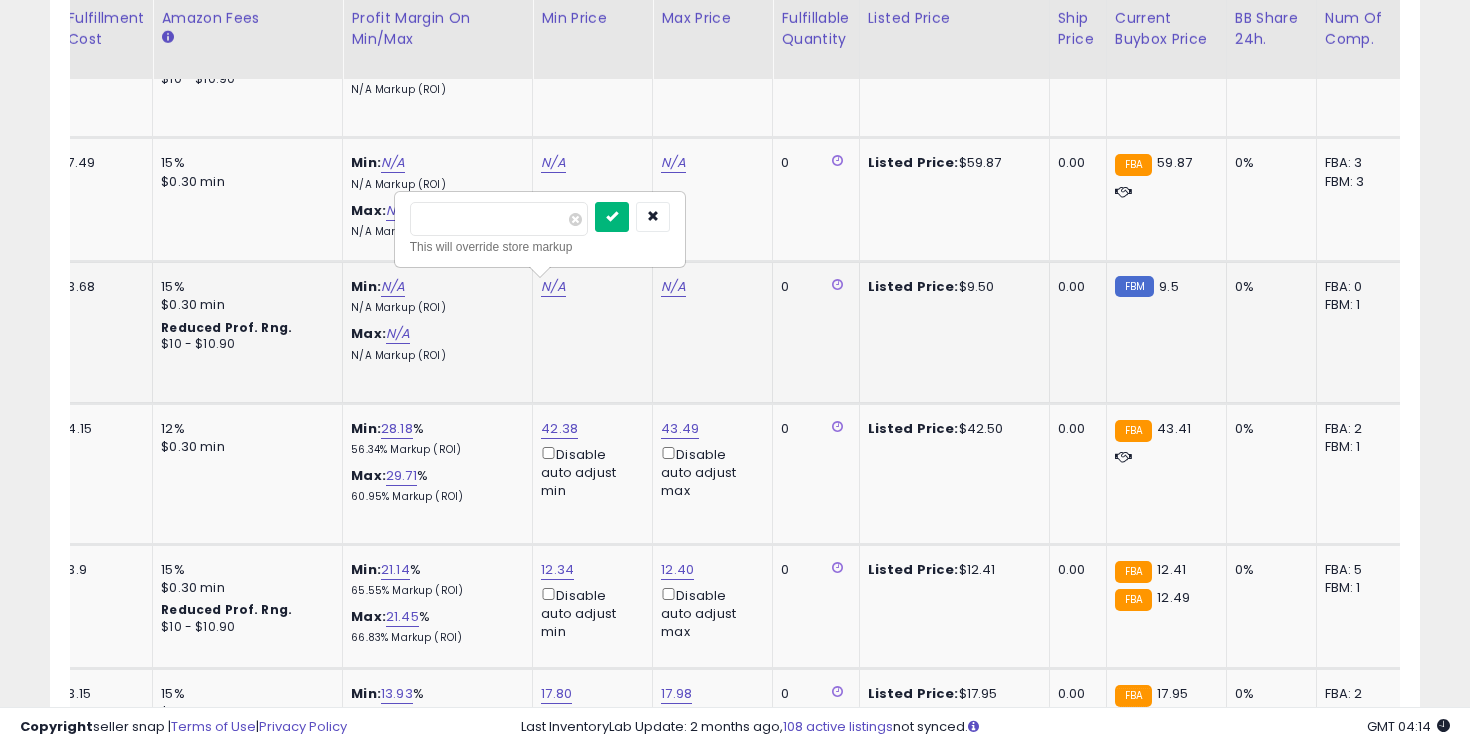 type on "****" 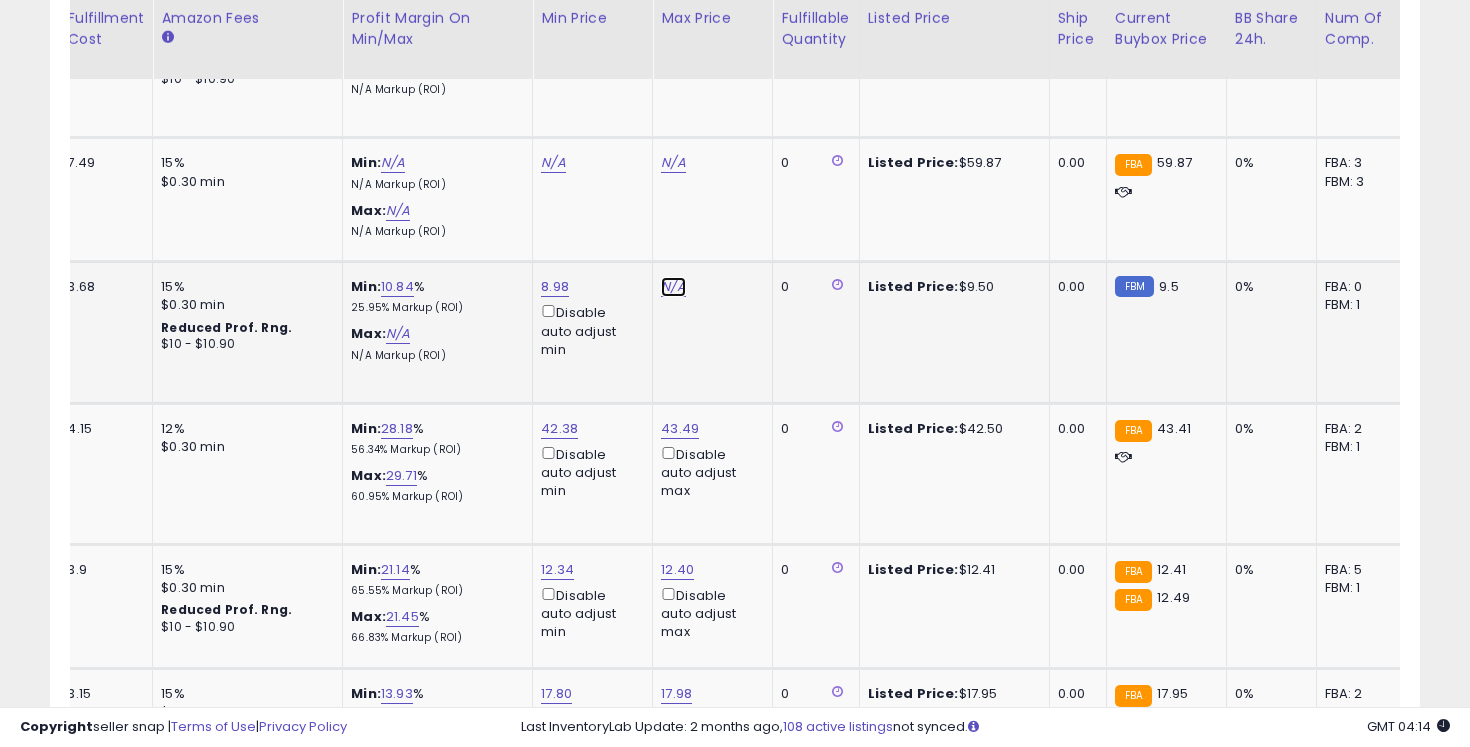 click on "N/A" at bounding box center (673, -473) 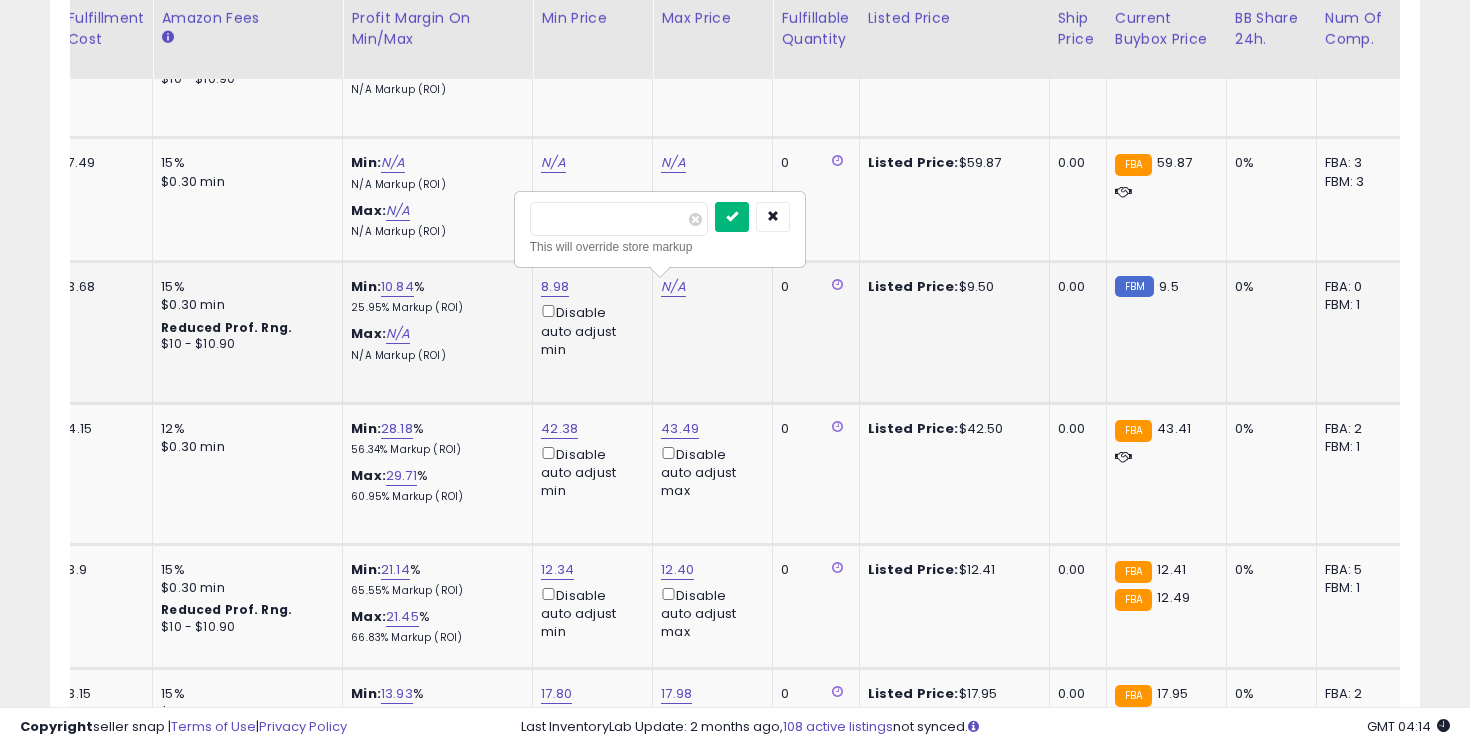 type on "****" 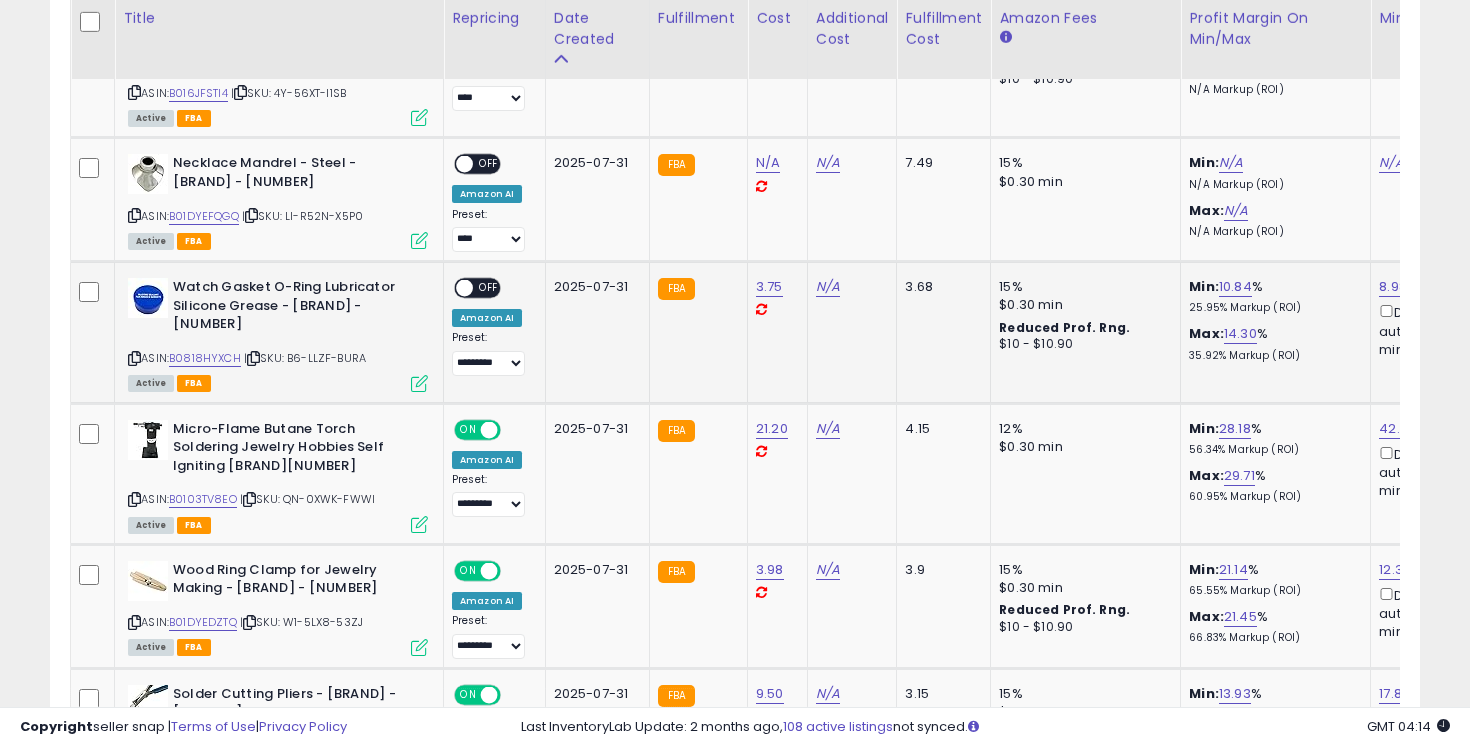 click on "OFF" at bounding box center (489, 288) 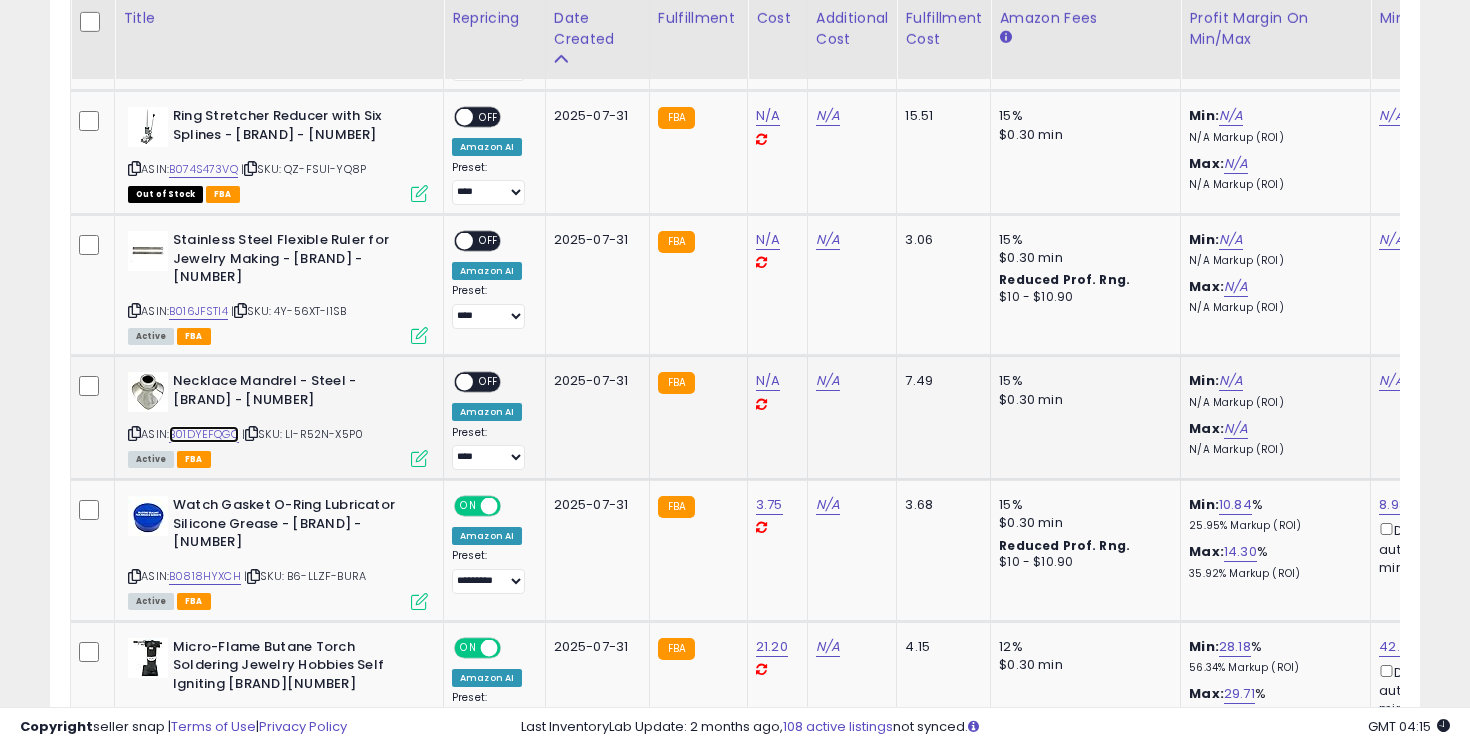 click on "B01DYEFQGQ" at bounding box center [204, 434] 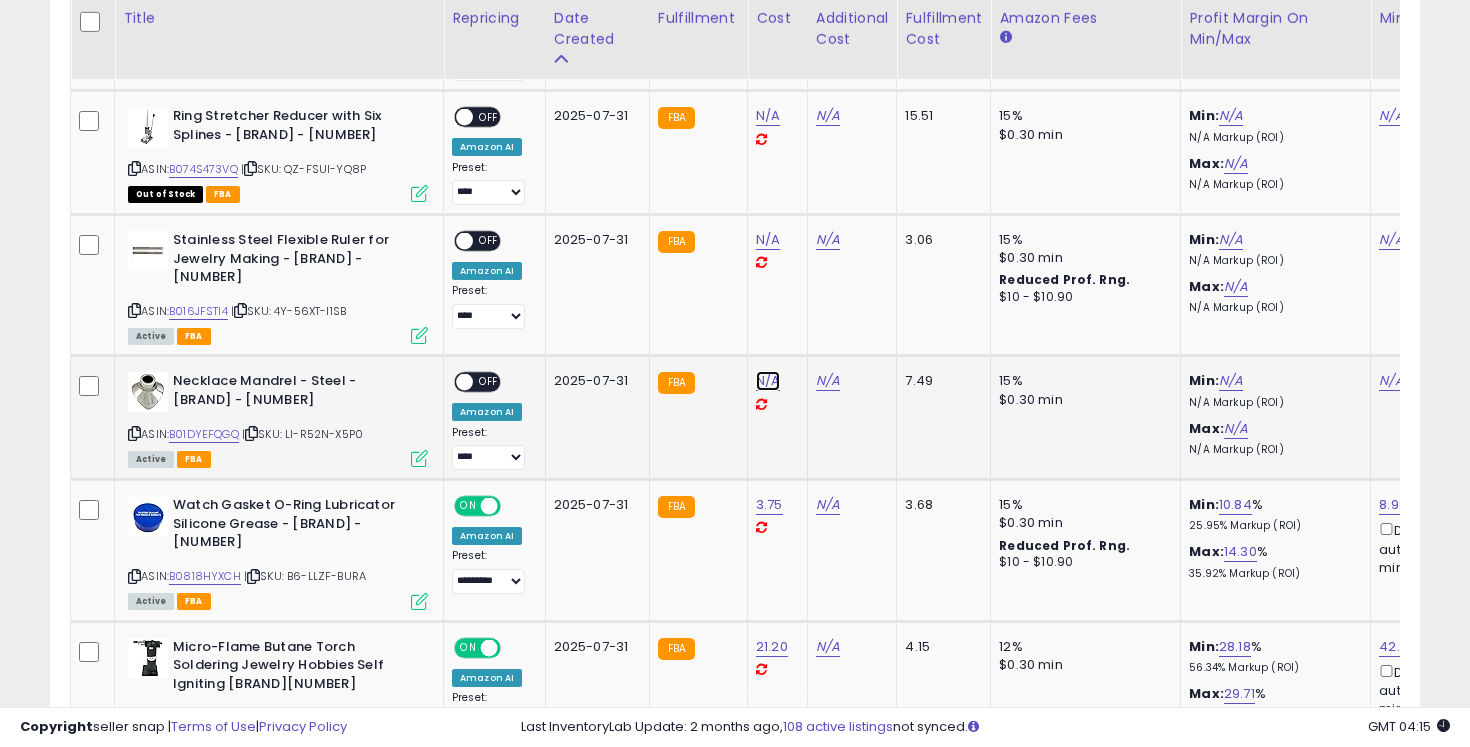 click on "N/A" at bounding box center (768, -255) 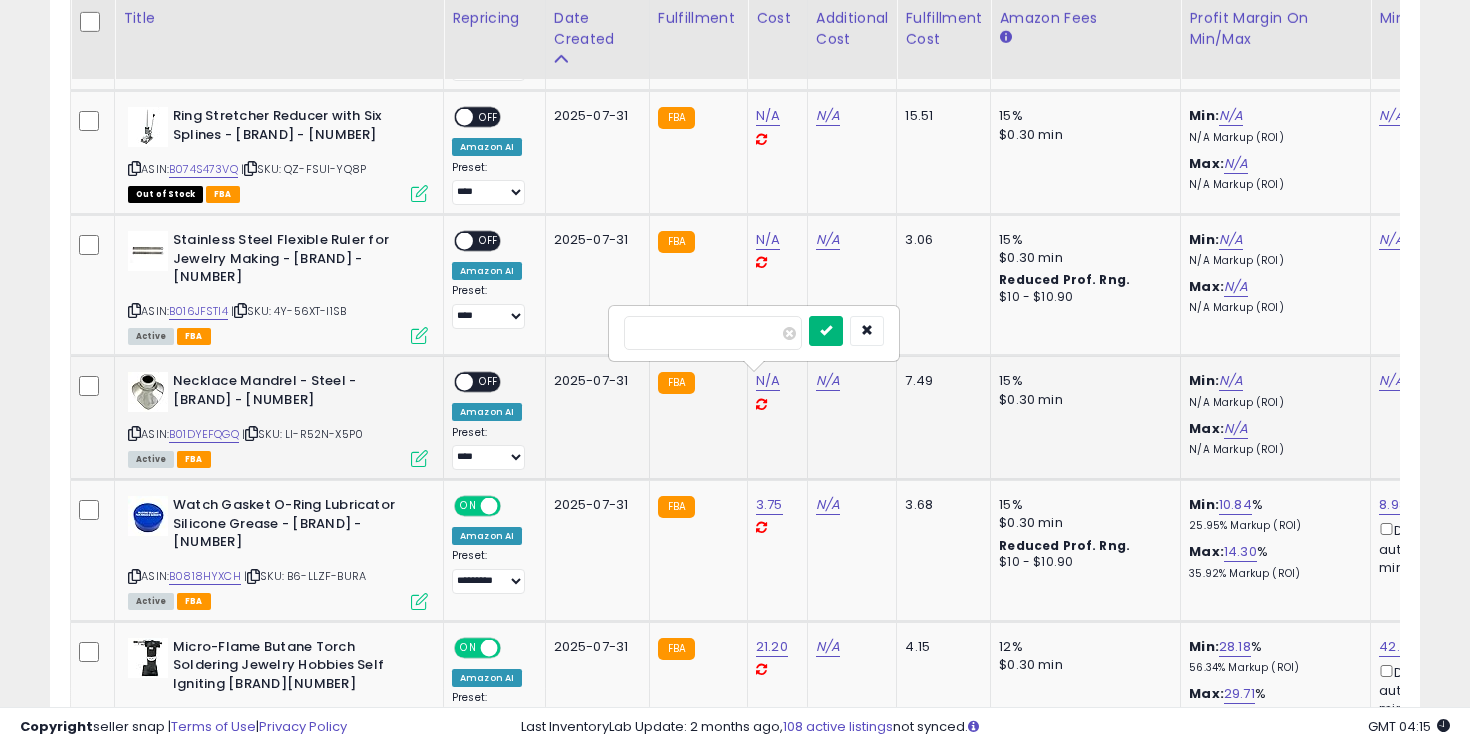 type on "*****" 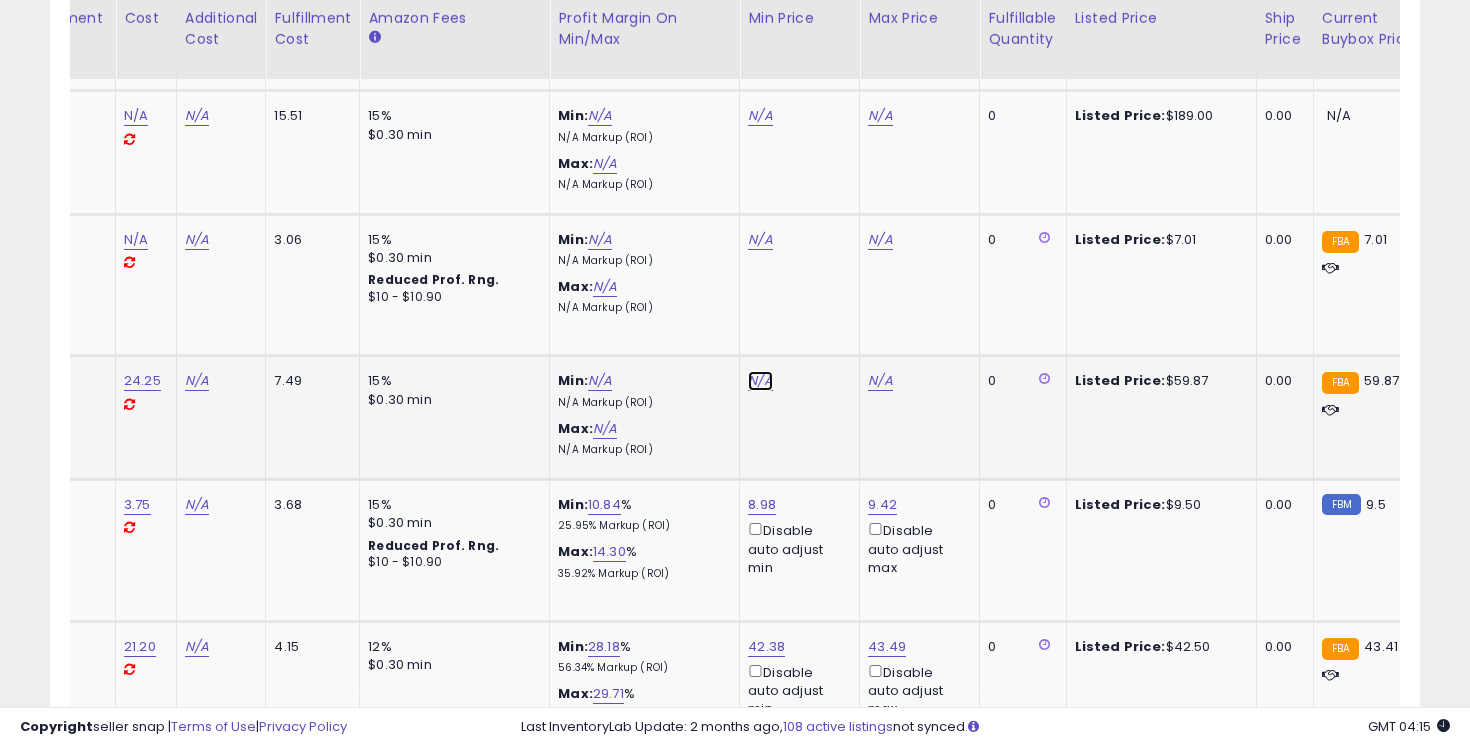 click on "N/A" at bounding box center [760, -255] 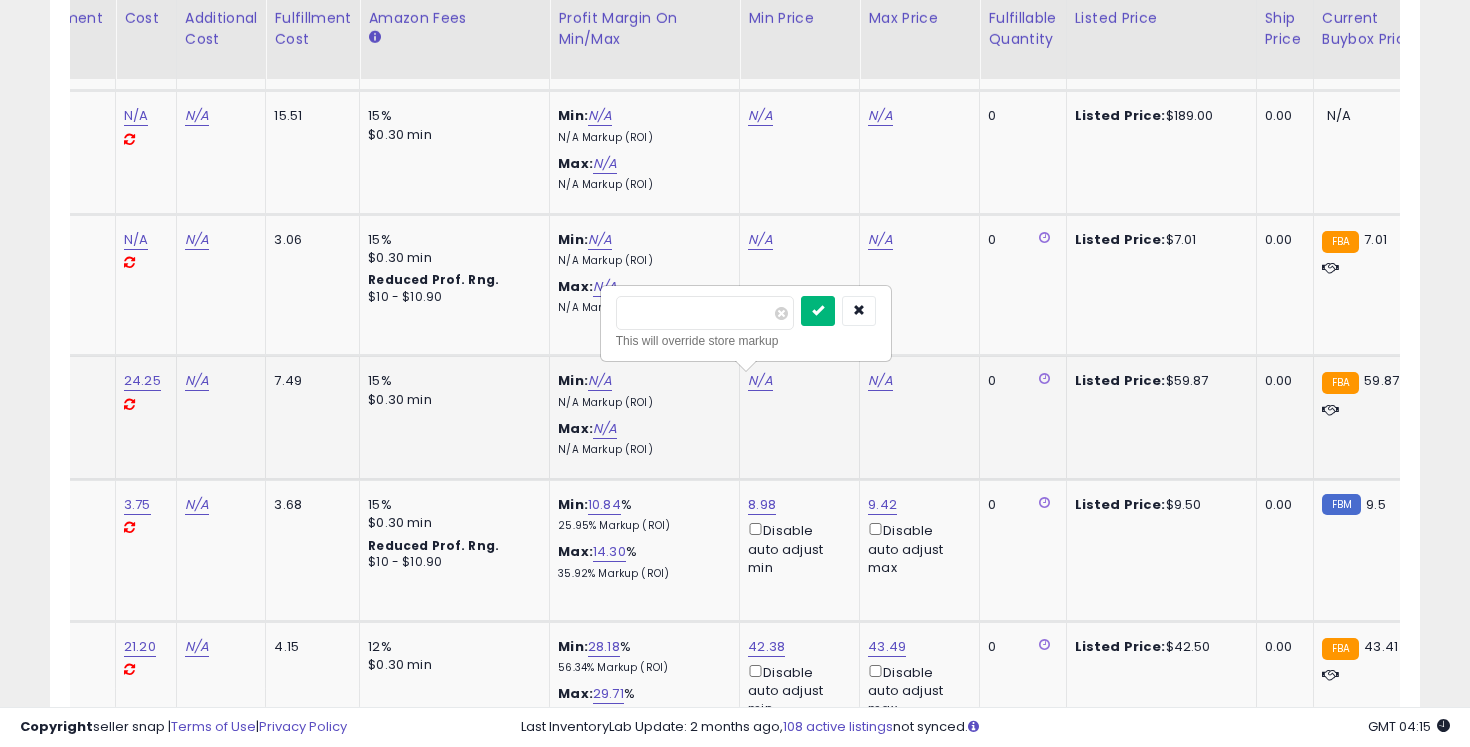 type on "*****" 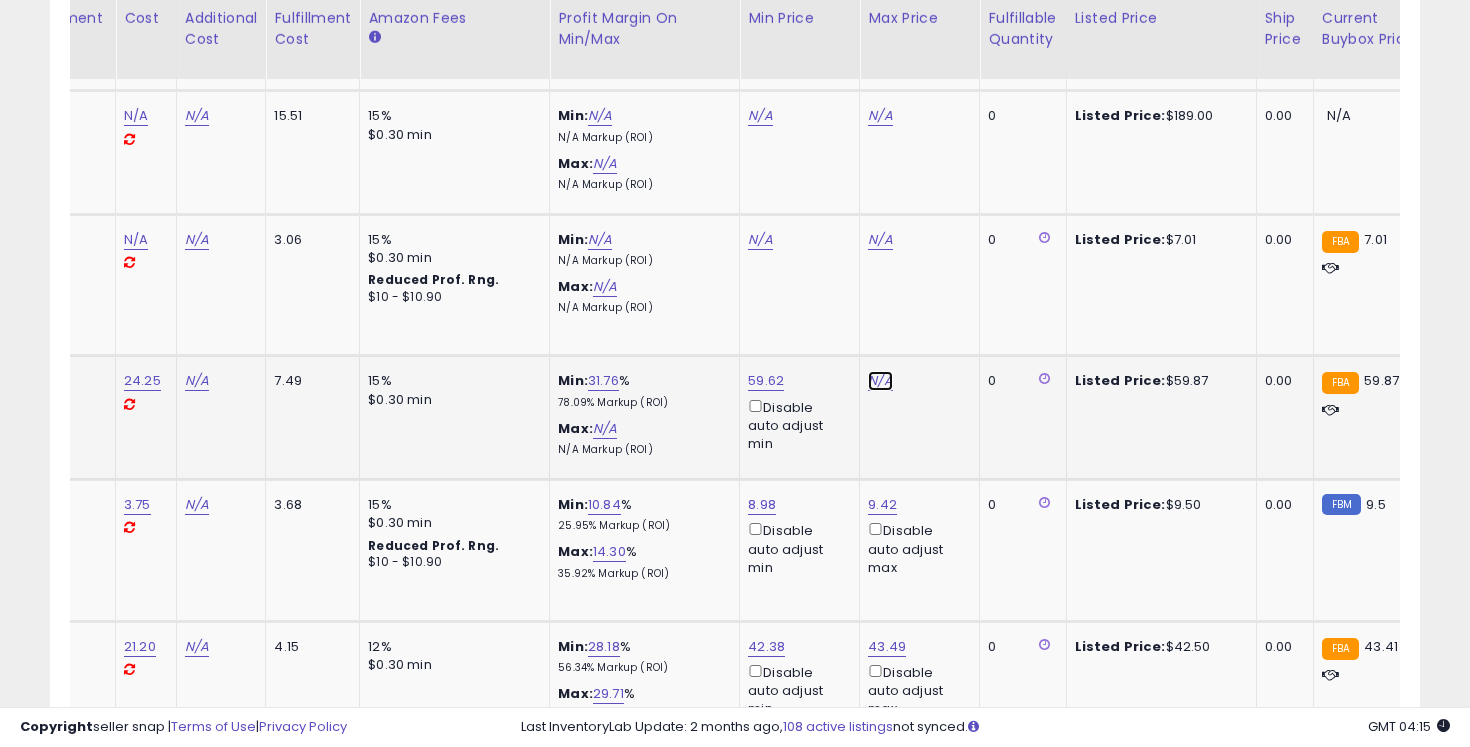 click on "N/A" at bounding box center (880, -255) 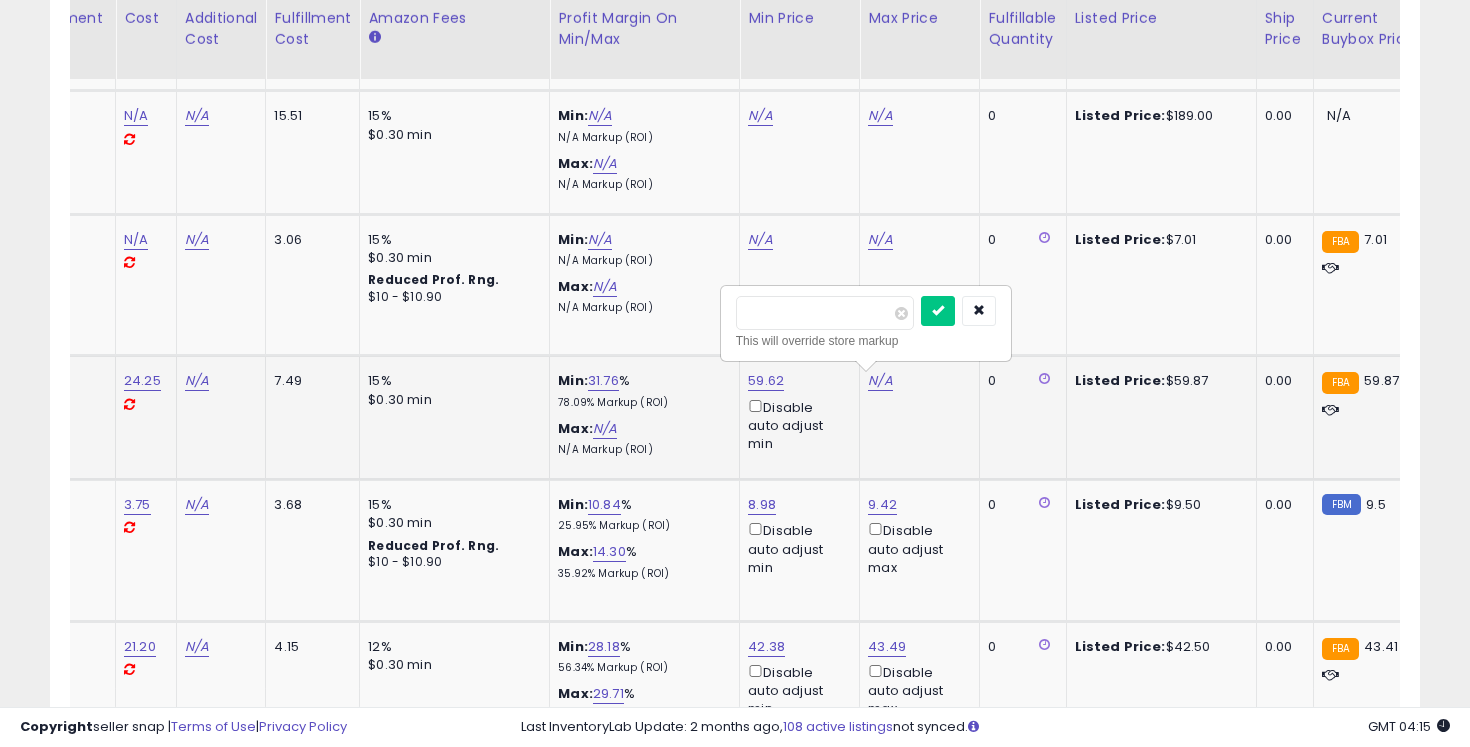 type on "*****" 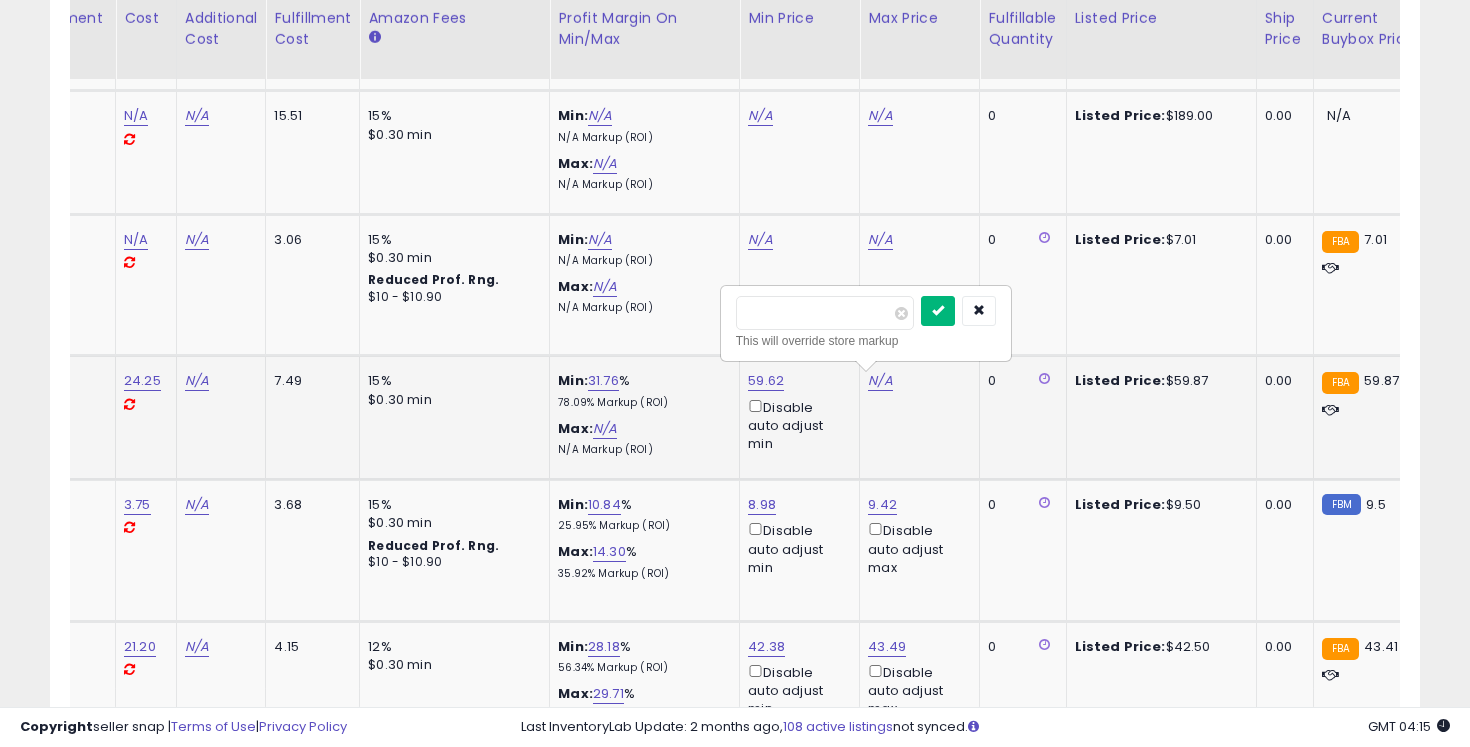 click at bounding box center [938, 311] 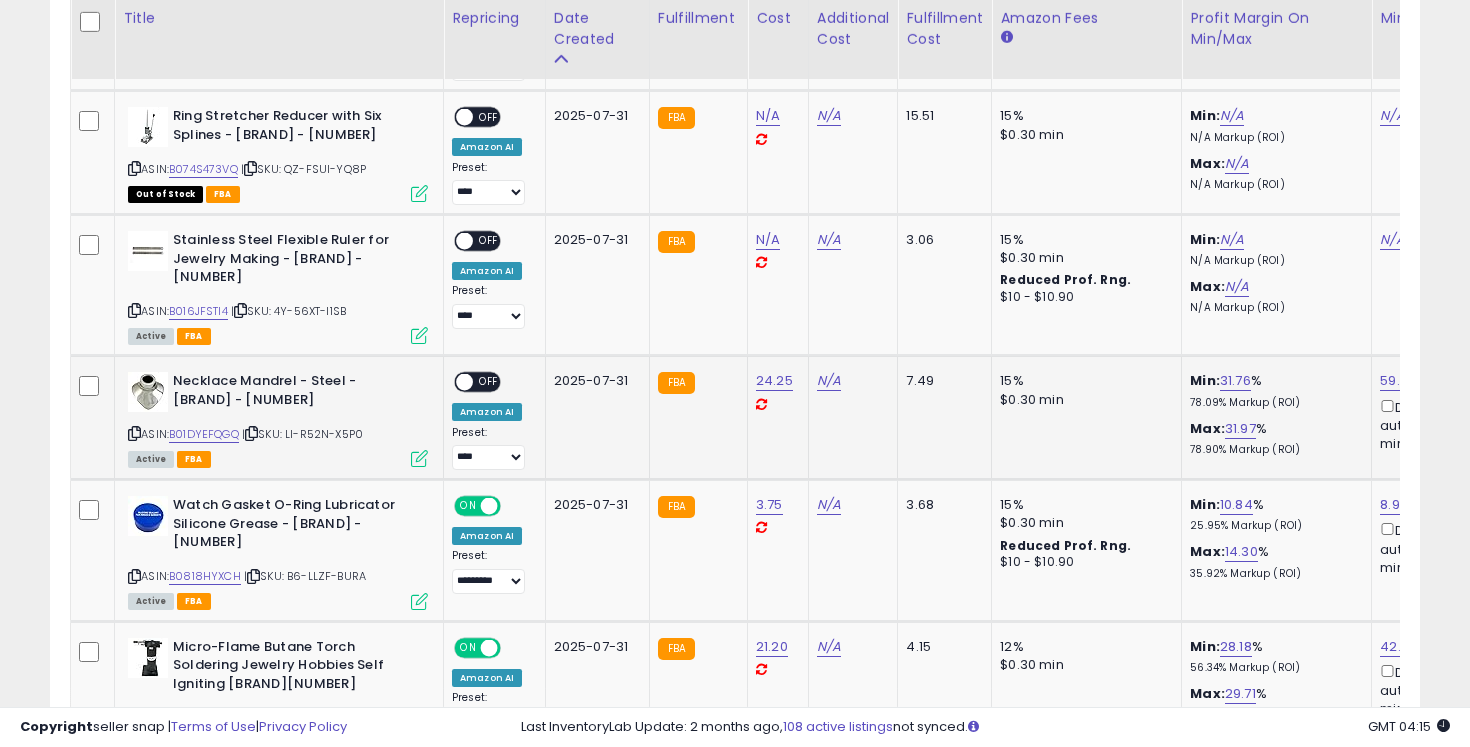 click on "ON   OFF Amazon AI Preset:
**** *** ********* Success
Error" 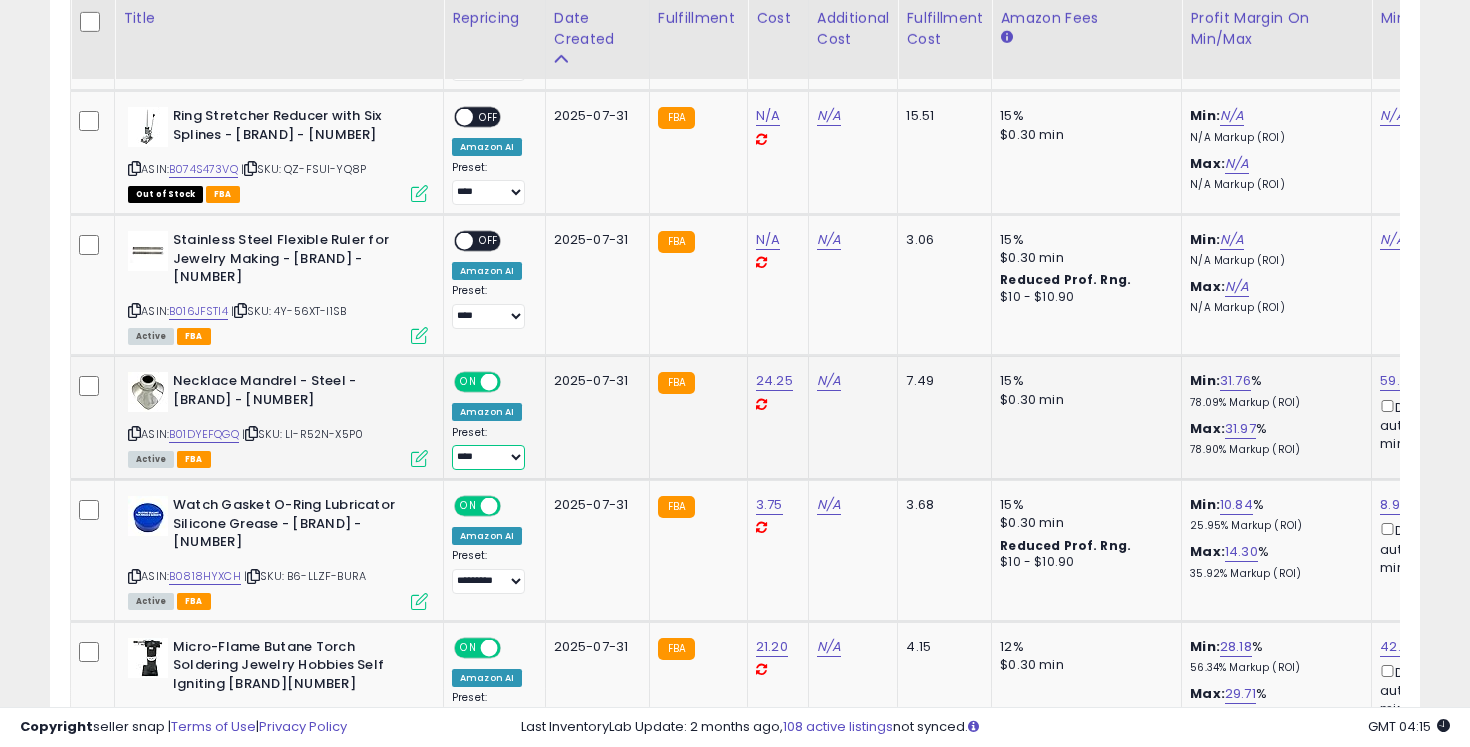 click on "**** *** *********" at bounding box center [488, 457] 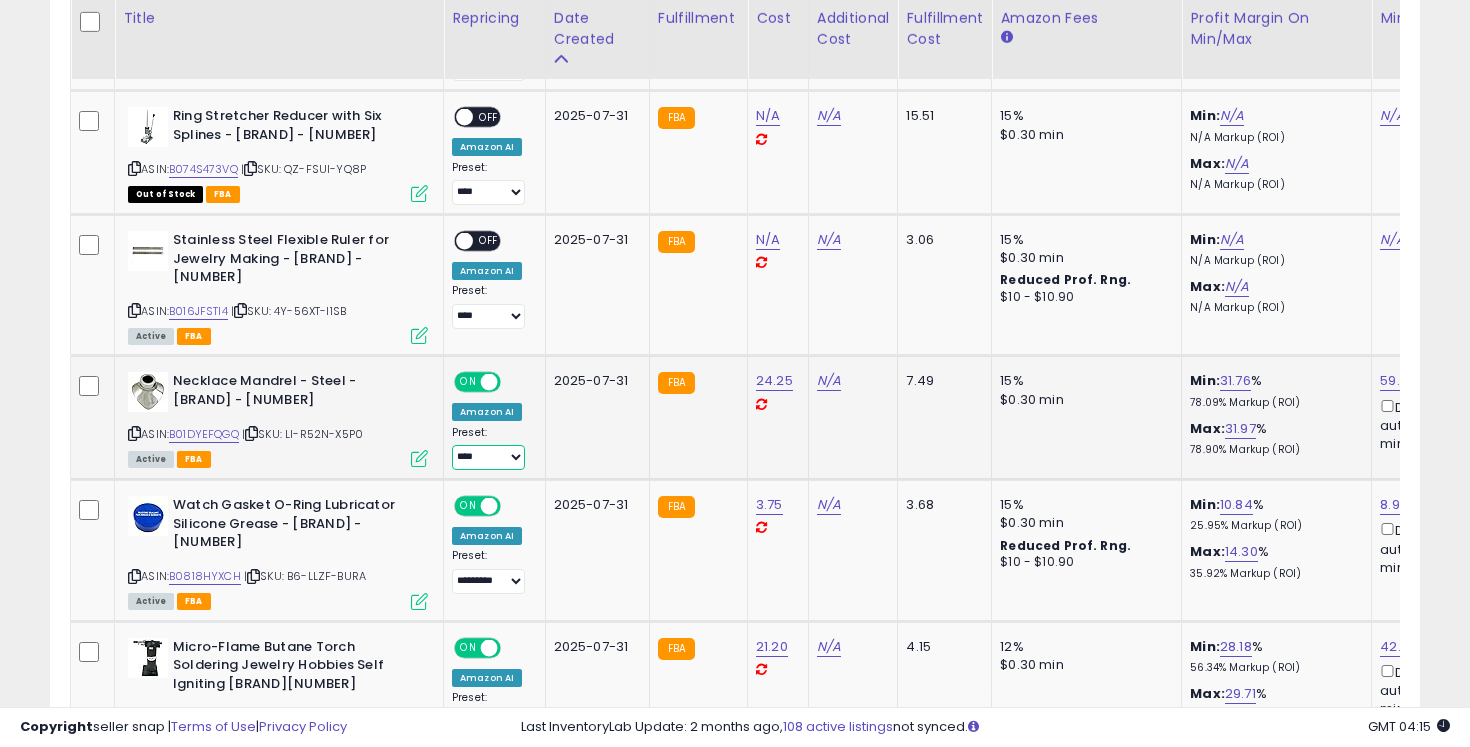 select on "*********" 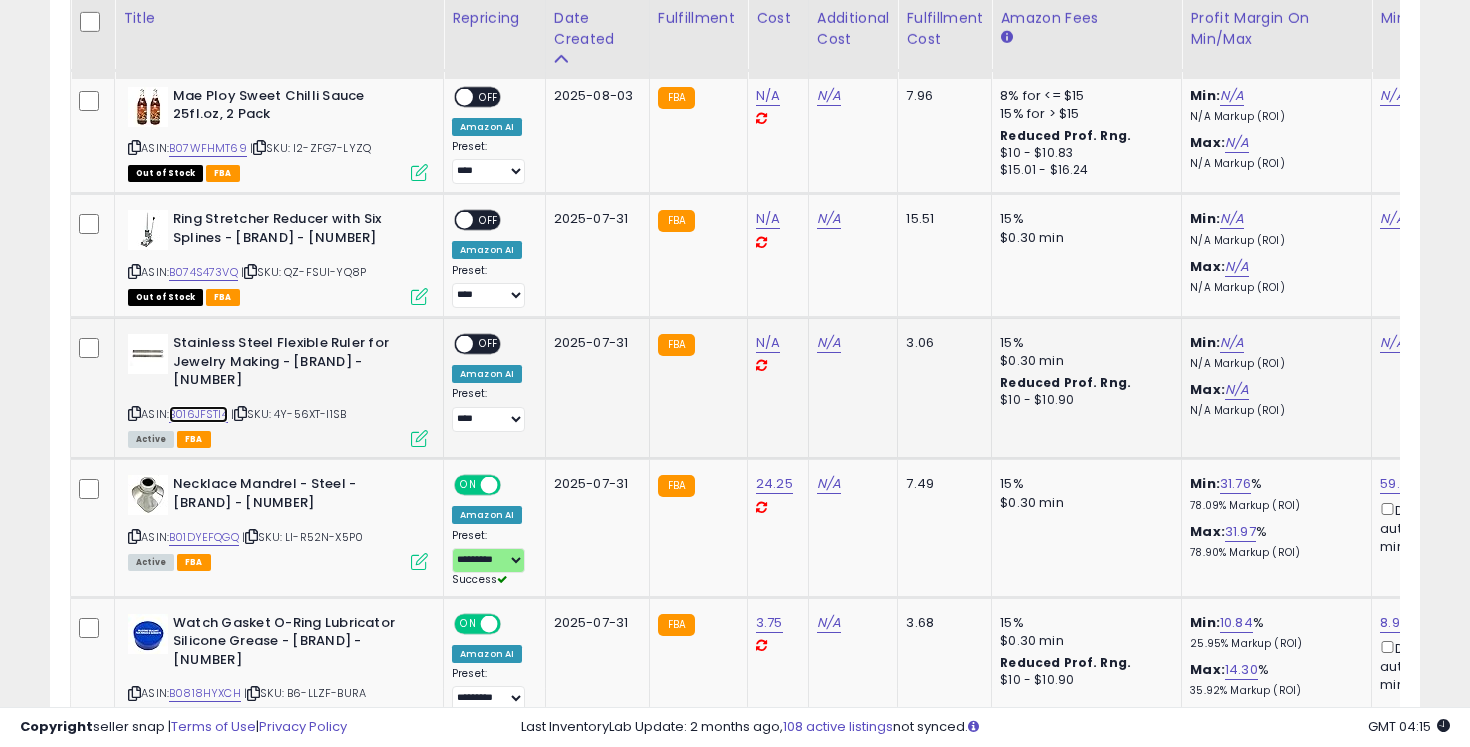 click on "B016JFSTI4" at bounding box center (198, 414) 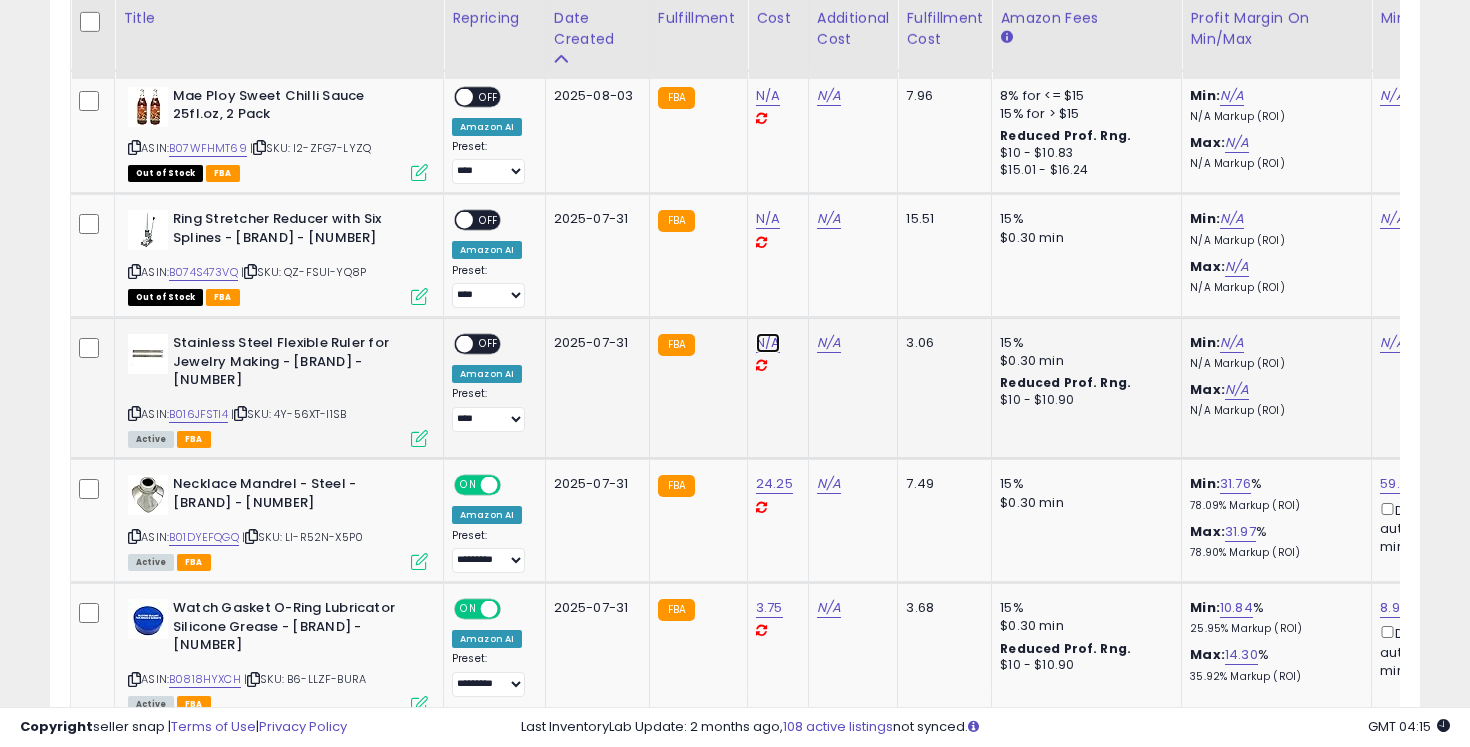 click on "N/A" at bounding box center (768, -152) 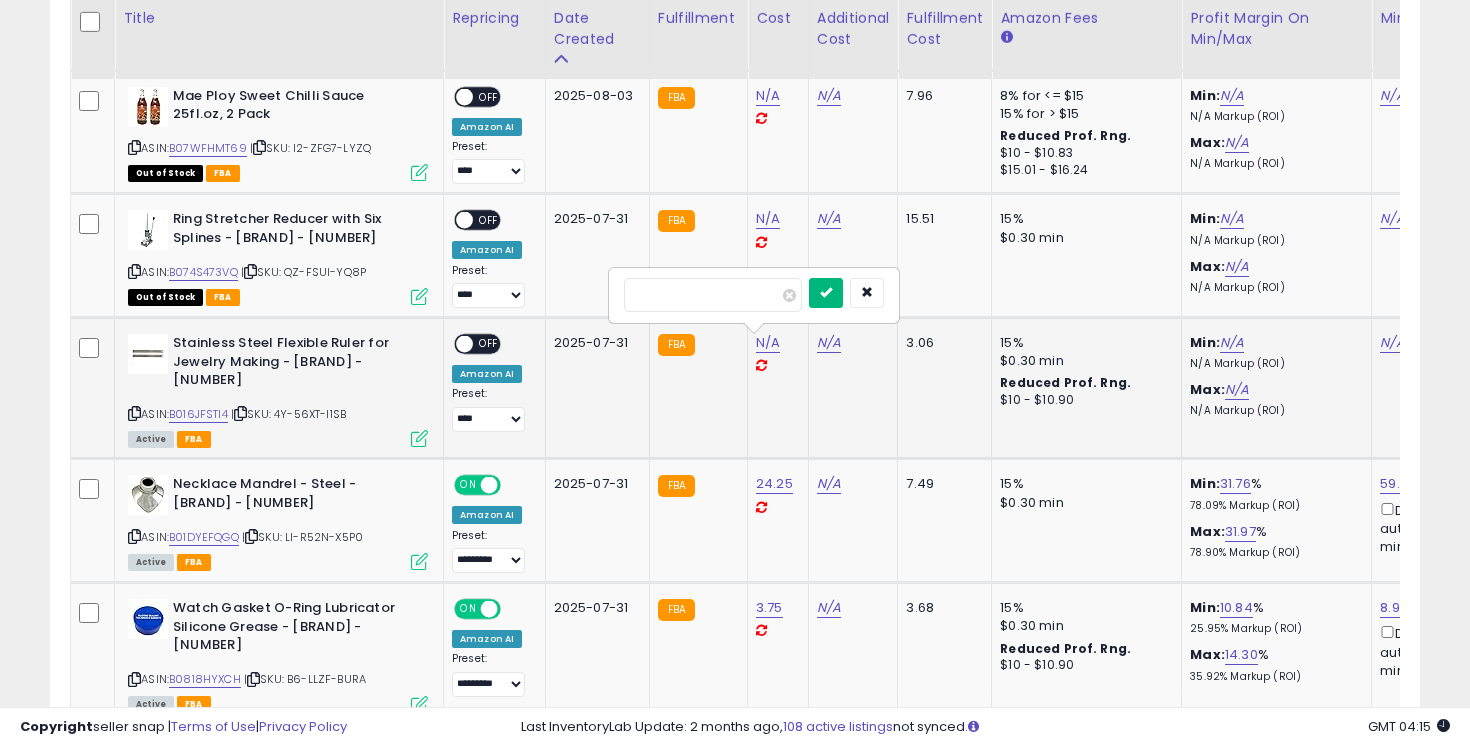 type on "***" 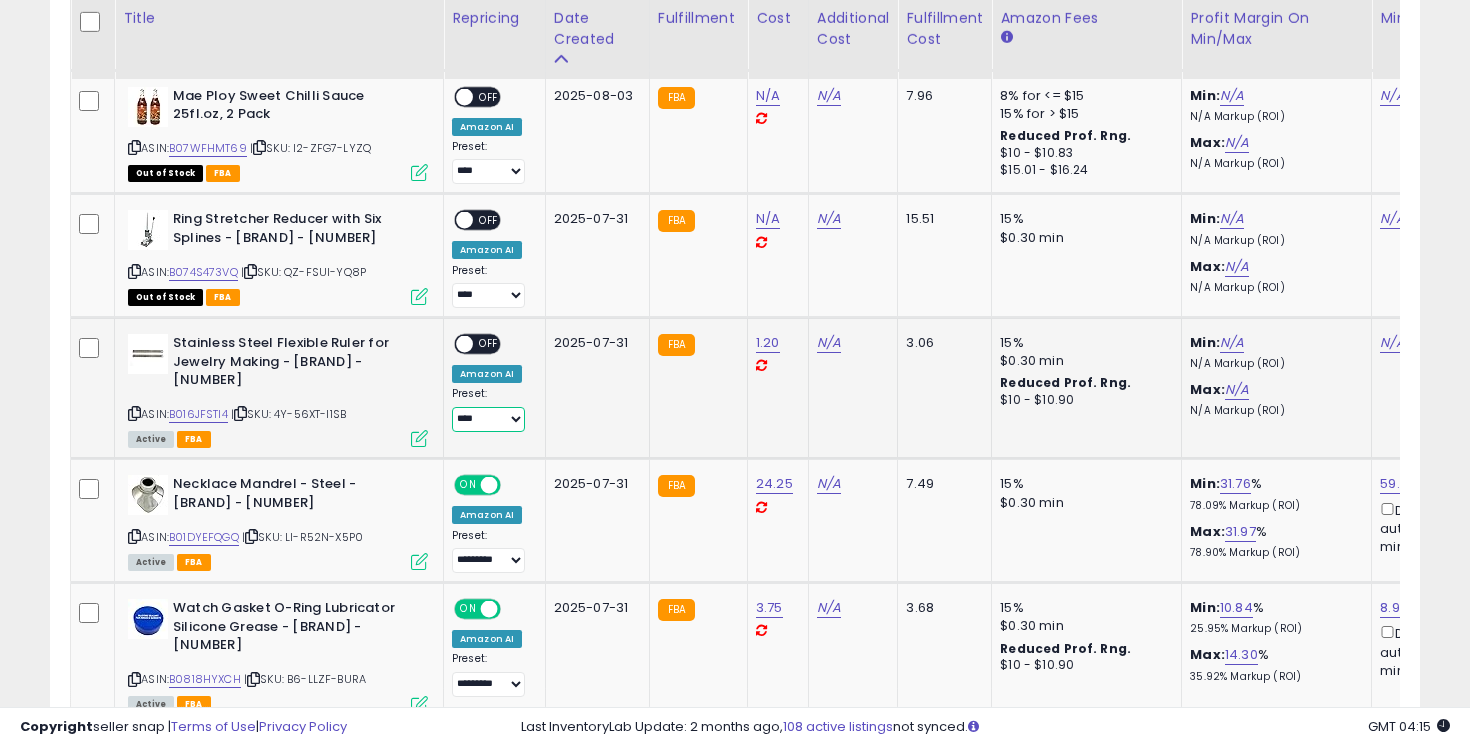 click on "**** *** *********" at bounding box center (488, 419) 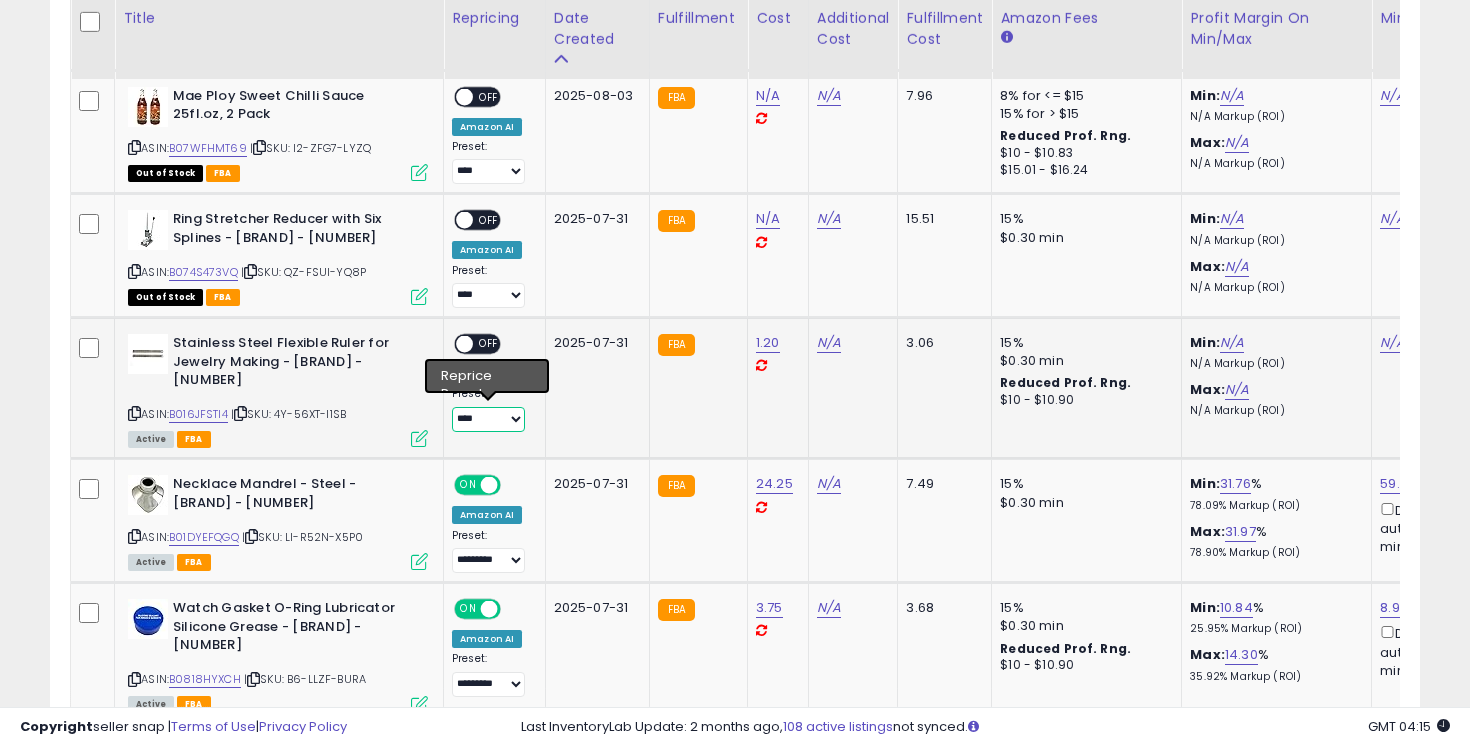 select on "*********" 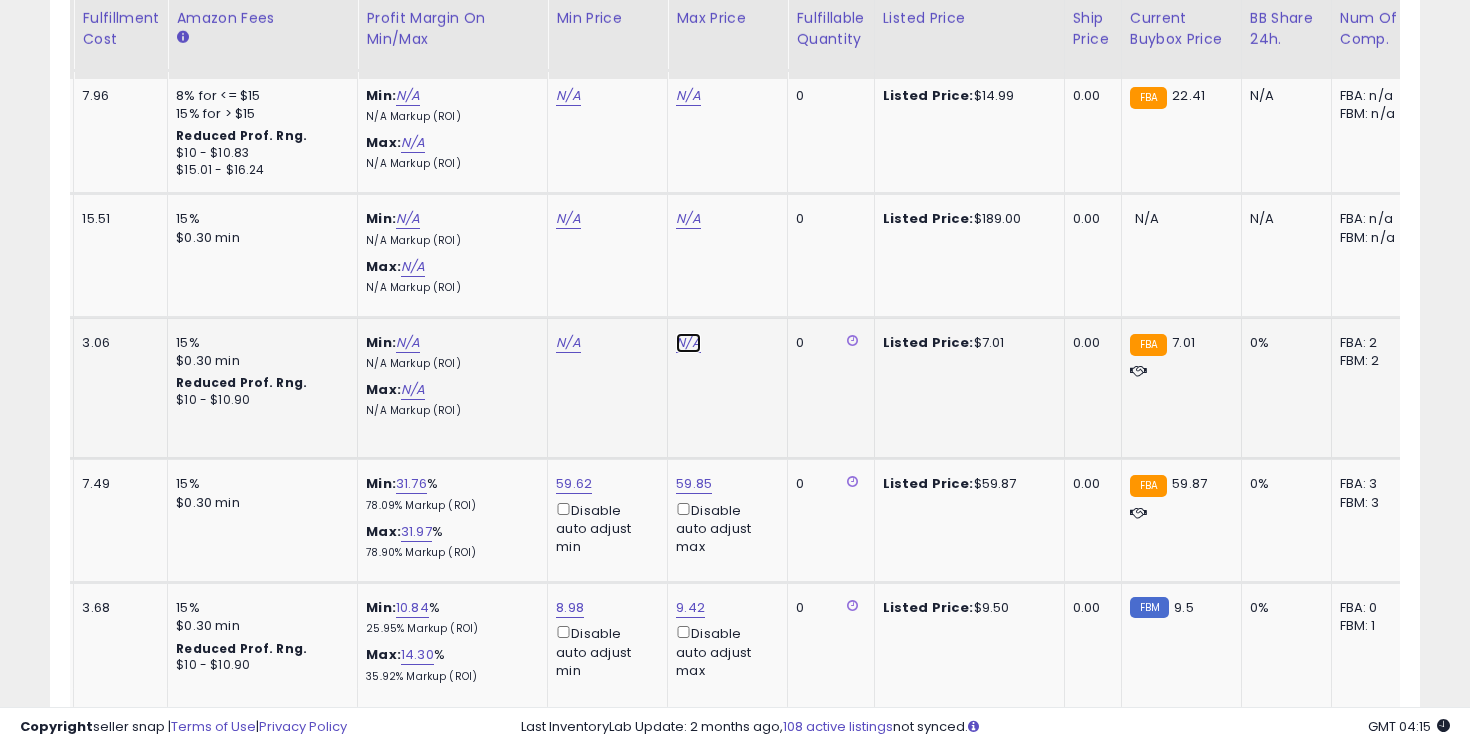 click on "N/A" at bounding box center [688, -152] 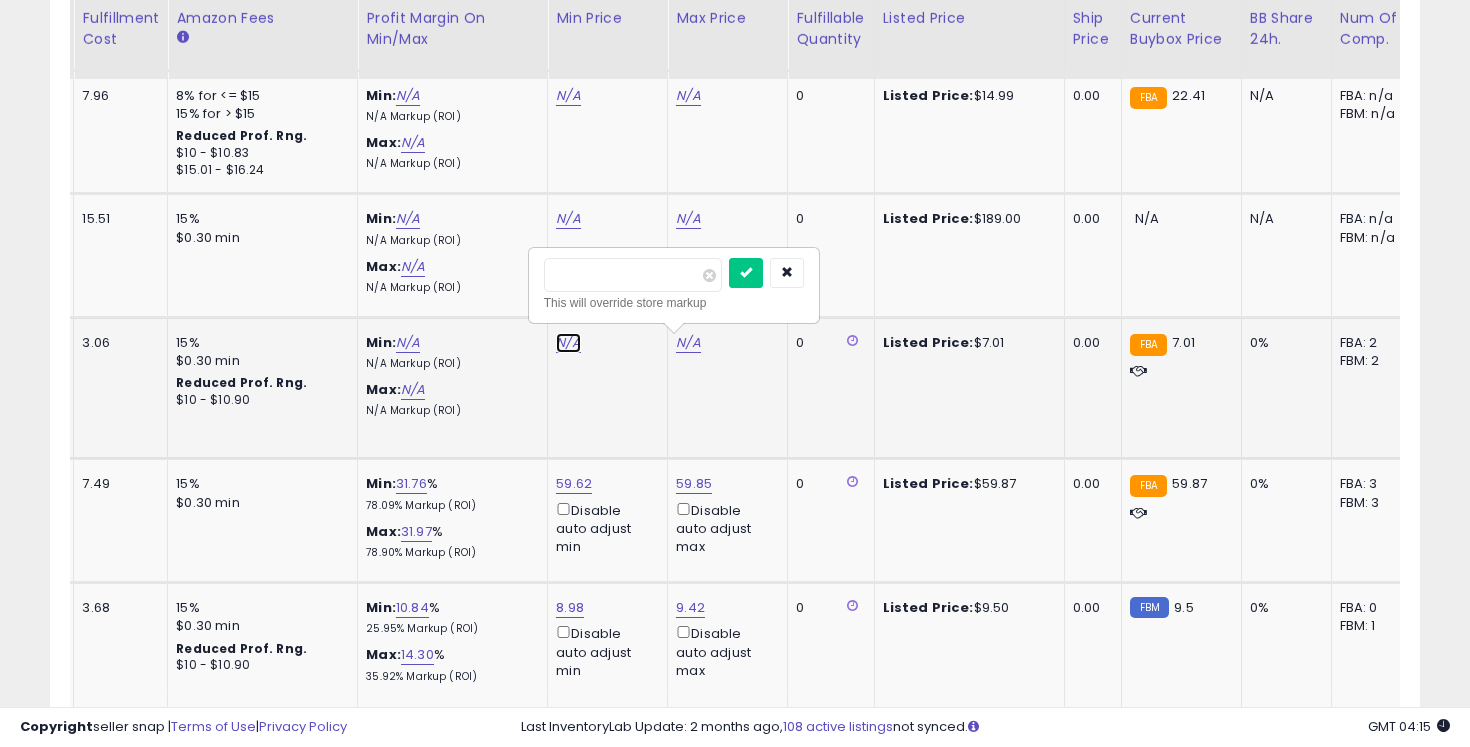 click on "N/A" at bounding box center (568, -152) 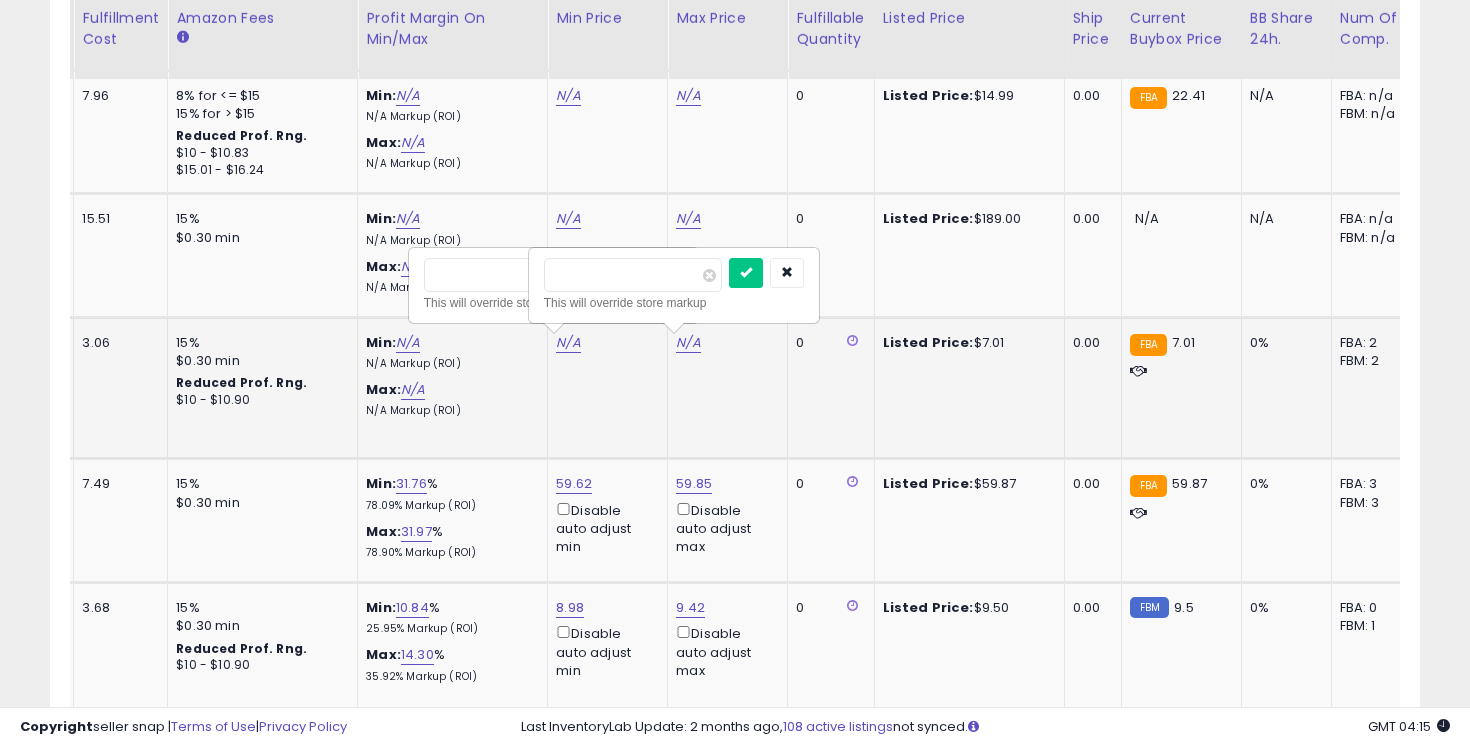 type on "****" 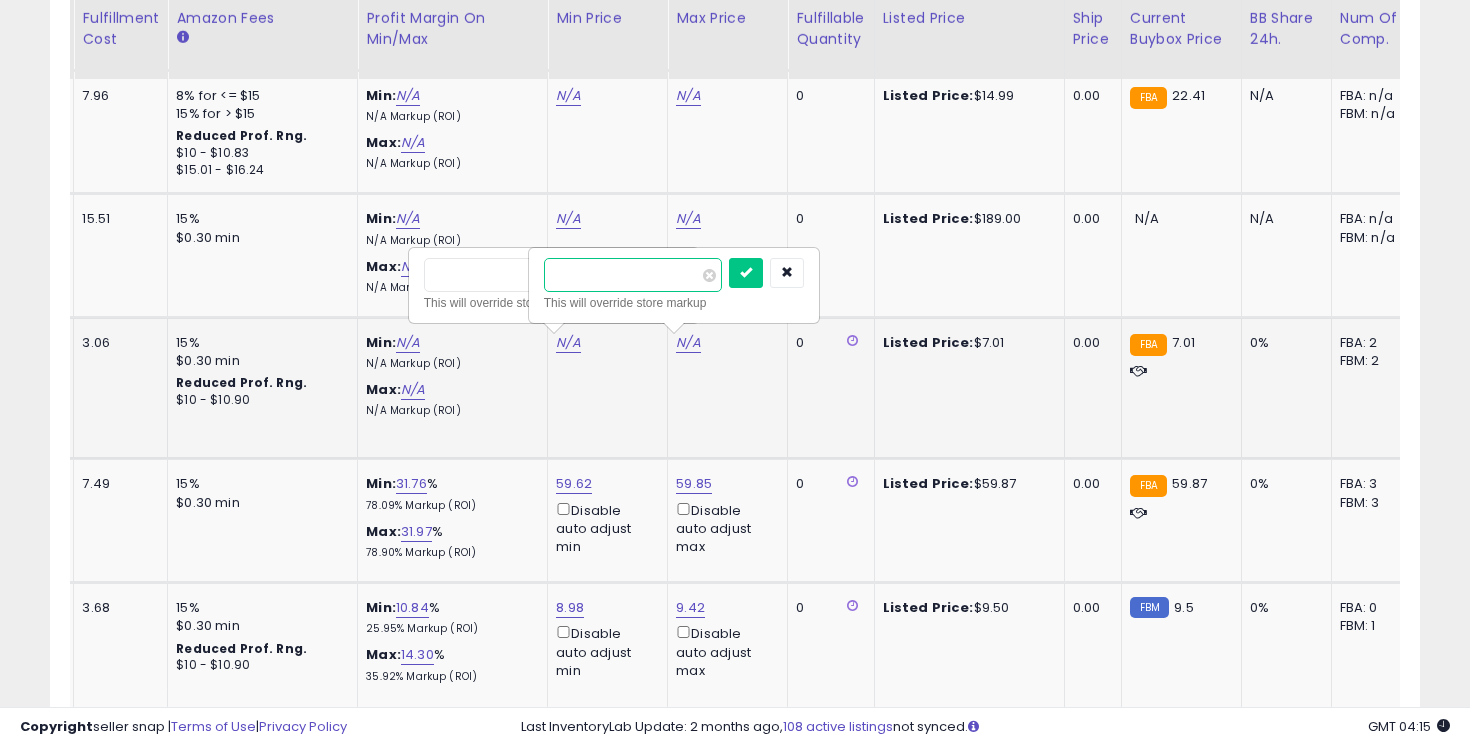 click at bounding box center [633, 275] 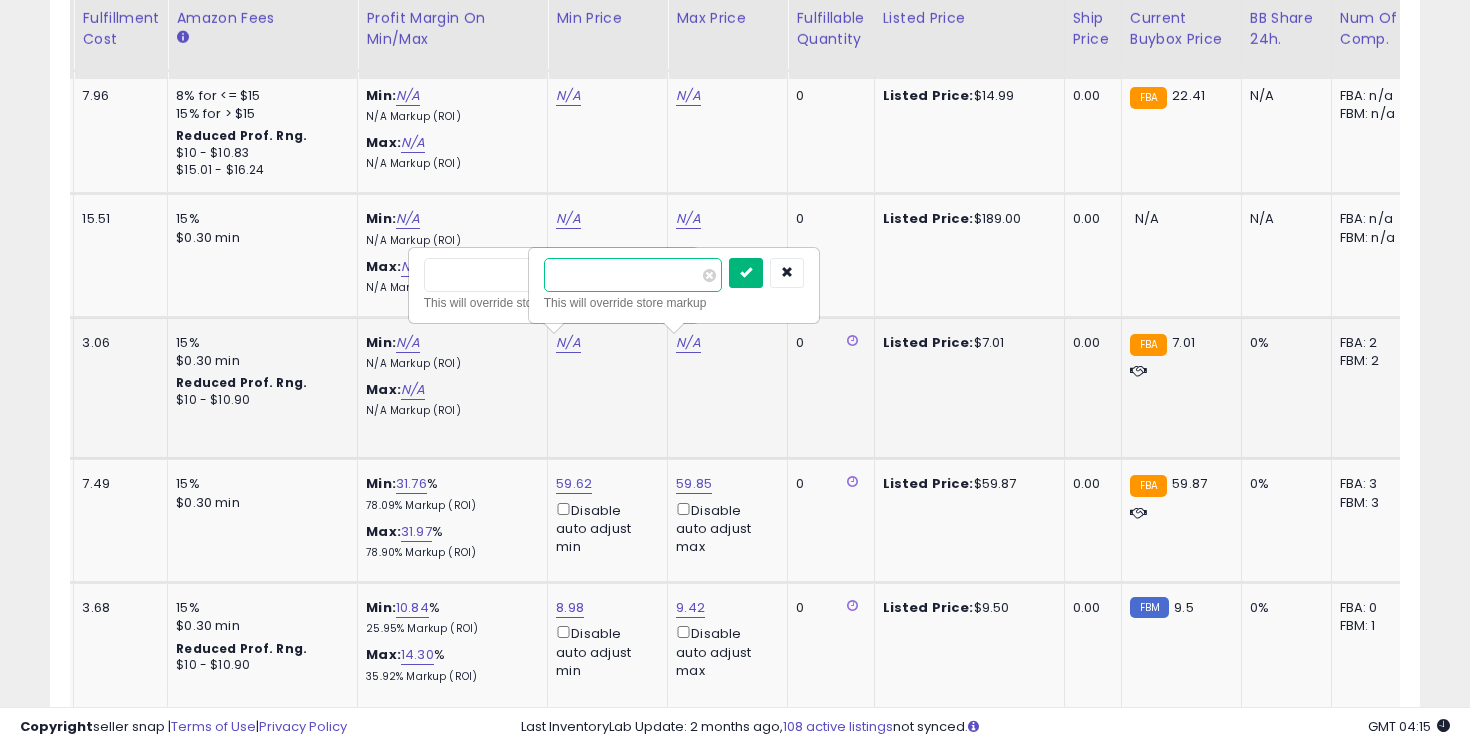 type on "****" 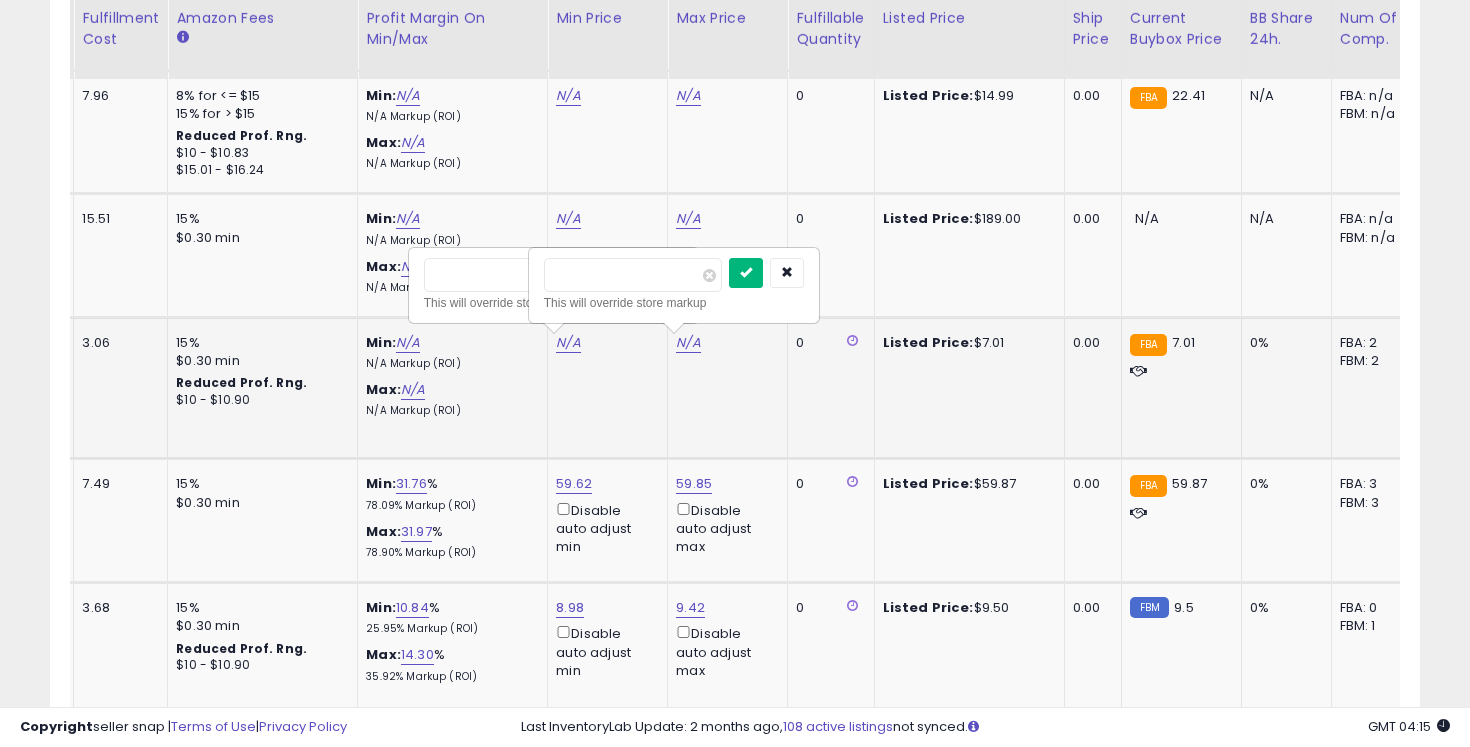 click at bounding box center [746, 273] 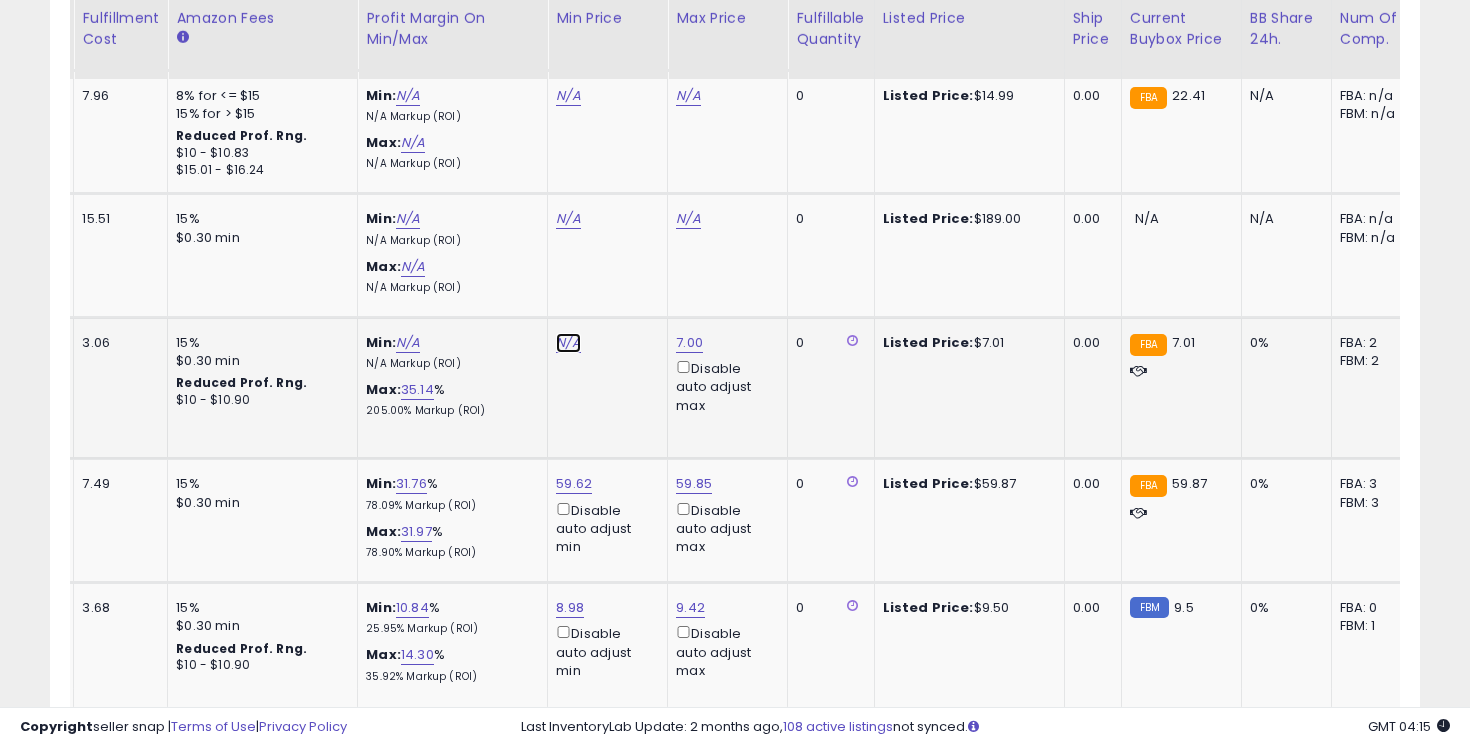 click on "N/A" at bounding box center [568, -152] 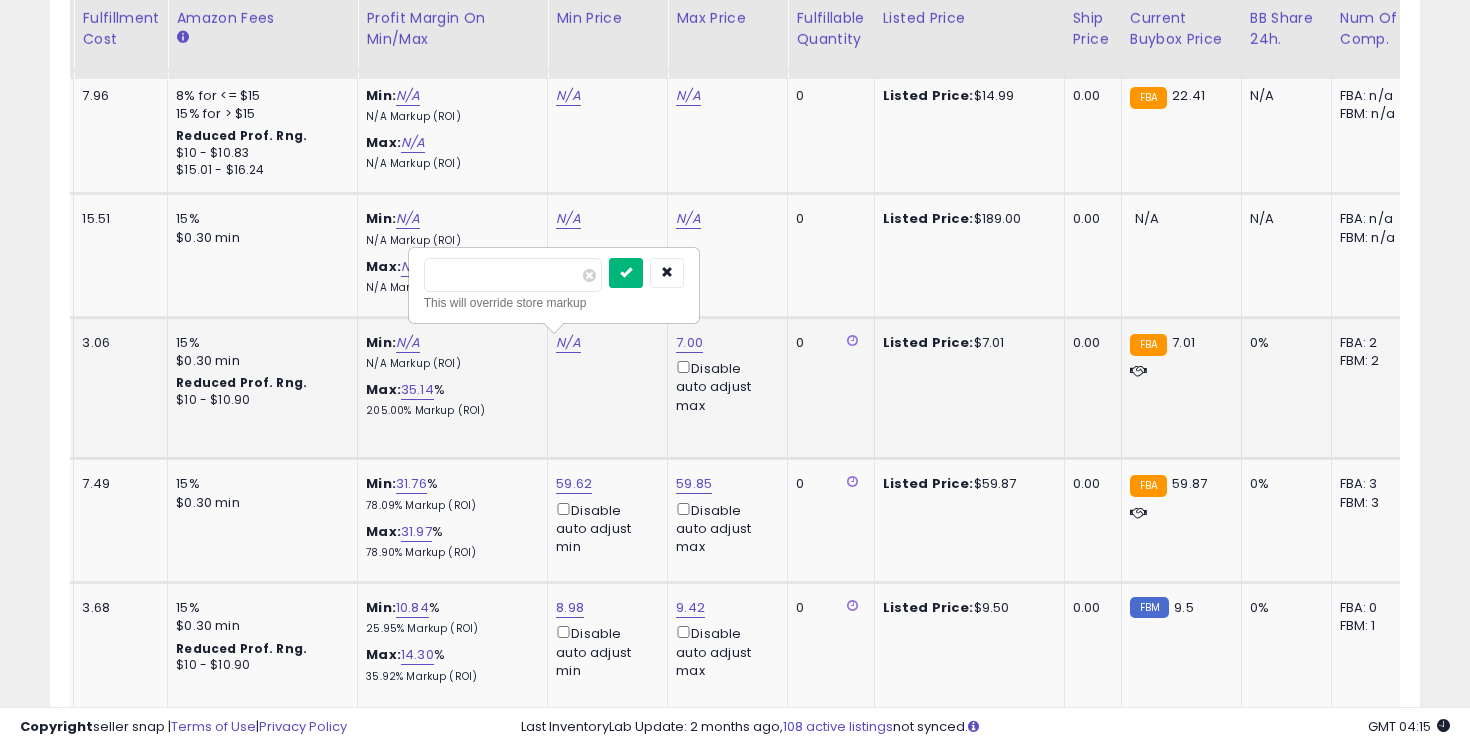 type on "****" 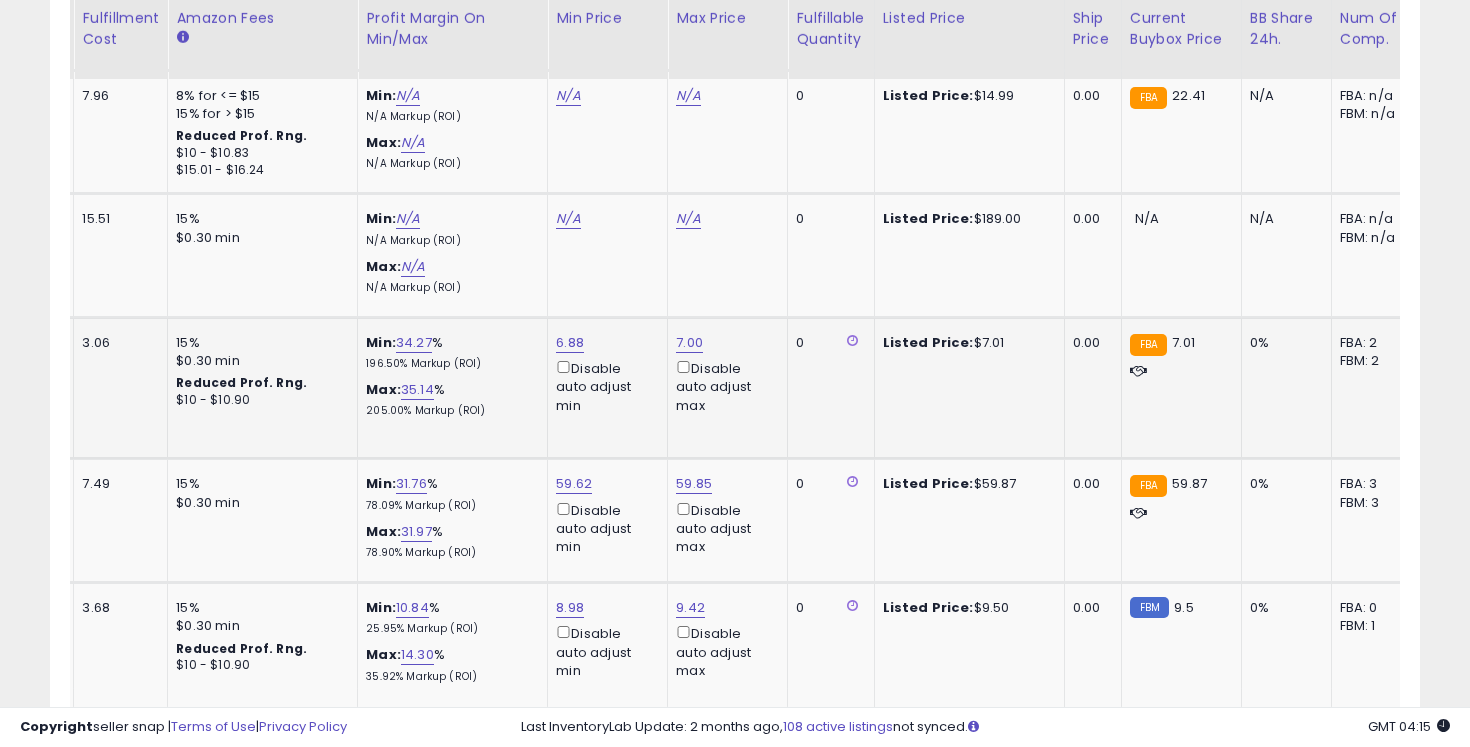 scroll, scrollTop: 0, scrollLeft: 667, axis: horizontal 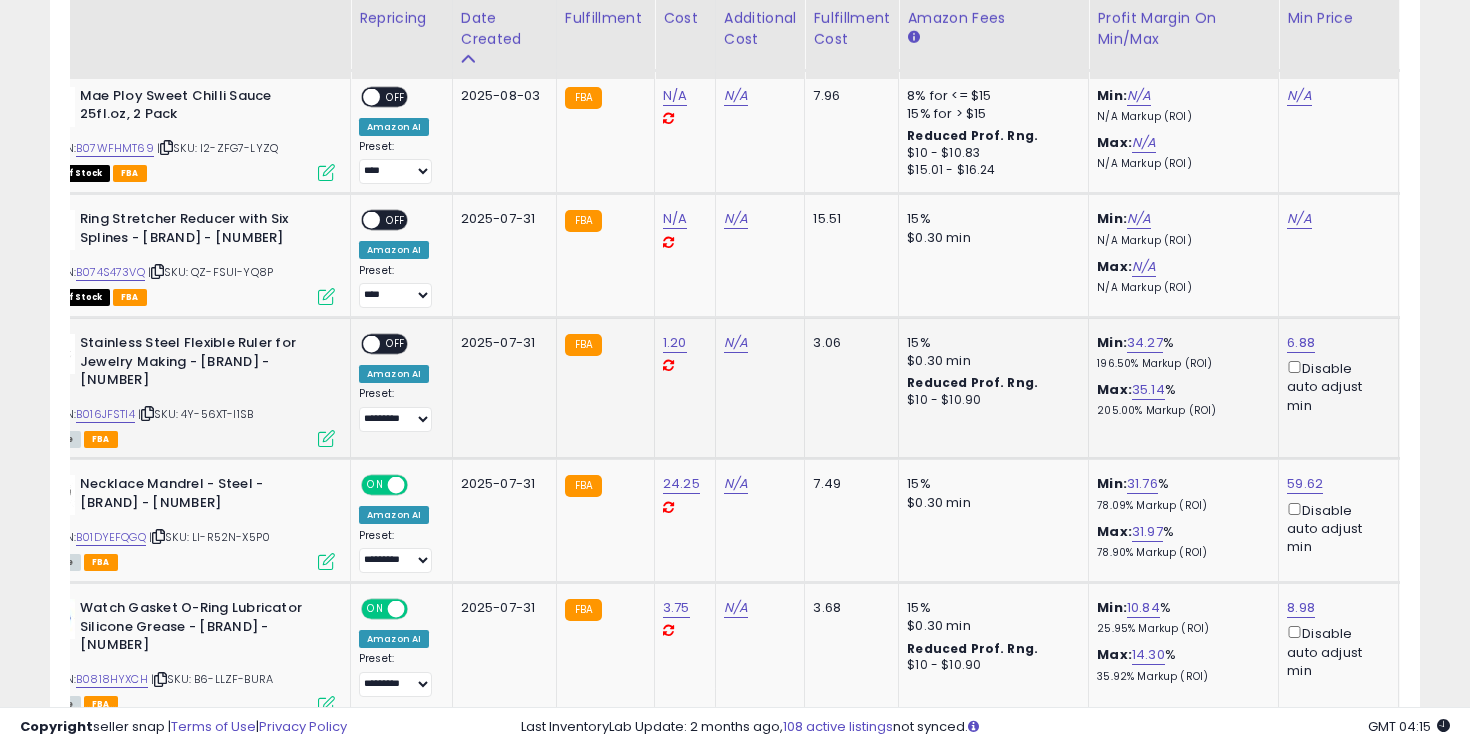 click on "OFF" at bounding box center [396, 344] 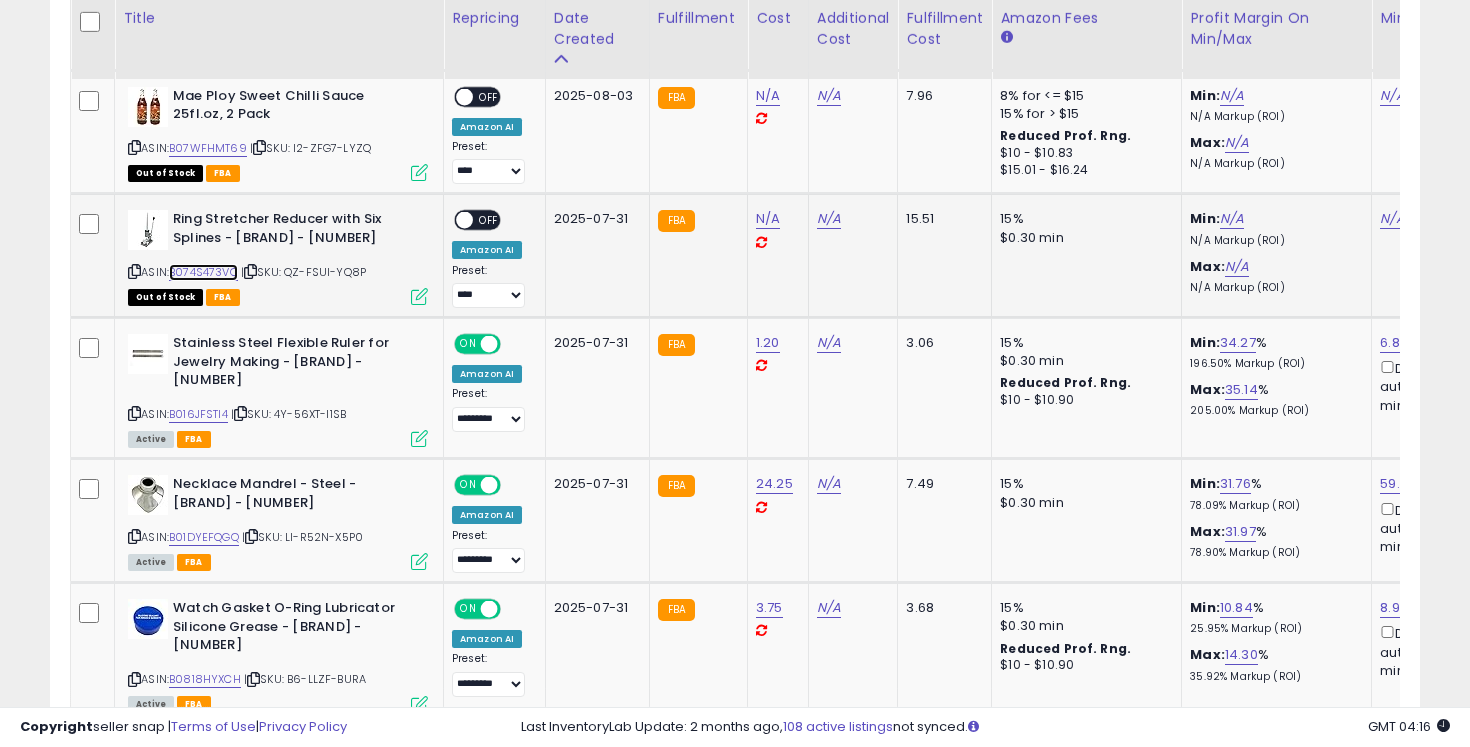 click on "B074S473VQ" at bounding box center [203, 272] 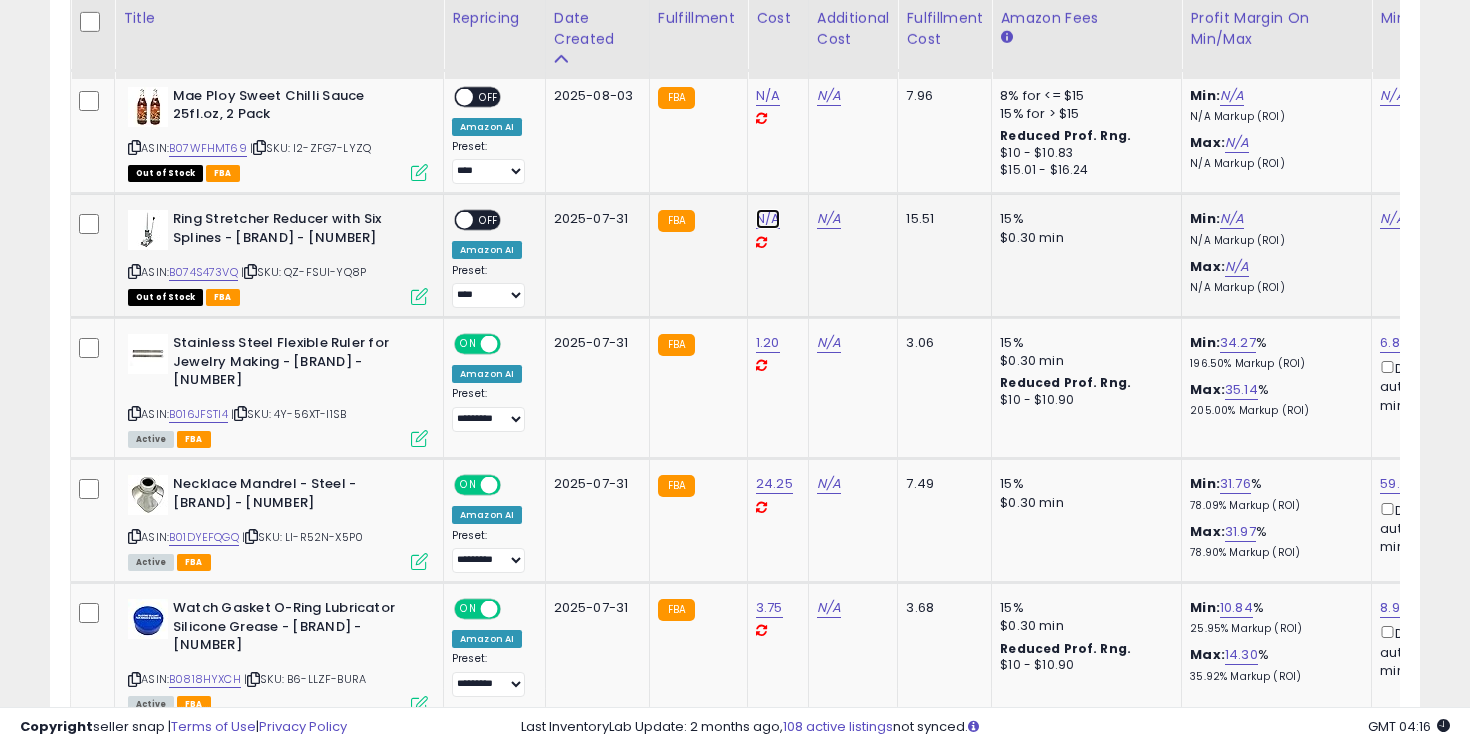 click on "N/A" at bounding box center (768, -152) 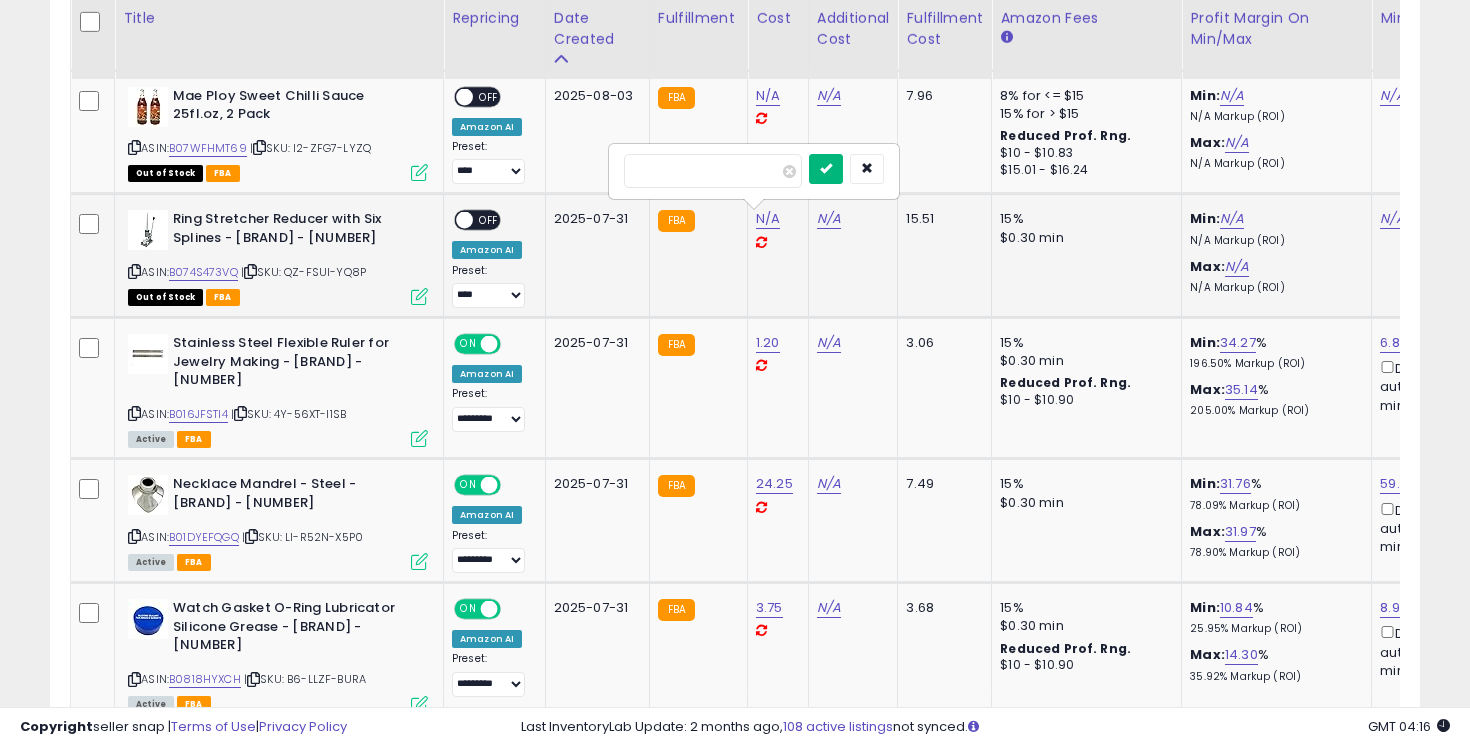 type on "*****" 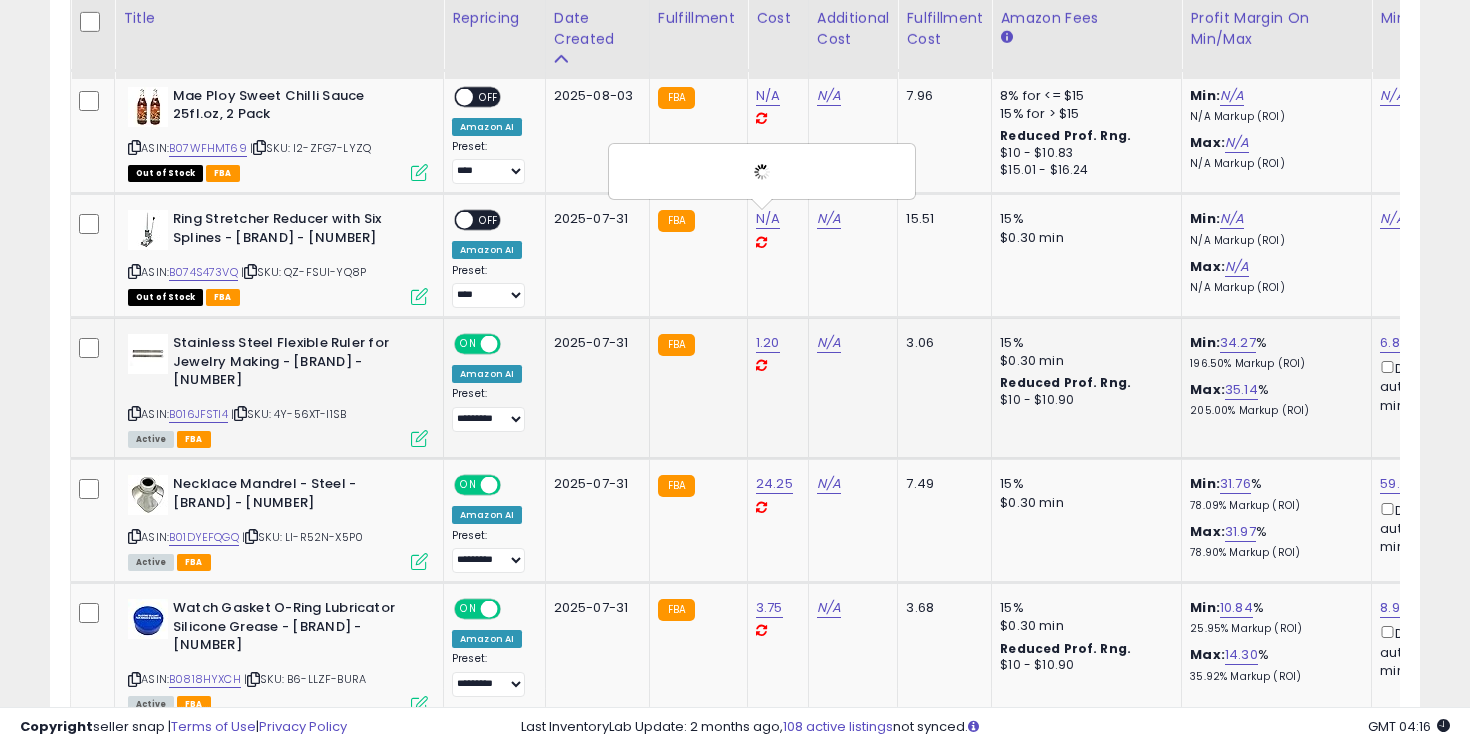 scroll, scrollTop: 0, scrollLeft: 11, axis: horizontal 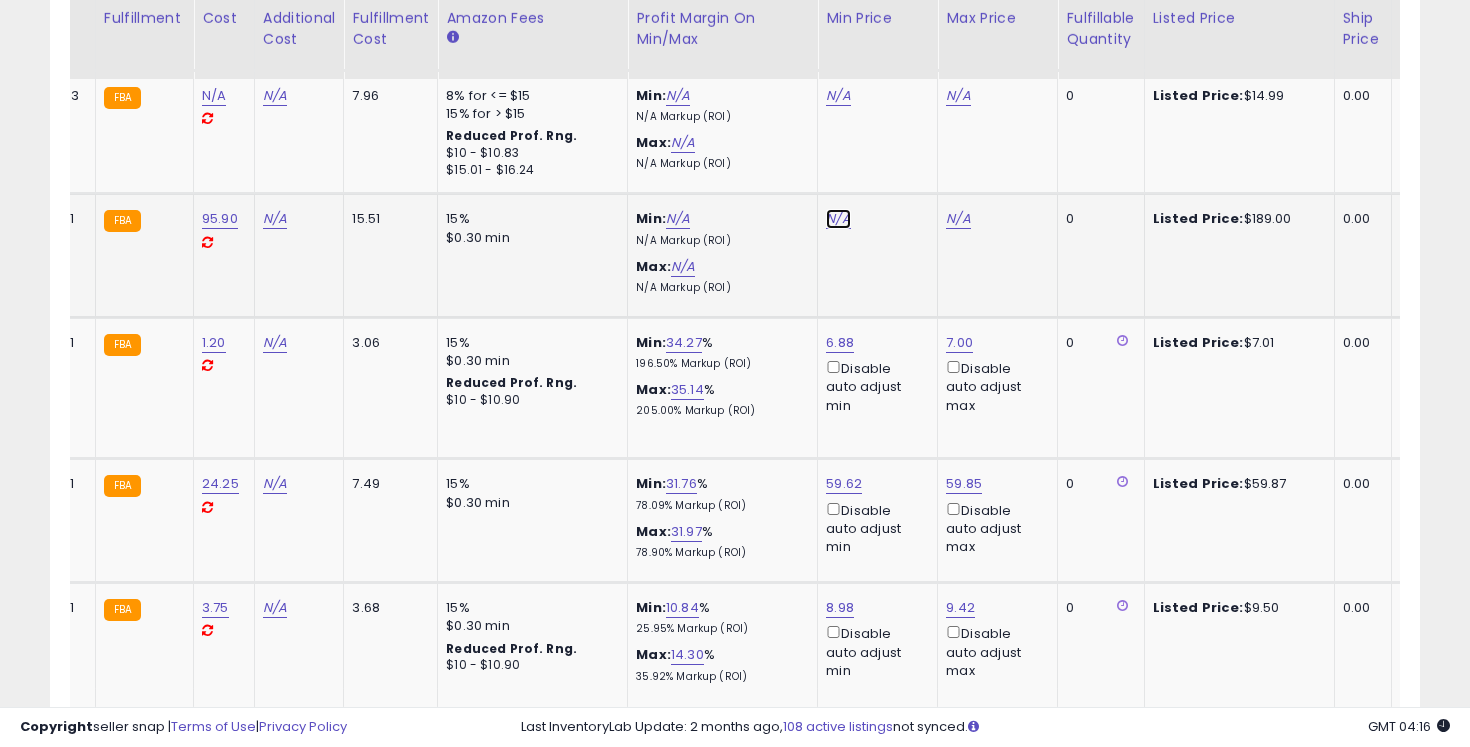 click on "N/A" at bounding box center (838, -152) 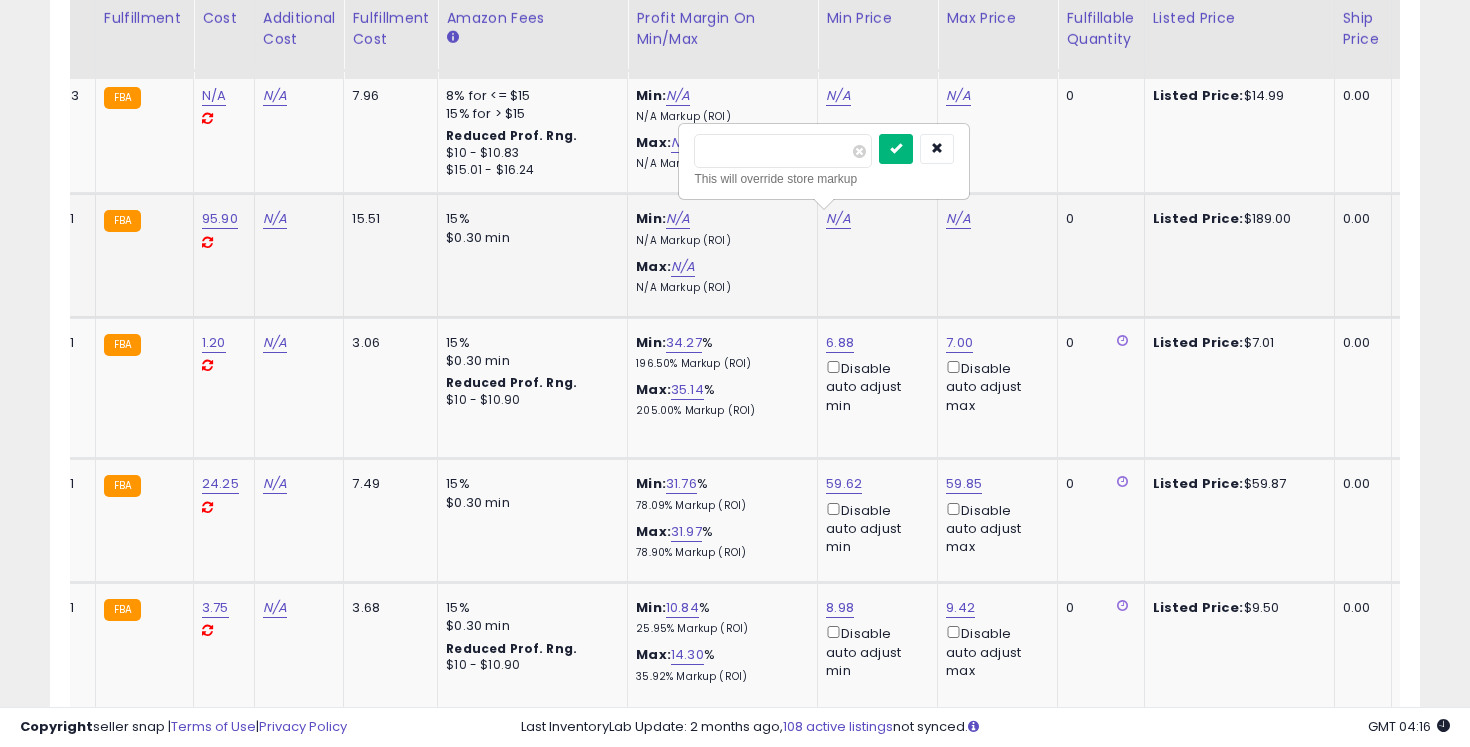 type on "******" 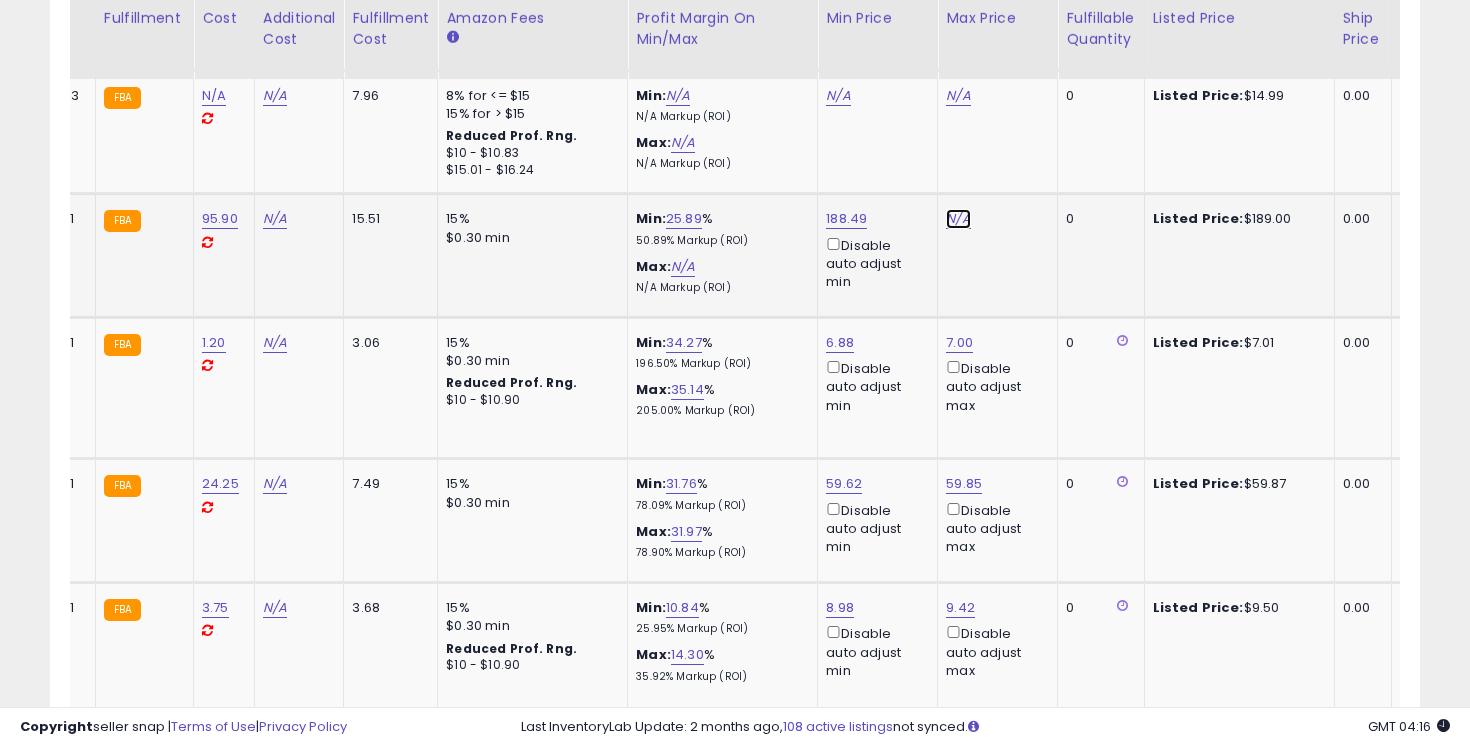 click on "N/A" at bounding box center [958, -152] 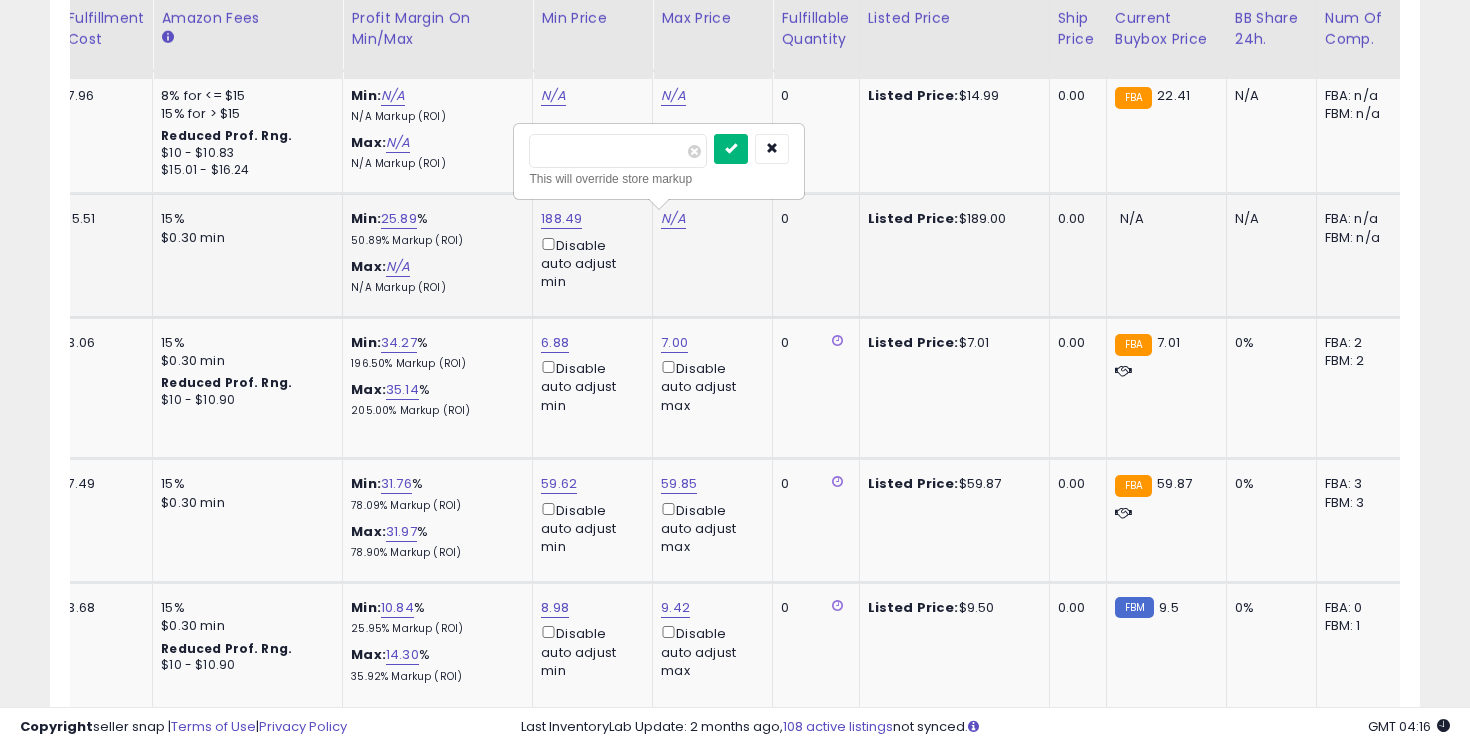 type on "******" 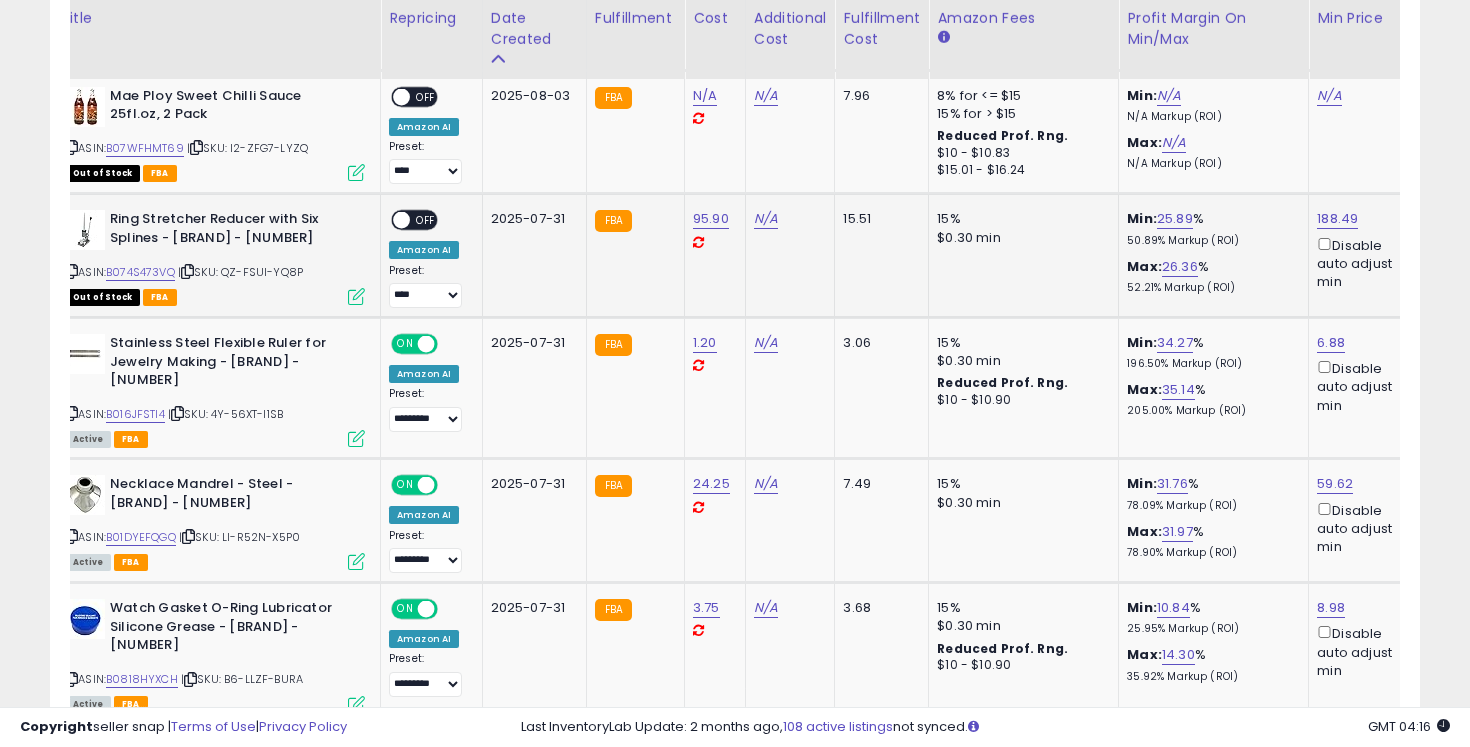click on "OFF" at bounding box center [426, 220] 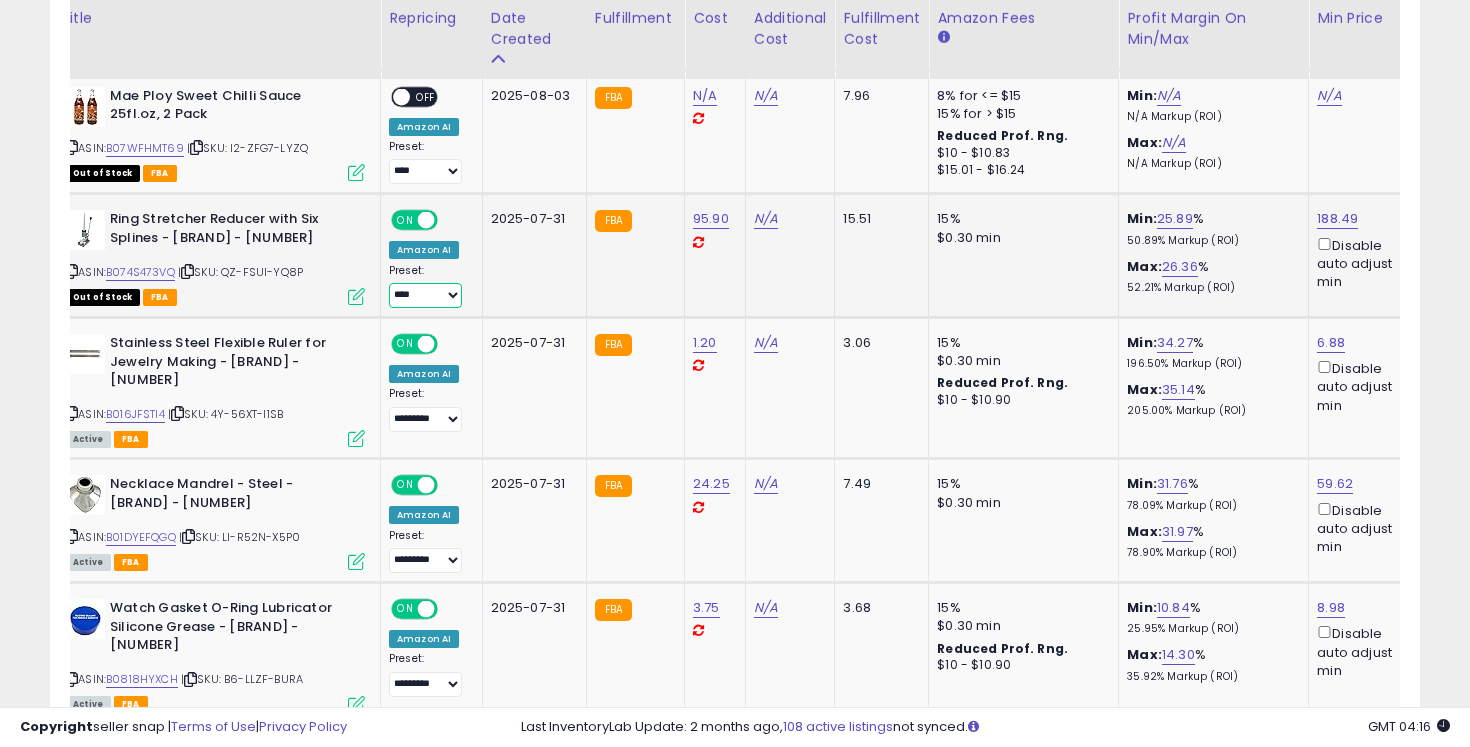 click on "**** *** *********" at bounding box center (425, 295) 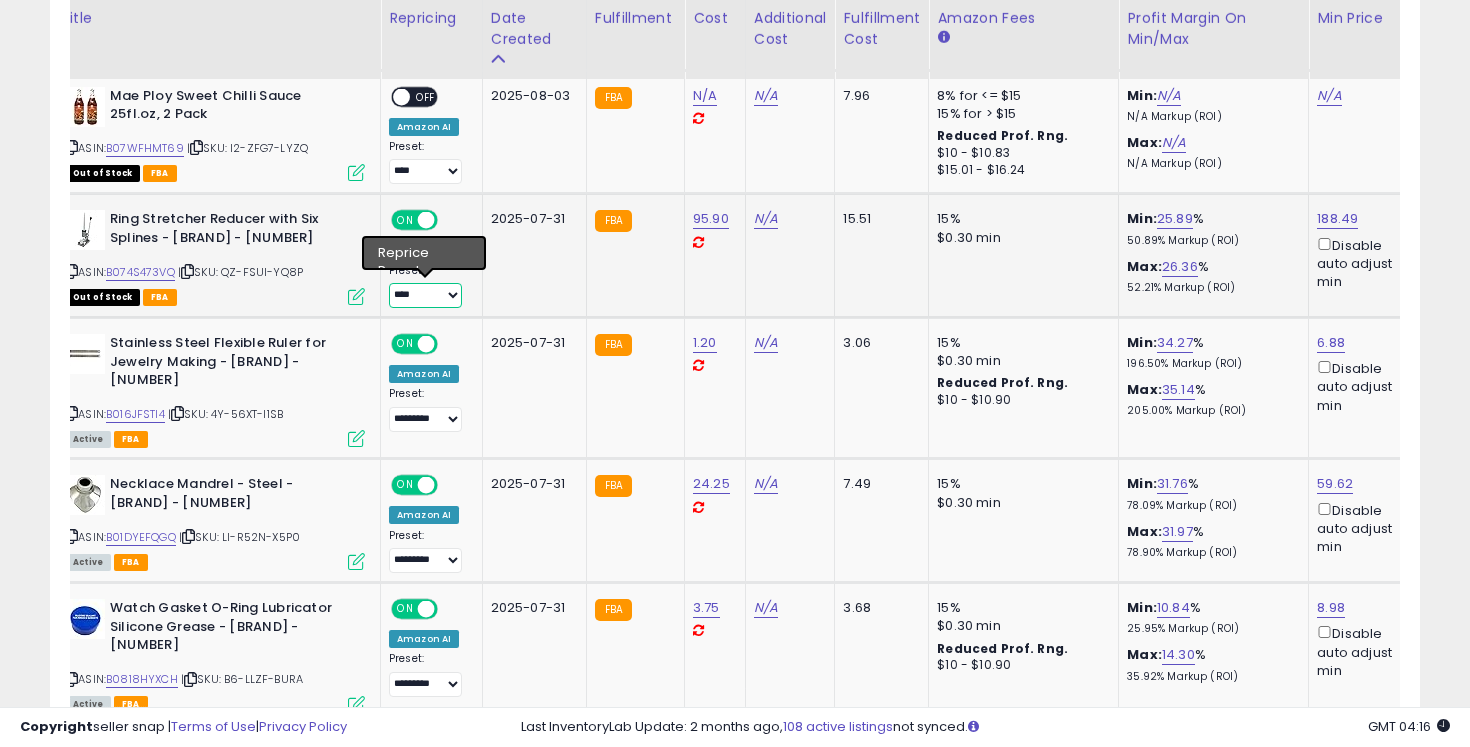 select on "*********" 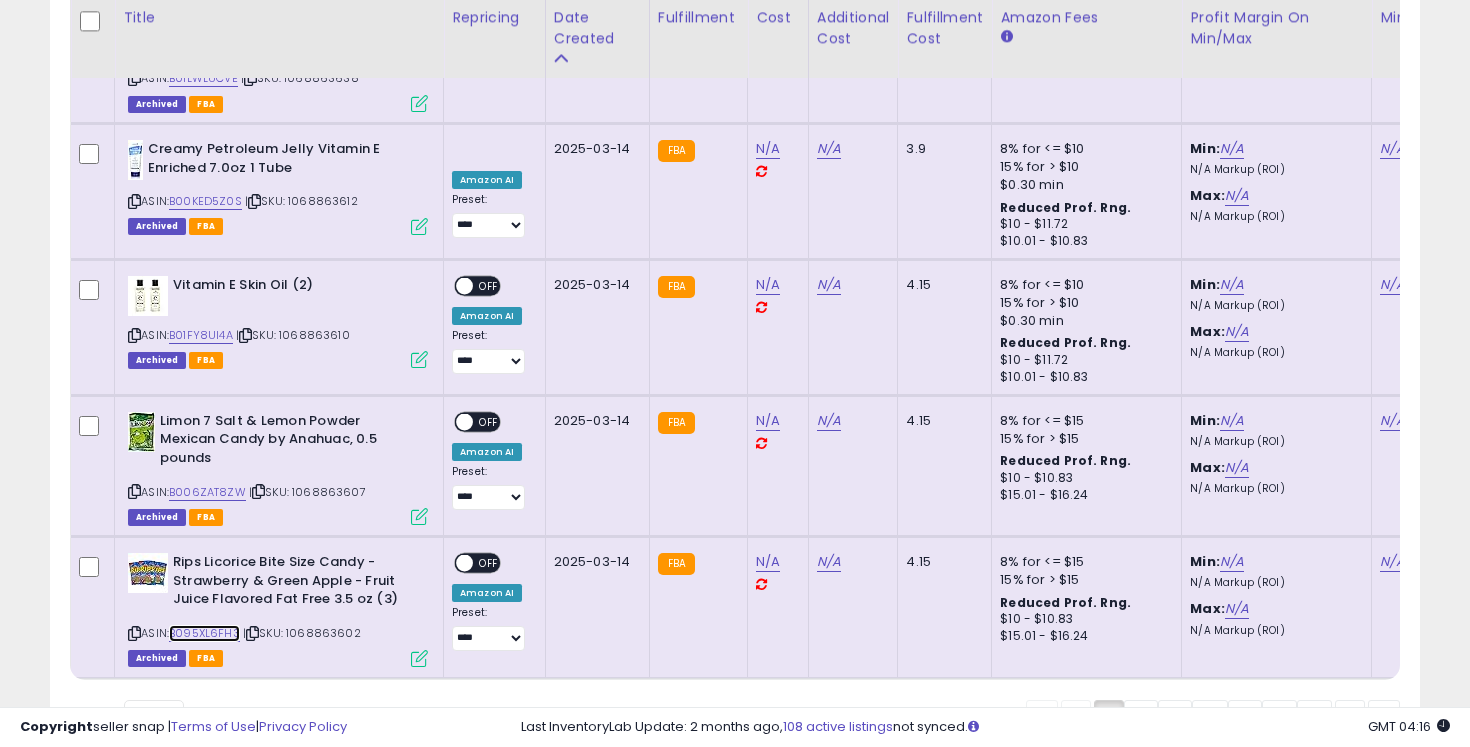 click on "B095XL6FH3" at bounding box center [204, 633] 